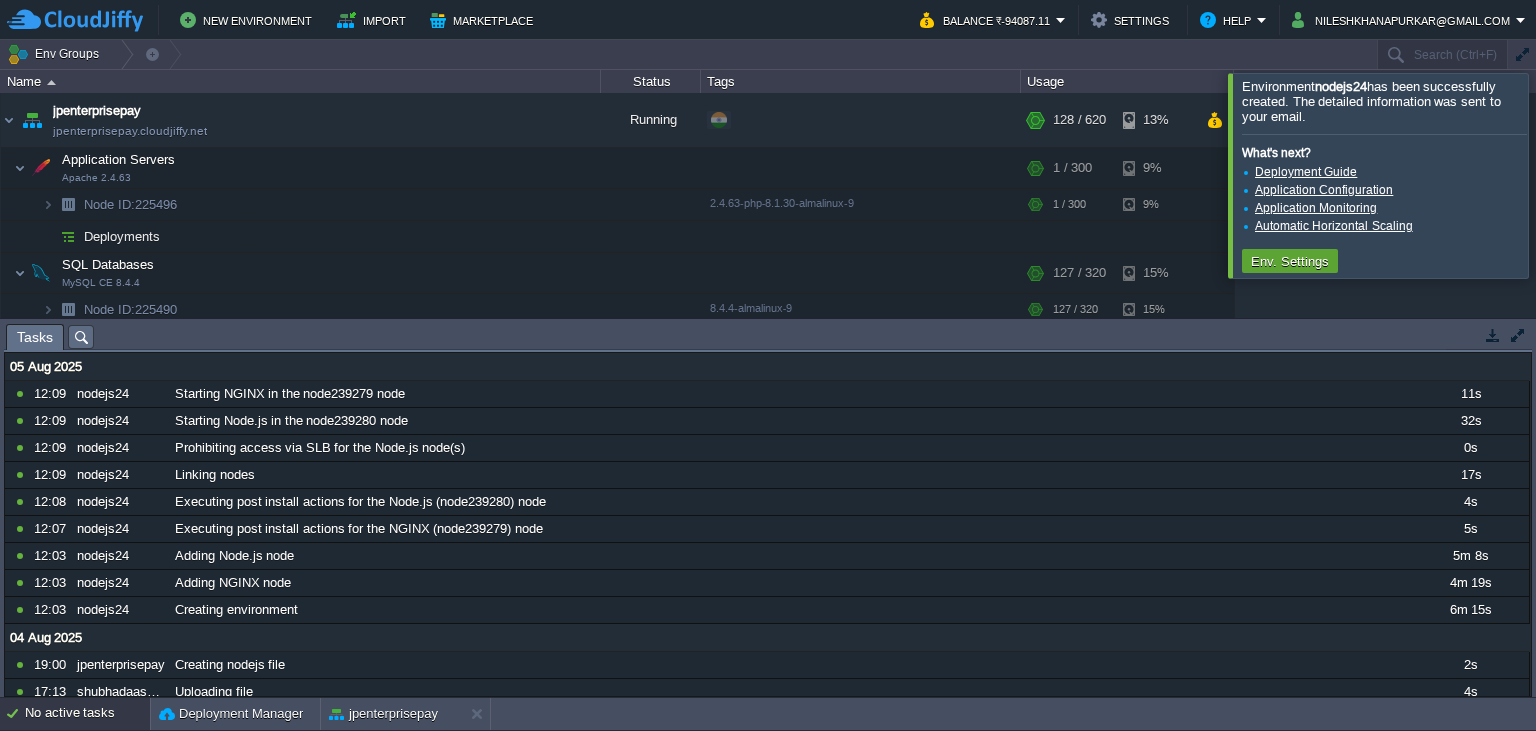 scroll, scrollTop: 0, scrollLeft: 0, axis: both 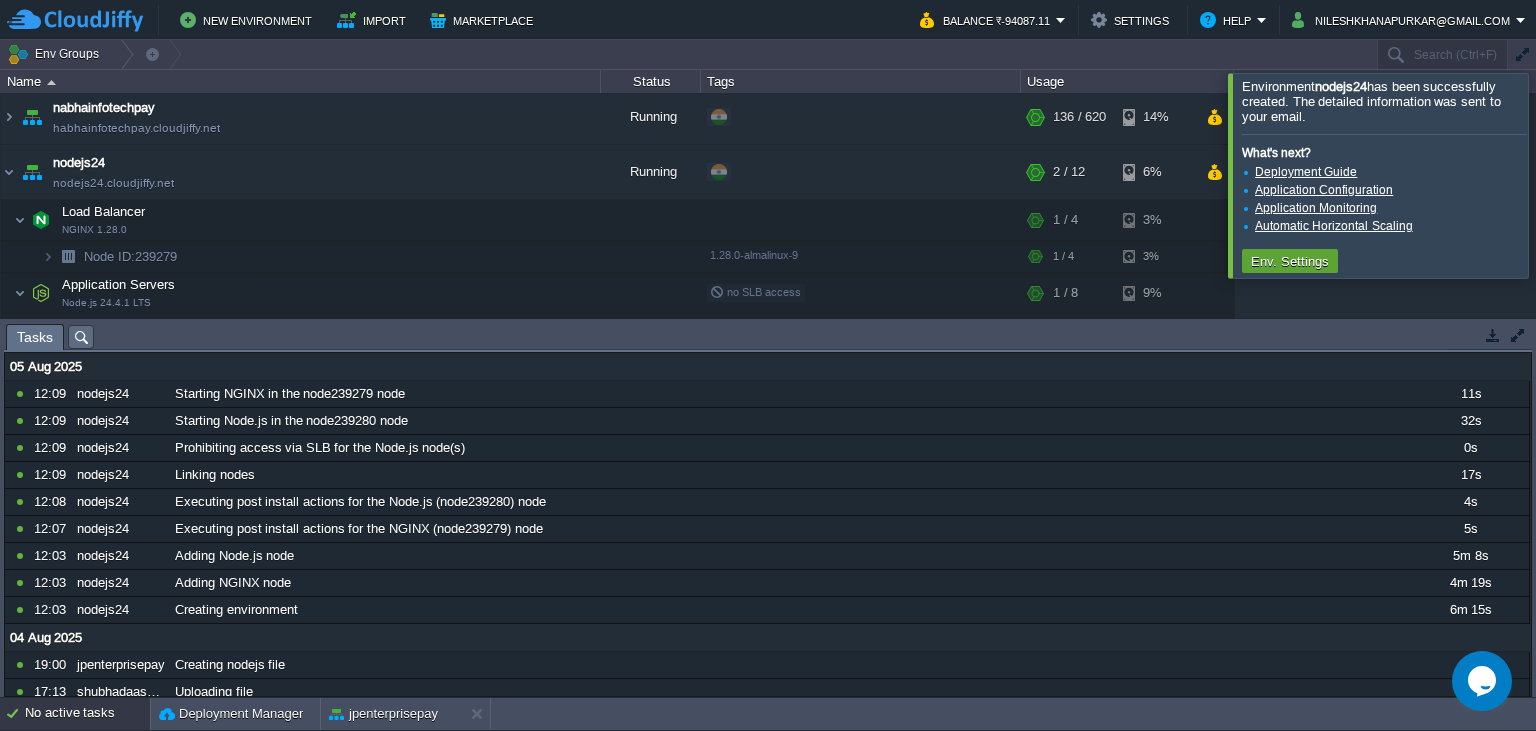 click at bounding box center (1560, 175) 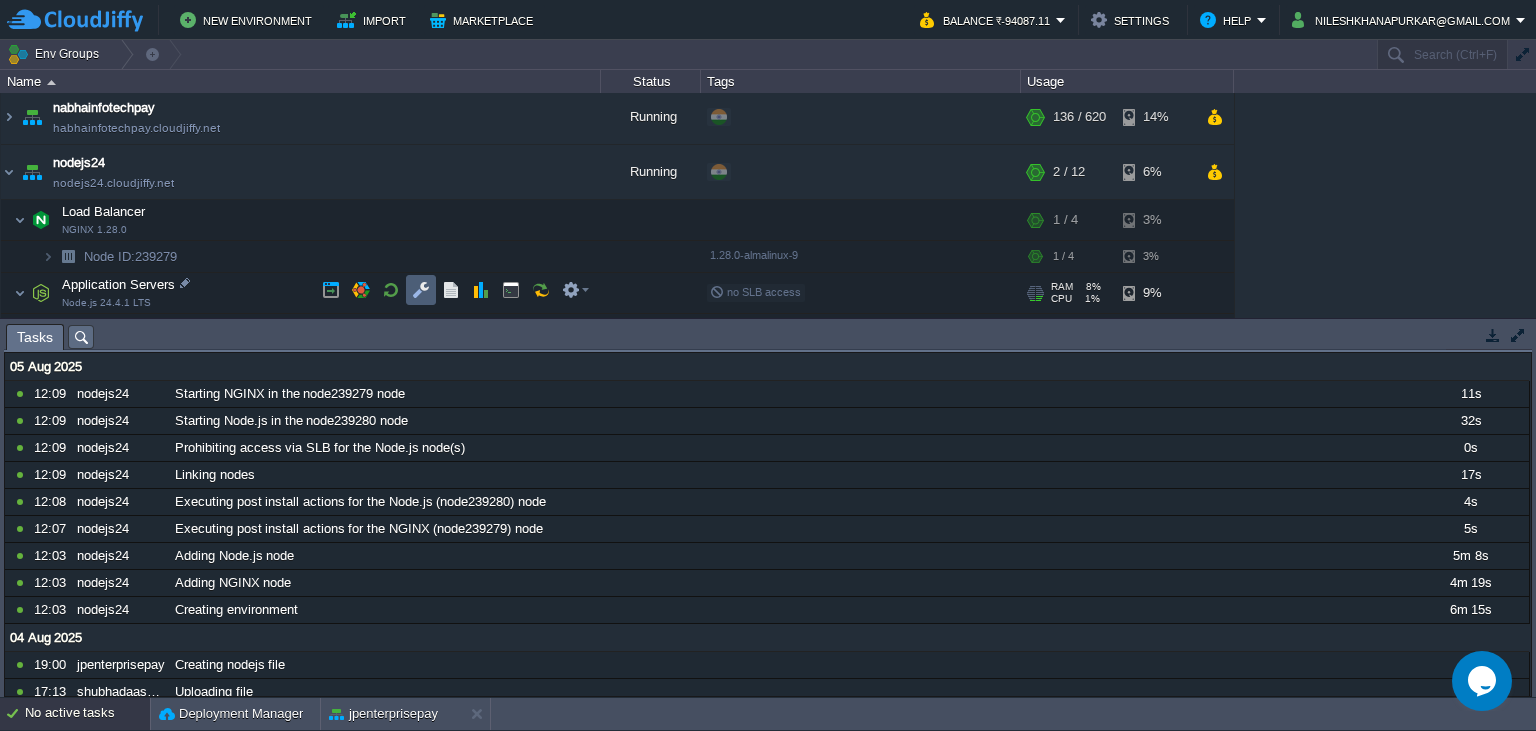 click at bounding box center (421, 290) 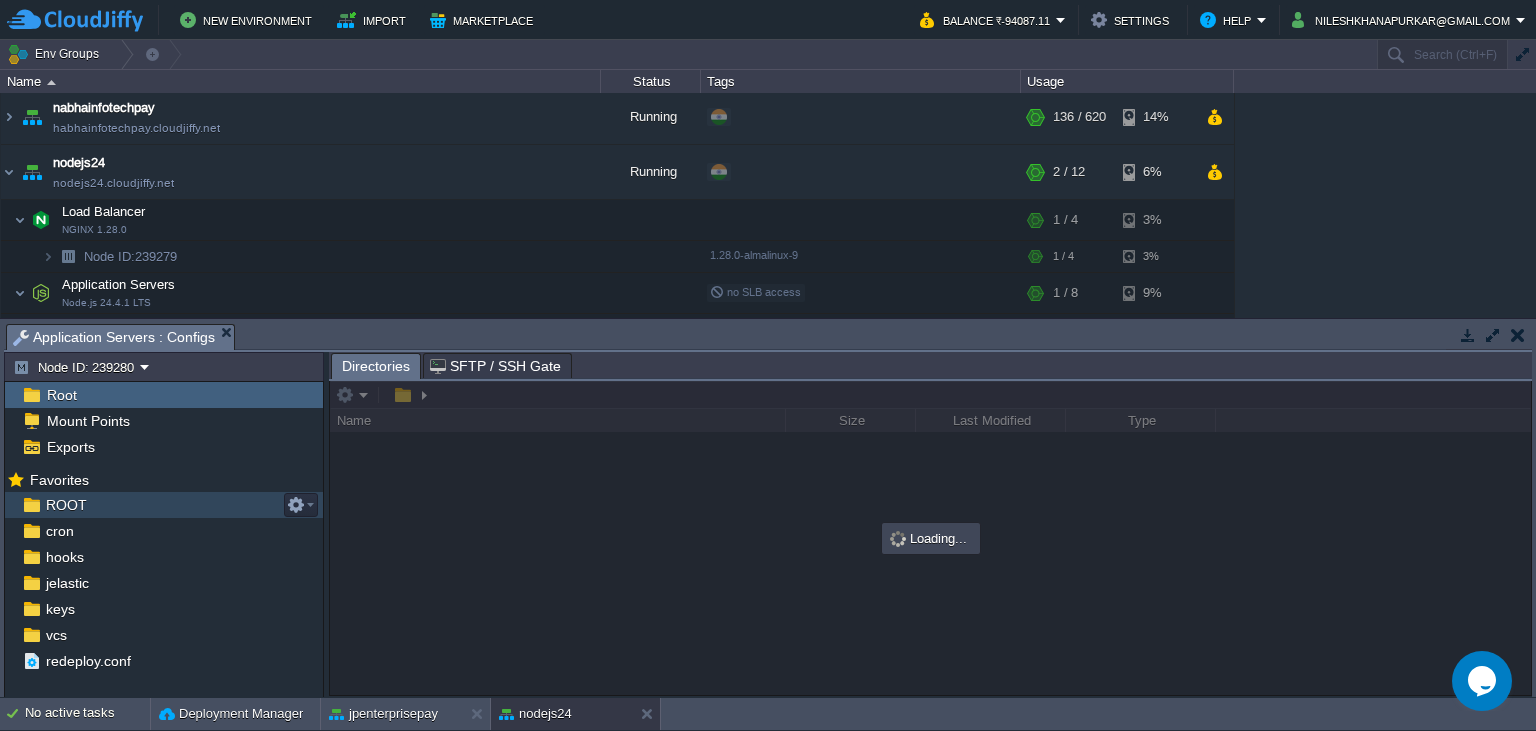 click on "ROOT" at bounding box center [164, 505] 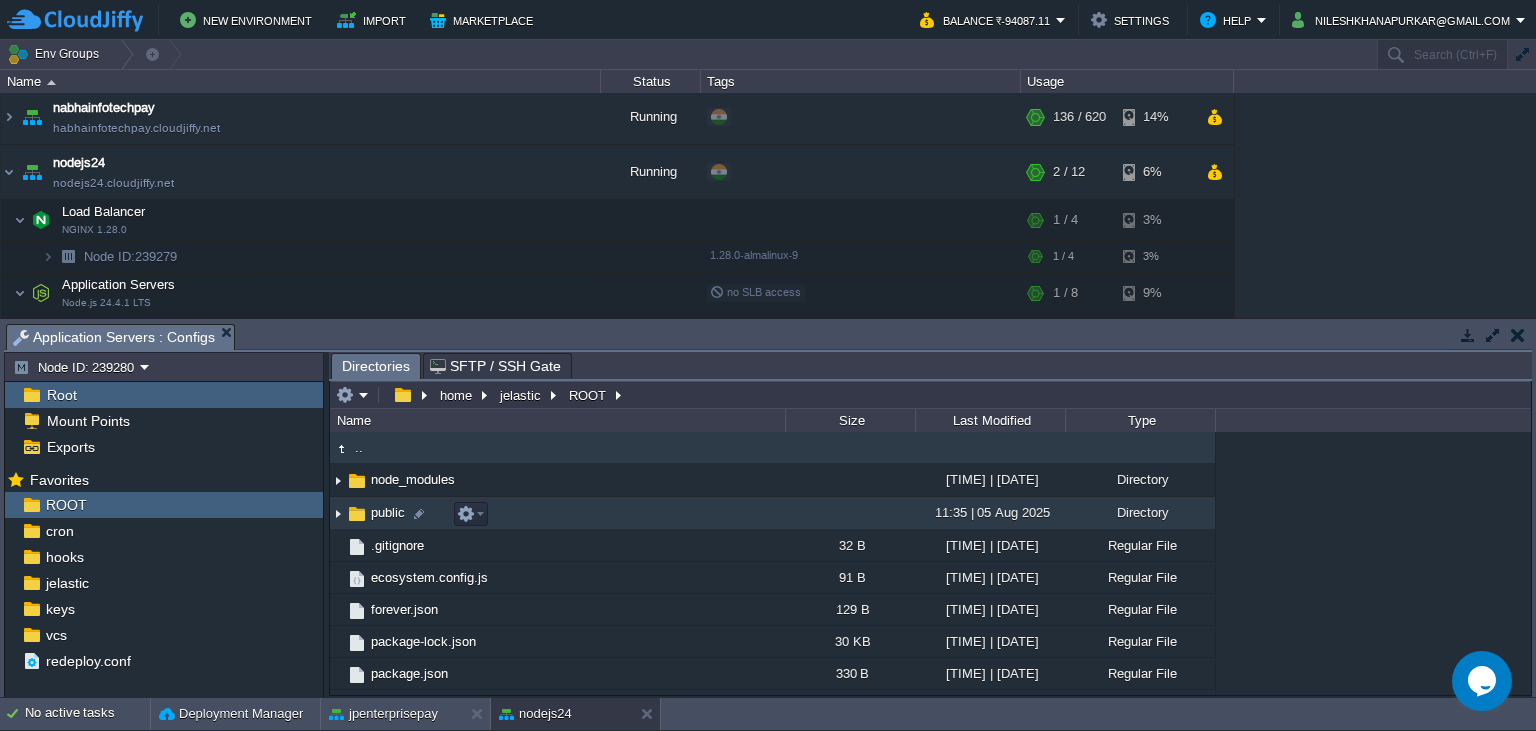 click on "public" at bounding box center [388, 512] 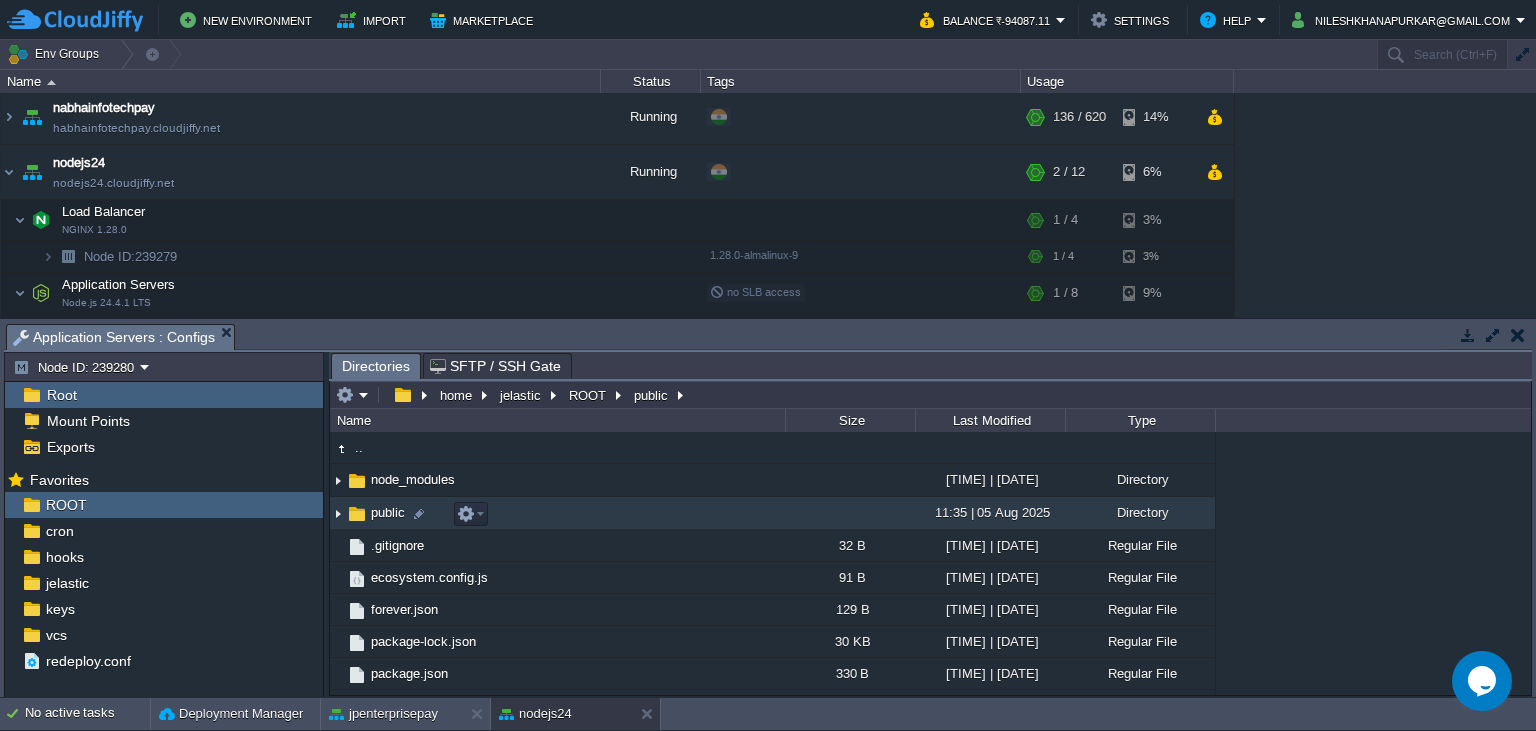 click on "public" at bounding box center [388, 512] 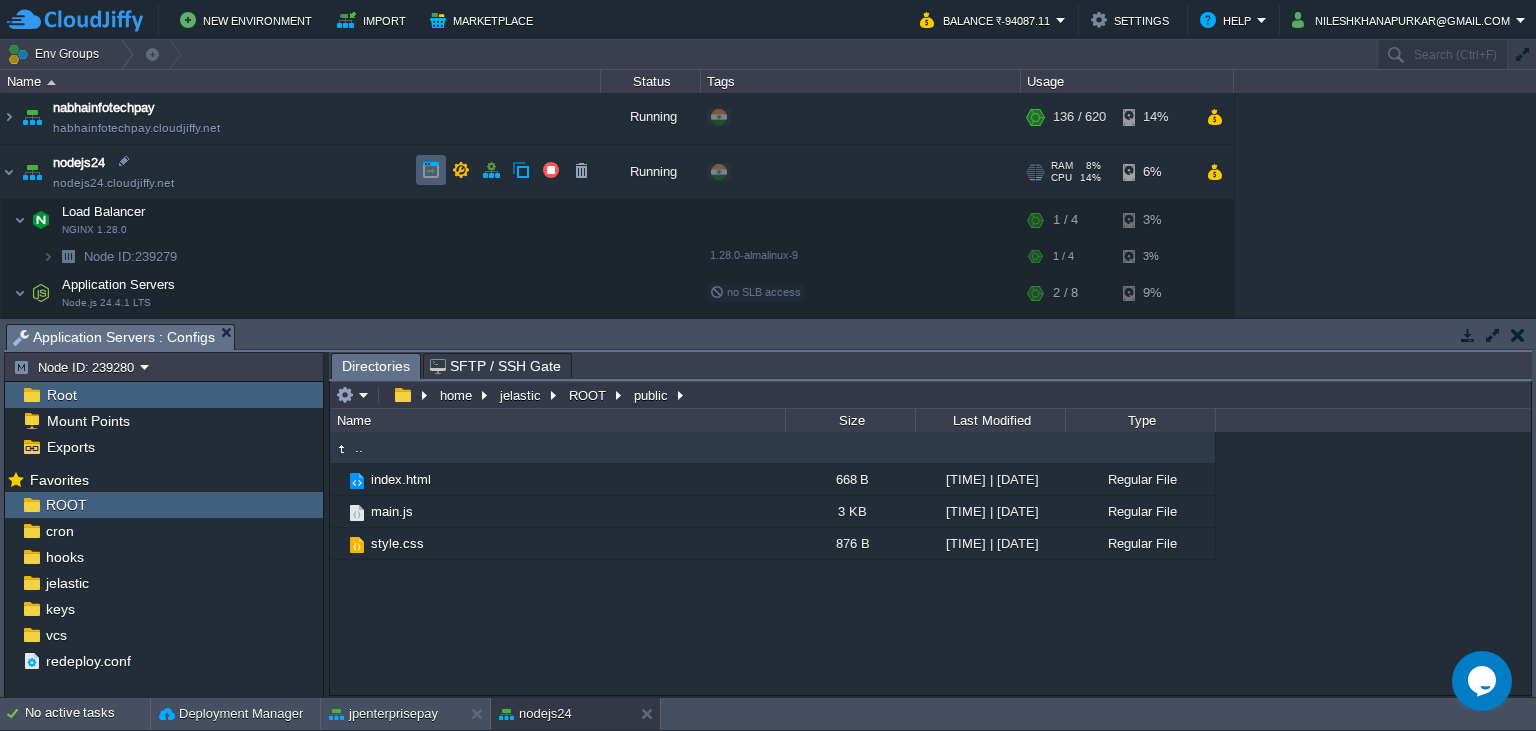 click at bounding box center [431, 170] 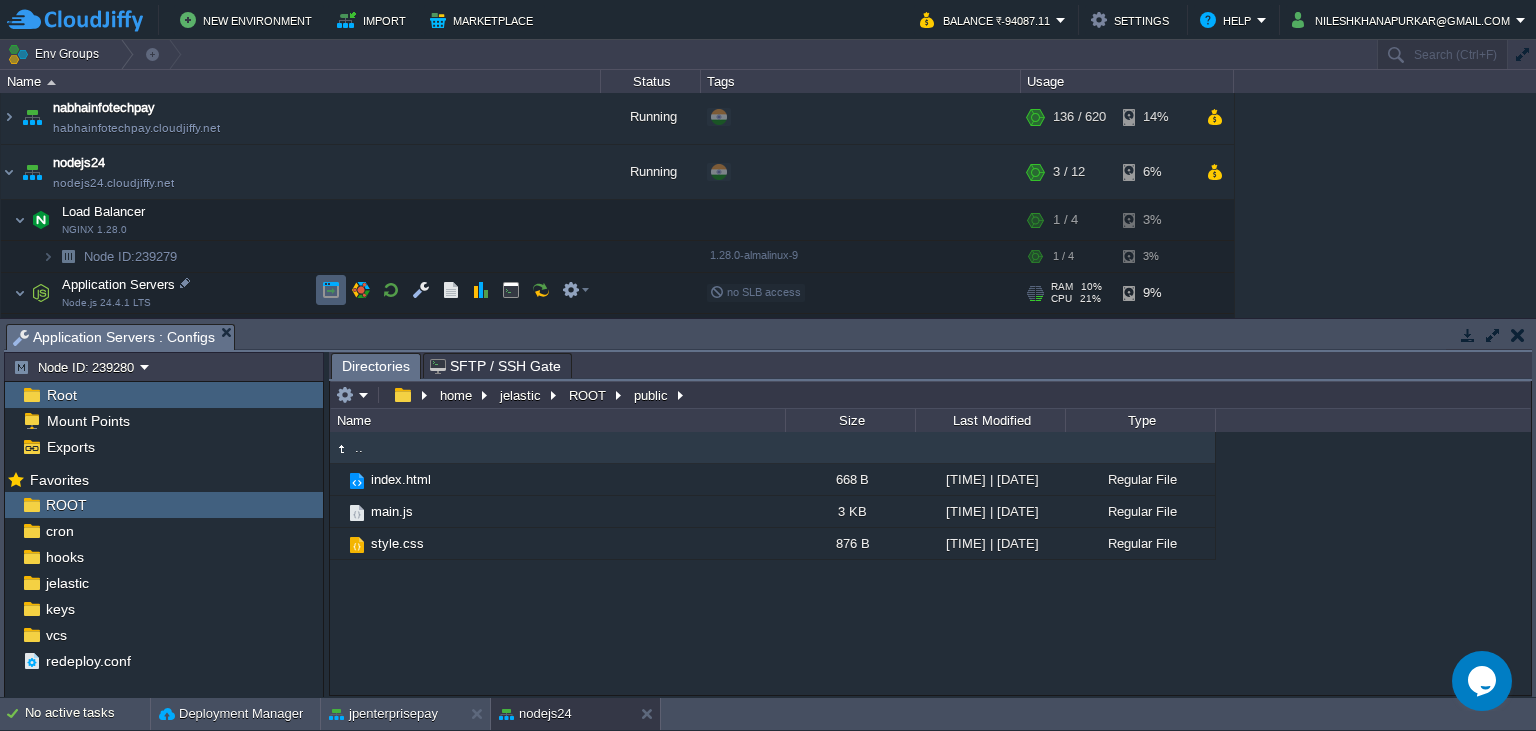 click at bounding box center [331, 290] 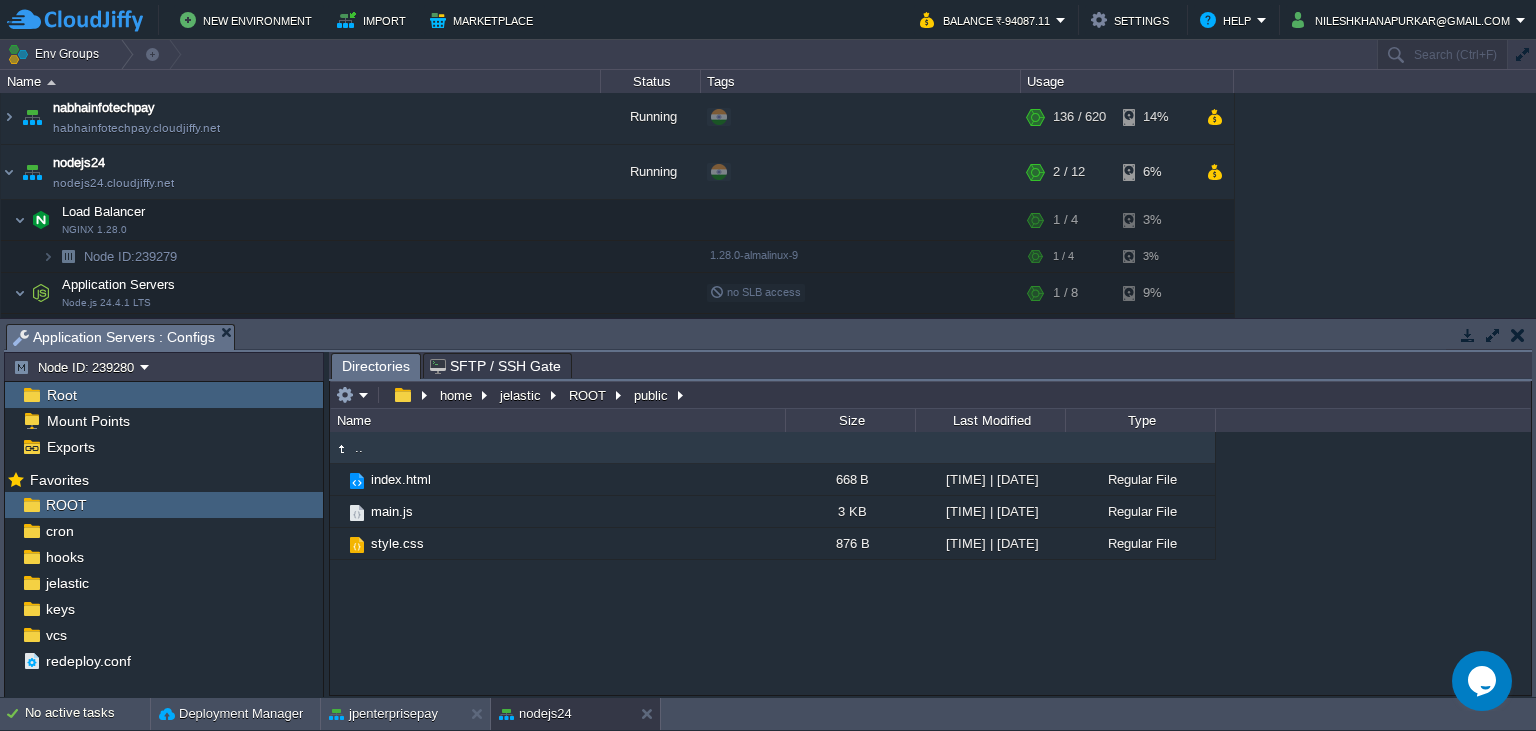 click on ".. index.html 668 B [TIME]   |   [DATE] Regular File main.js 3 KB [TIME]   |   [DATE] Regular File style.css 876 B [TIME]   |   [DATE] Regular File" at bounding box center (930, 563) 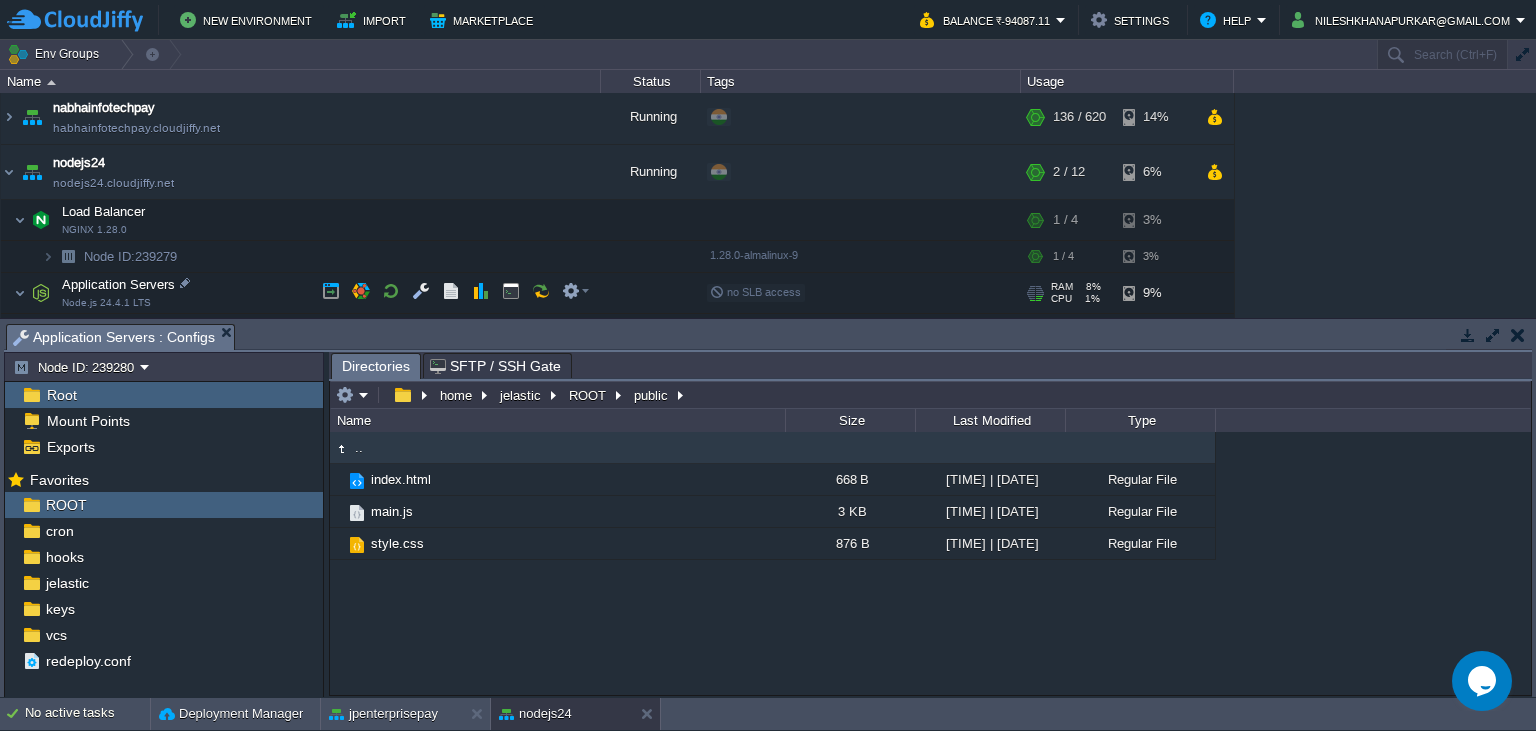 scroll, scrollTop: 492, scrollLeft: 0, axis: vertical 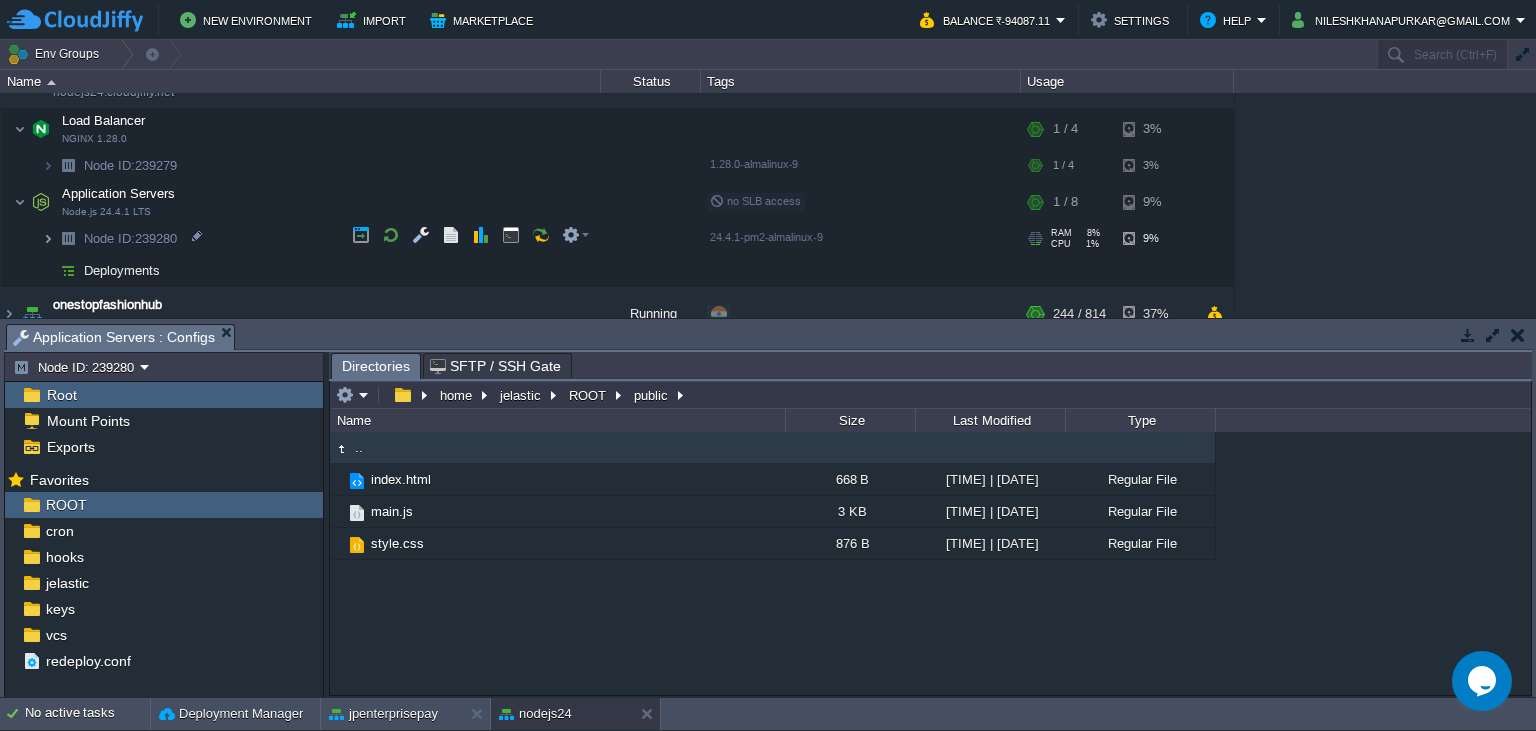 click at bounding box center (48, 238) 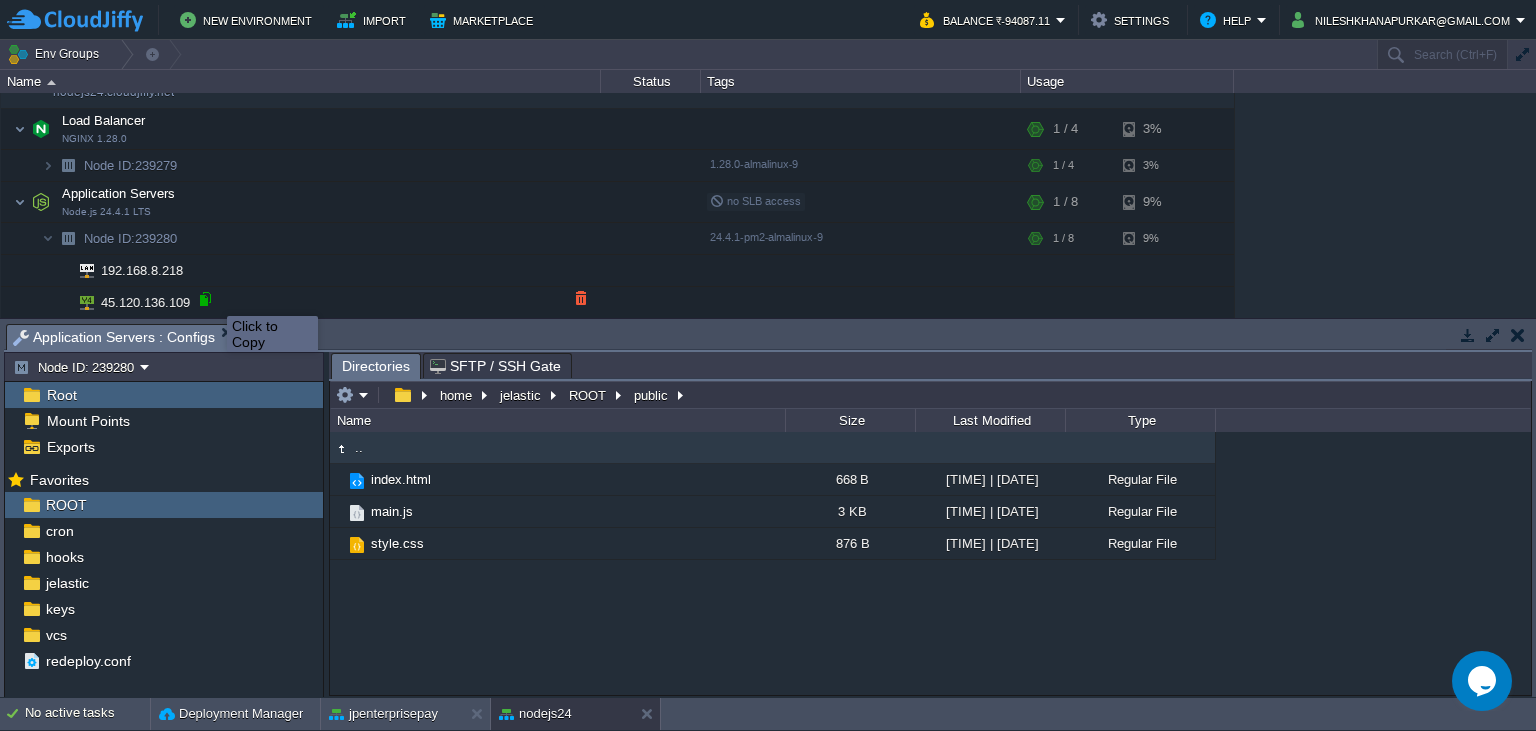 click at bounding box center (205, 299) 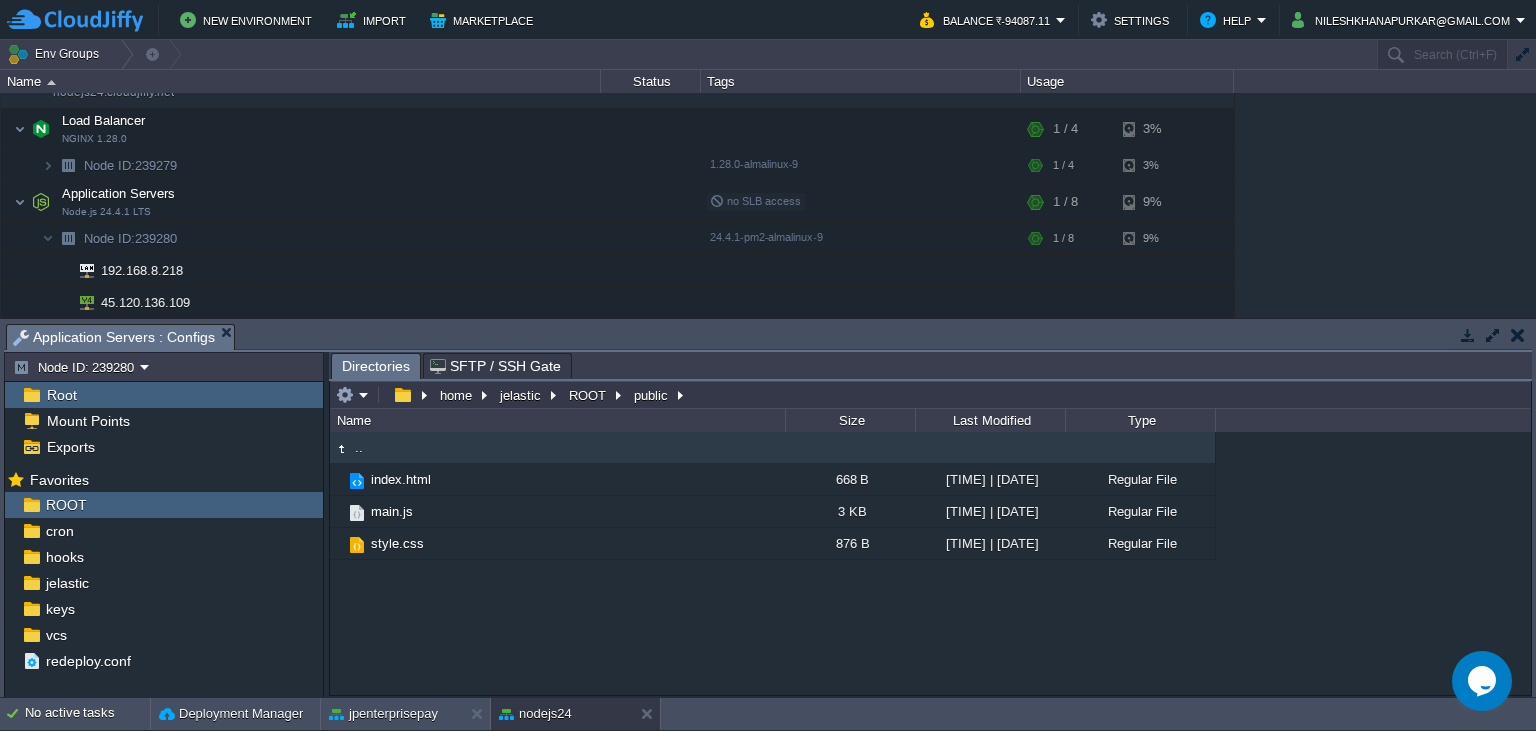click on ".. index.html 668 B [TIME]   |   [DATE] Regular File main.js 3 KB [TIME]   |   [DATE] Regular File style.css 876 B [TIME]   |   [DATE] Regular File" at bounding box center [930, 563] 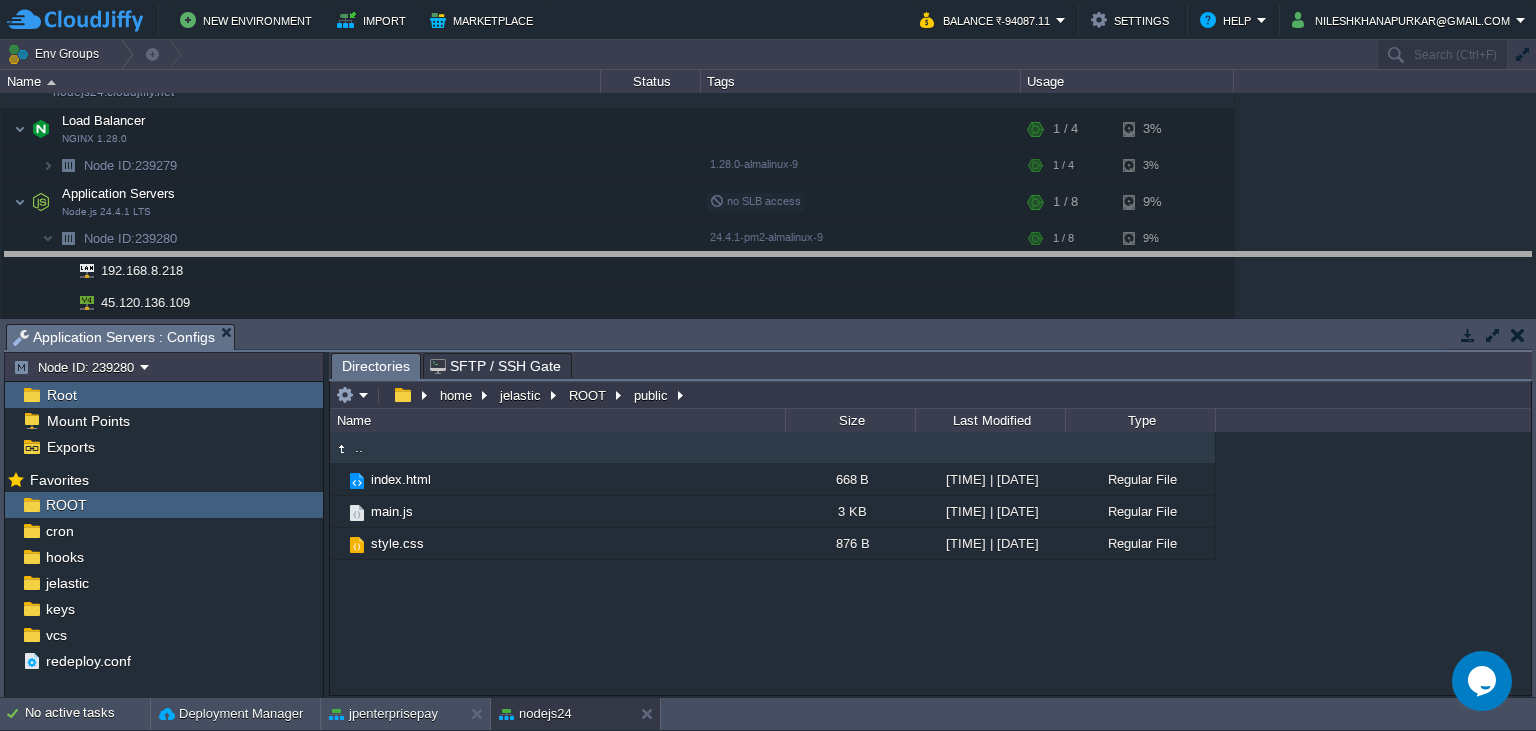 drag, startPoint x: 614, startPoint y: 338, endPoint x: 625, endPoint y: 247, distance: 91.66242 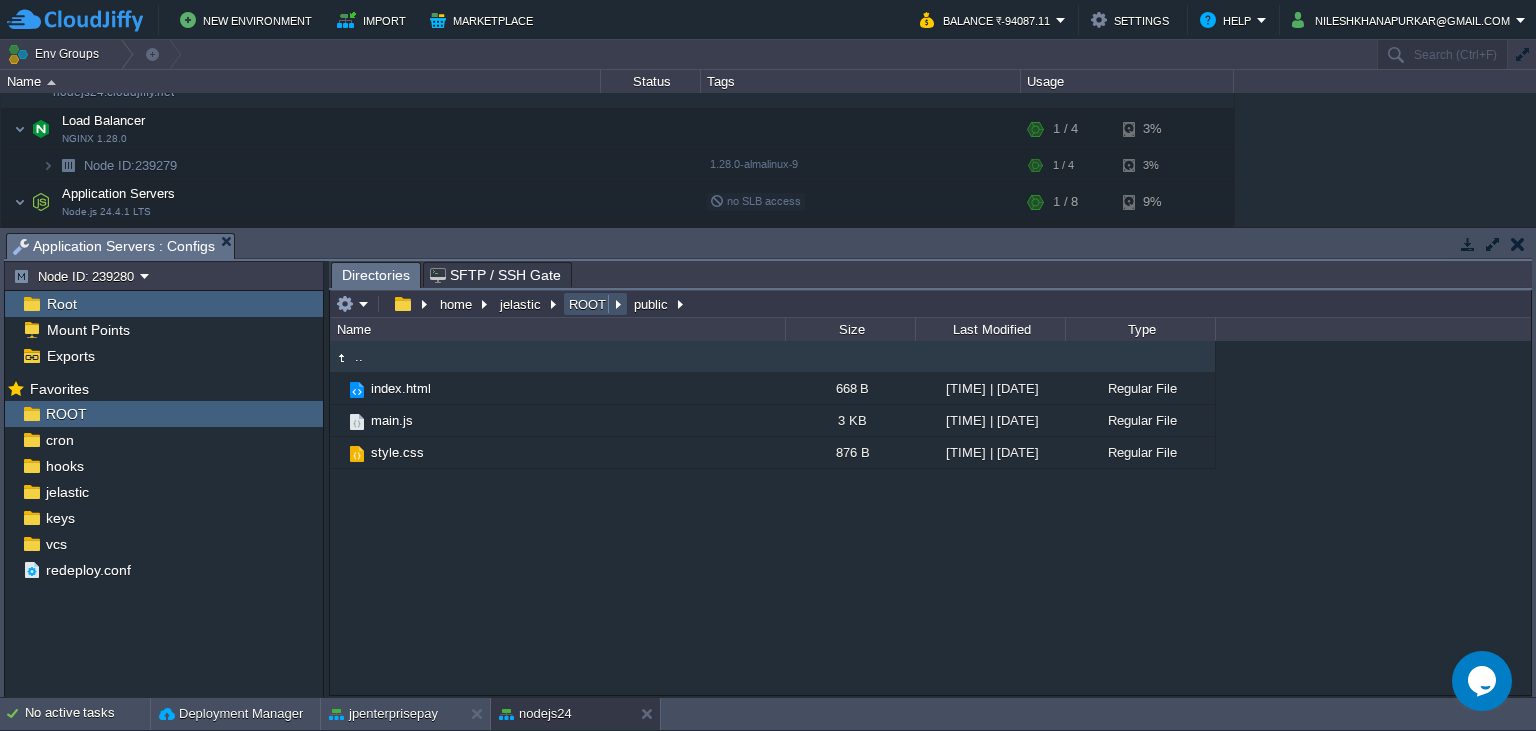 click on "ROOT" at bounding box center (588, 304) 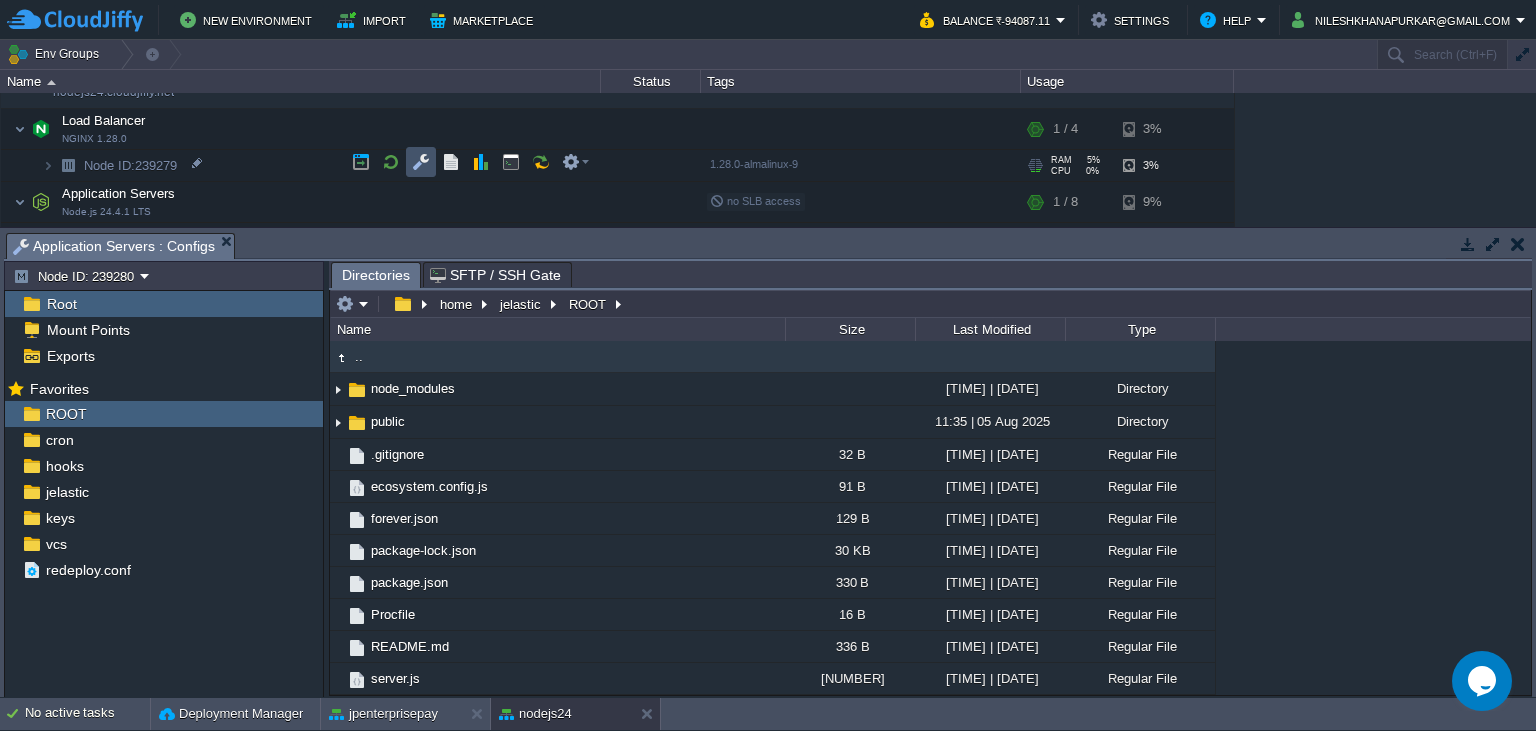 click at bounding box center (421, 162) 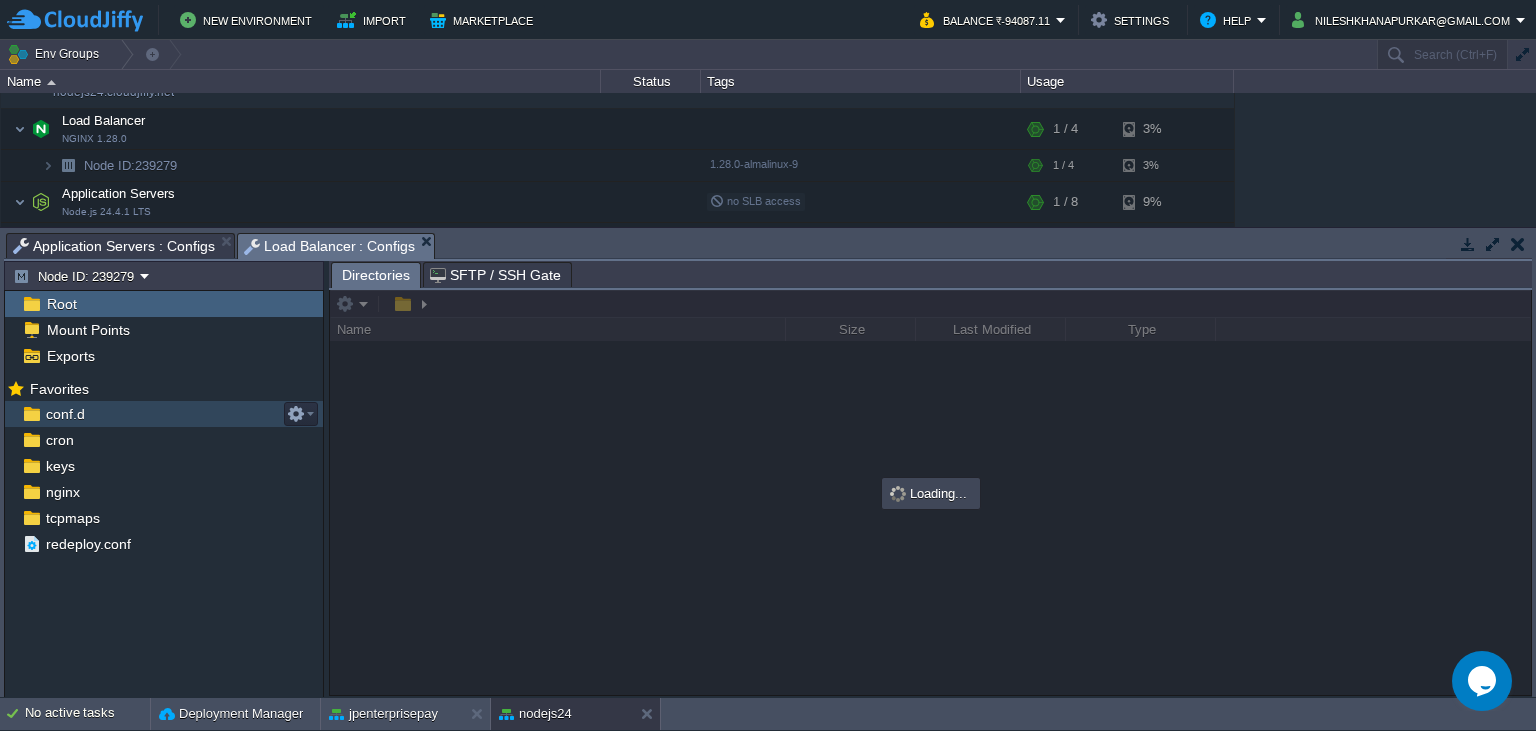 click on "conf.d" at bounding box center [164, 414] 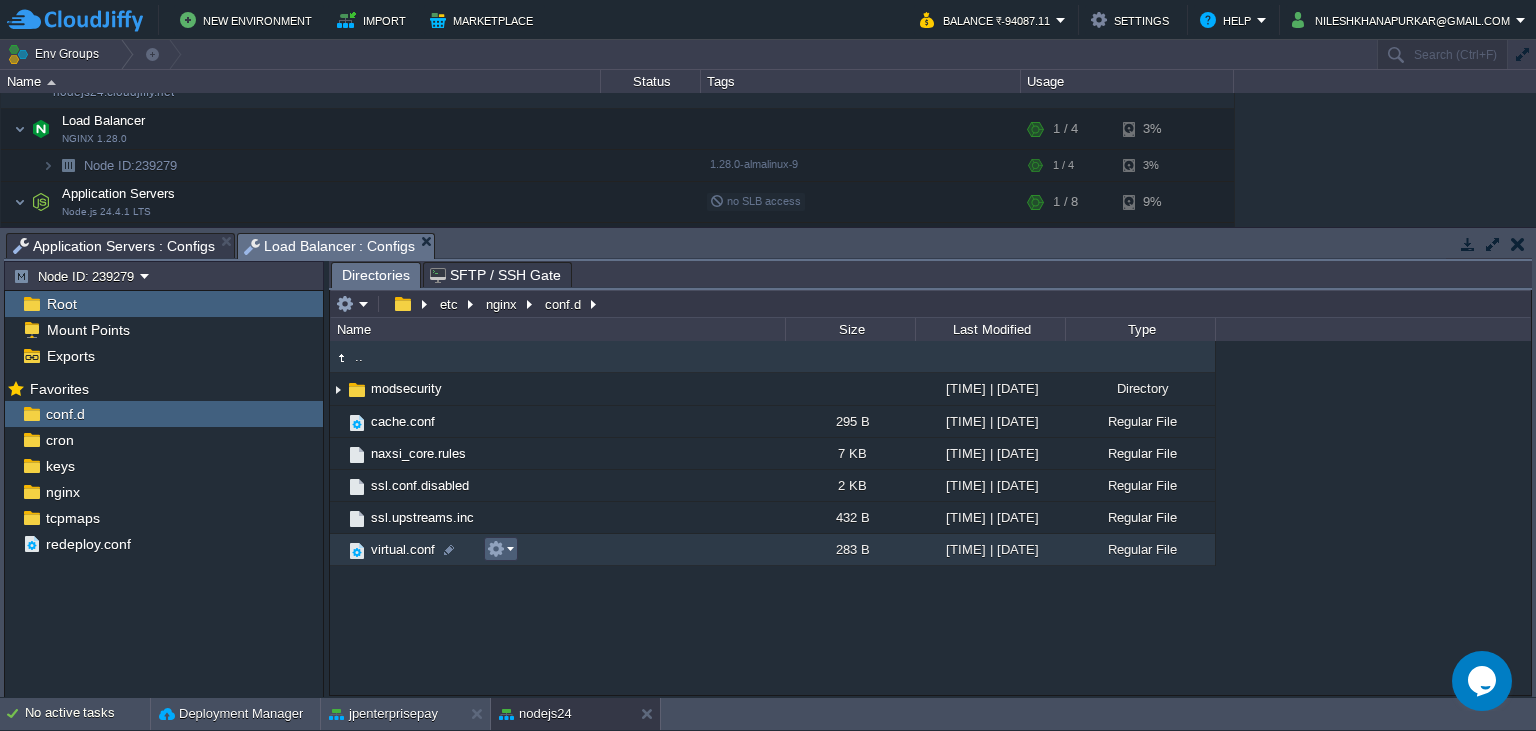 click at bounding box center [500, 549] 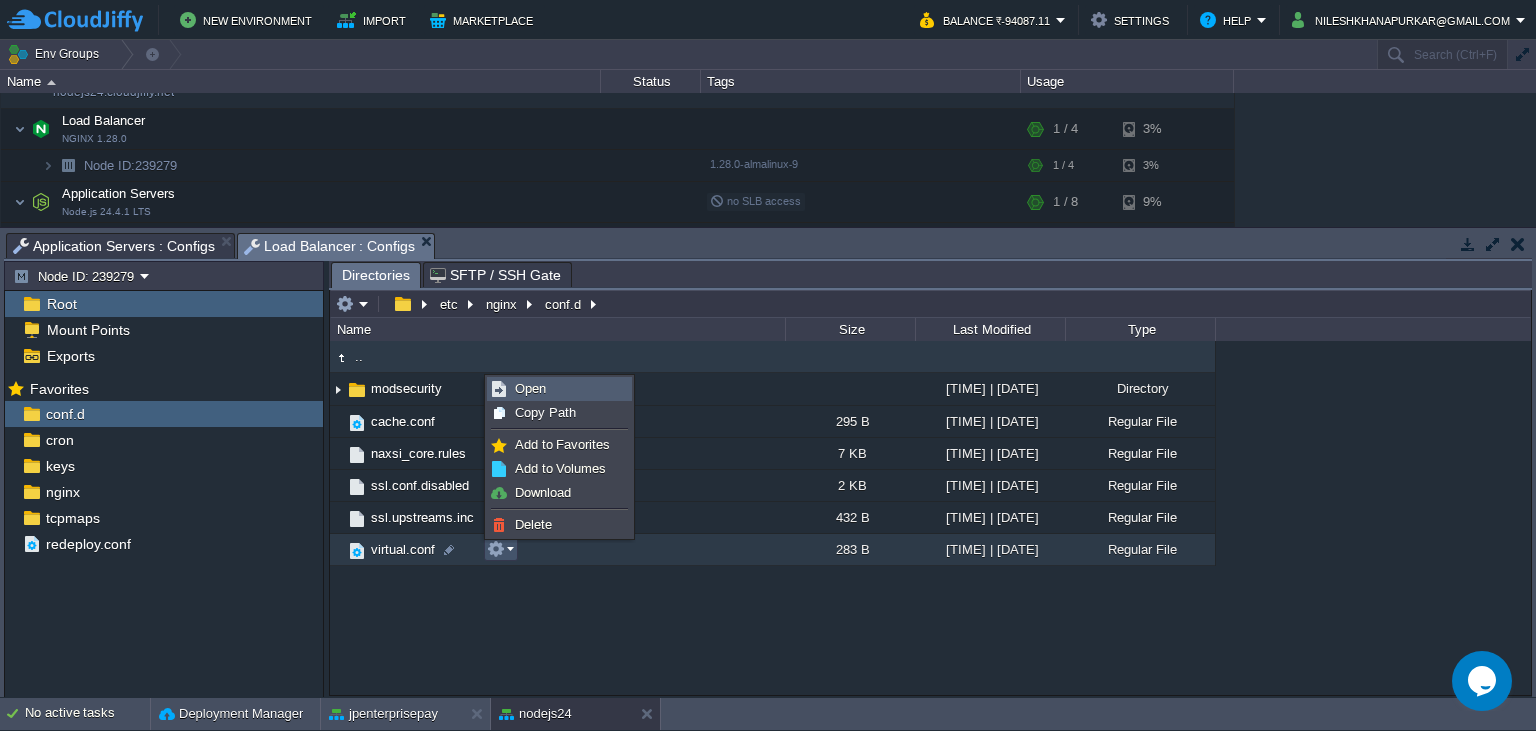 click on "Open" at bounding box center [530, 388] 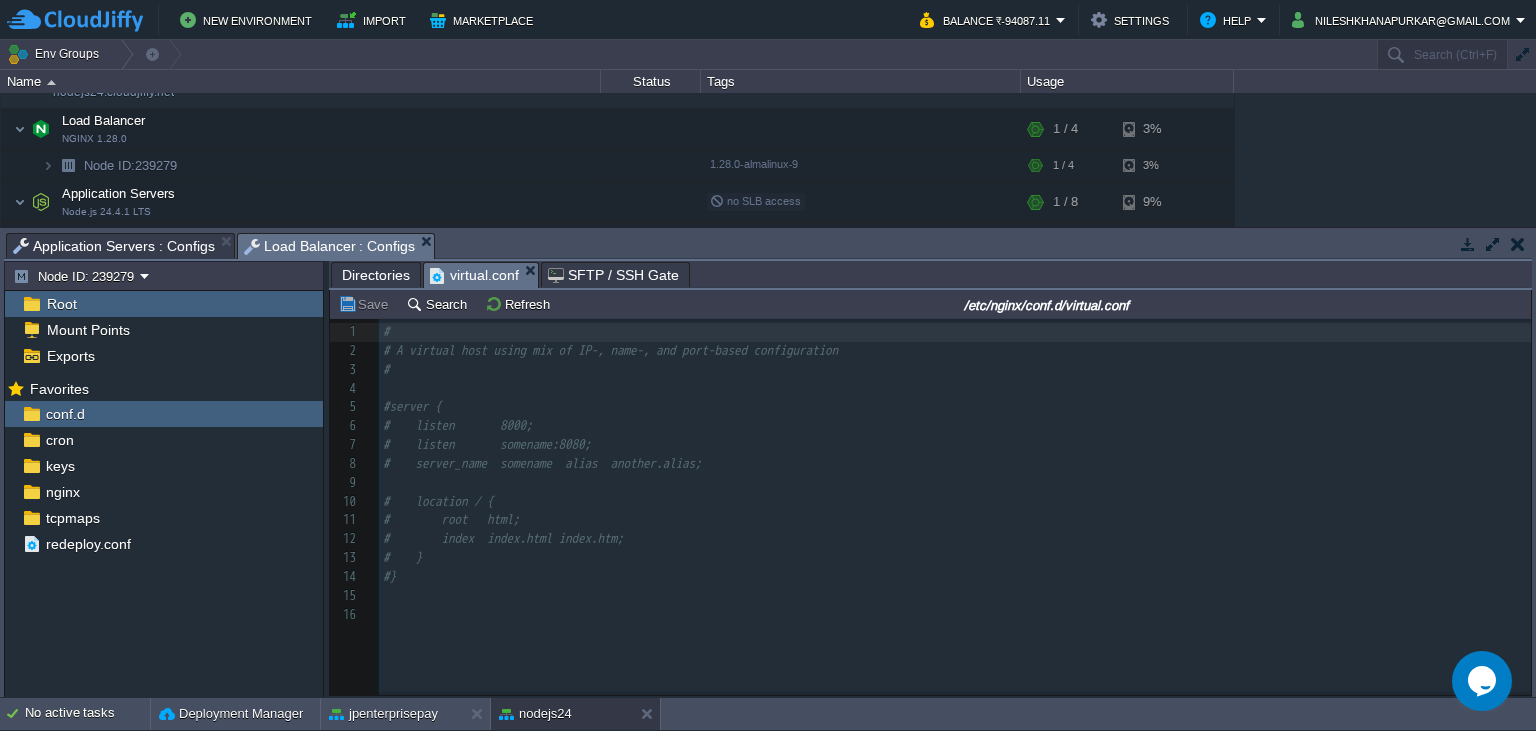 scroll, scrollTop: 7, scrollLeft: 0, axis: vertical 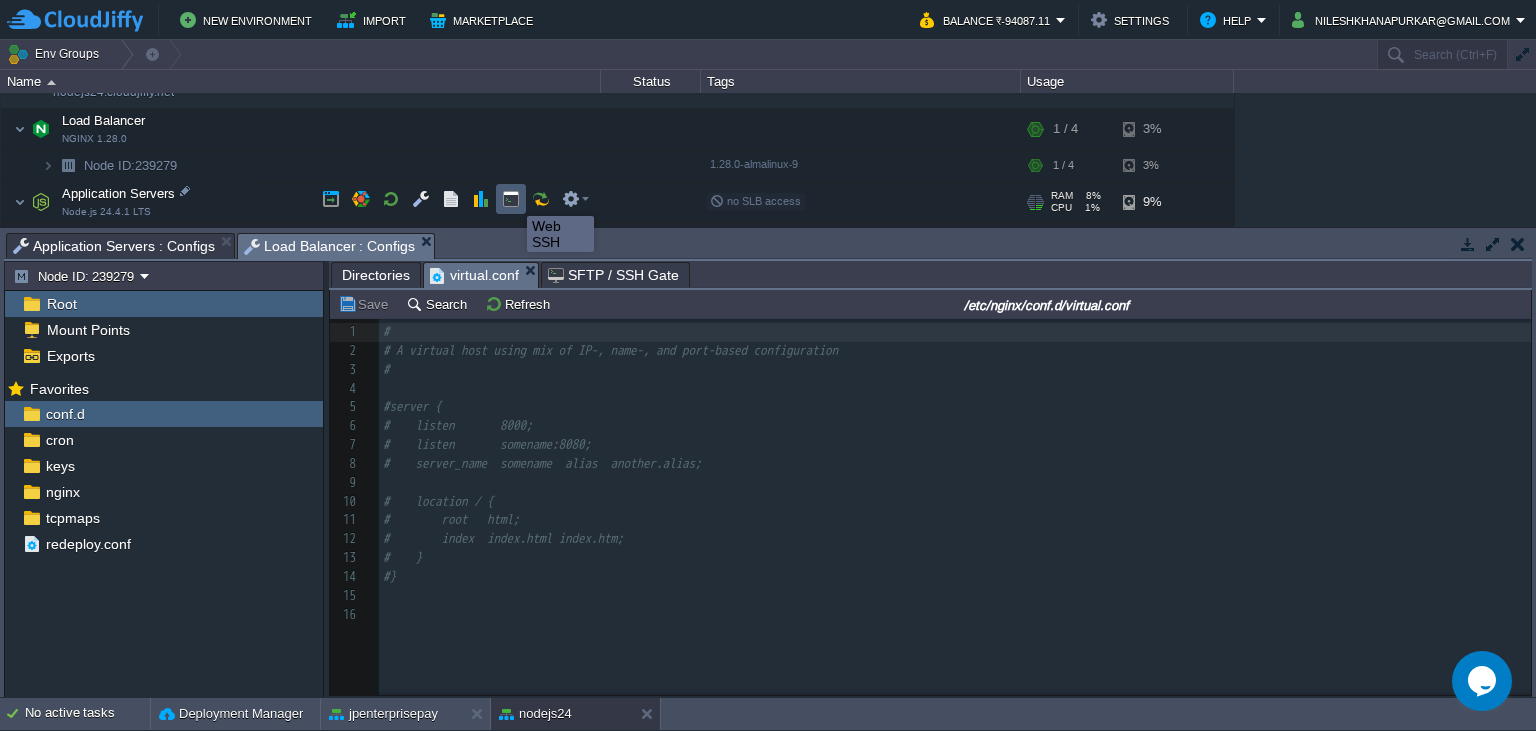 click at bounding box center [511, 199] 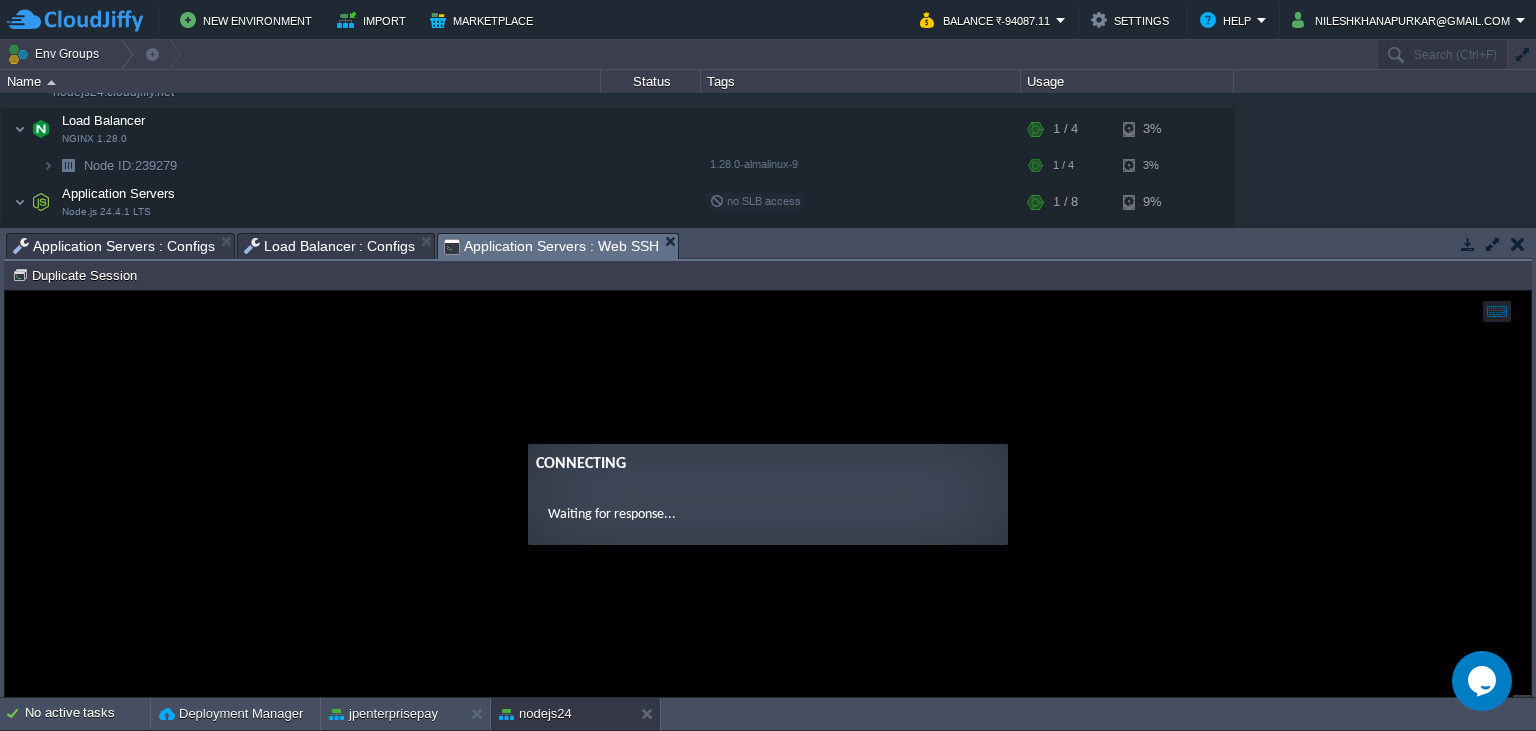 scroll, scrollTop: 0, scrollLeft: 0, axis: both 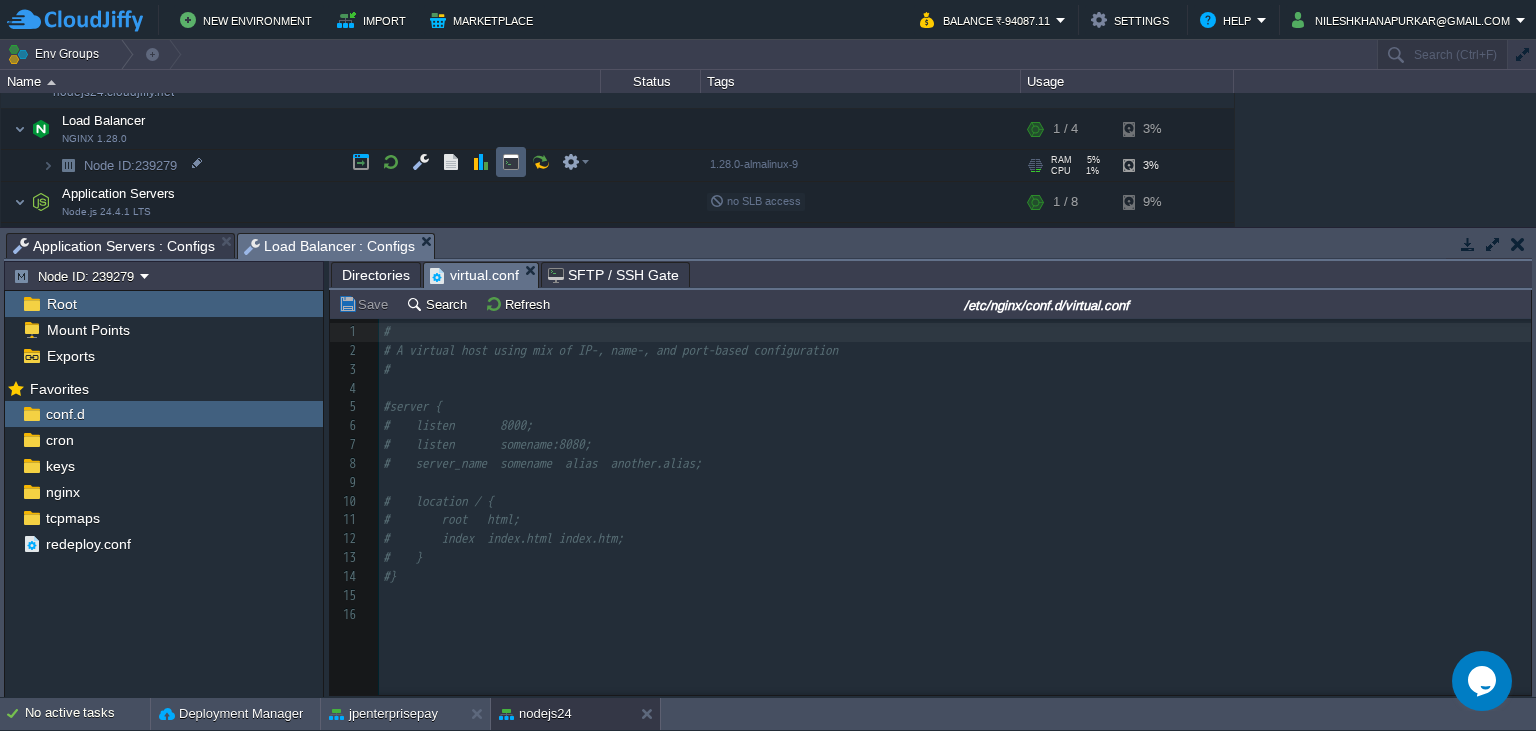 click at bounding box center (511, 162) 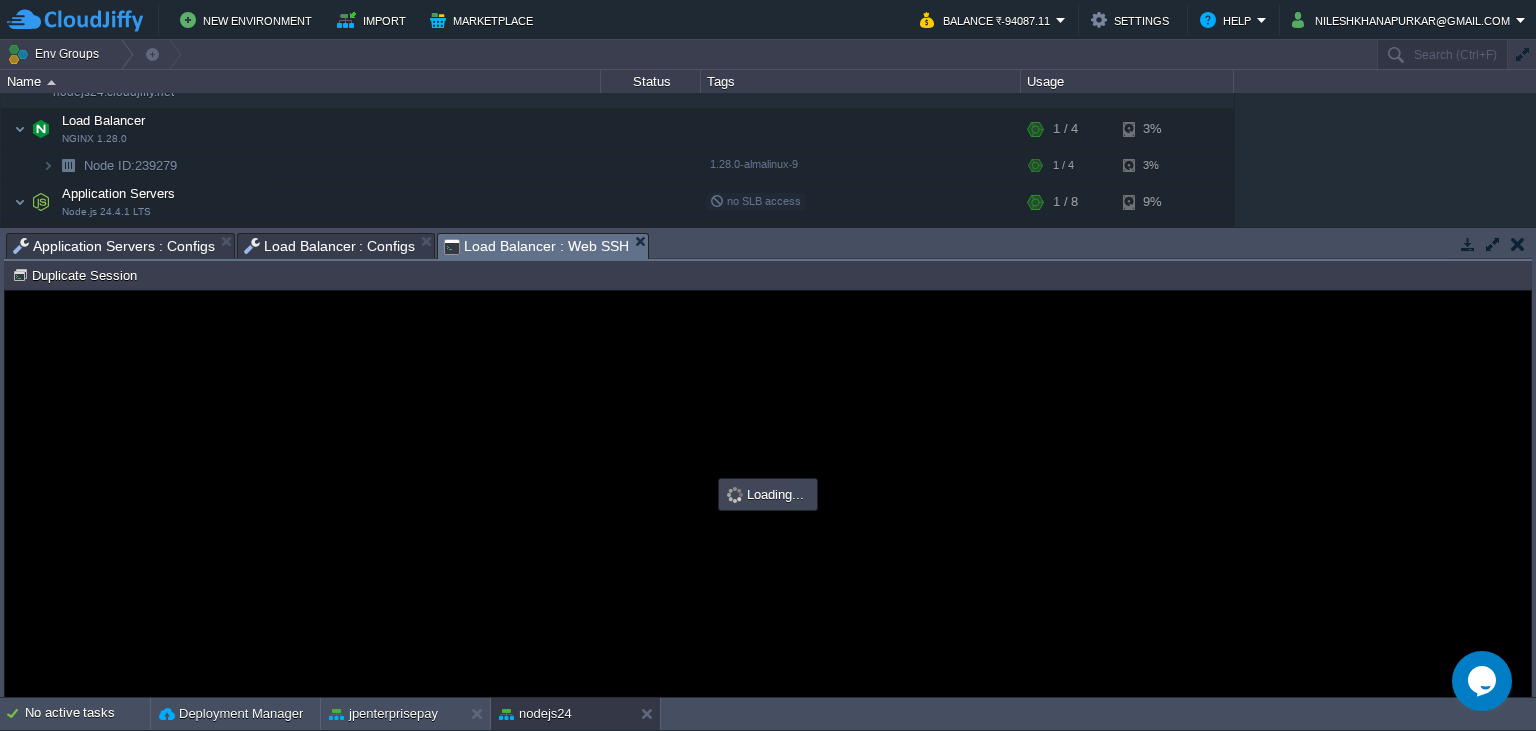 scroll, scrollTop: 0, scrollLeft: 0, axis: both 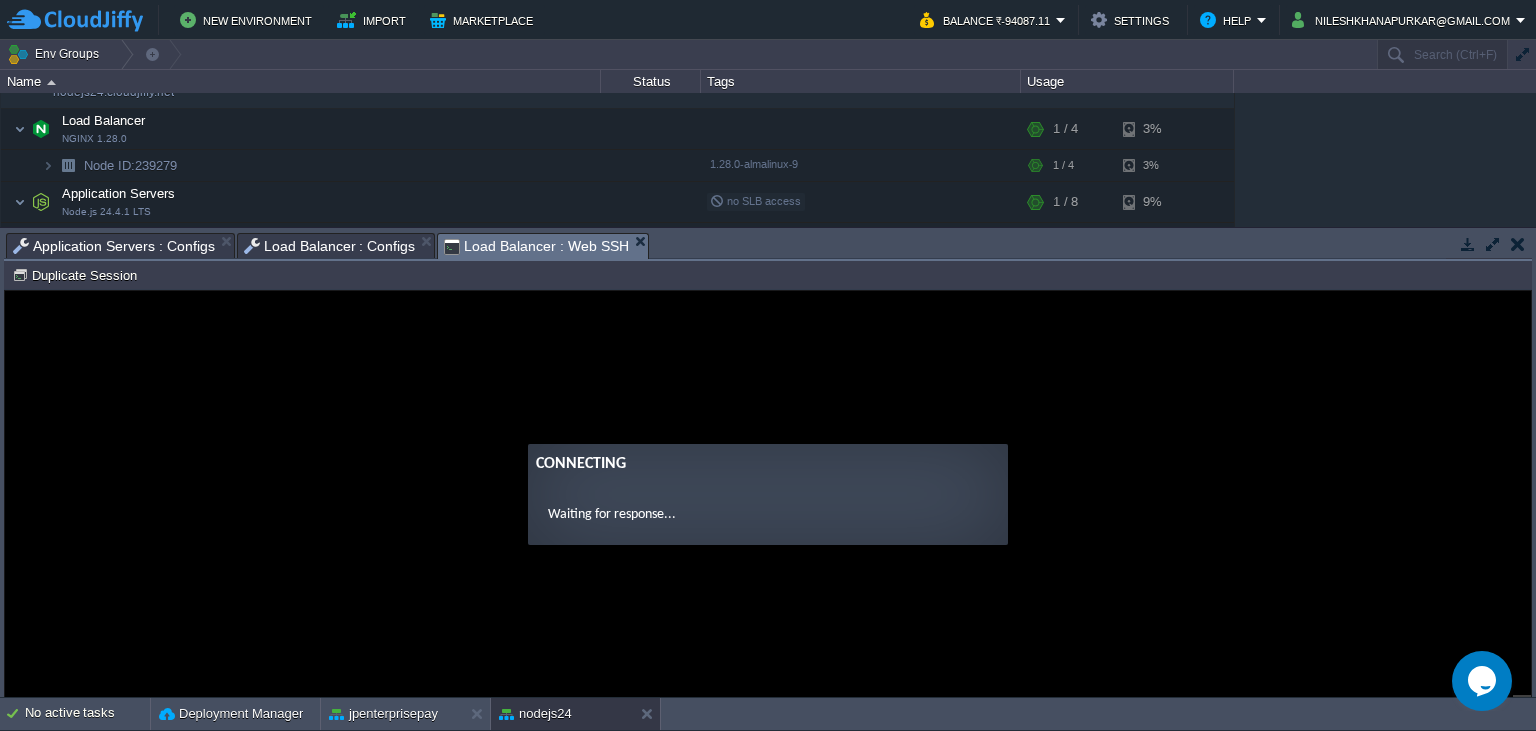 type on "#000000" 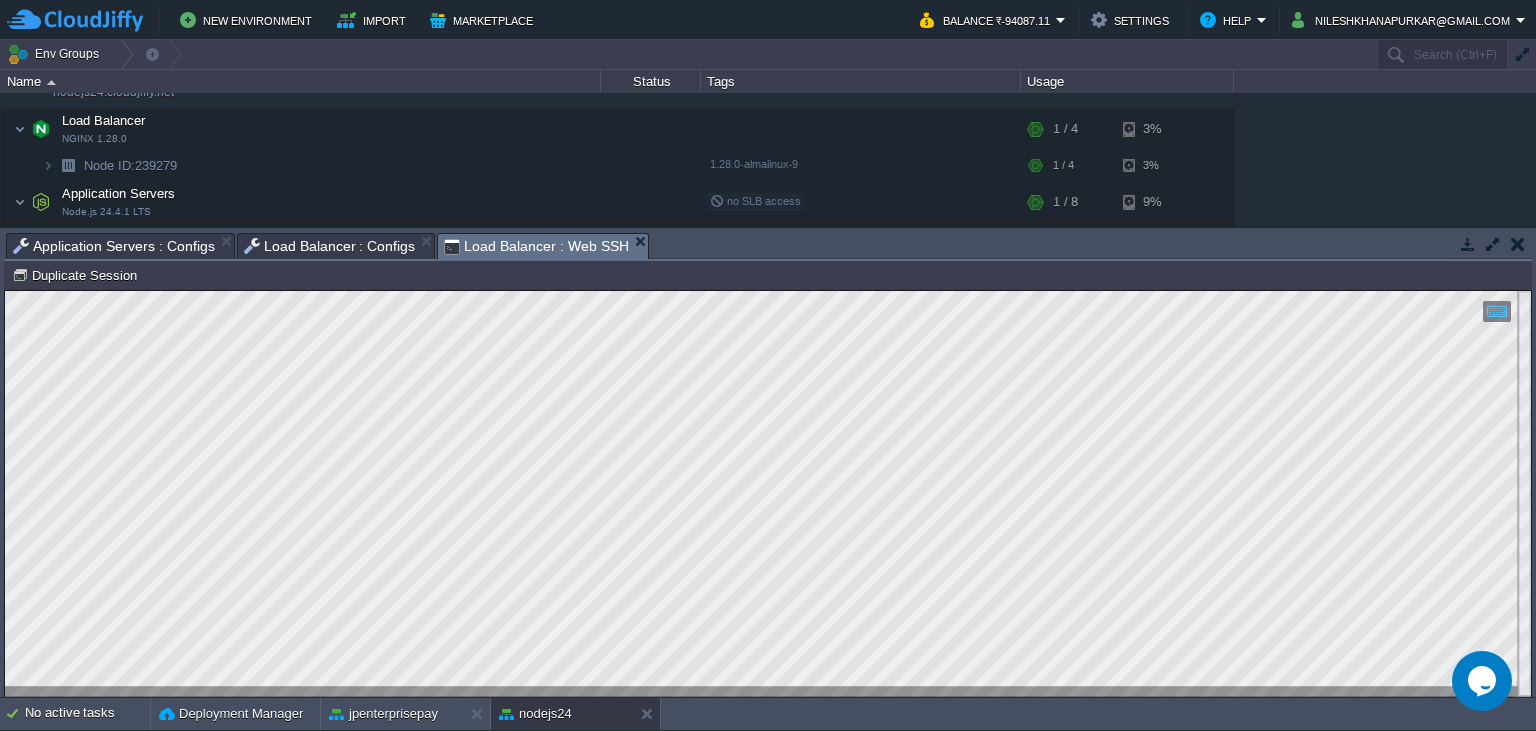 scroll, scrollTop: 9, scrollLeft: 0, axis: vertical 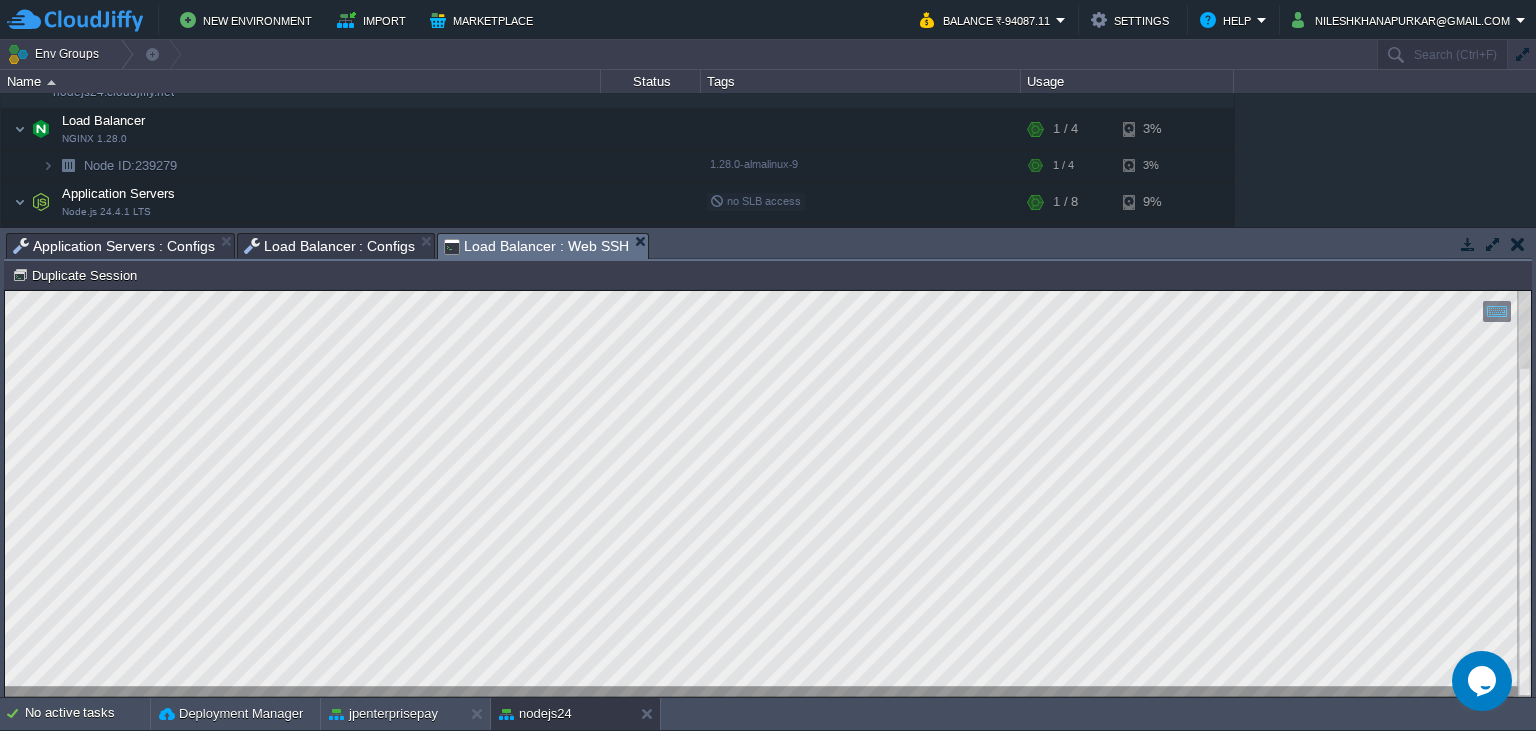 click on "Load Balancer : Configs" at bounding box center (330, 246) 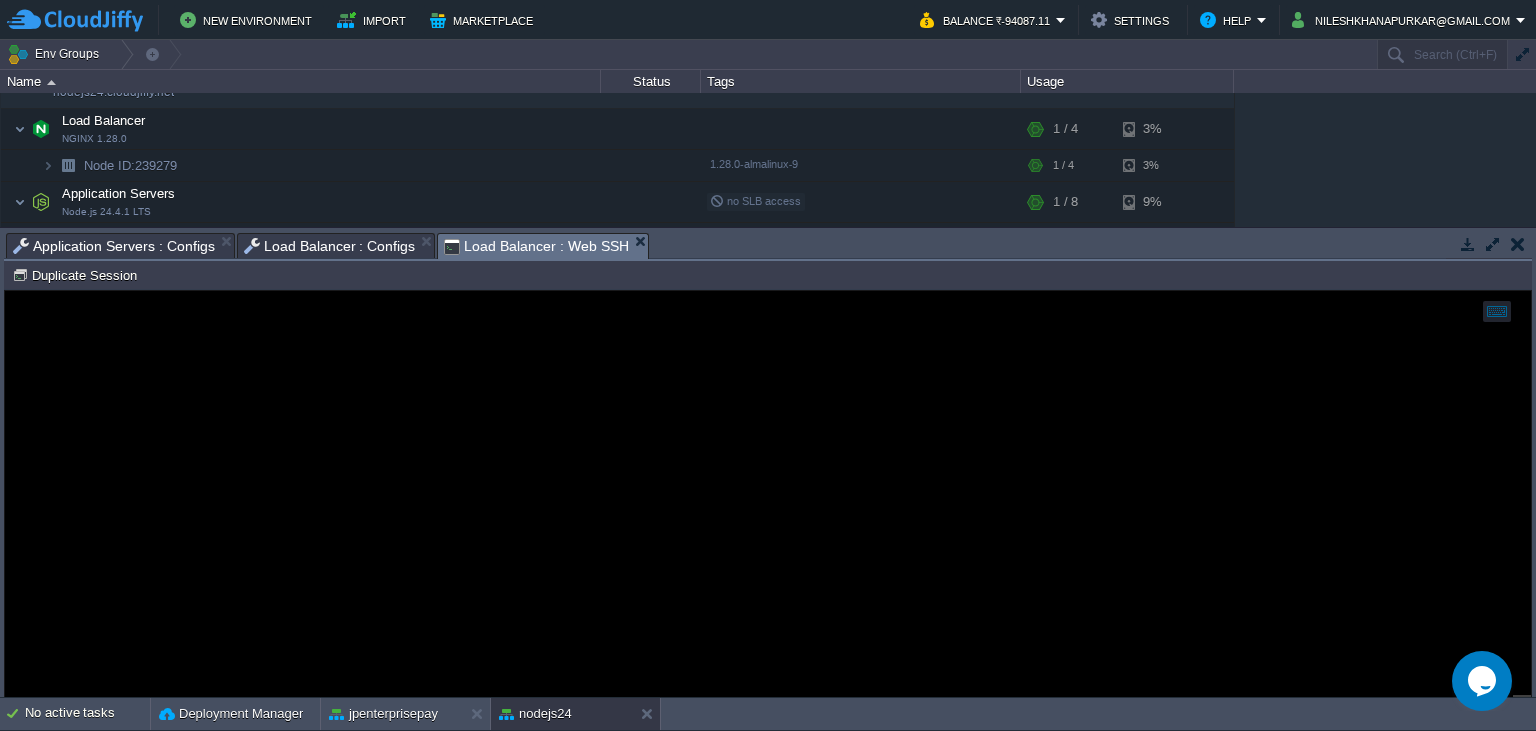 scroll, scrollTop: 7, scrollLeft: 0, axis: vertical 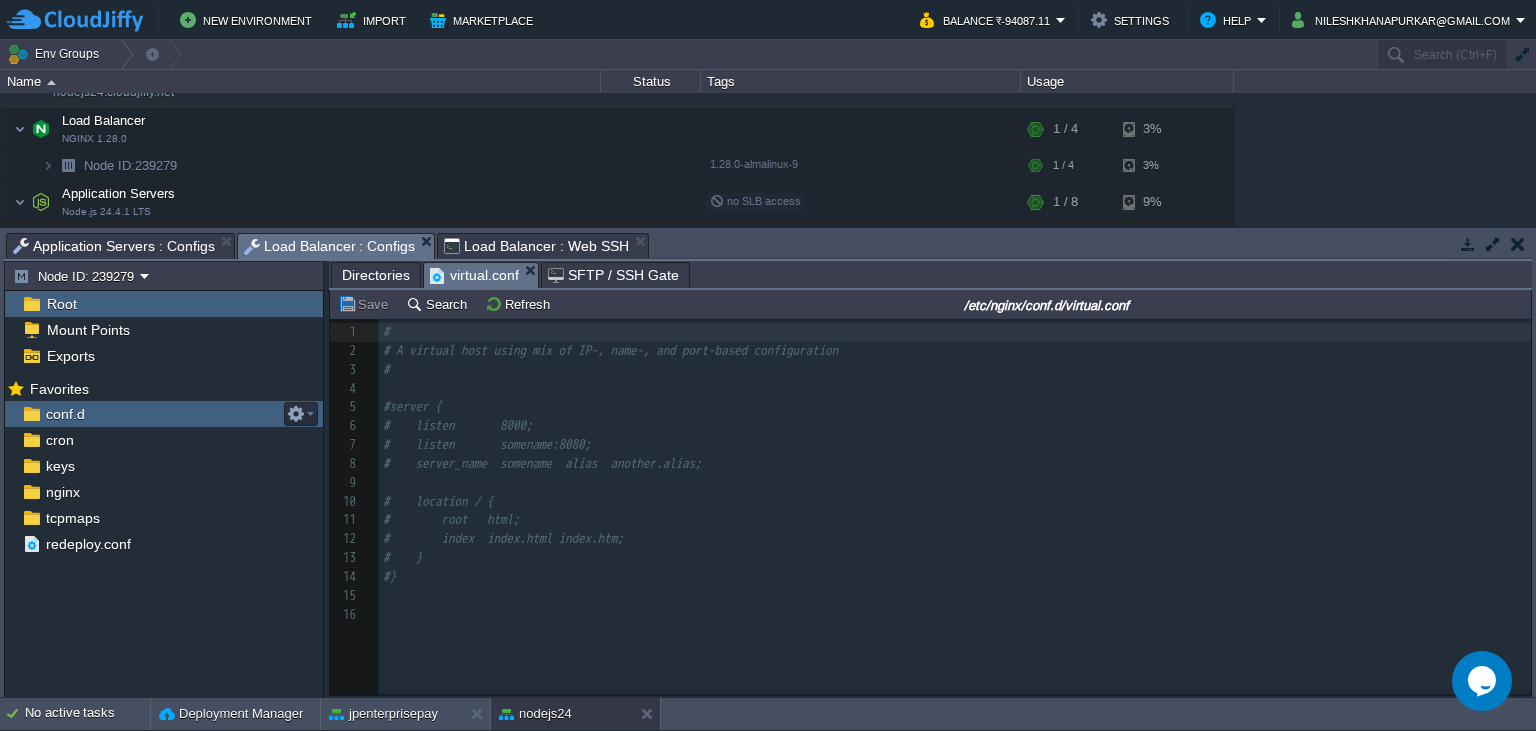 click on "conf.d" at bounding box center (164, 414) 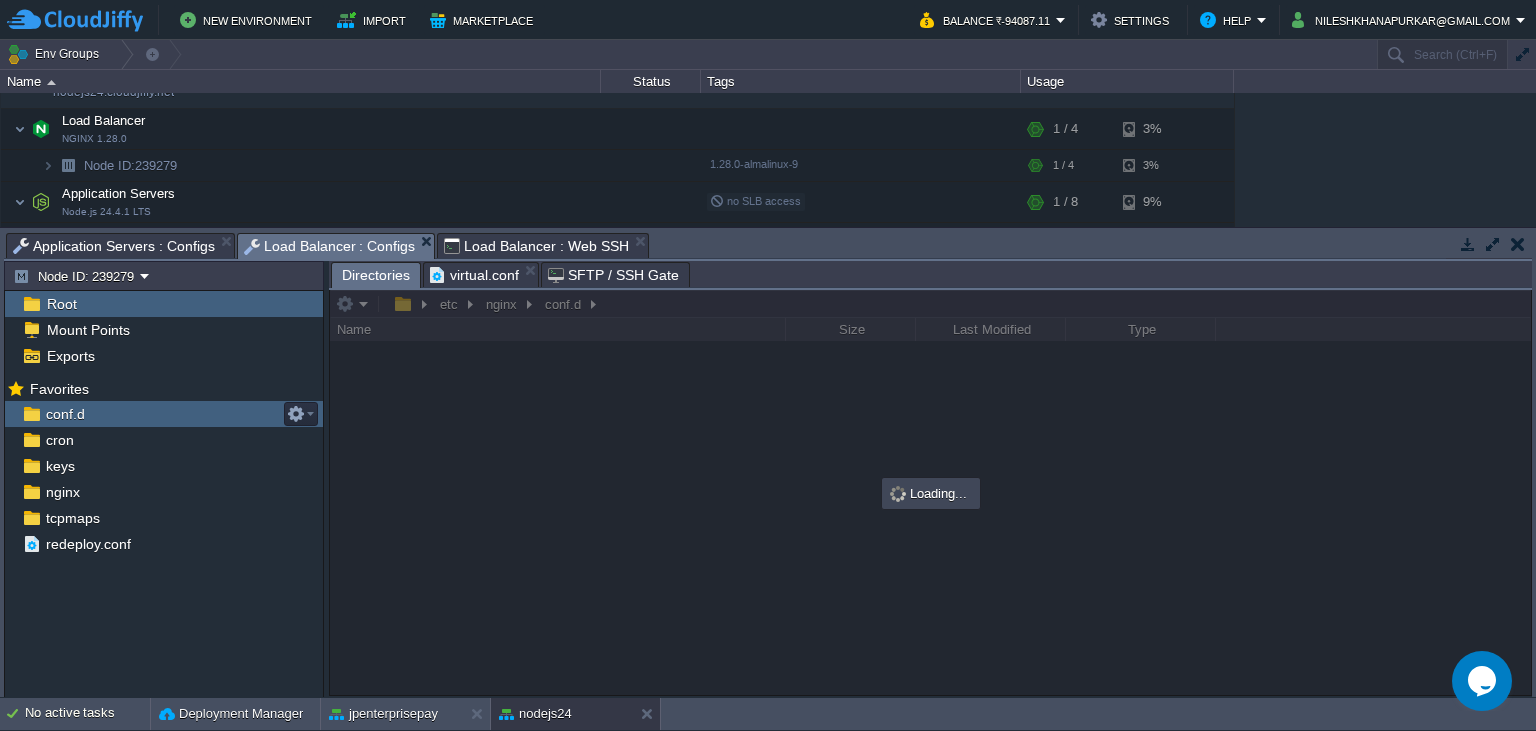 click on "conf.d" at bounding box center (164, 414) 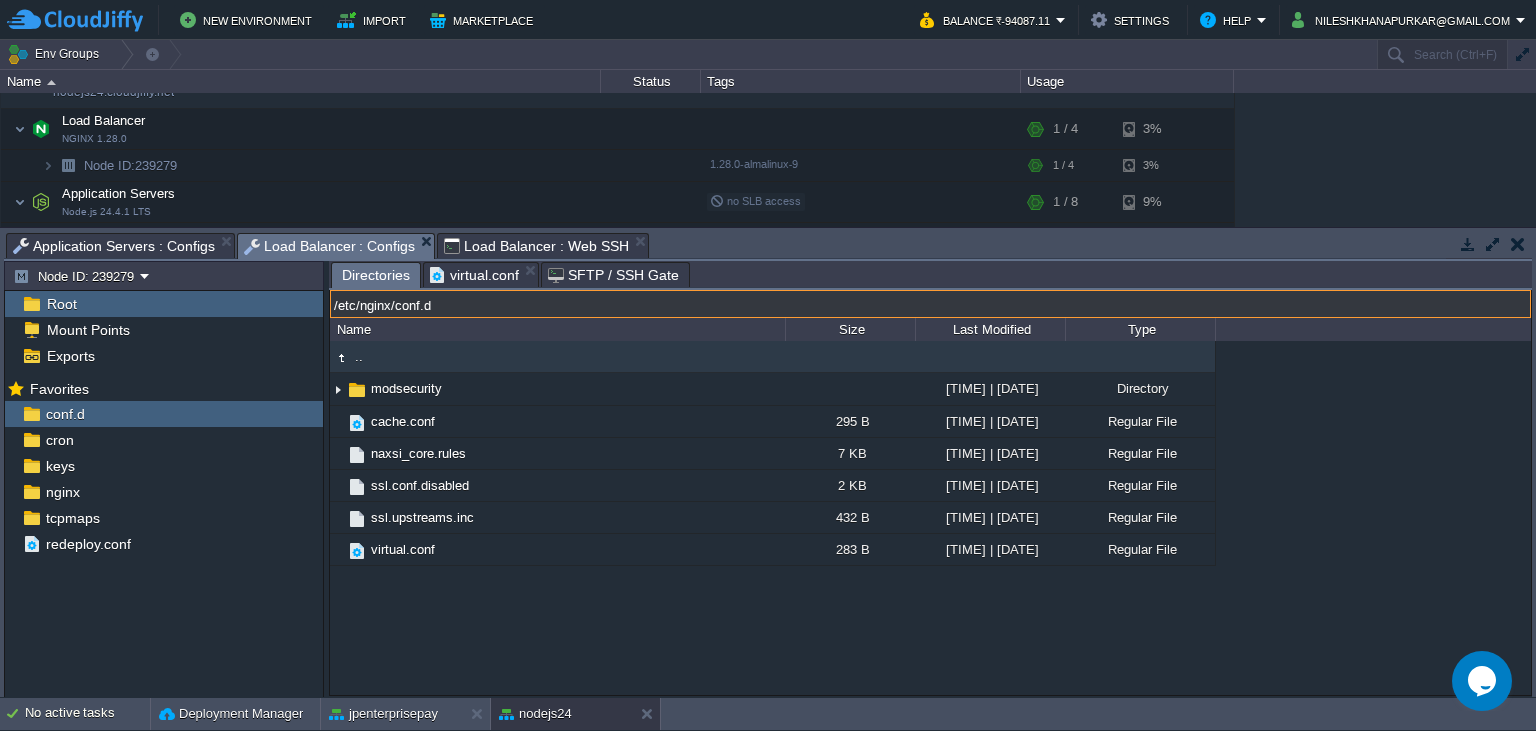 click on "/etc/nginx/conf.d" at bounding box center [930, 304] 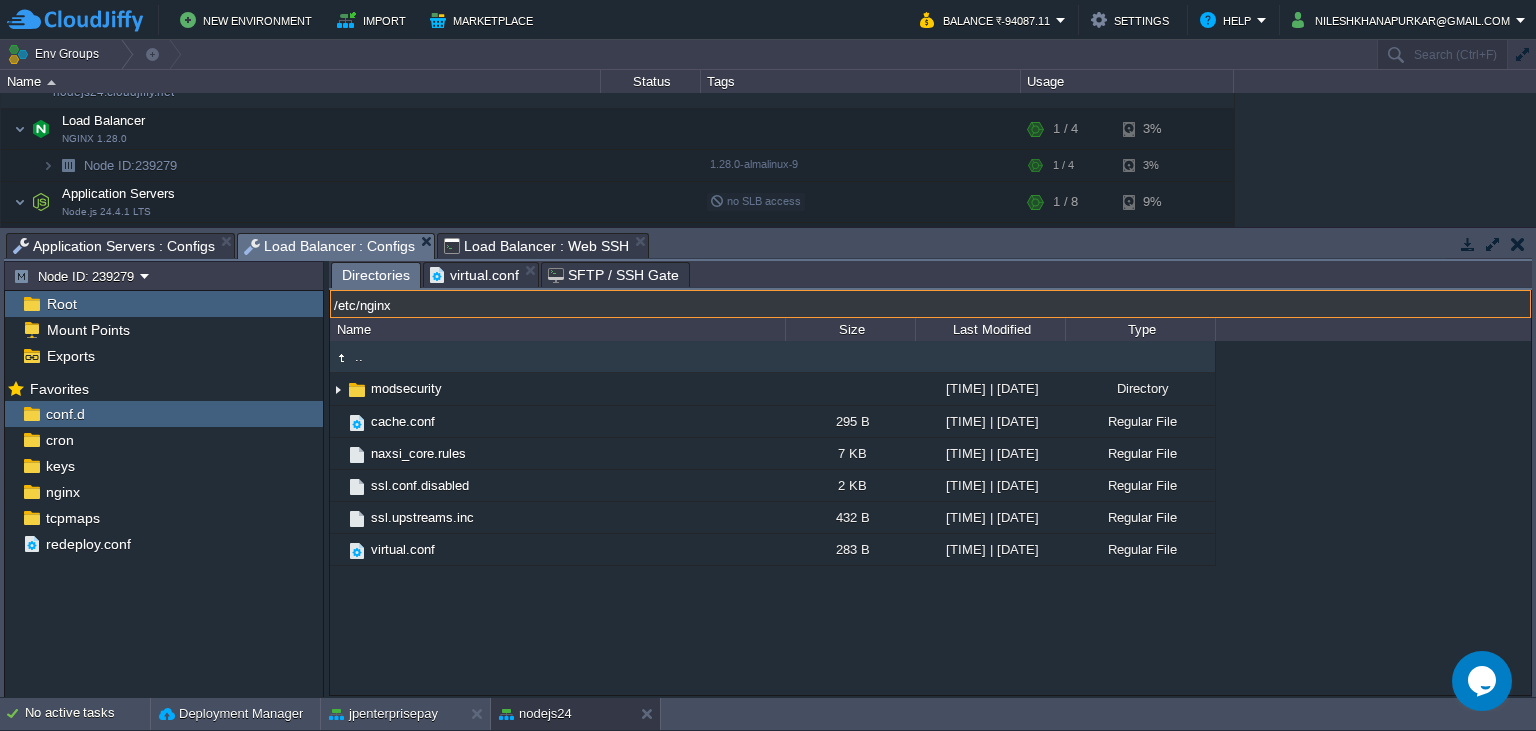 type on "/etc/nginx" 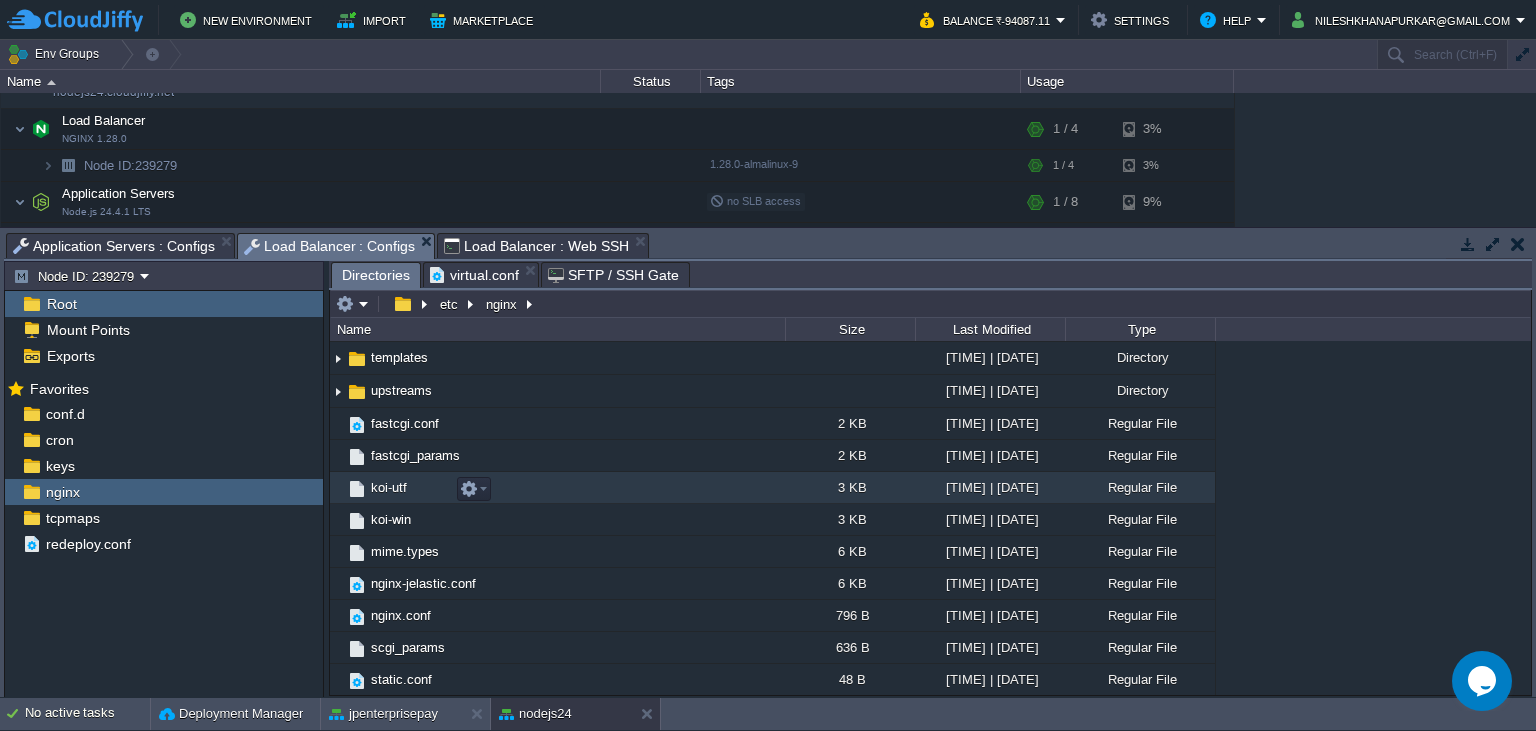 scroll, scrollTop: 182, scrollLeft: 0, axis: vertical 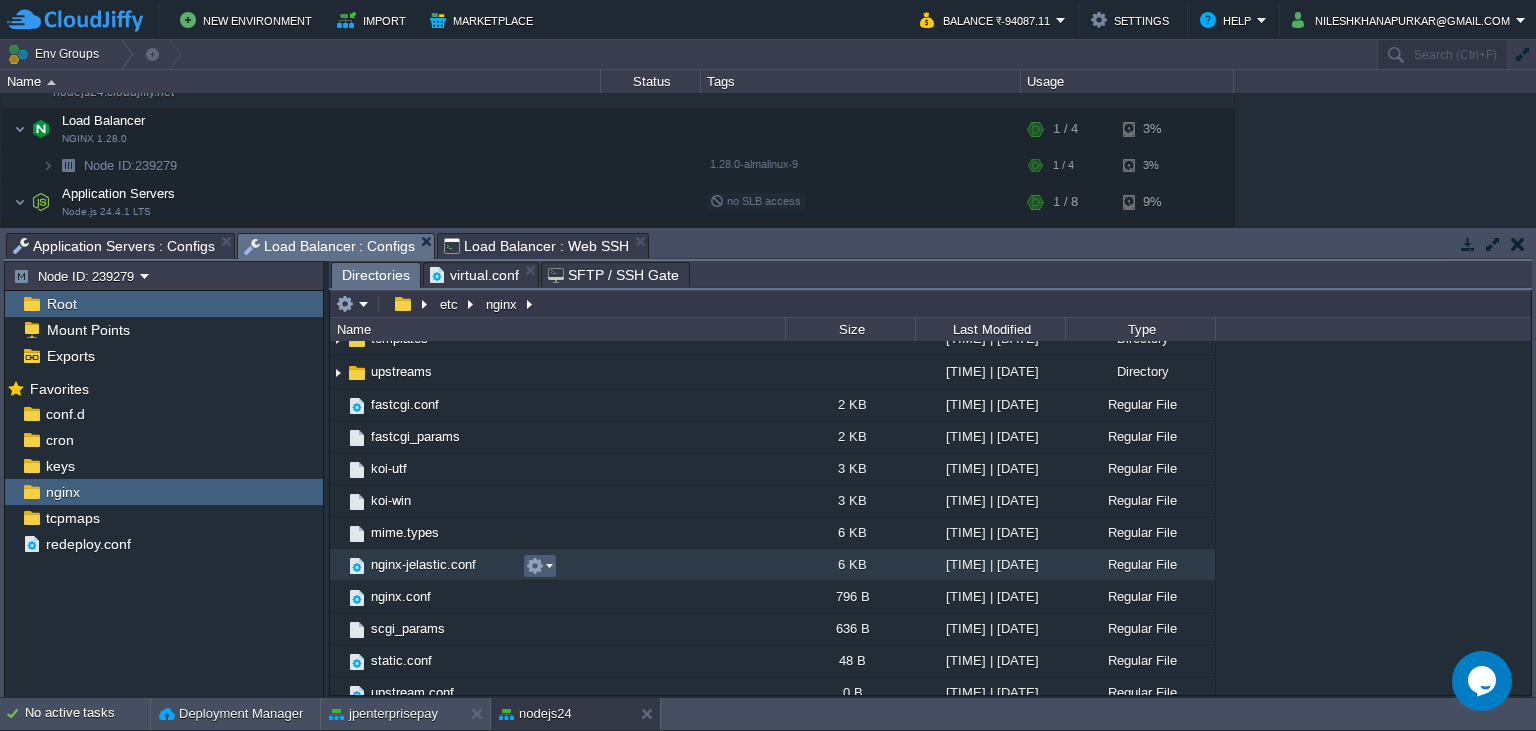 click at bounding box center [539, 566] 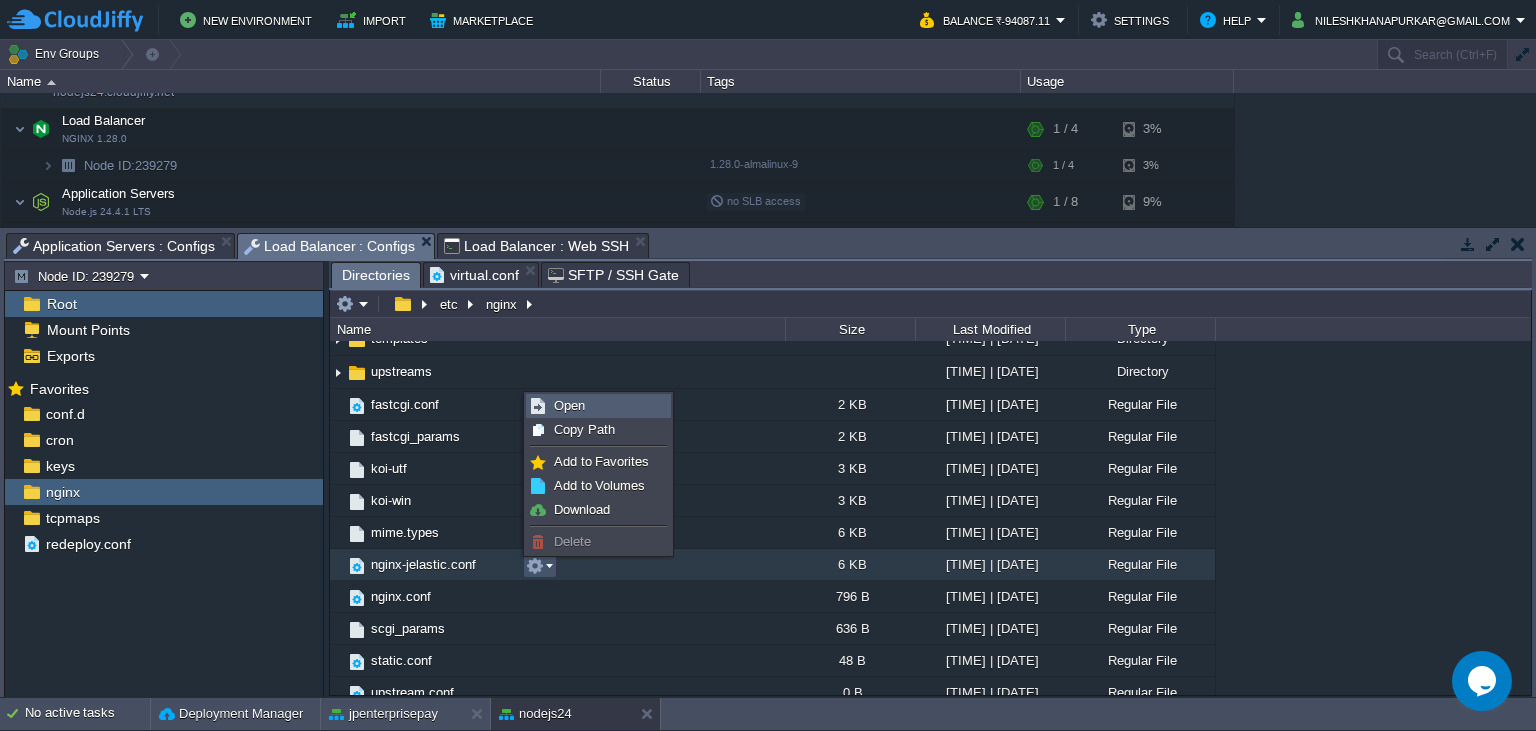 click on "Open" at bounding box center [569, 405] 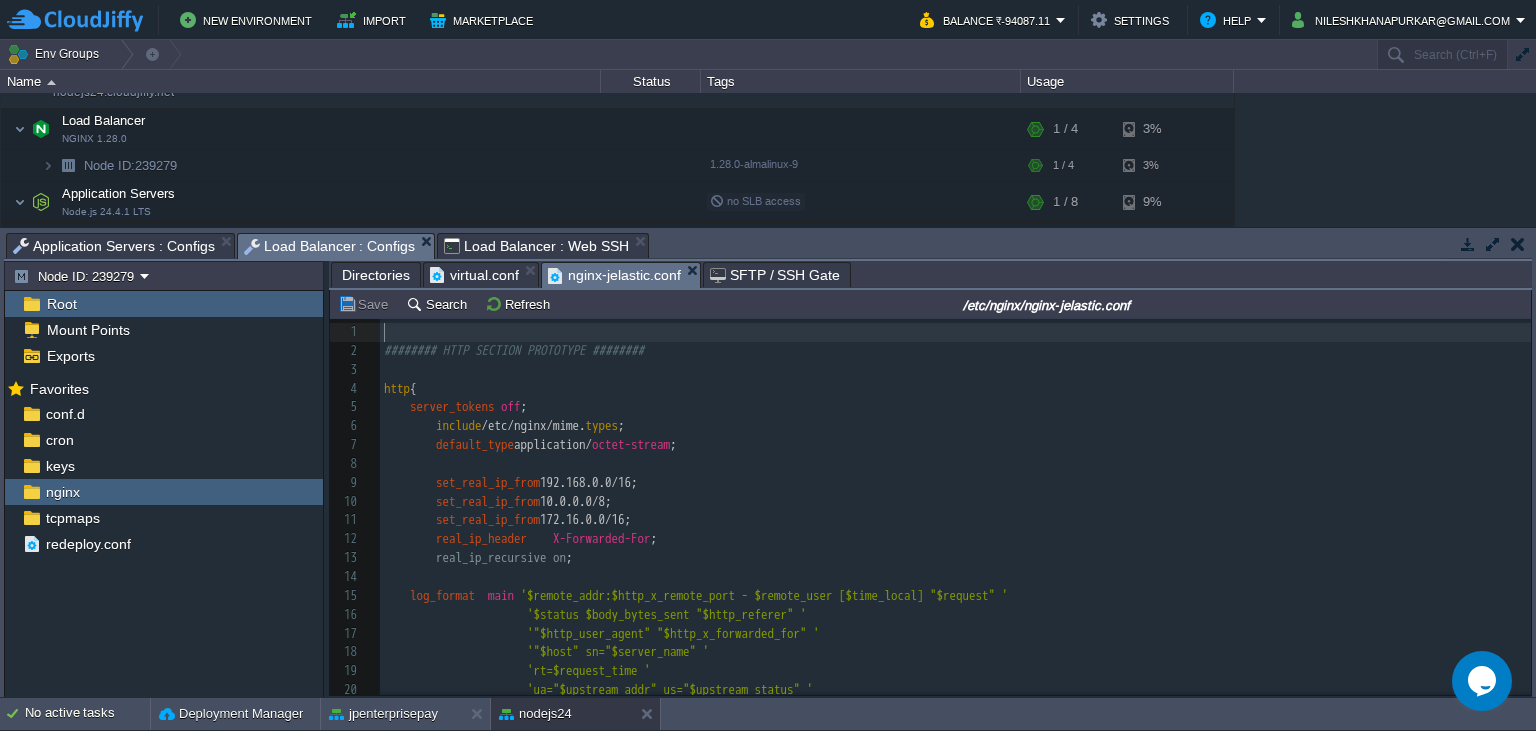scroll, scrollTop: 7, scrollLeft: 0, axis: vertical 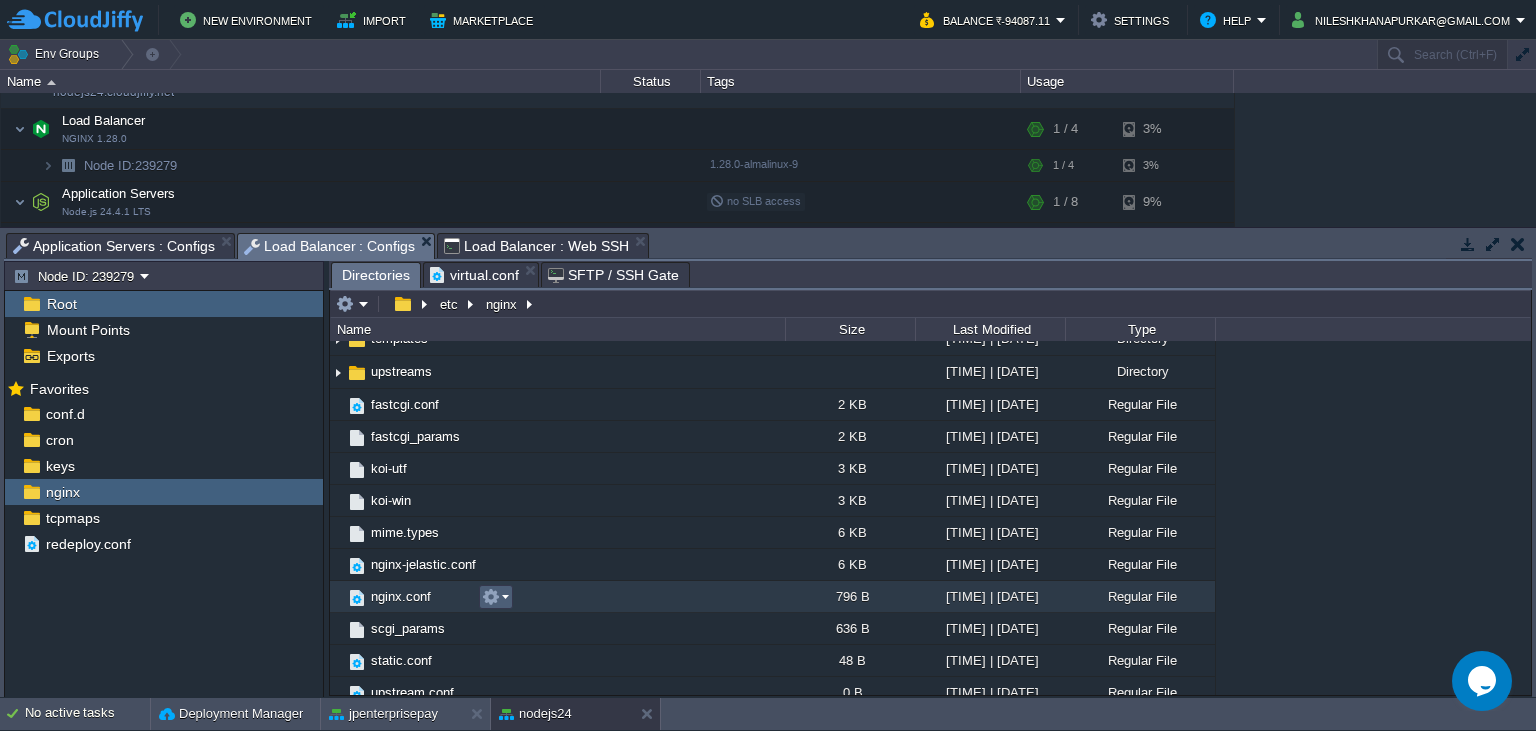 click at bounding box center (491, 597) 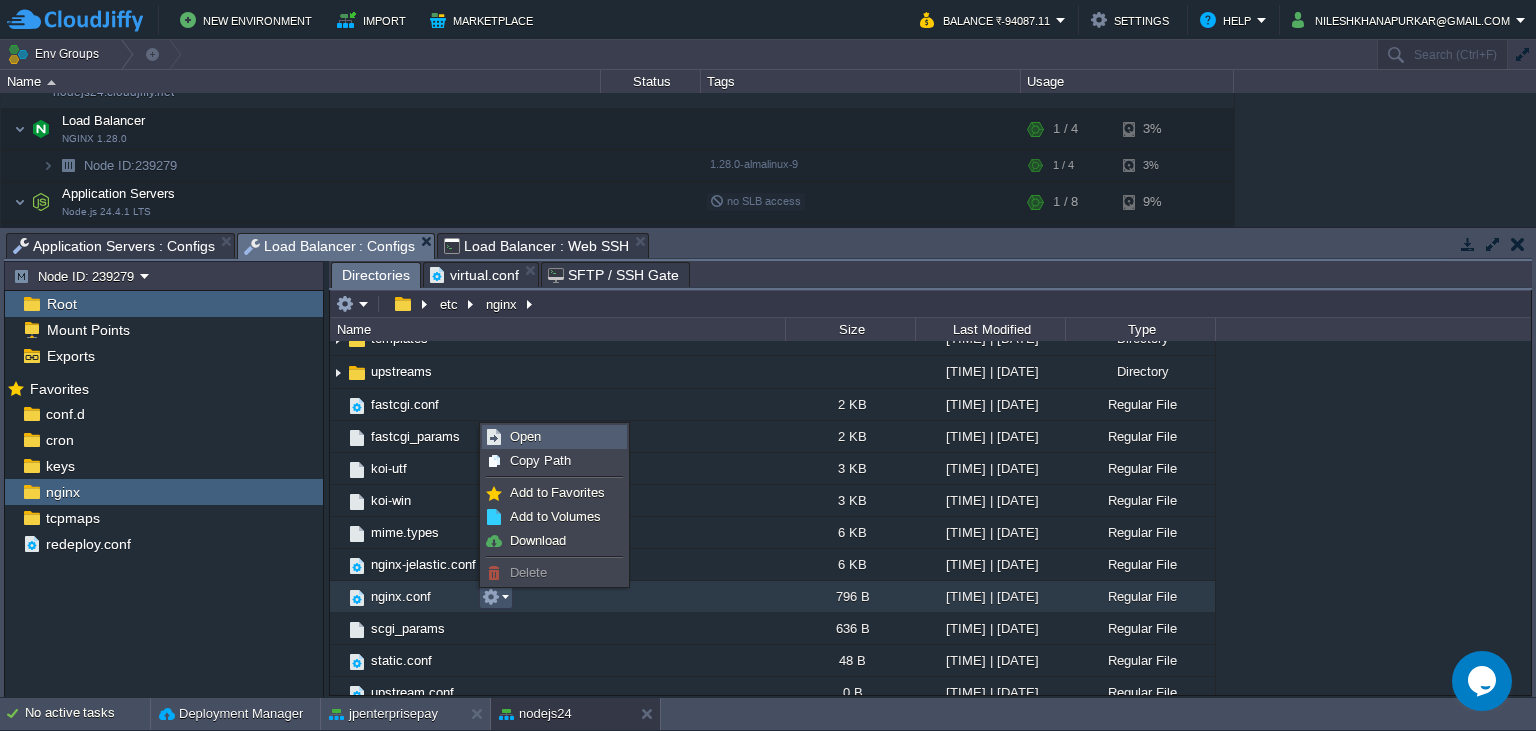 click on "Open" at bounding box center (525, 436) 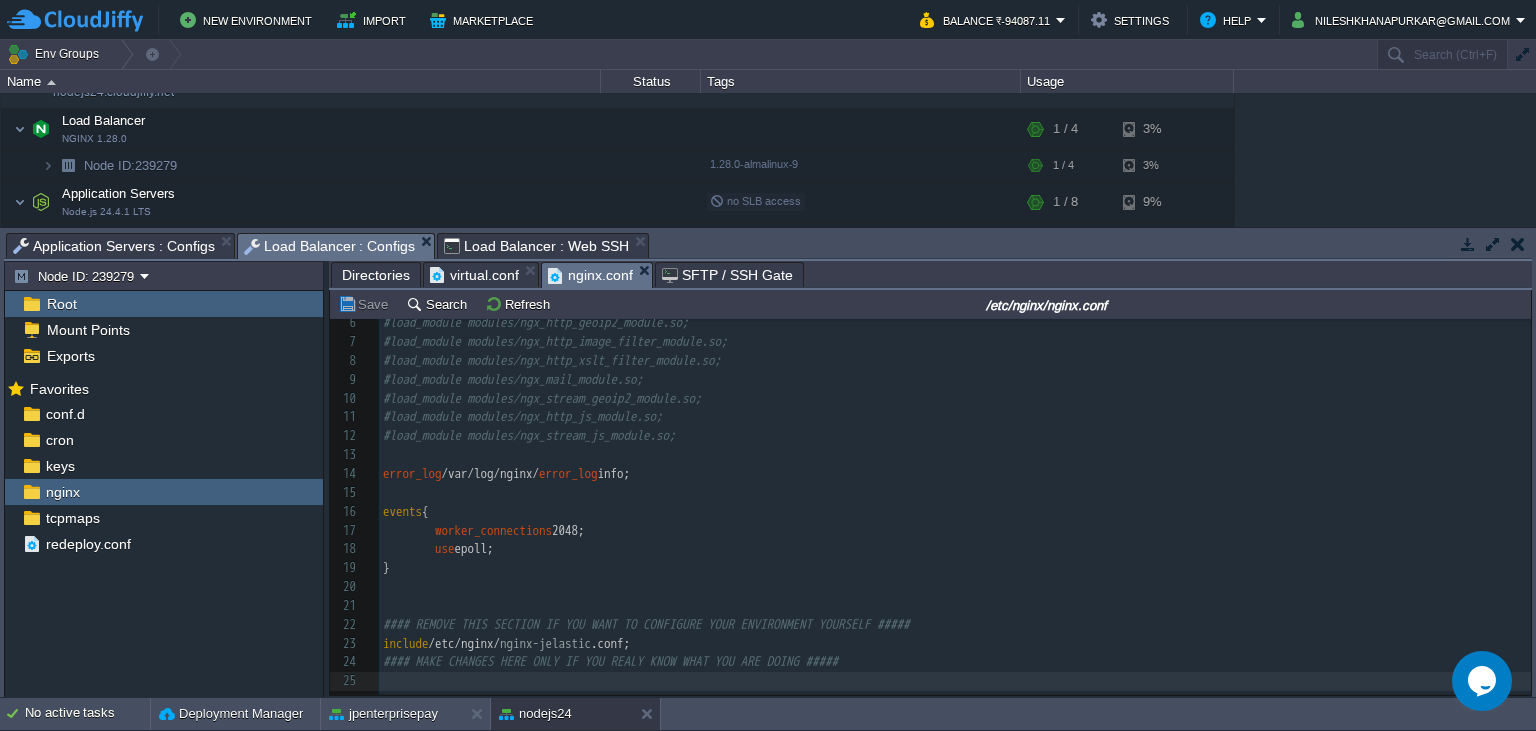 scroll, scrollTop: 0, scrollLeft: 0, axis: both 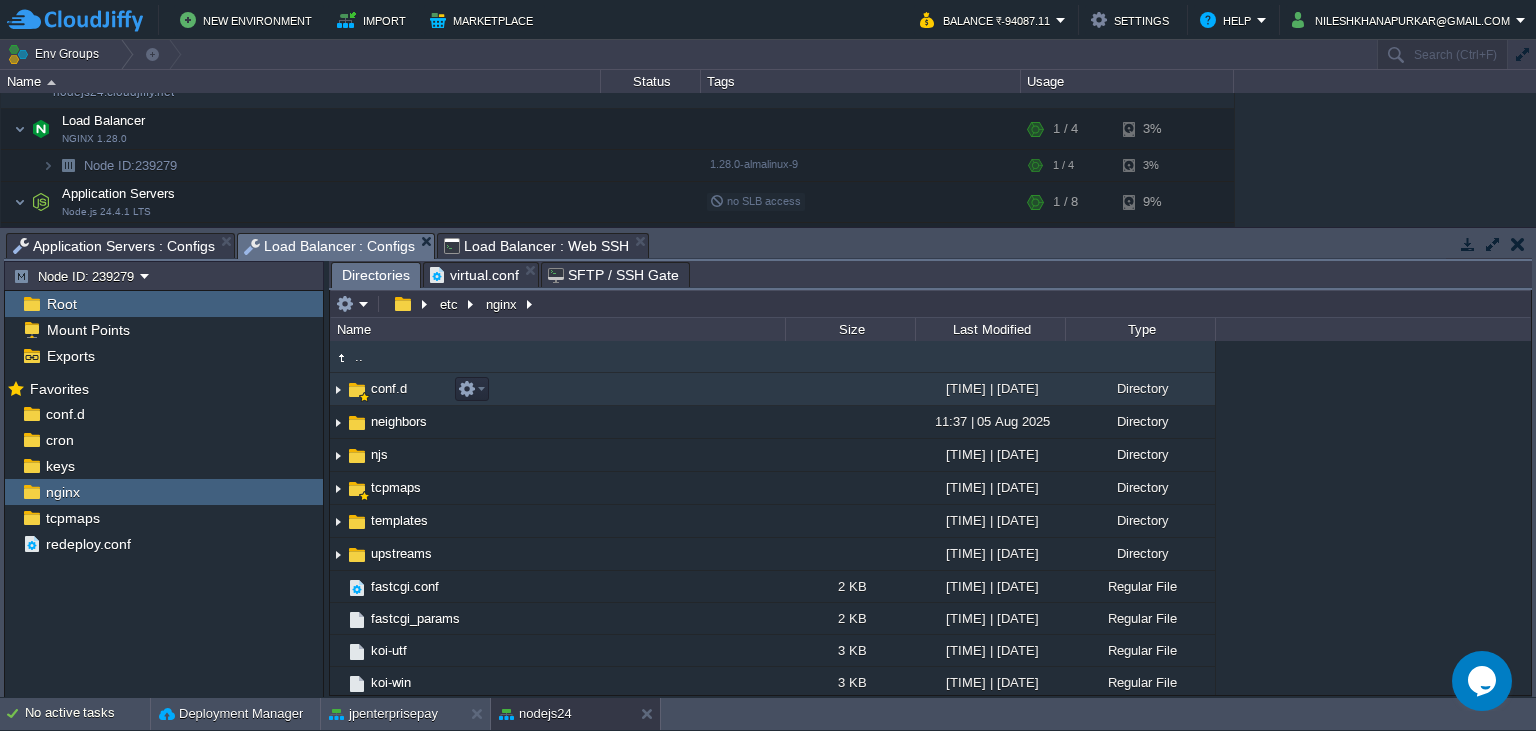 click on "conf.d" at bounding box center [389, 388] 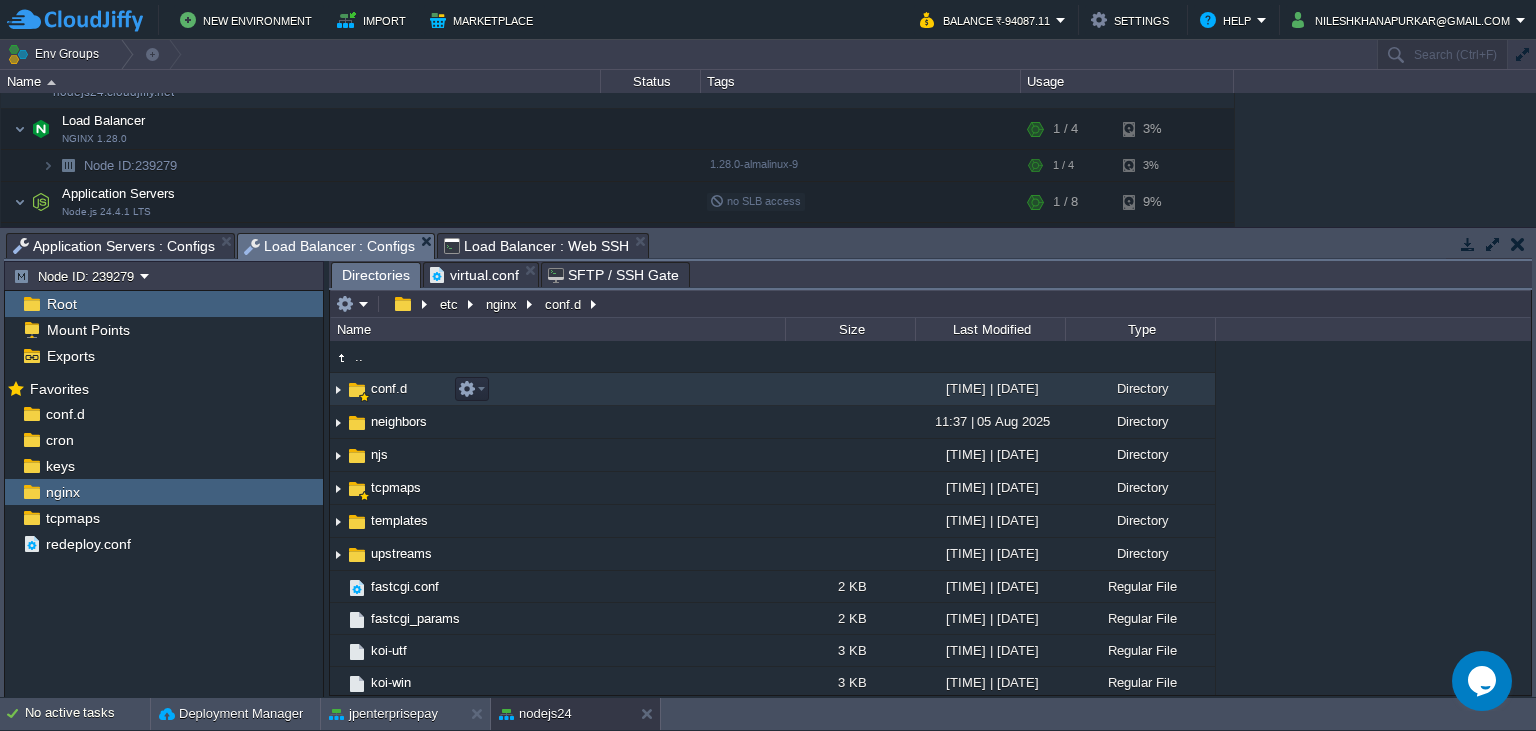 click on "conf.d" at bounding box center (389, 388) 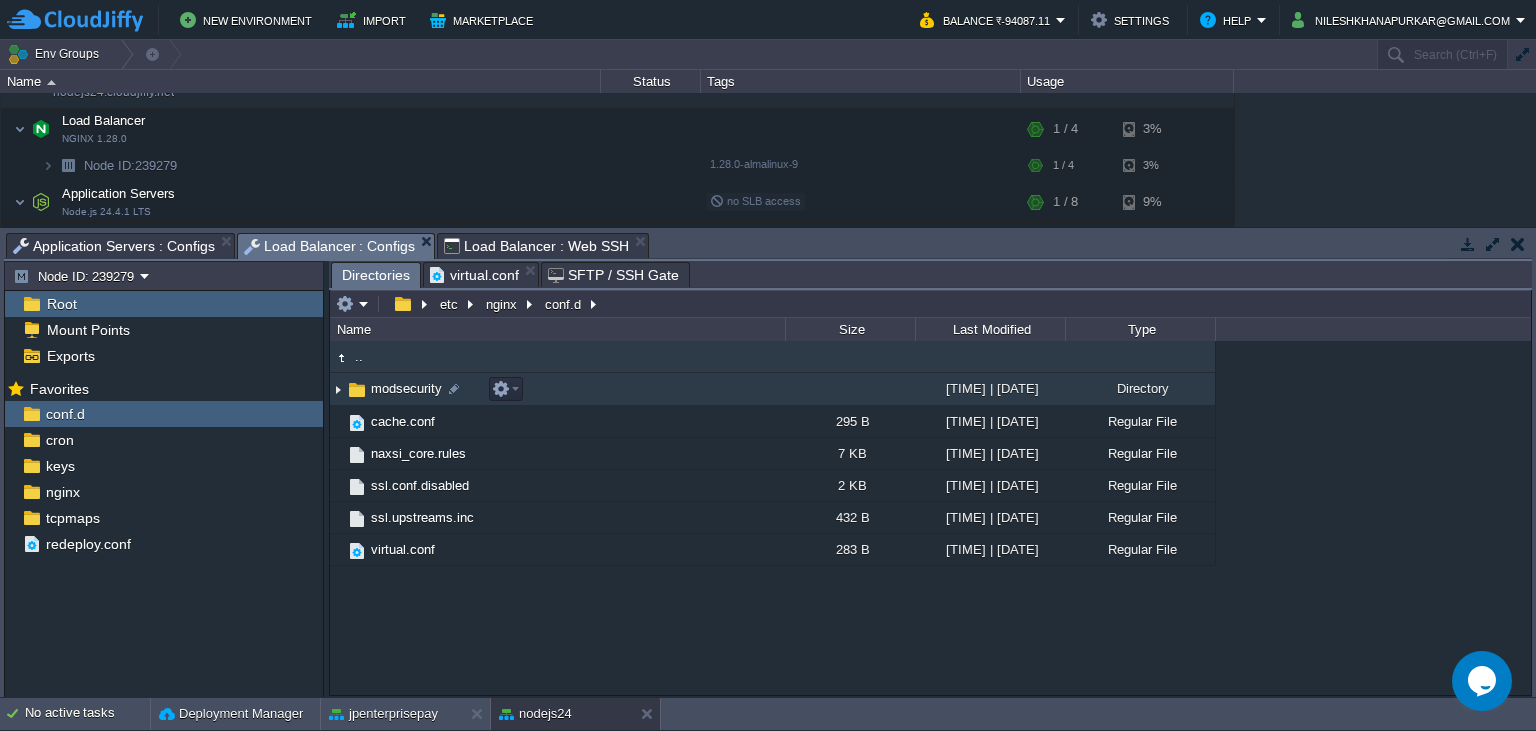 click on "modsecurity" at bounding box center [406, 388] 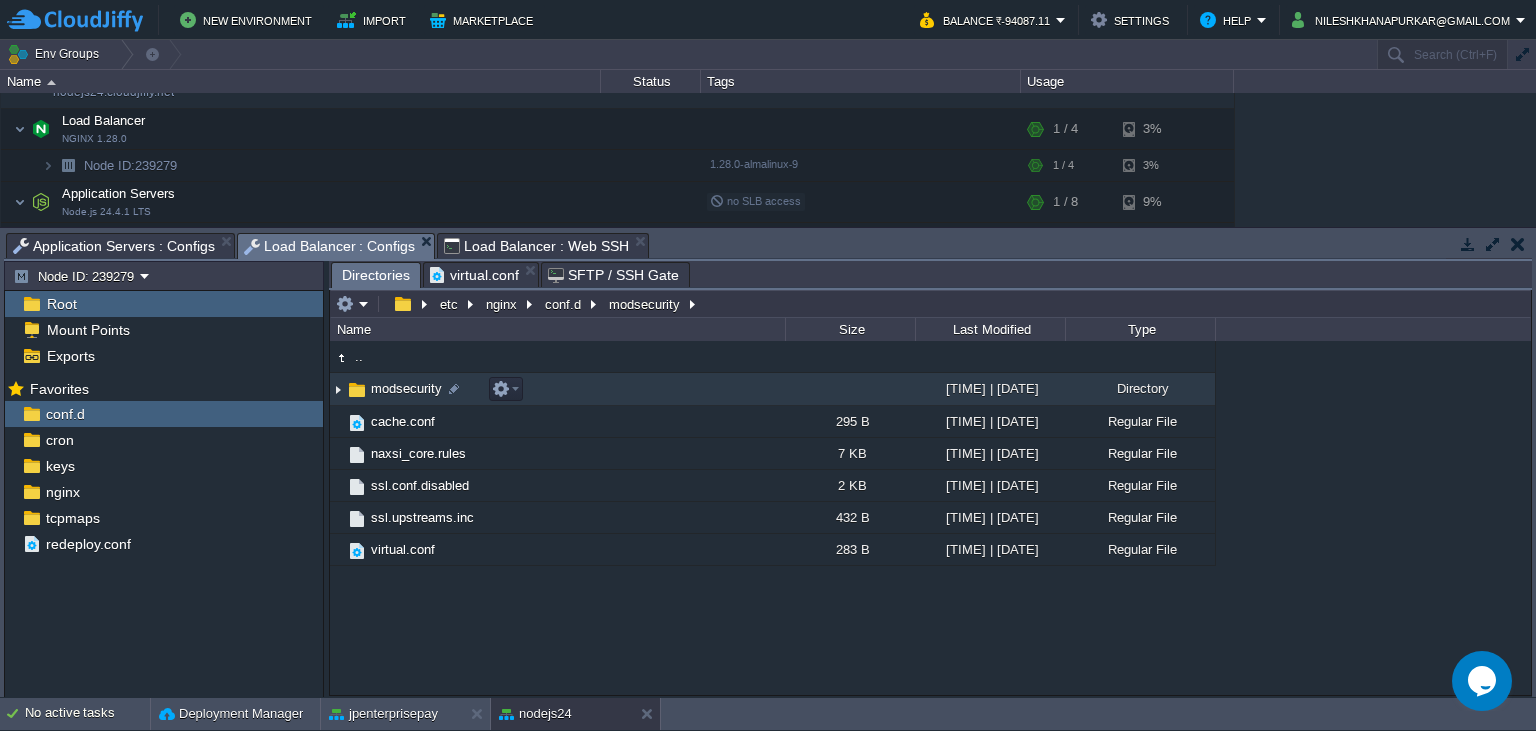 click on "modsecurity" at bounding box center (406, 388) 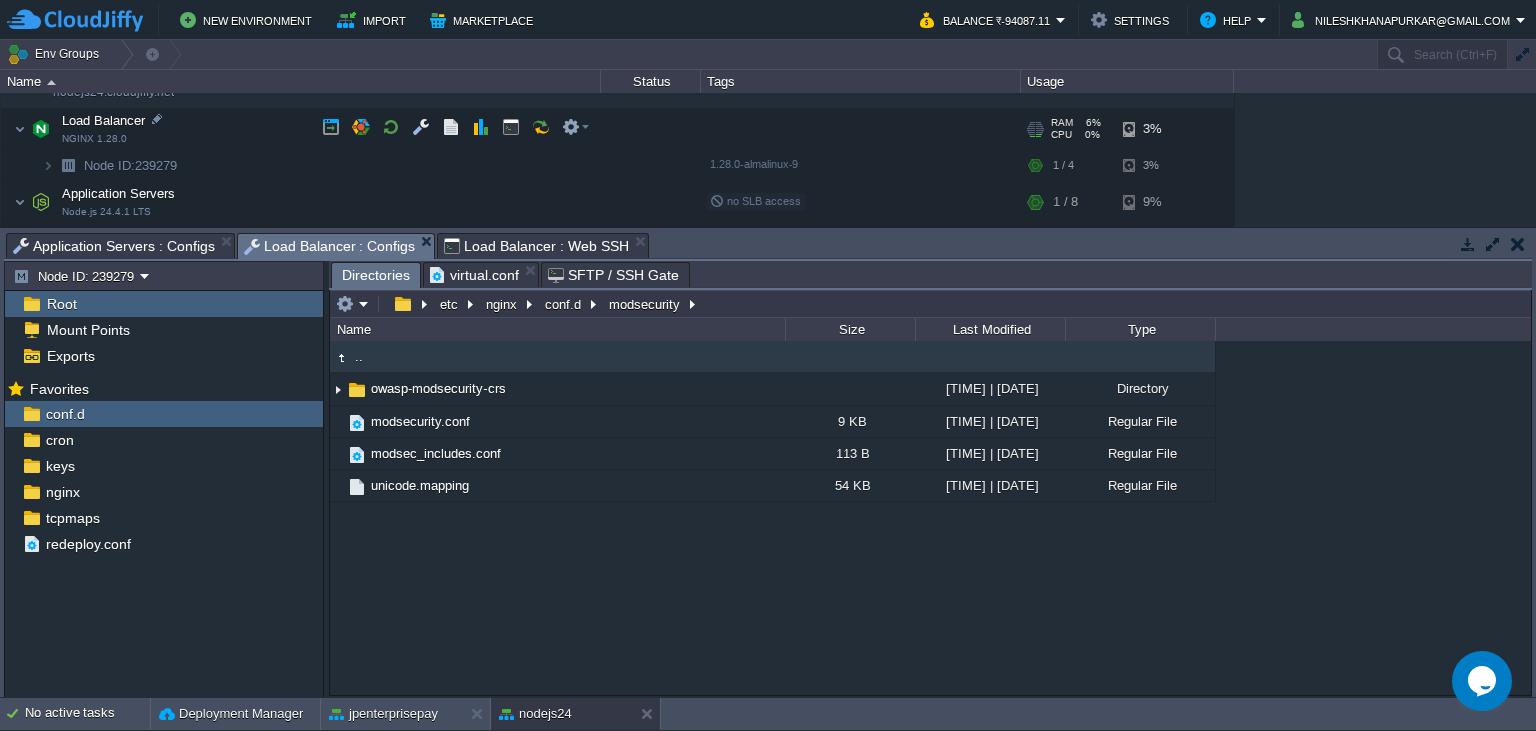 scroll, scrollTop: 401, scrollLeft: 0, axis: vertical 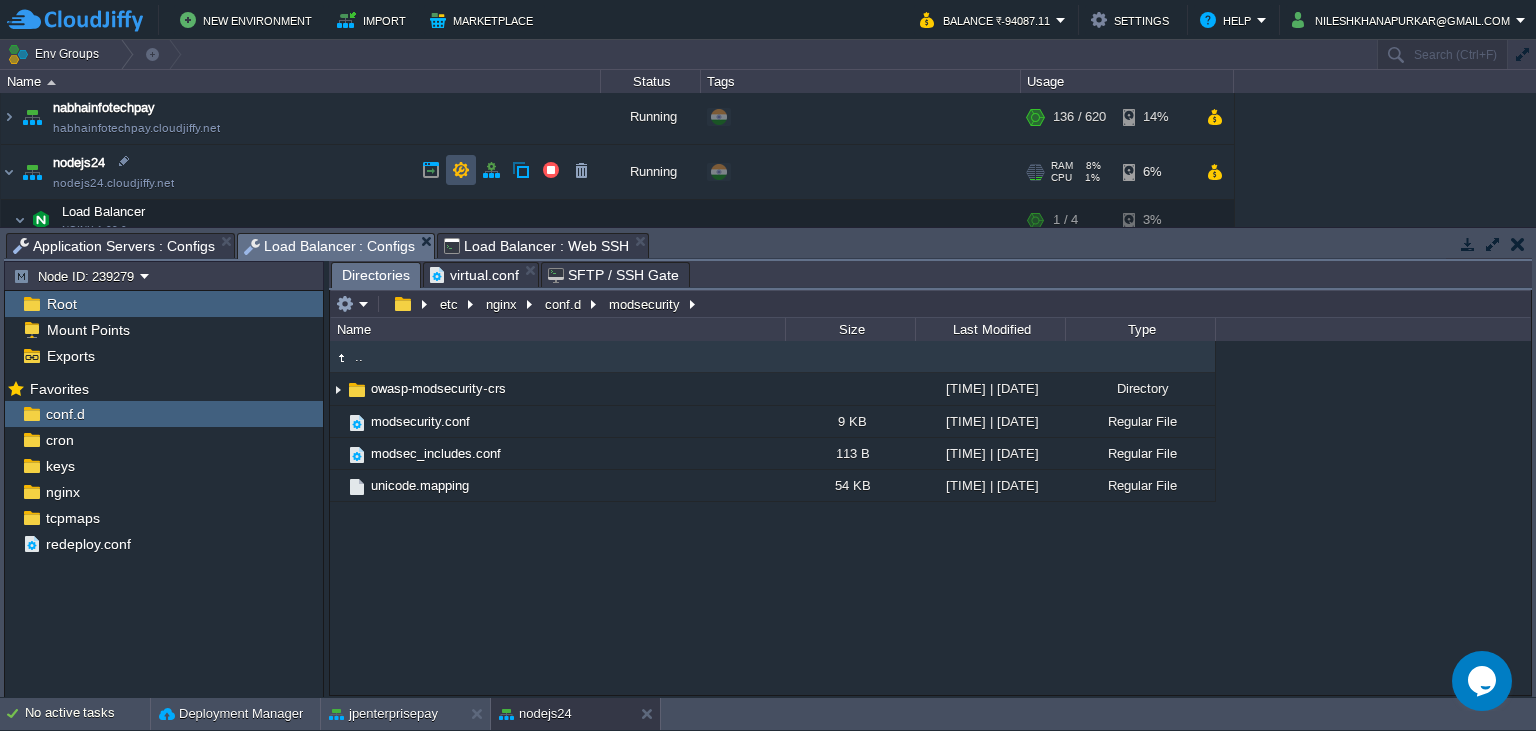 click at bounding box center [461, 170] 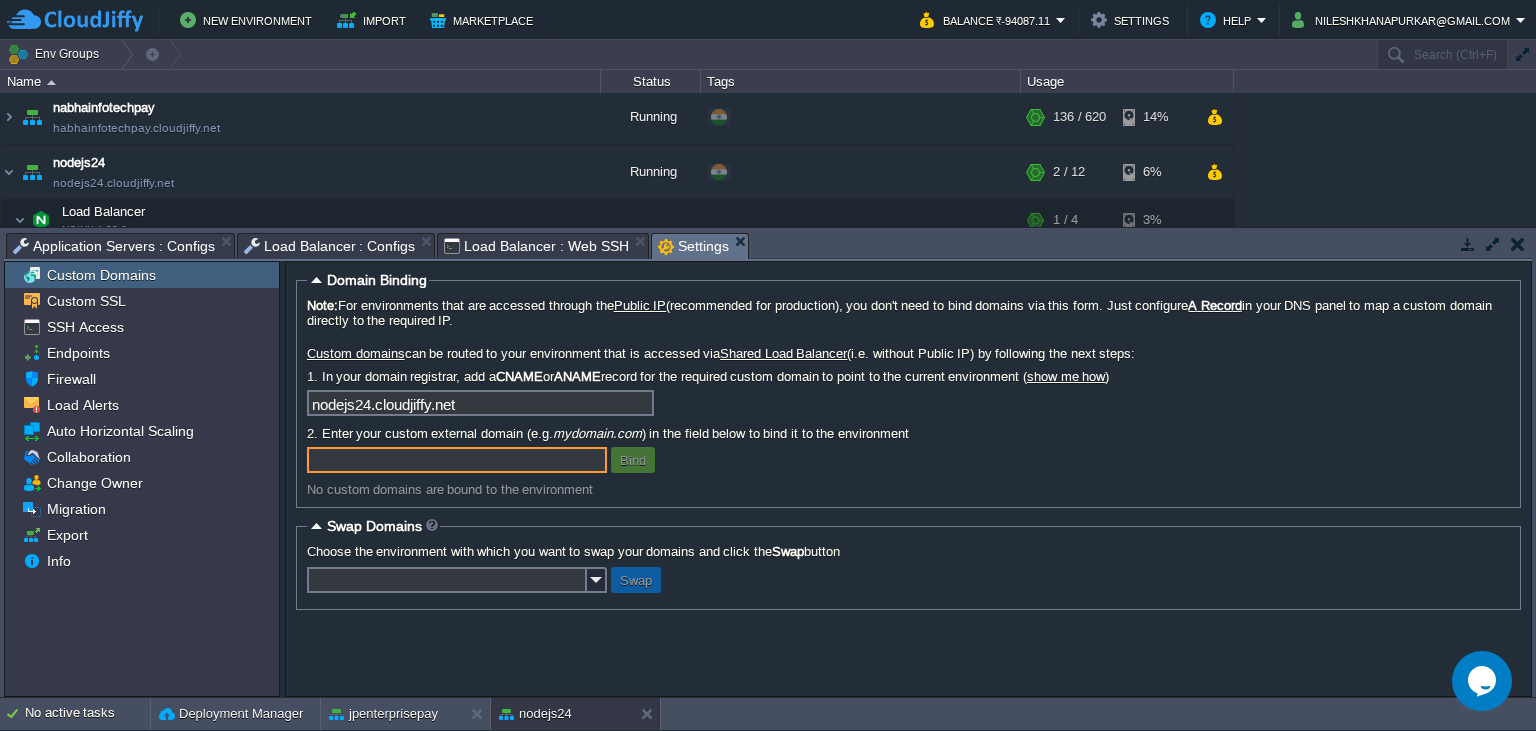 paste on "jpenterprisepay.in" 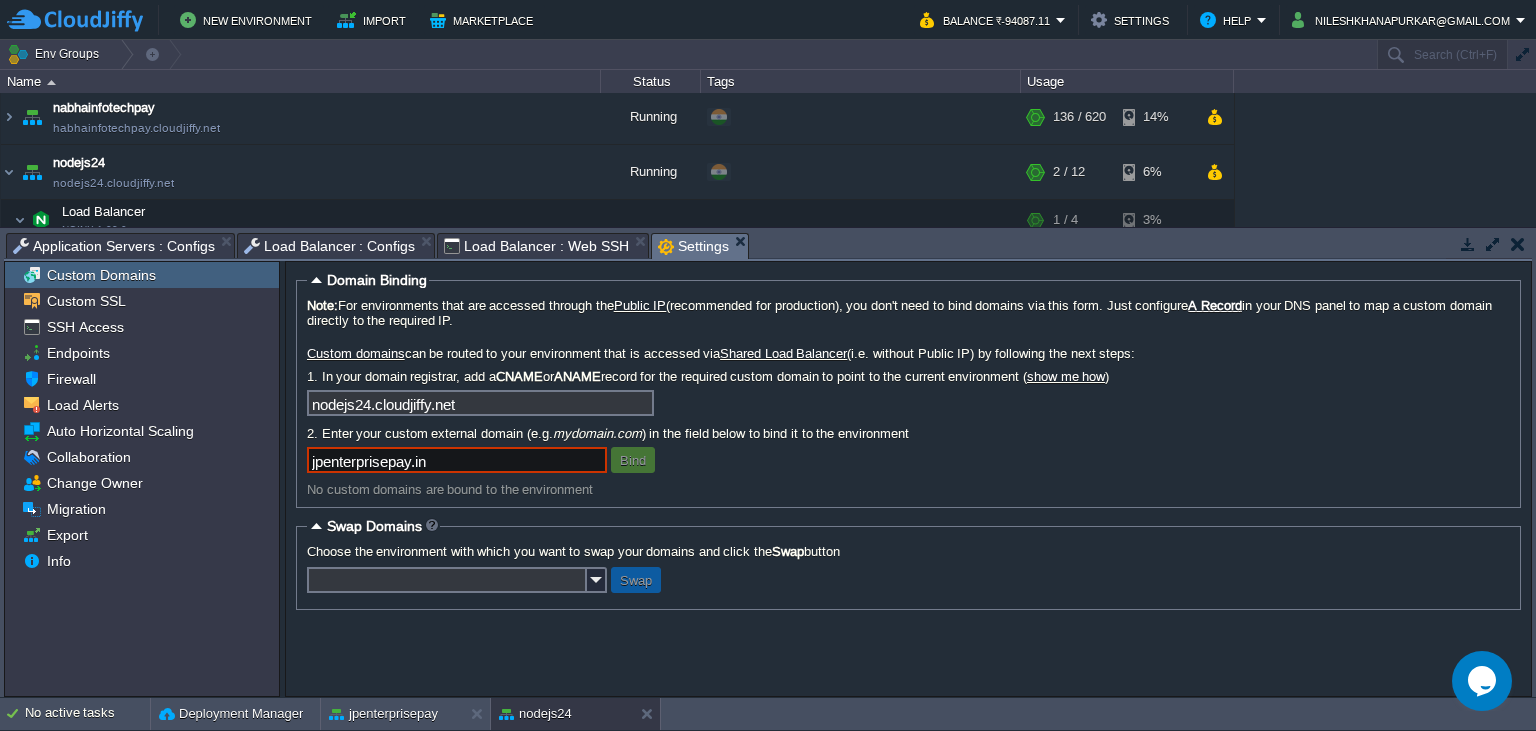 click on "jpenterprisepay.in" at bounding box center (457, 460) 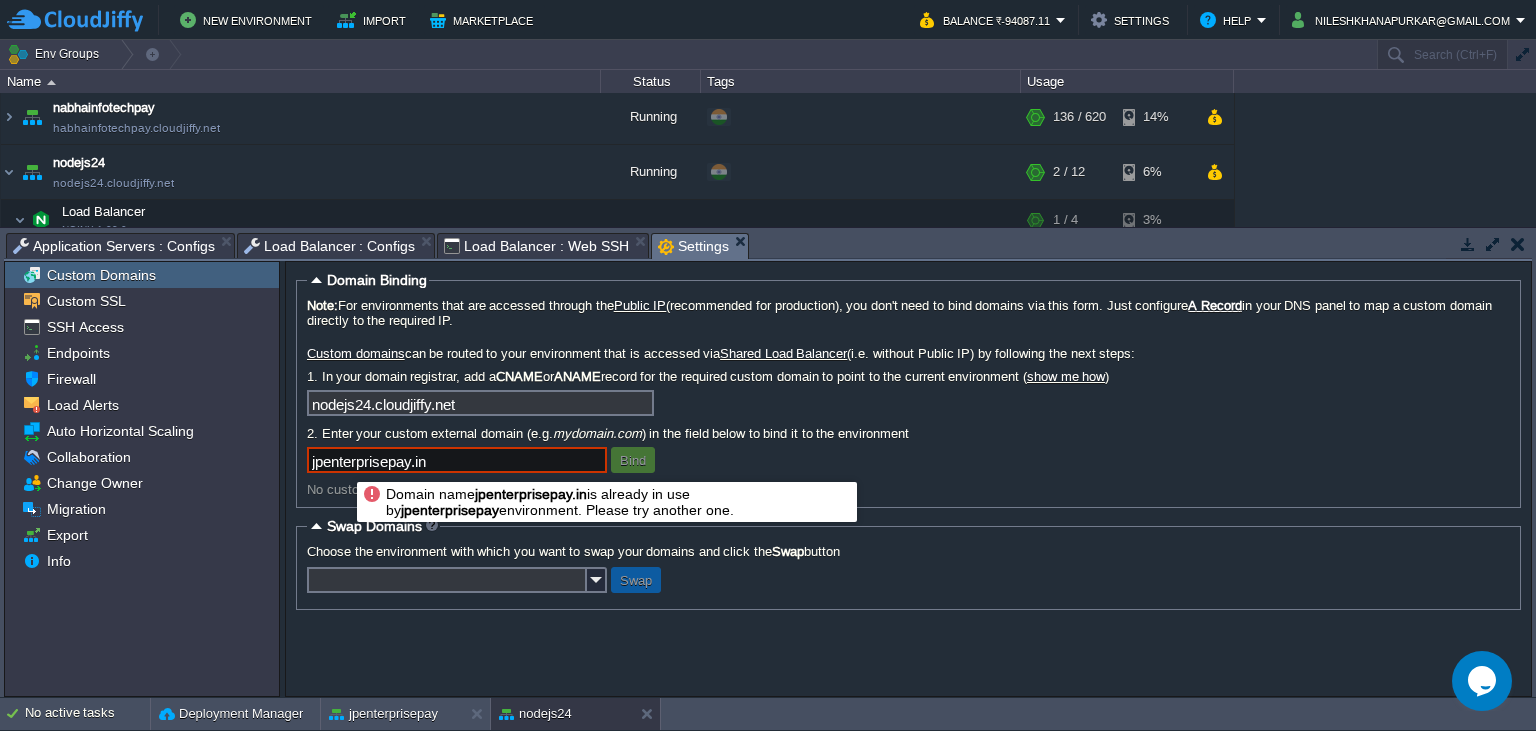 click on "jpenterprisepay.in" at bounding box center [457, 460] 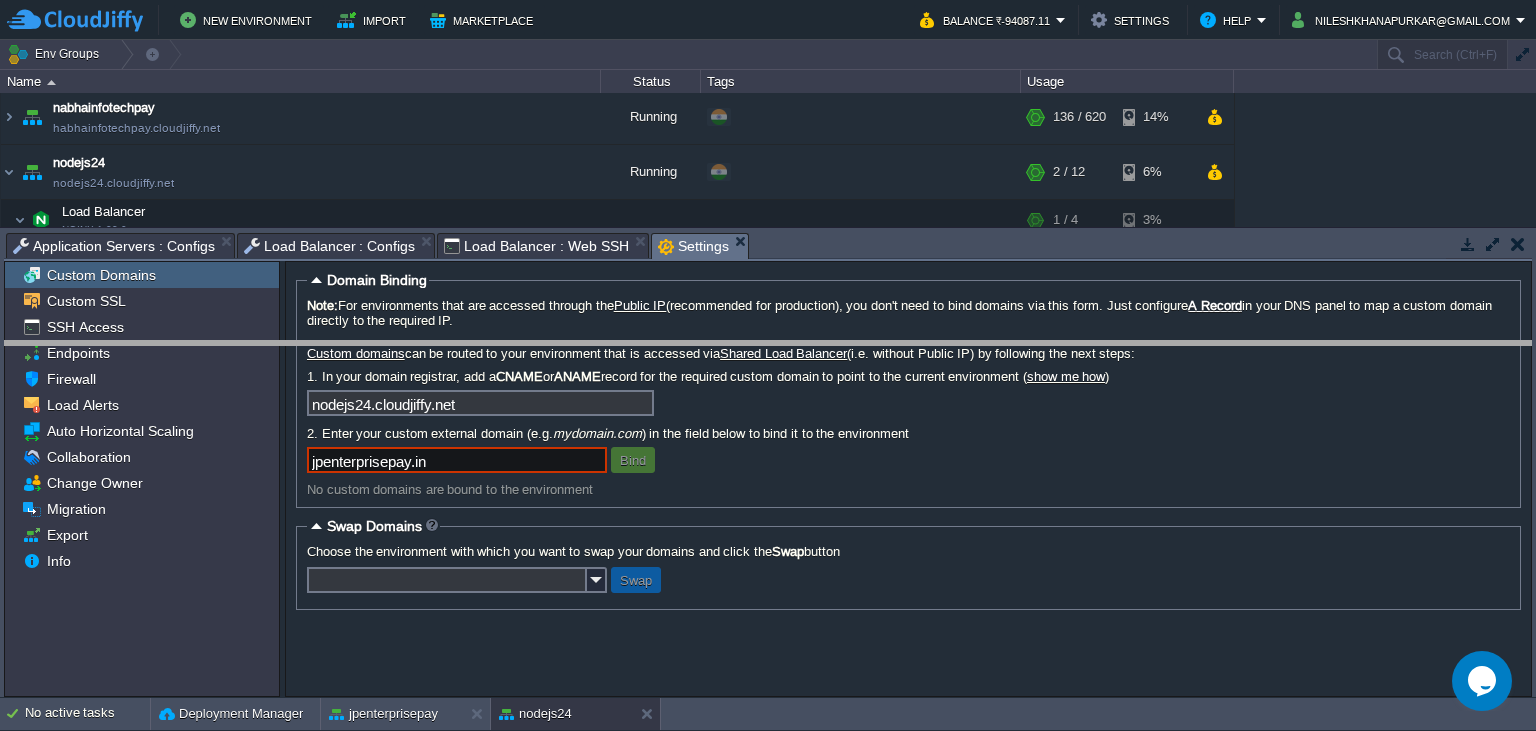 drag, startPoint x: 846, startPoint y: 246, endPoint x: 839, endPoint y: 354, distance: 108.226616 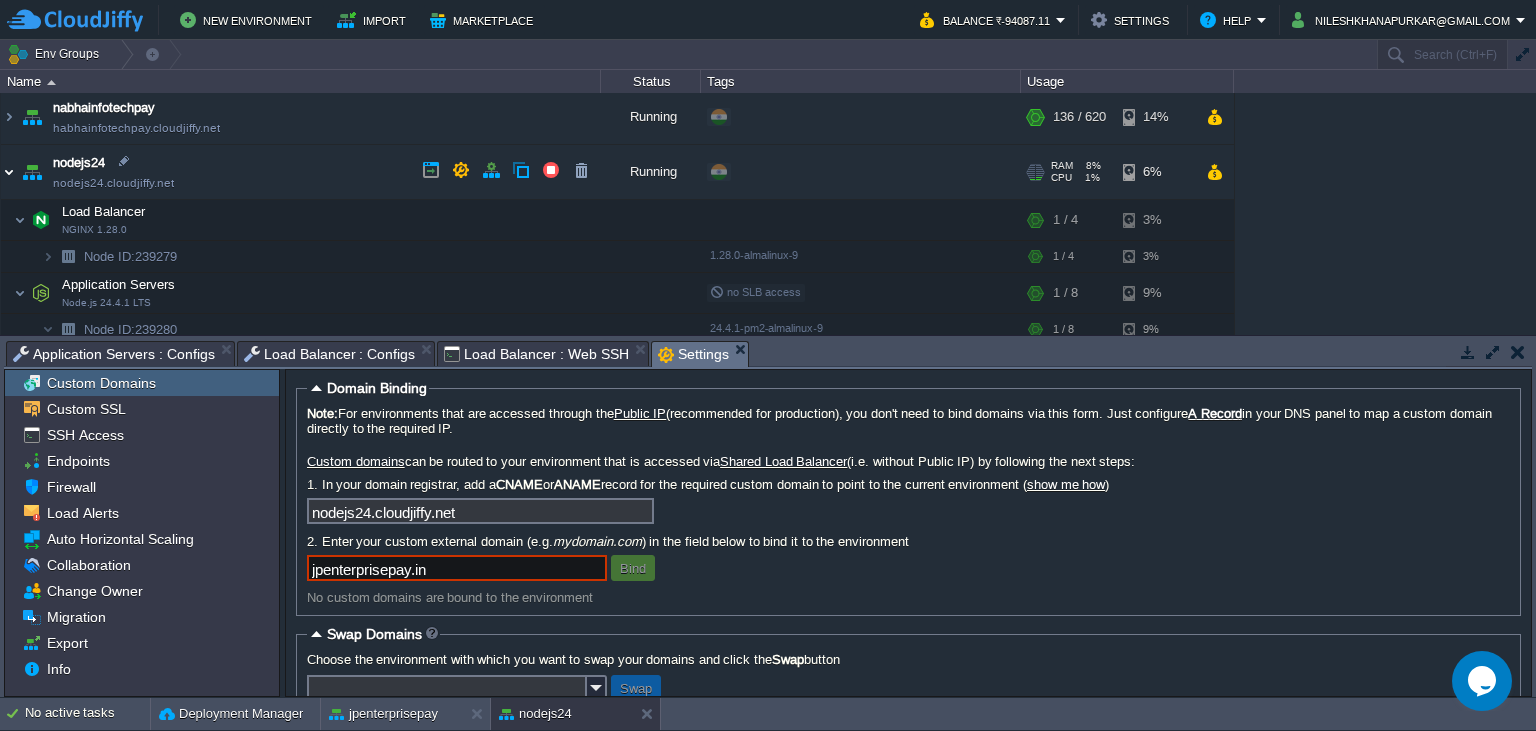 click at bounding box center (9, 172) 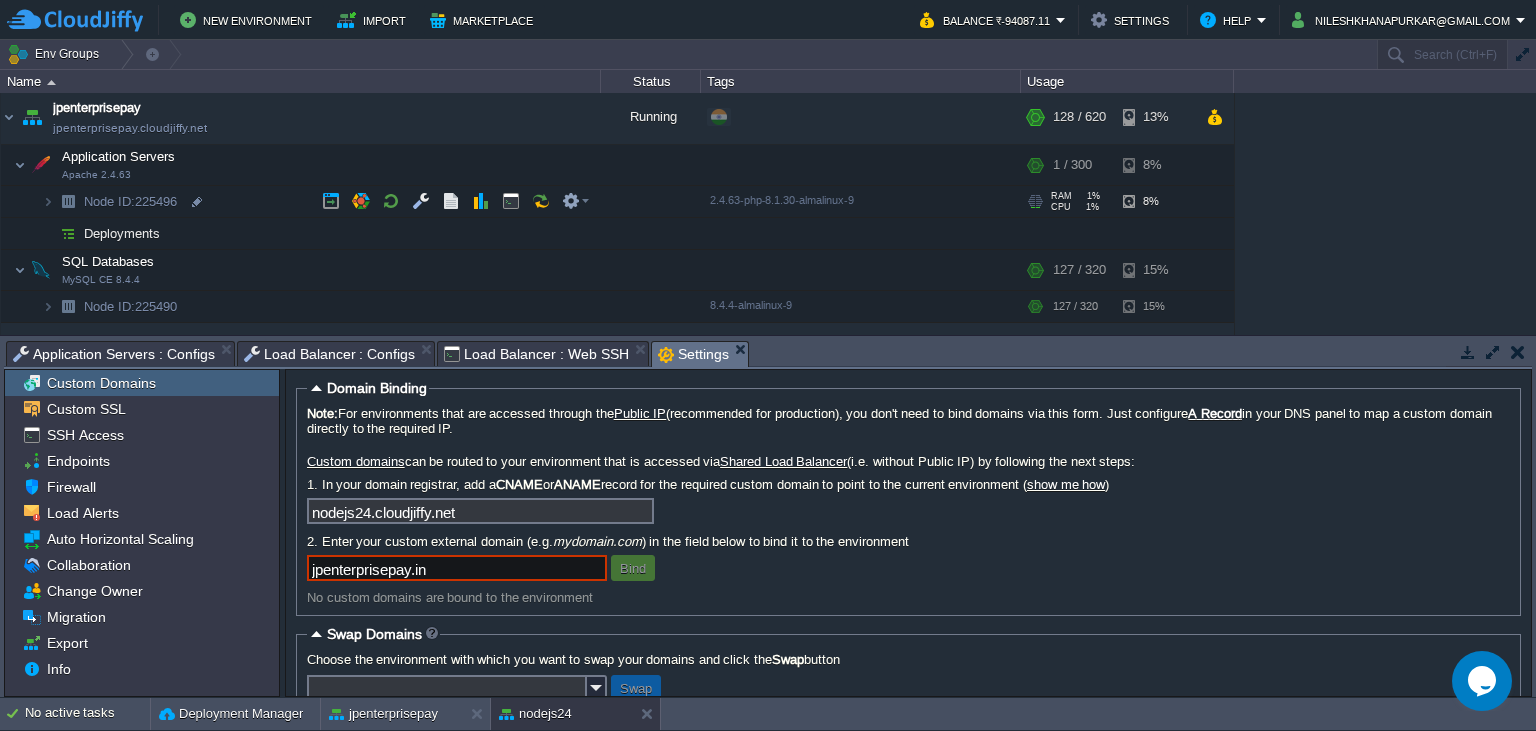 scroll, scrollTop: 0, scrollLeft: 0, axis: both 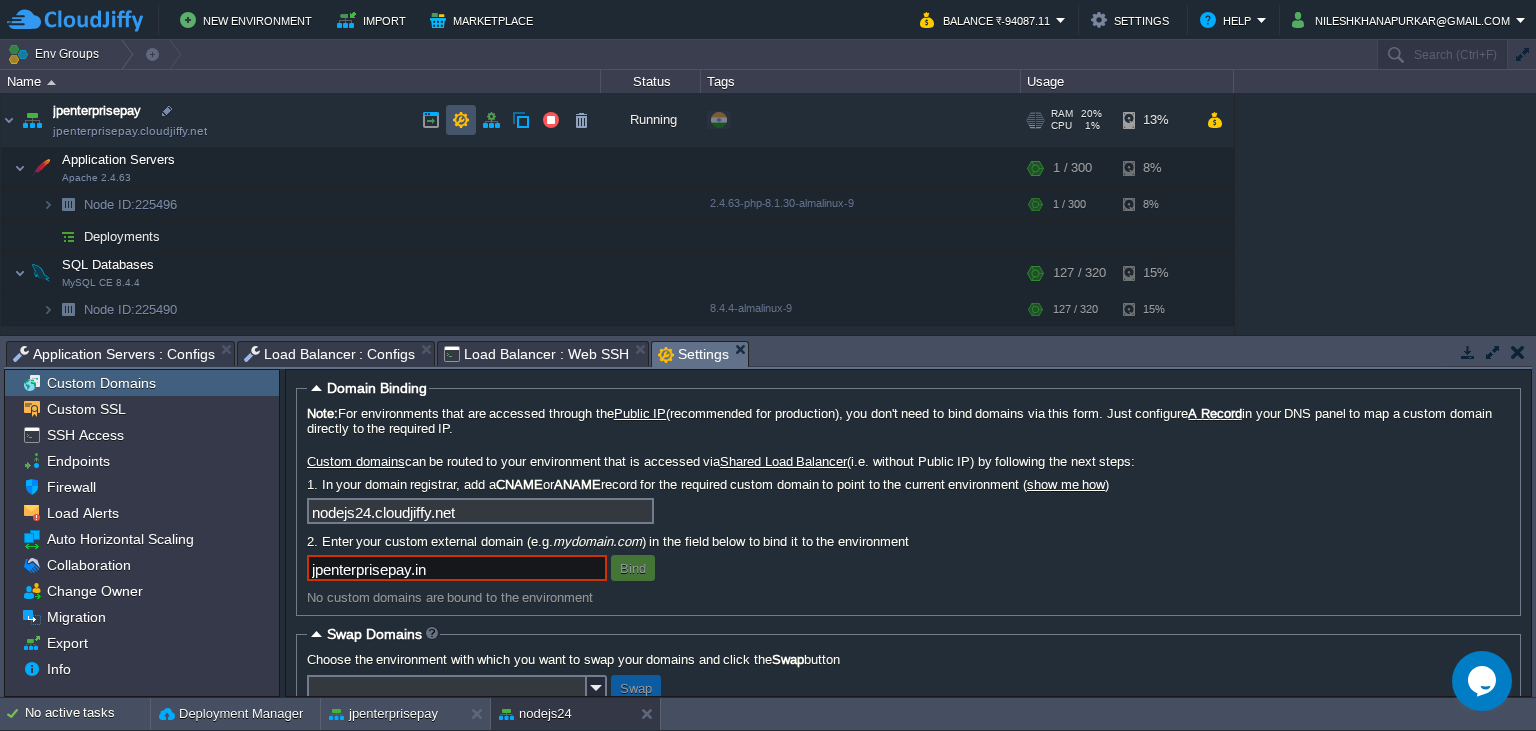 click at bounding box center (461, 120) 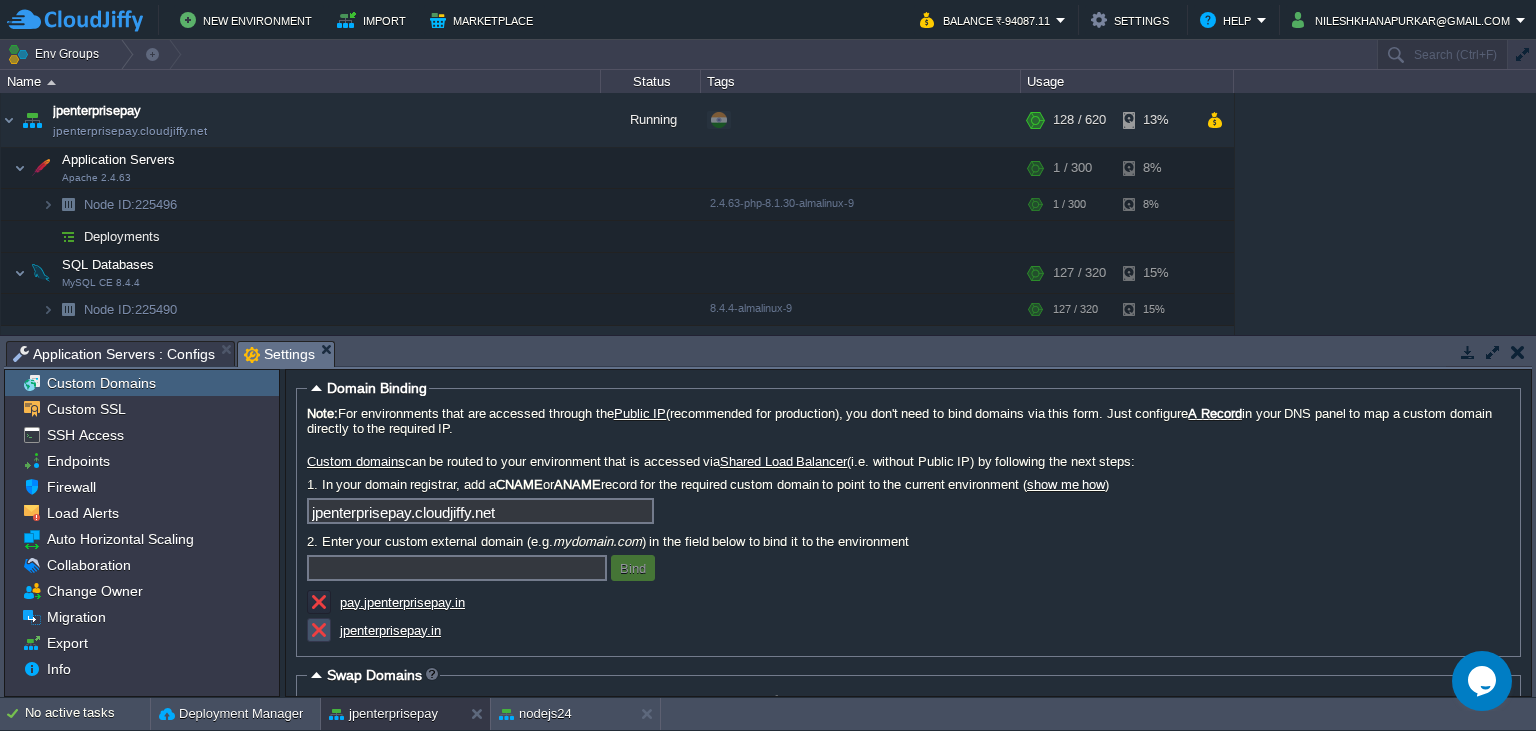 click at bounding box center (319, 630) 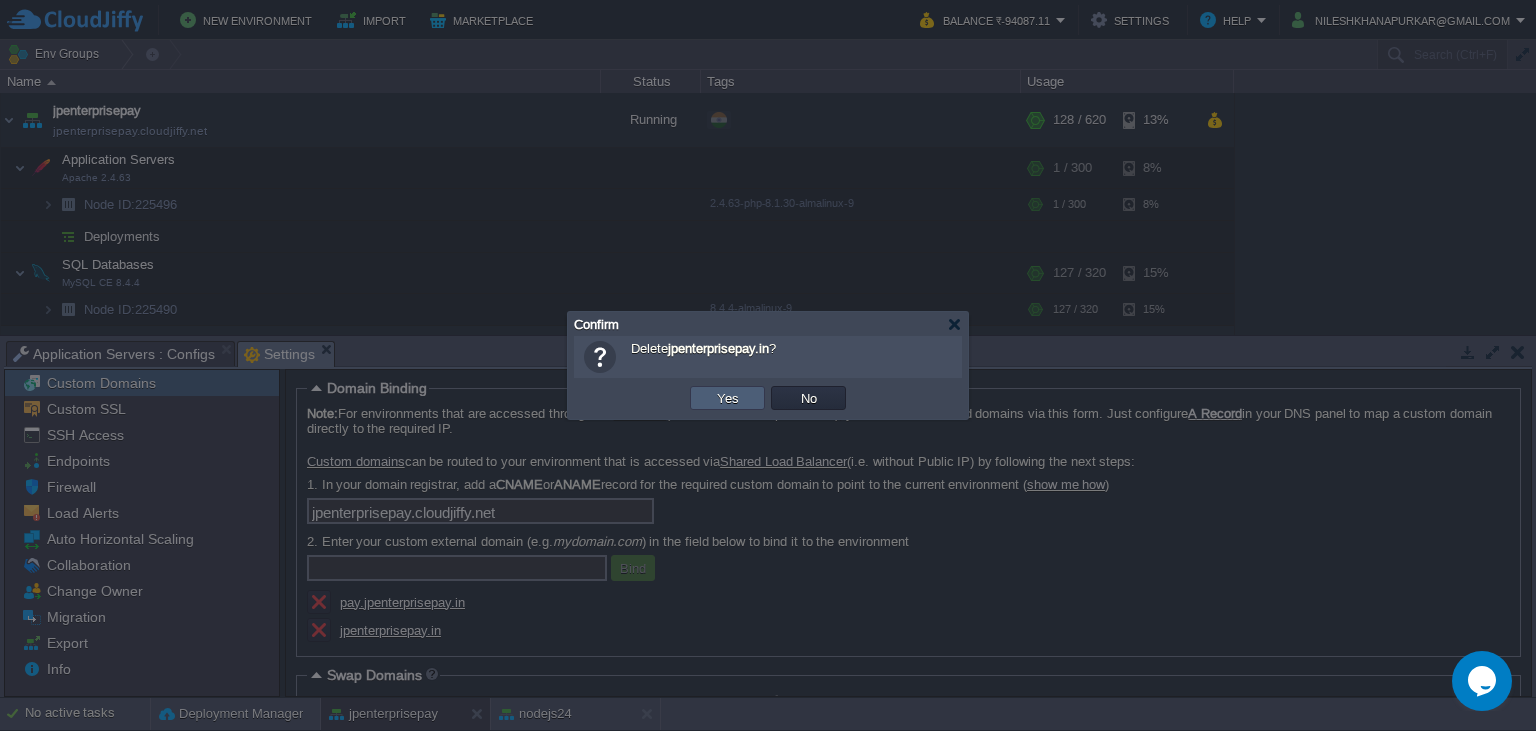 click on "Yes" at bounding box center (728, 398) 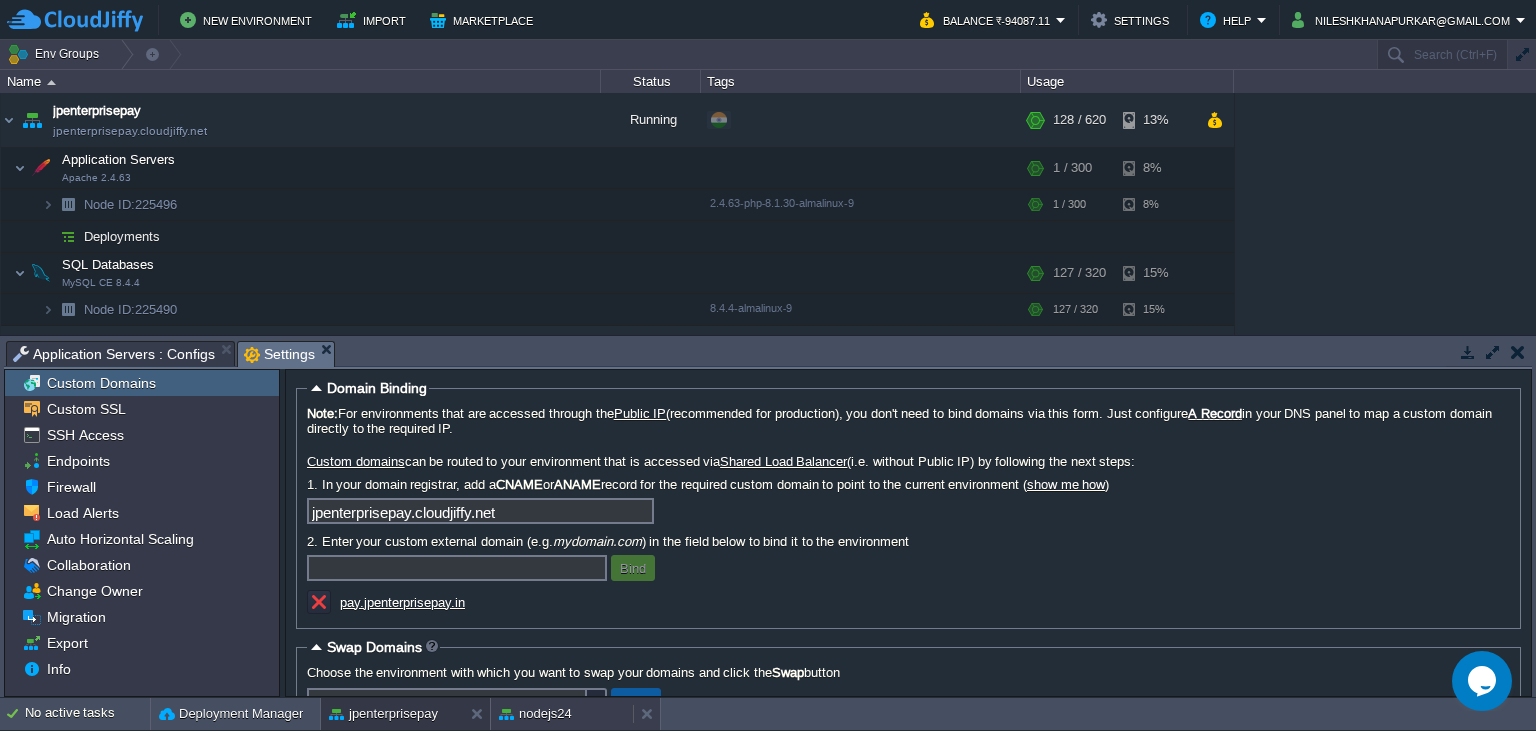 click on "nodejs24" at bounding box center [535, 714] 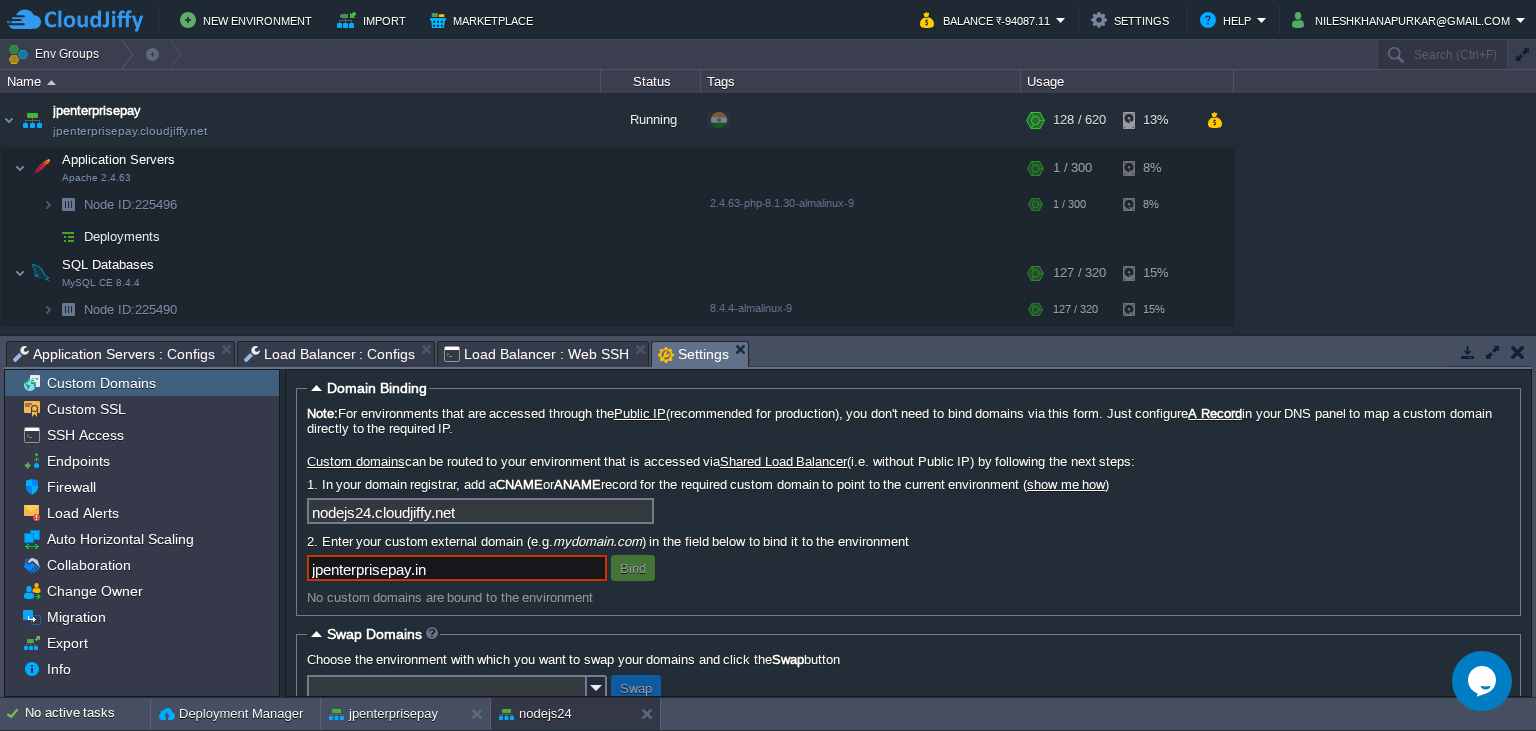 click on "jpenterprisepay.in" at bounding box center (457, 568) 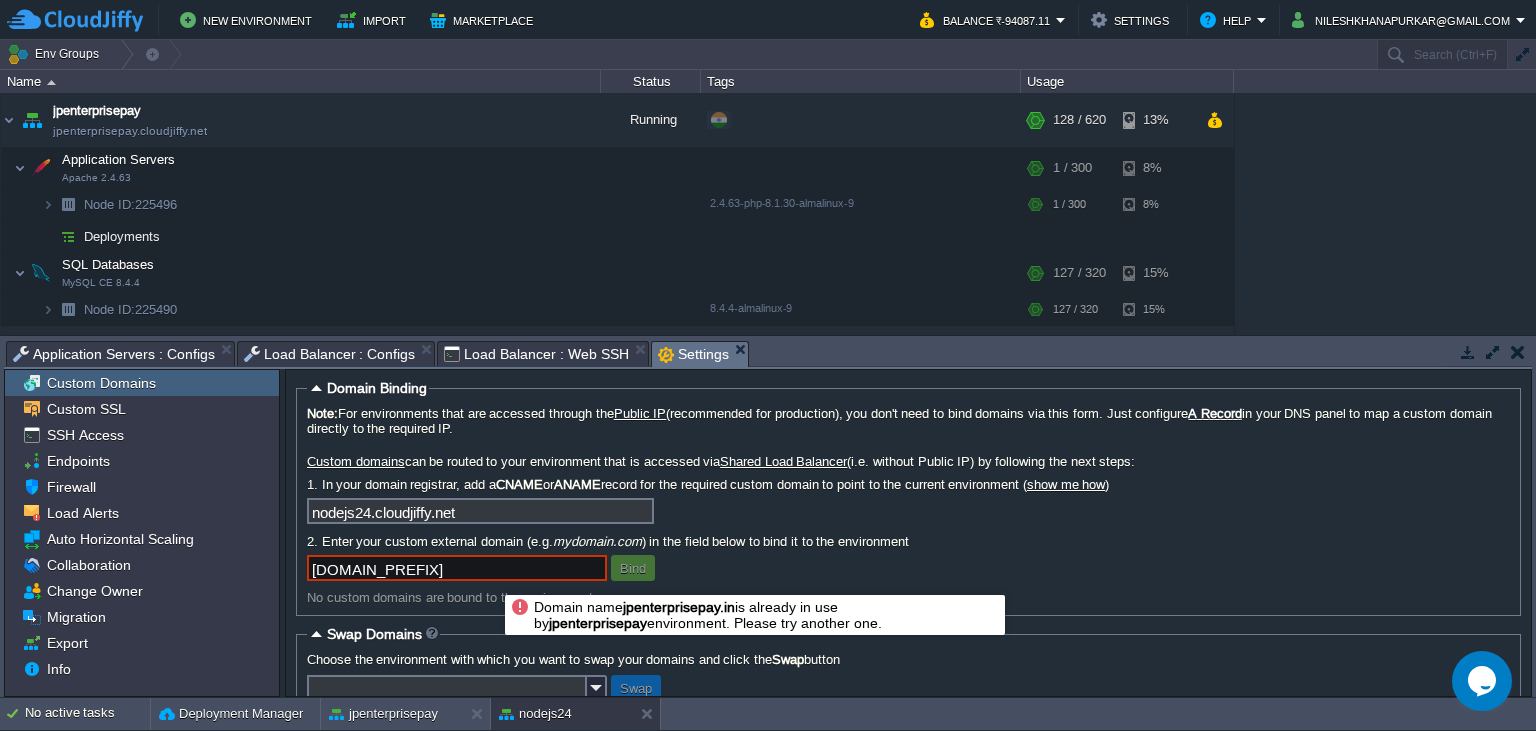 type on "jpenterprisepay.in" 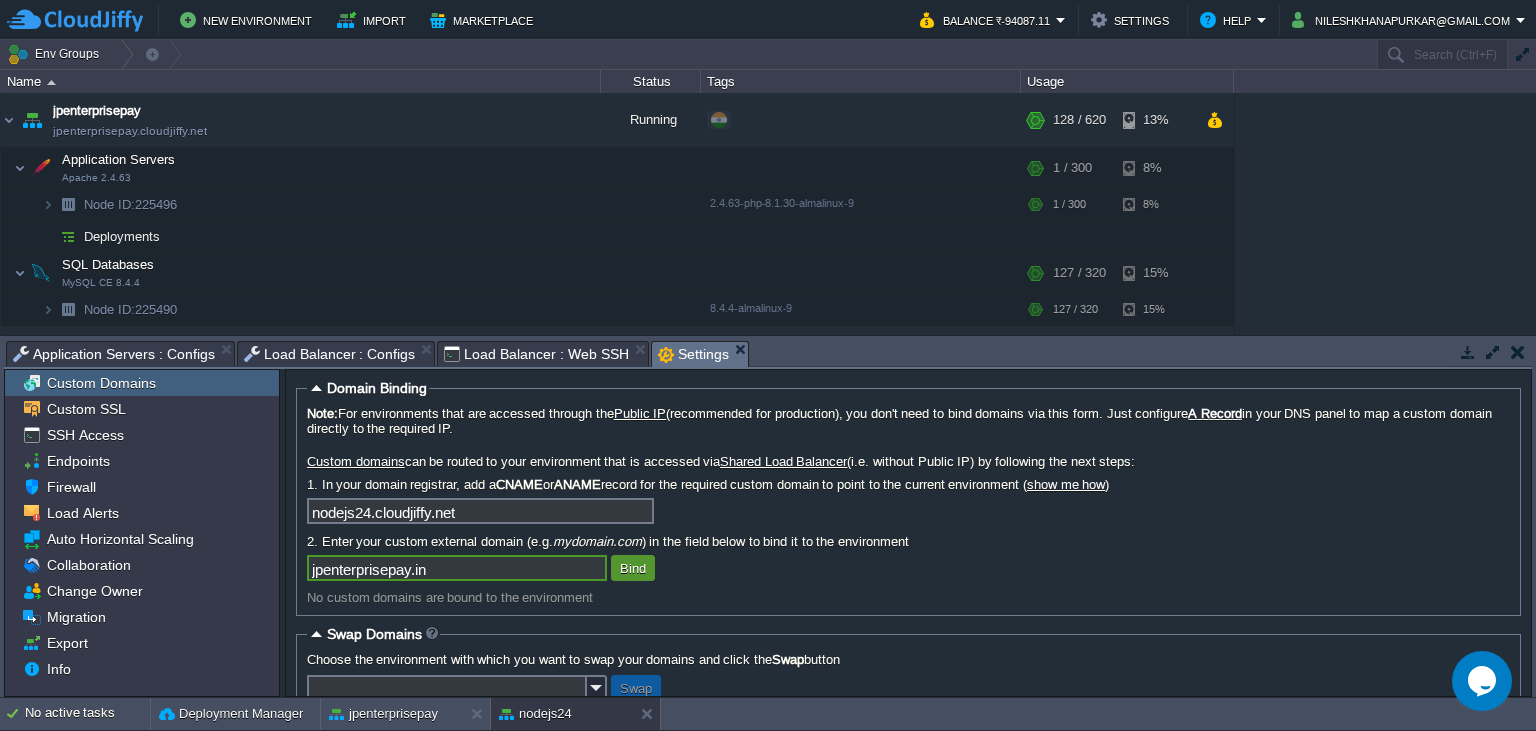 click on "Bind" at bounding box center [633, 568] 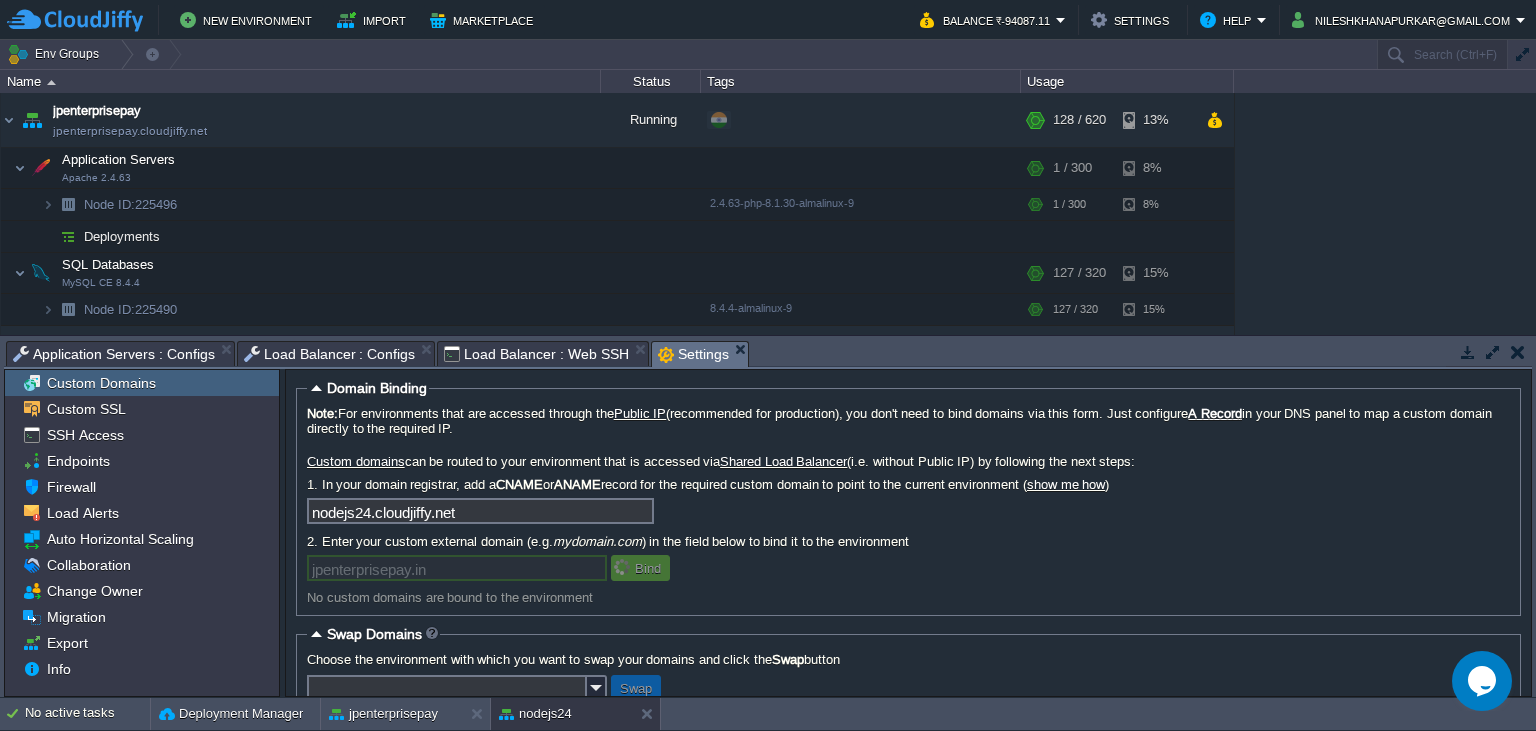 type 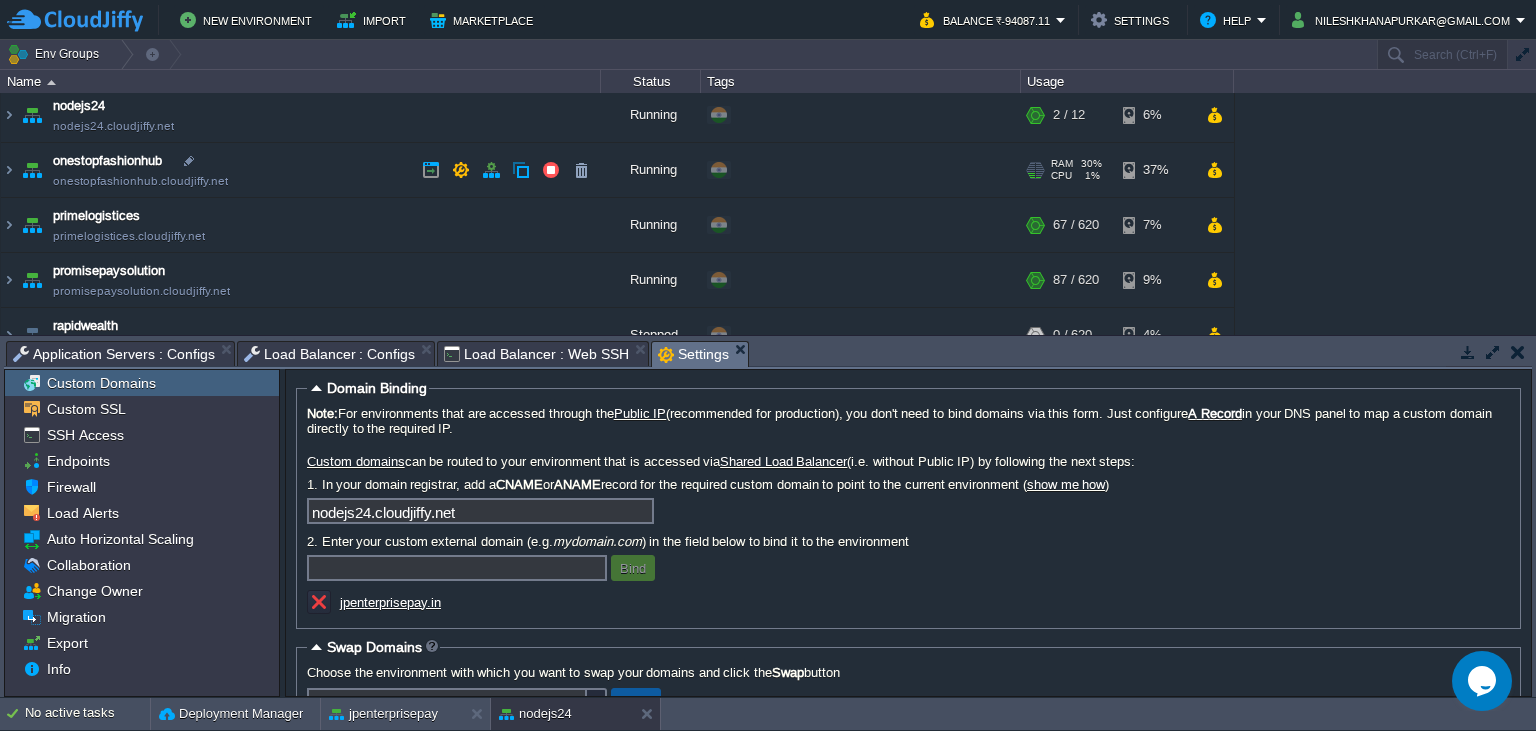 scroll, scrollTop: 364, scrollLeft: 0, axis: vertical 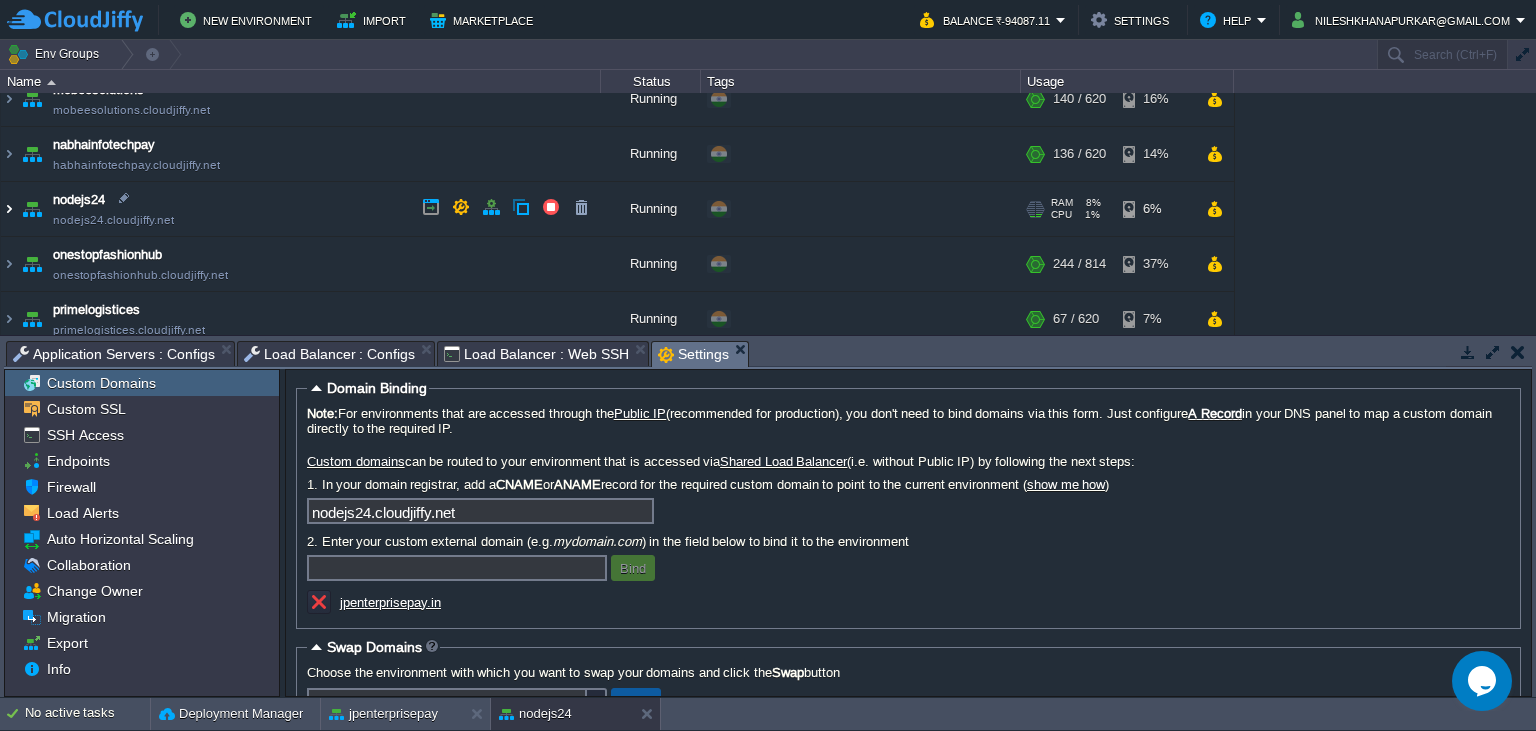 click at bounding box center [9, 209] 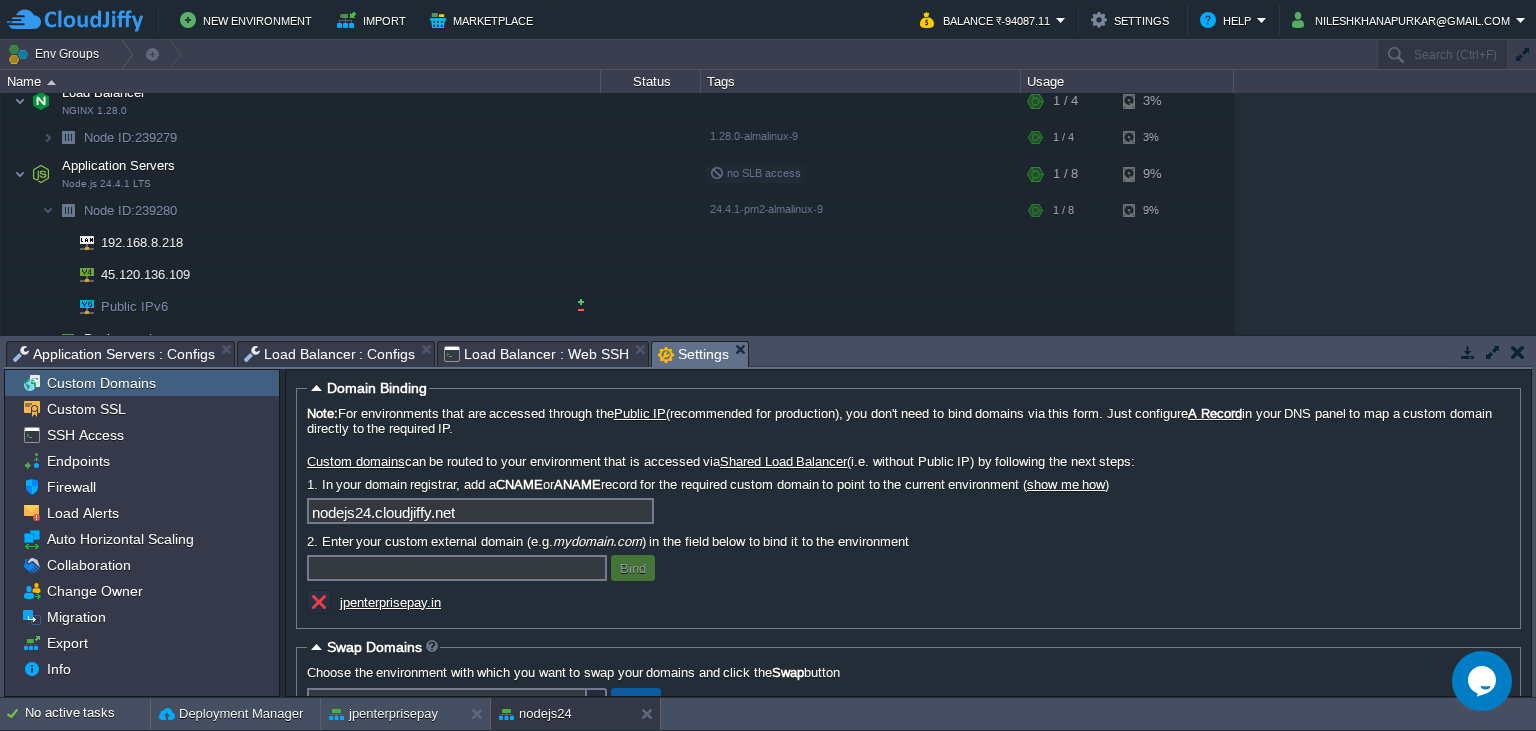 scroll, scrollTop: 547, scrollLeft: 0, axis: vertical 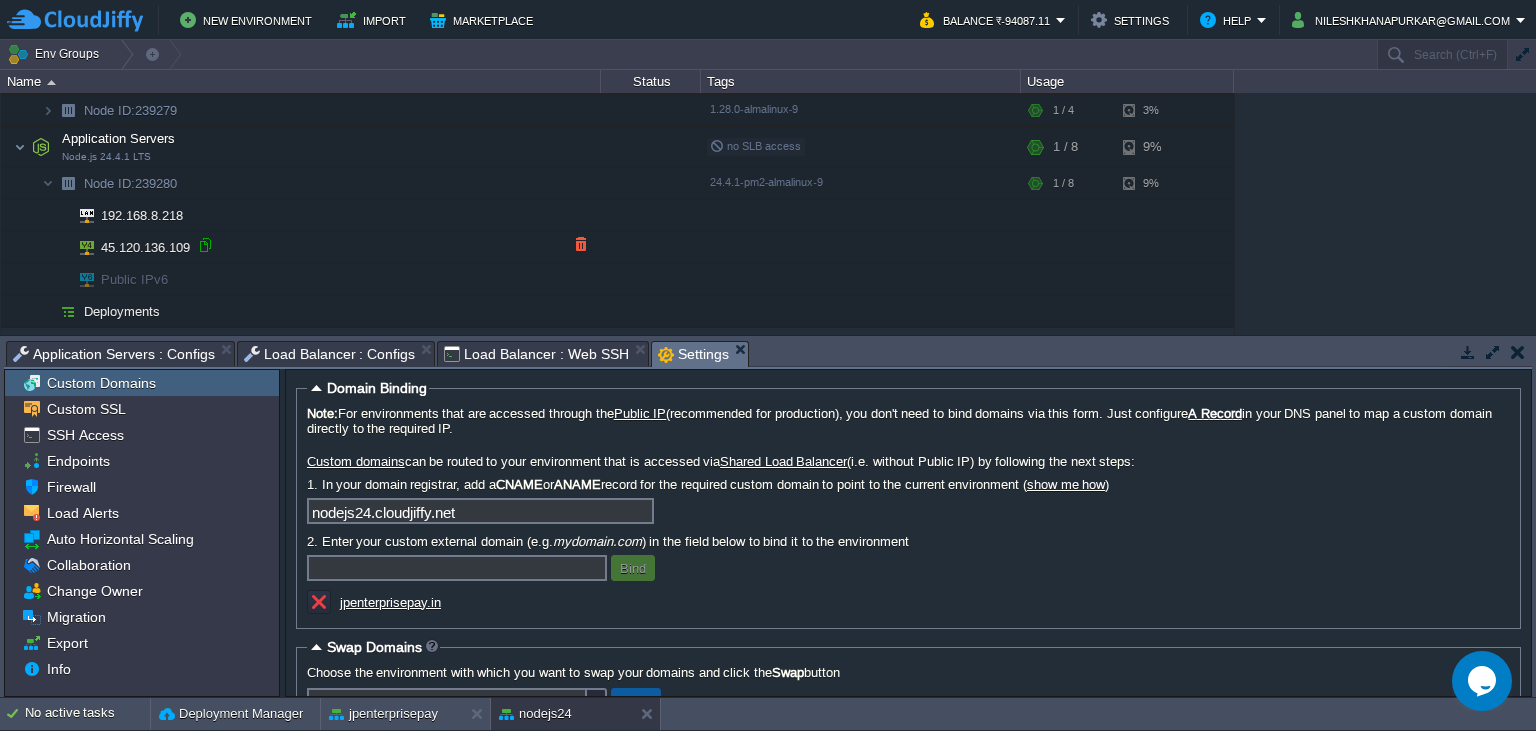 click at bounding box center (205, 245) 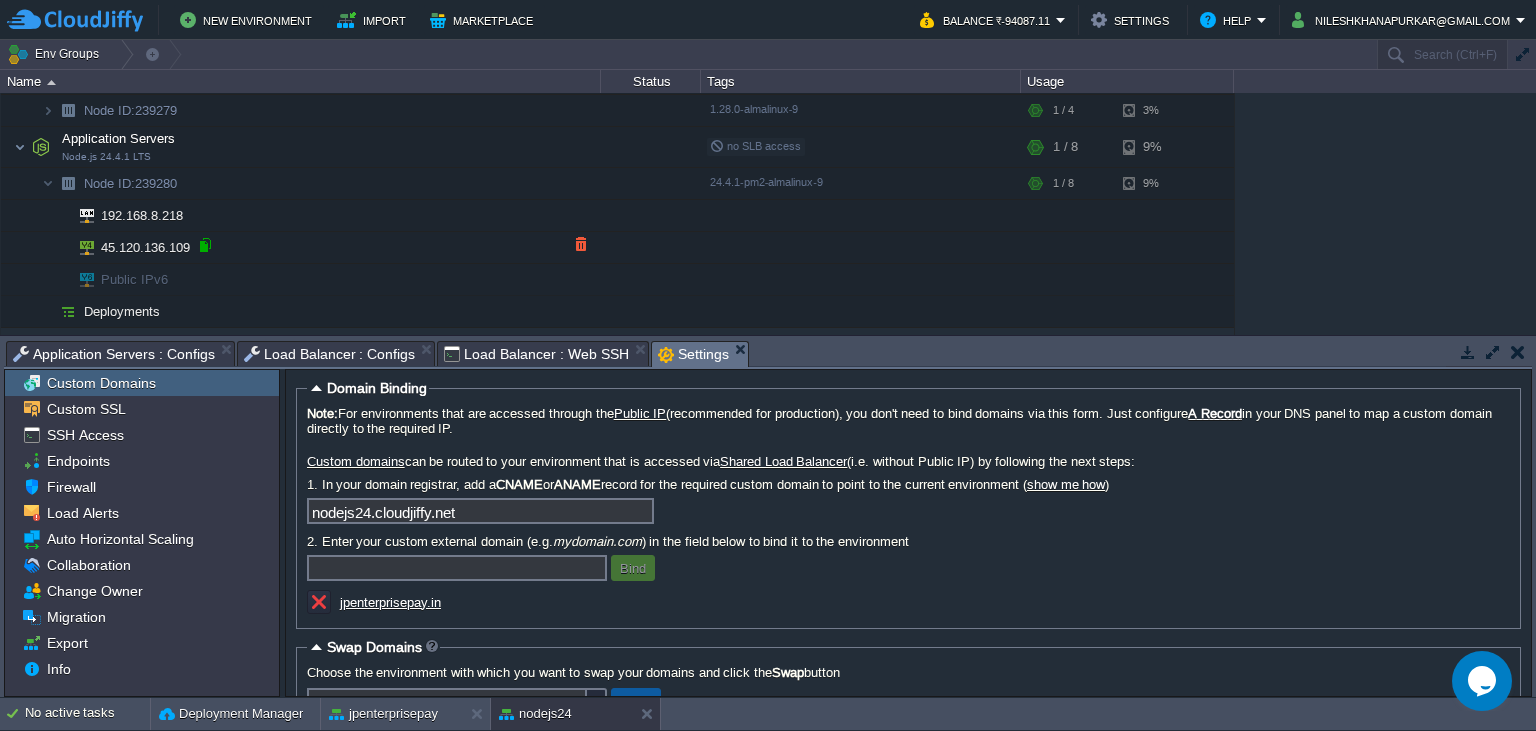click at bounding box center [205, 245] 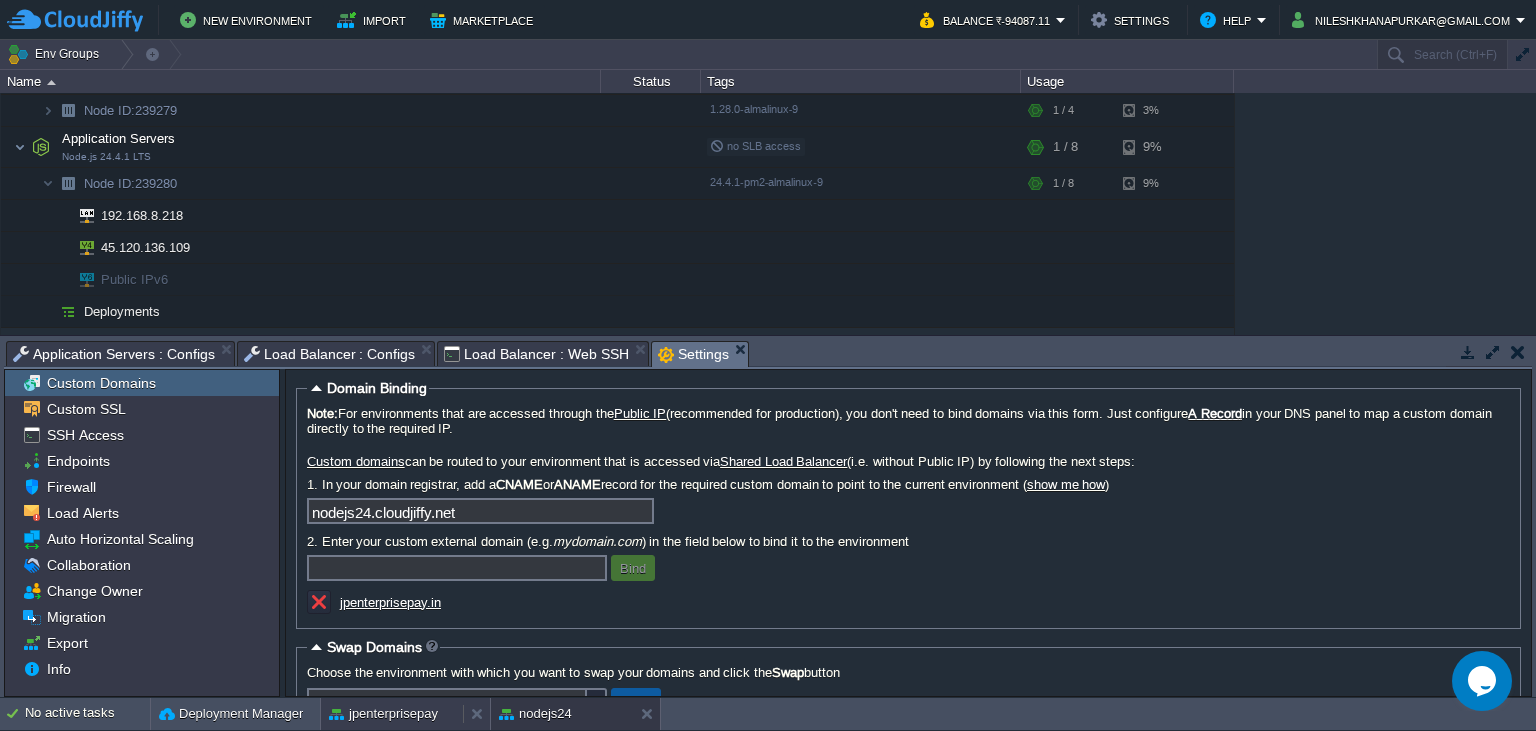 click on "jpenterprisepay" at bounding box center [383, 714] 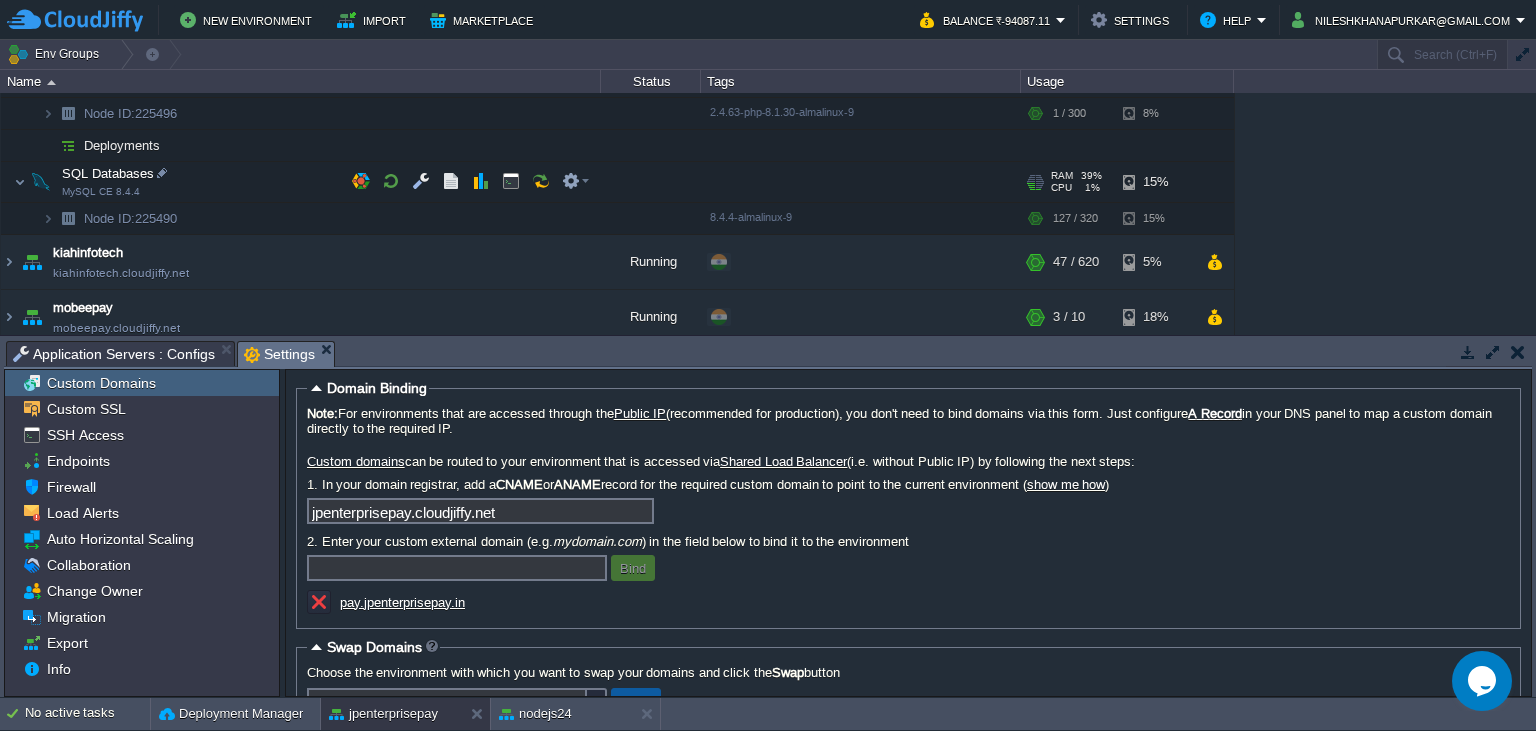scroll, scrollTop: 0, scrollLeft: 0, axis: both 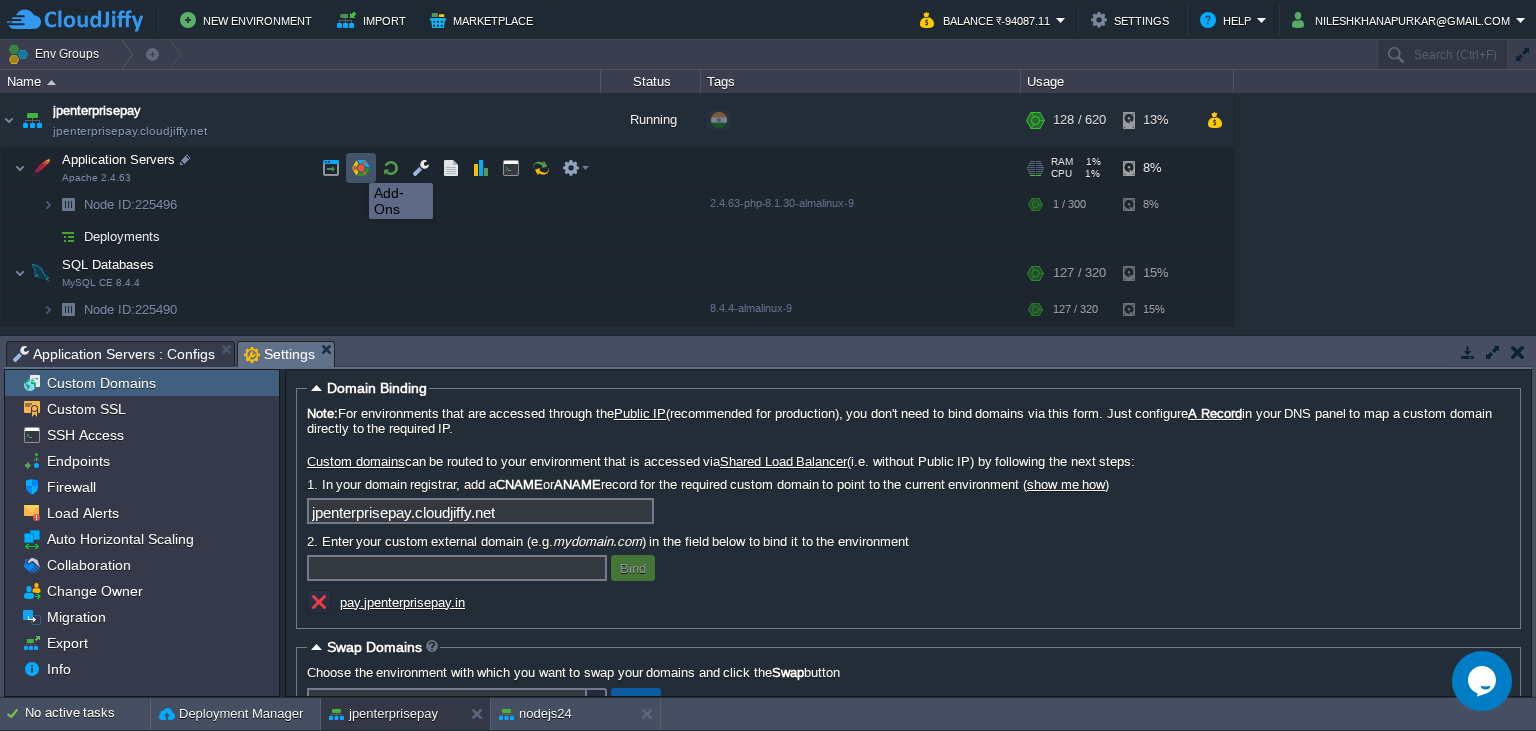 click at bounding box center [361, 168] 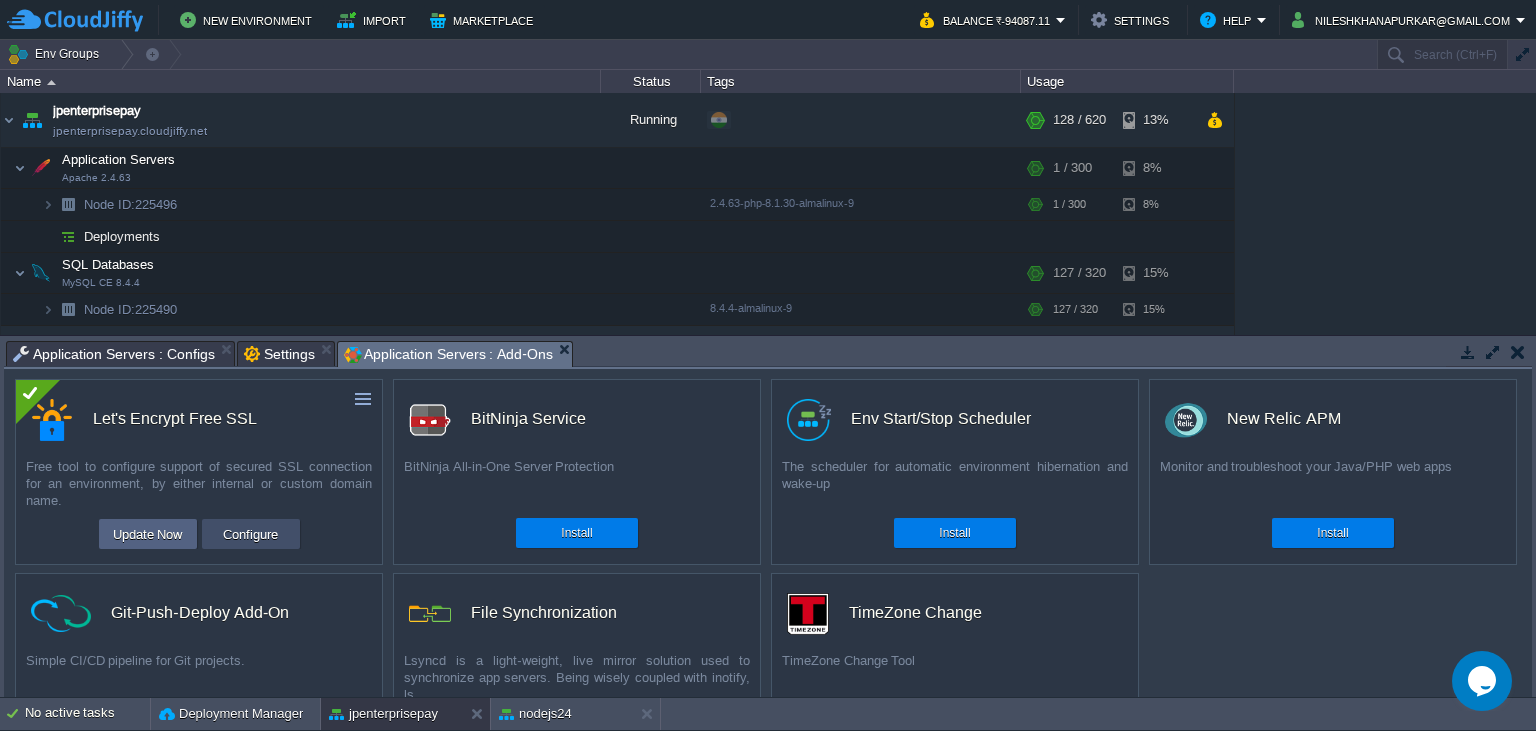 click on "Configure" at bounding box center [250, 534] 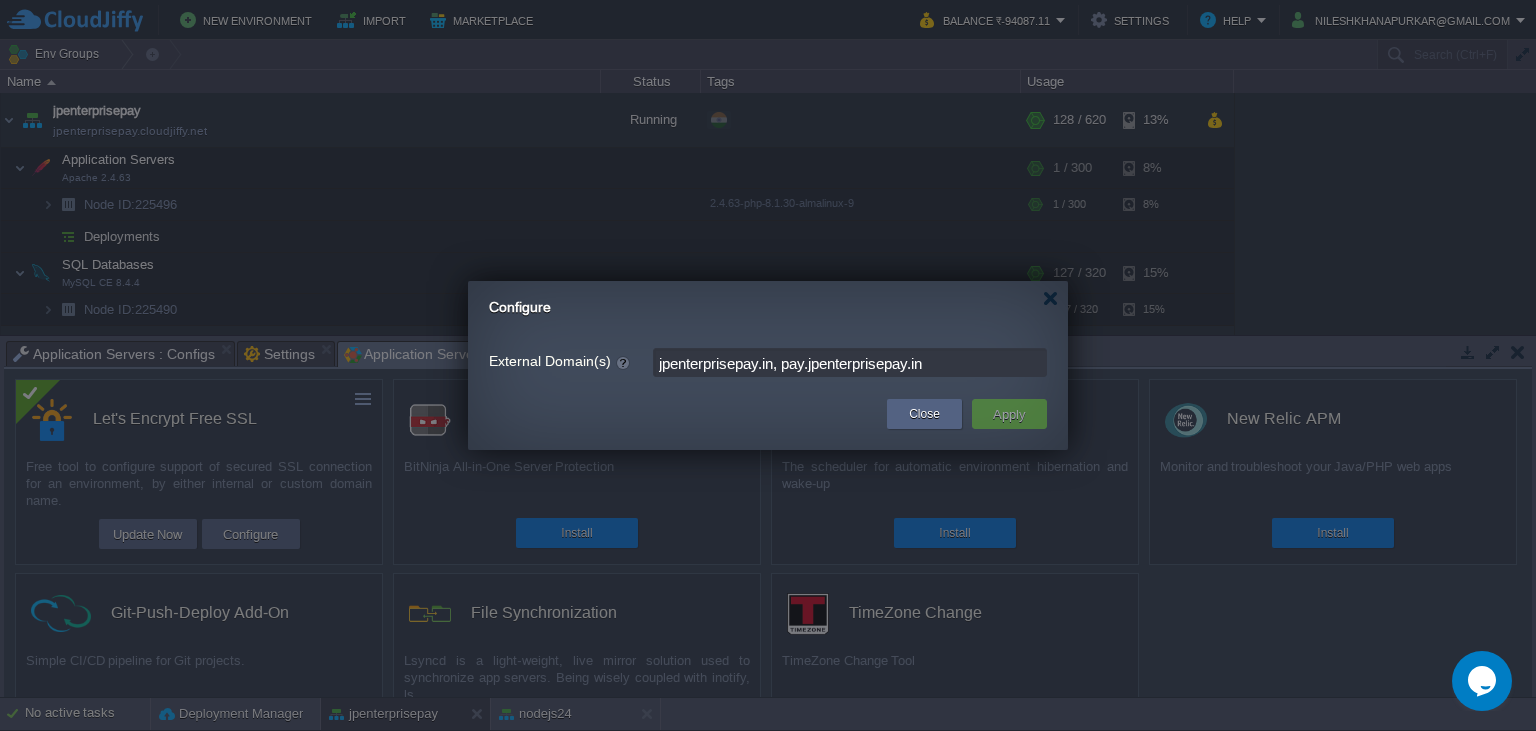 click on "jpenterprisepay.in, pay.jpenterprisepay.in" at bounding box center (850, 362) 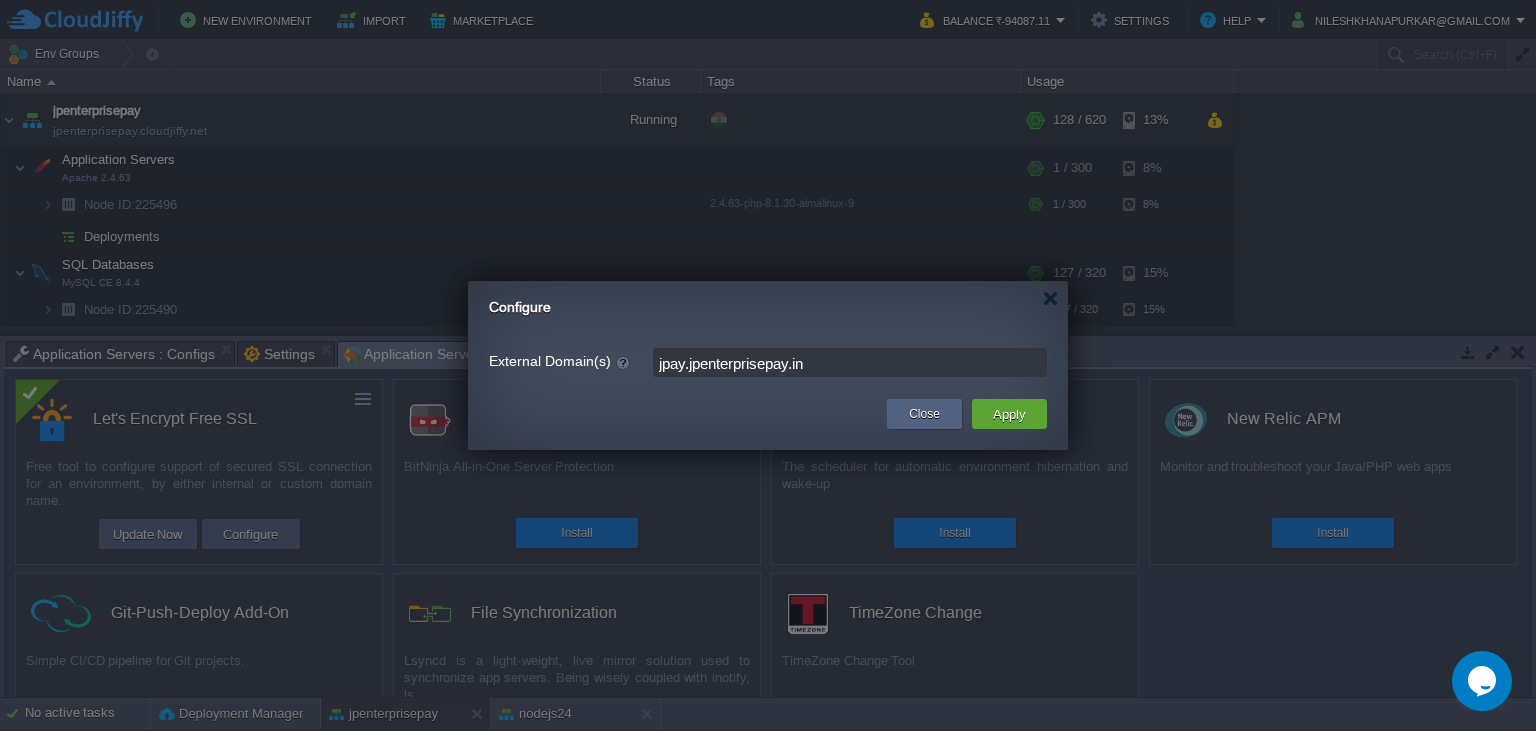 type on "pay.jpenterprisepay.in" 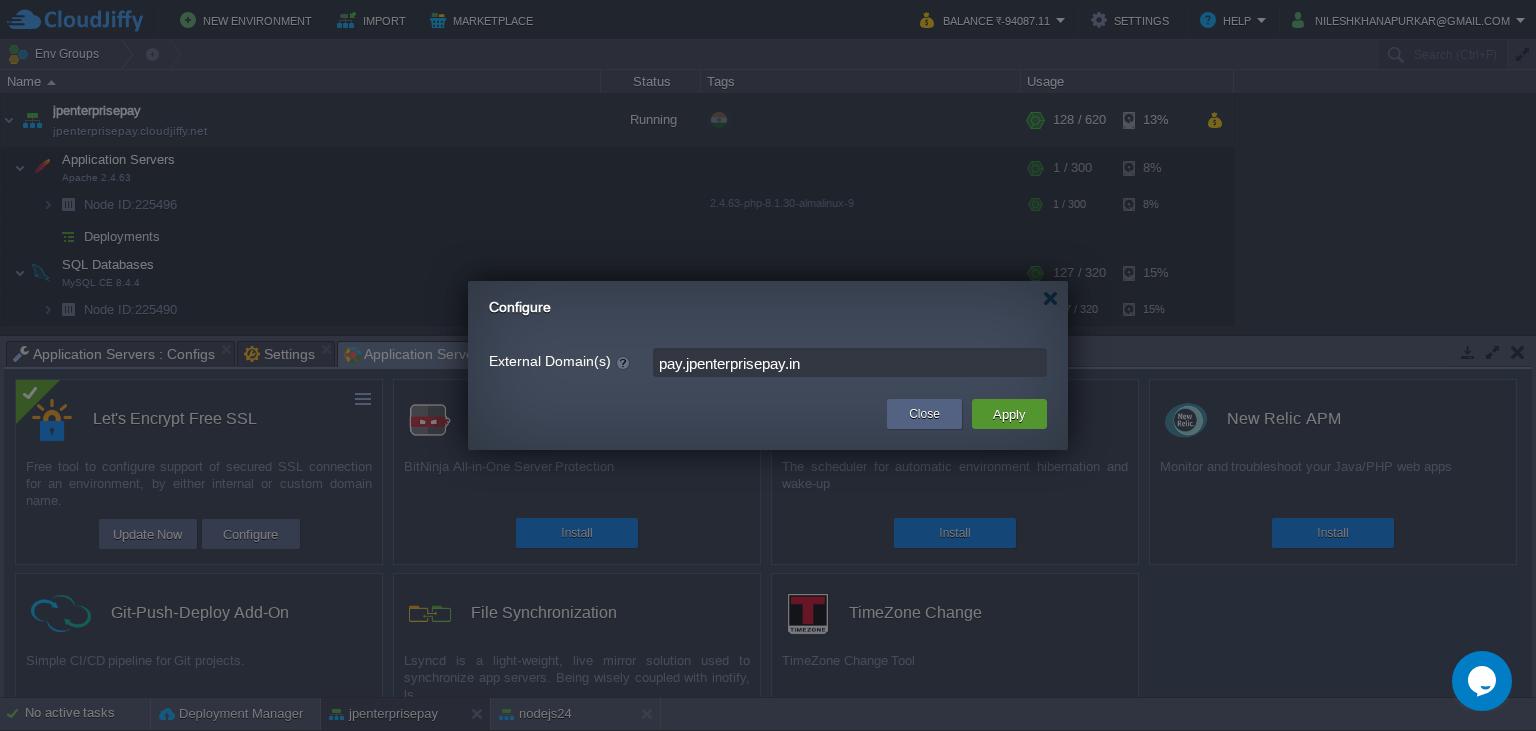 click on "Apply" at bounding box center (1009, 414) 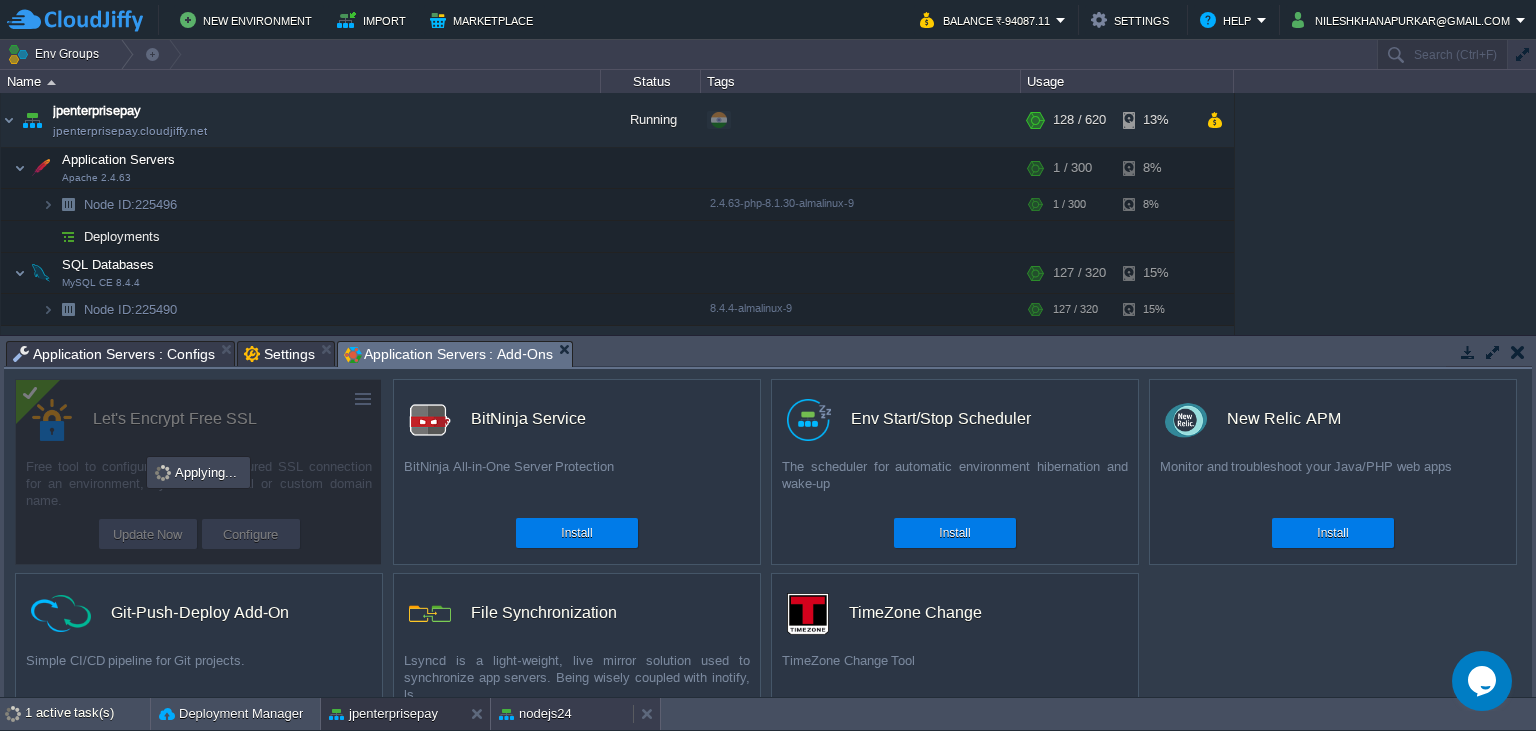 click on "nodejs24" at bounding box center (535, 714) 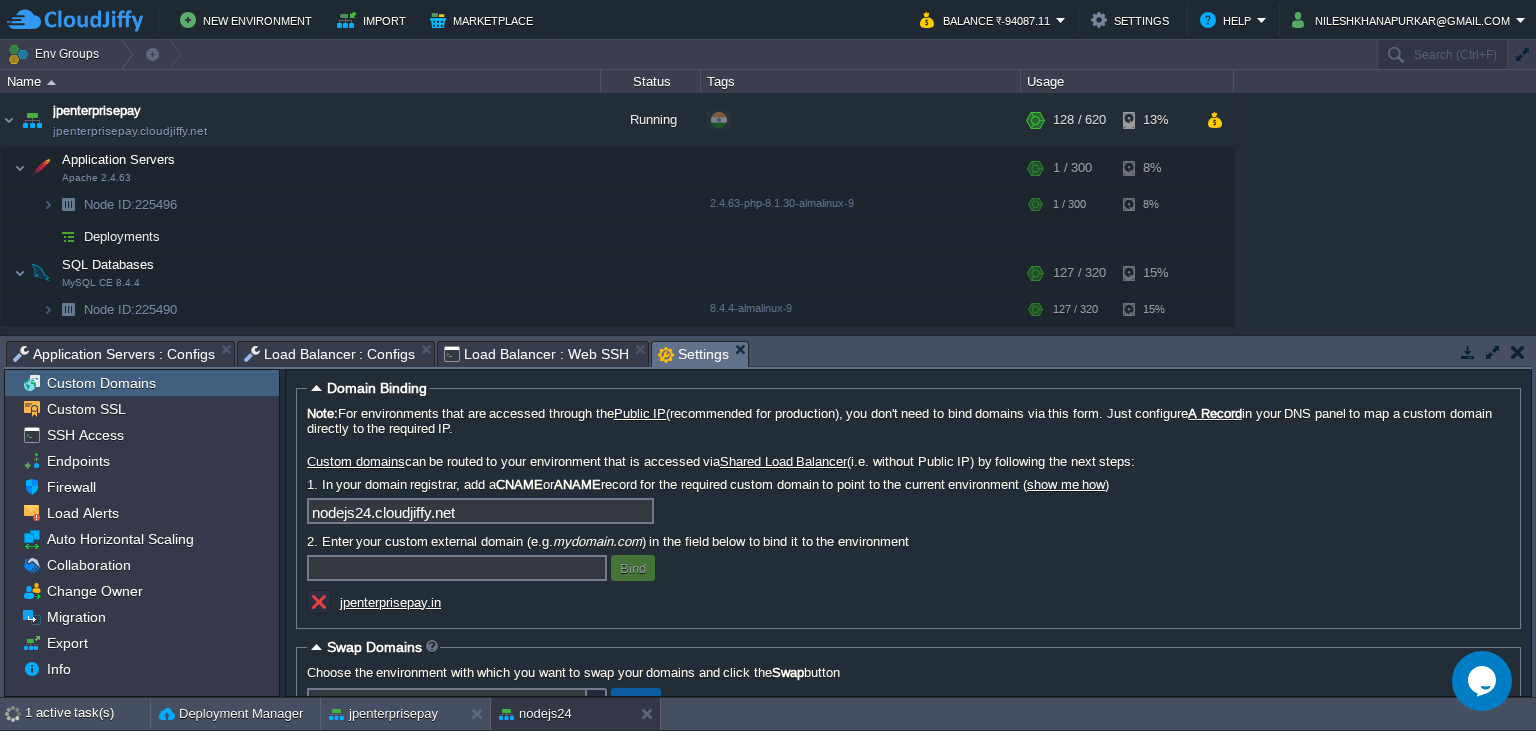 click on "New Environment Import Marketplace Bonus ₹0.00 Upgrade Account Balance ₹-94087.11 Settings Help [EMAIL]         Env Groups                     Search (Ctrl+F)         auto-gen Name Status Tags Usage jpenterprisepay jpenterprisepay.cloudjiffy.net Running                                 + Add to Env Group                                                                                                                                                            RAM                 20%                                         CPU                 1%                             128 / 620                    13%       Application Servers Apache 2.4.63                                                                                                                                                            RAM                 1%                                         CPU                 1%                             1 / 300                    8%     Node ID:  225496         1%" at bounding box center [768, 365] 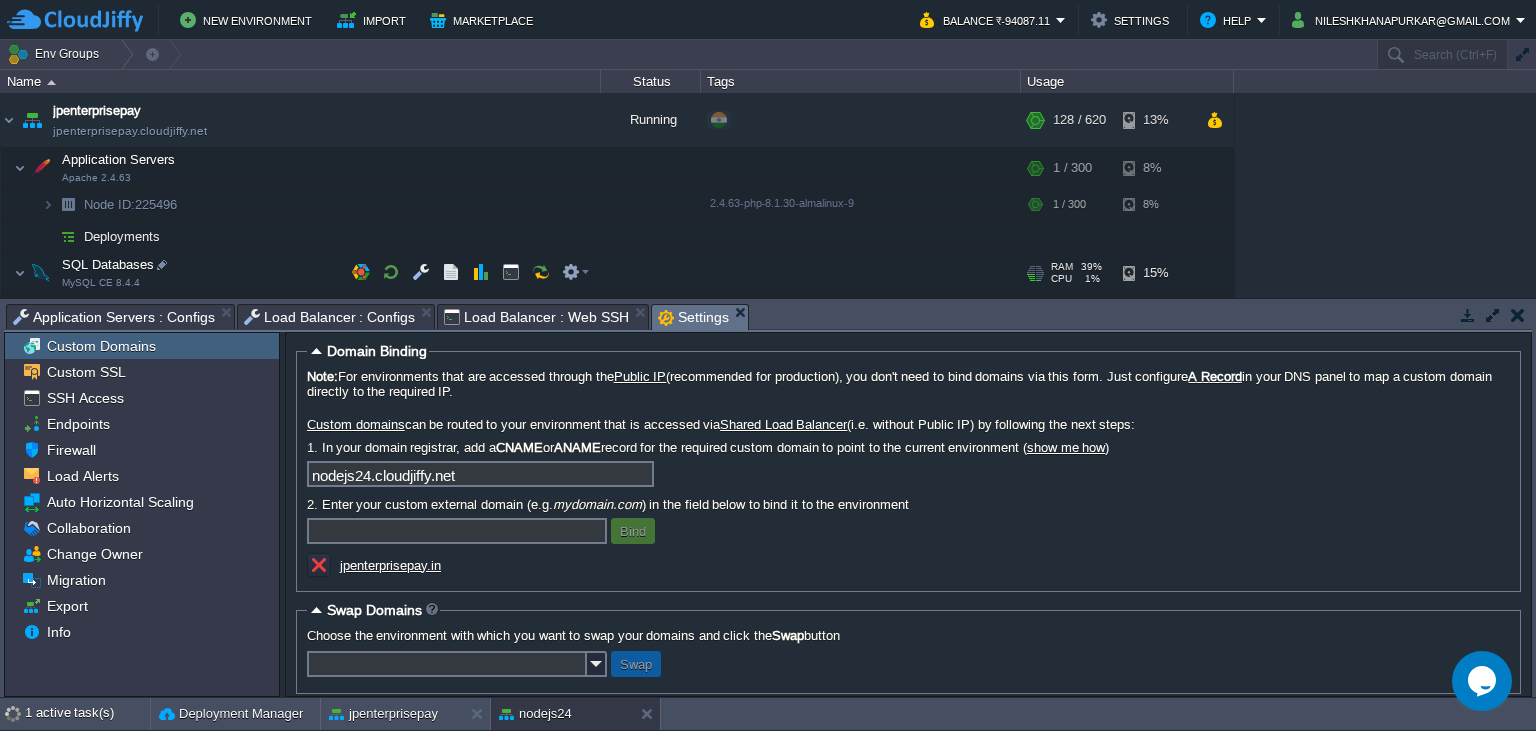 click on "SQL Databases MySQL CE 8.4.4                                                                                                                                                            RAM                 39%                                         CPU                 1%                             127 / 320                    15%     Node ID:  225490                                                8.4.4-almalinux-9                                                                                                                                                                            RAM                 39%                                         CPU                 1%                             127 / 320                    15%" at bounding box center [617, 289] 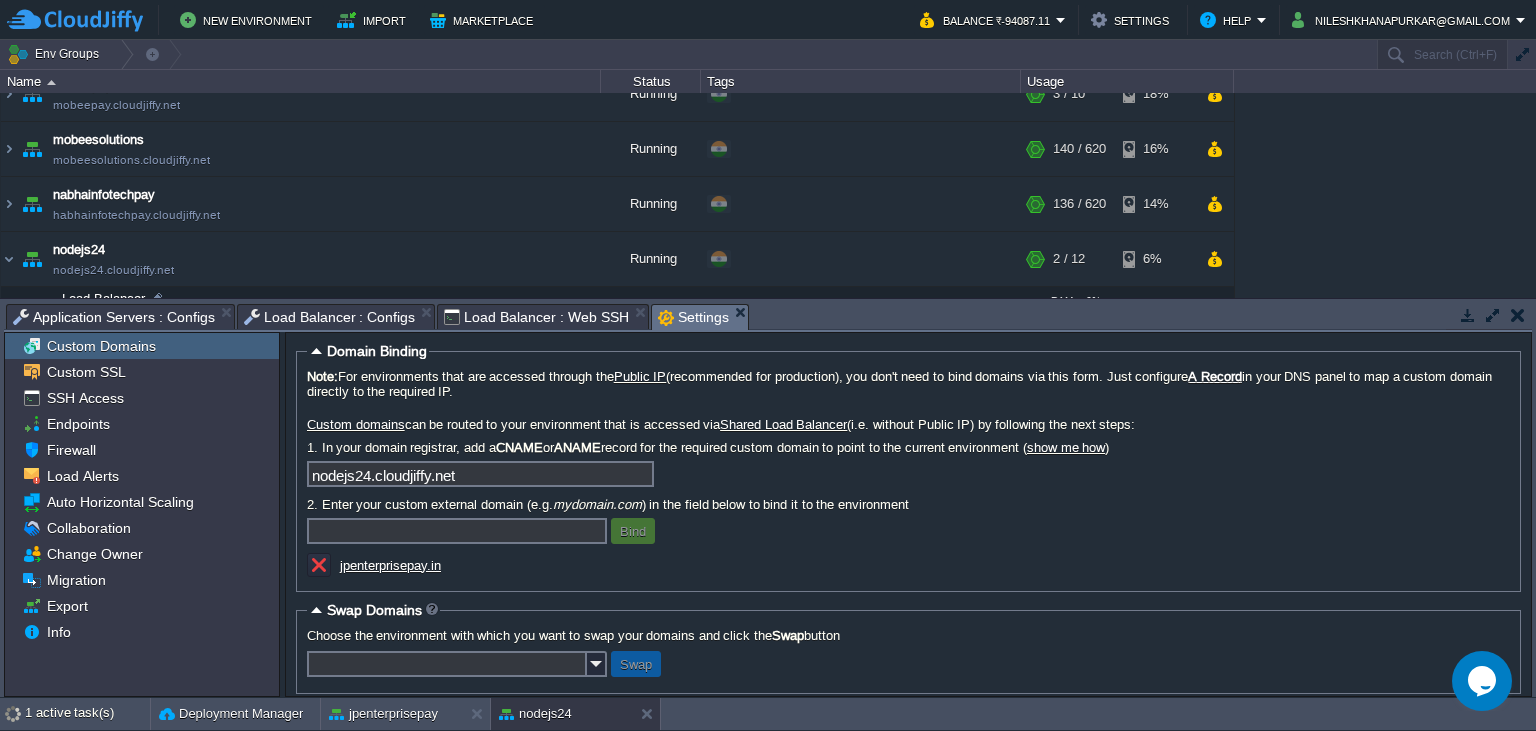 scroll, scrollTop: 456, scrollLeft: 0, axis: vertical 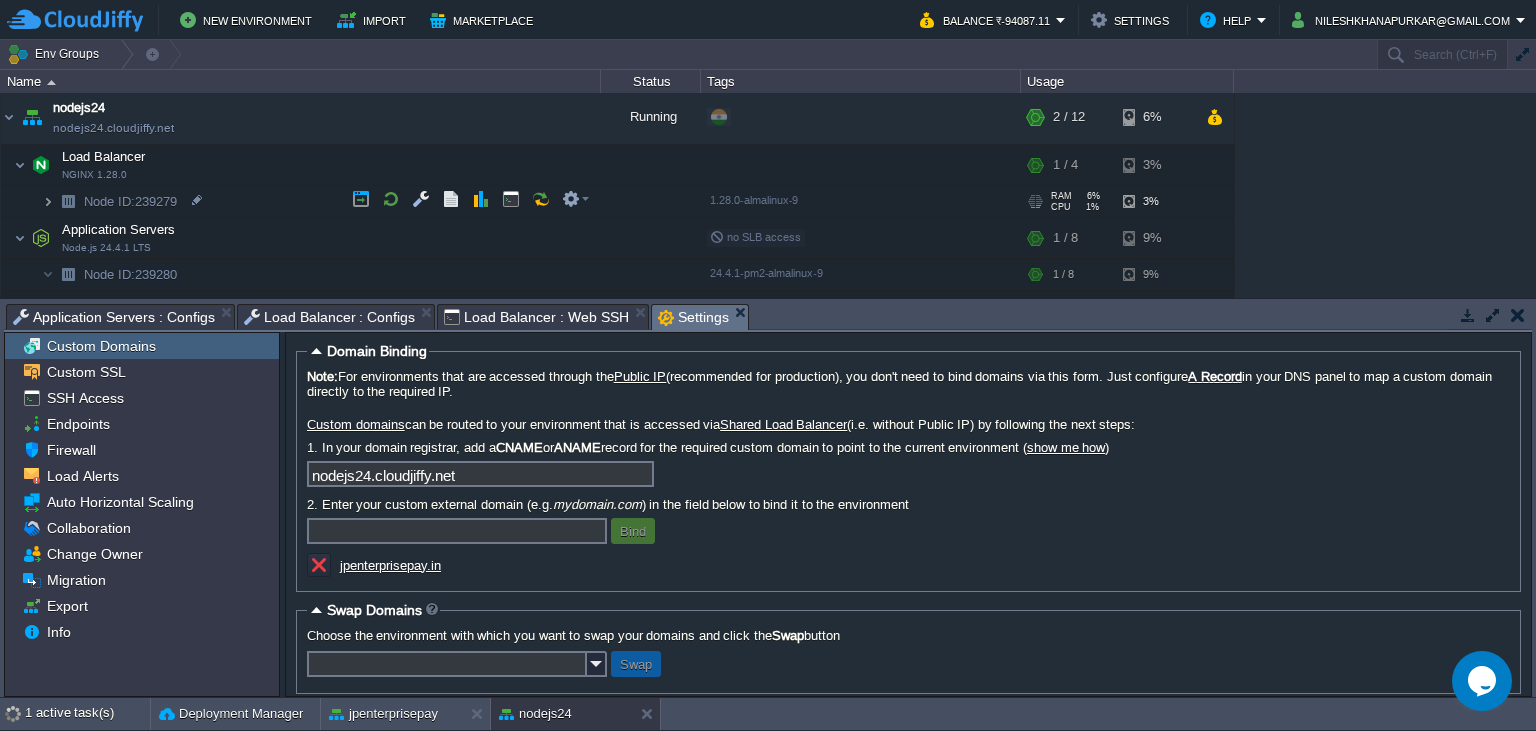 click at bounding box center [48, 201] 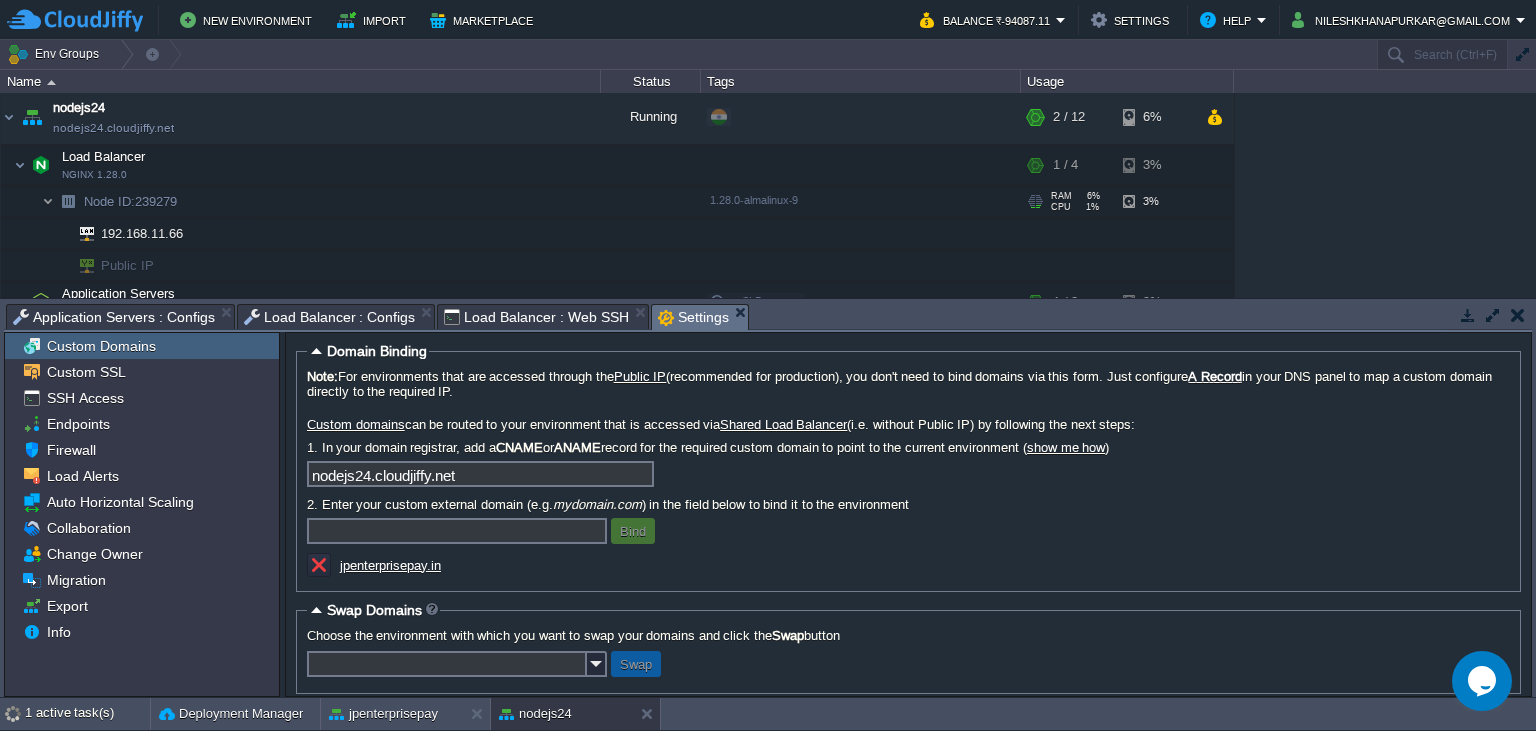 click at bounding box center (48, 201) 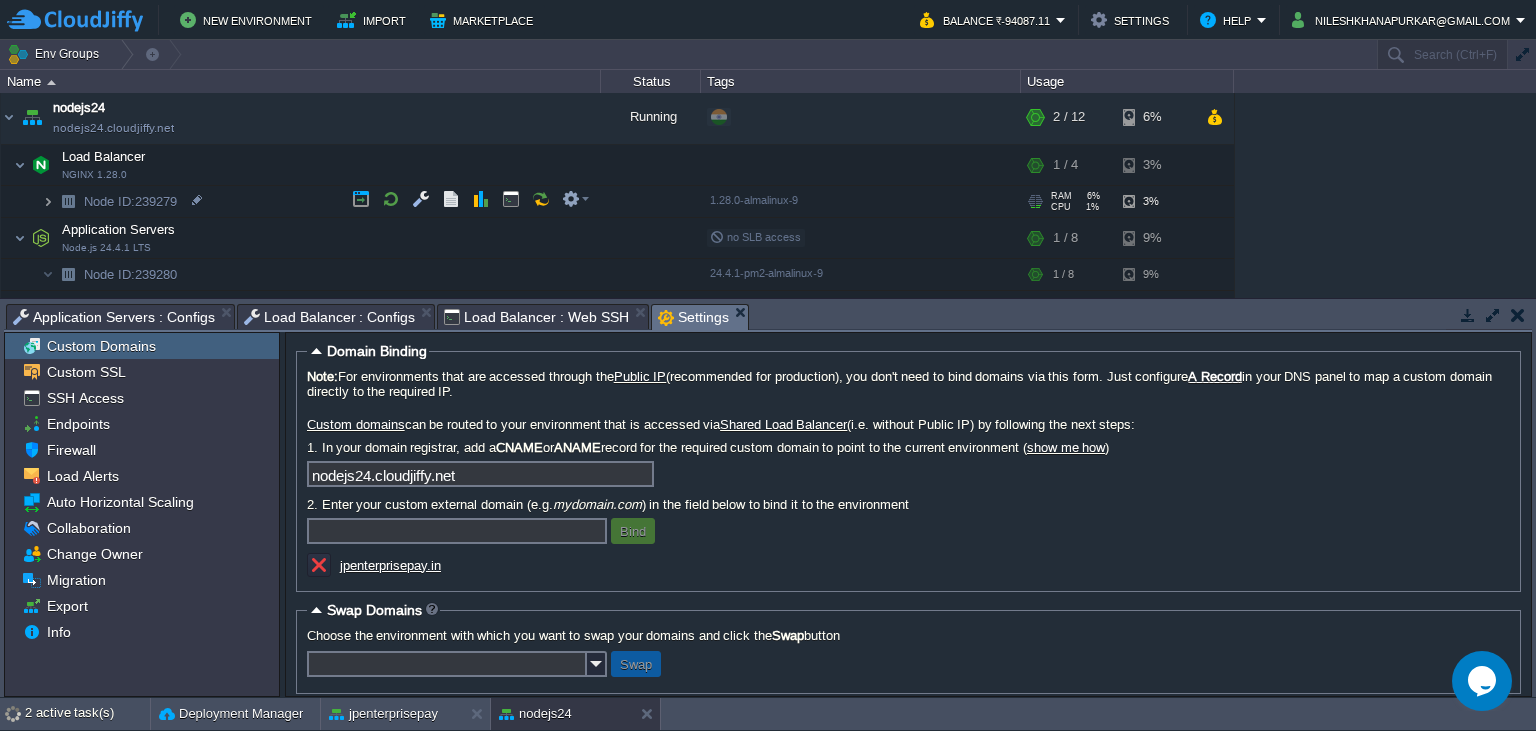 click at bounding box center [48, 201] 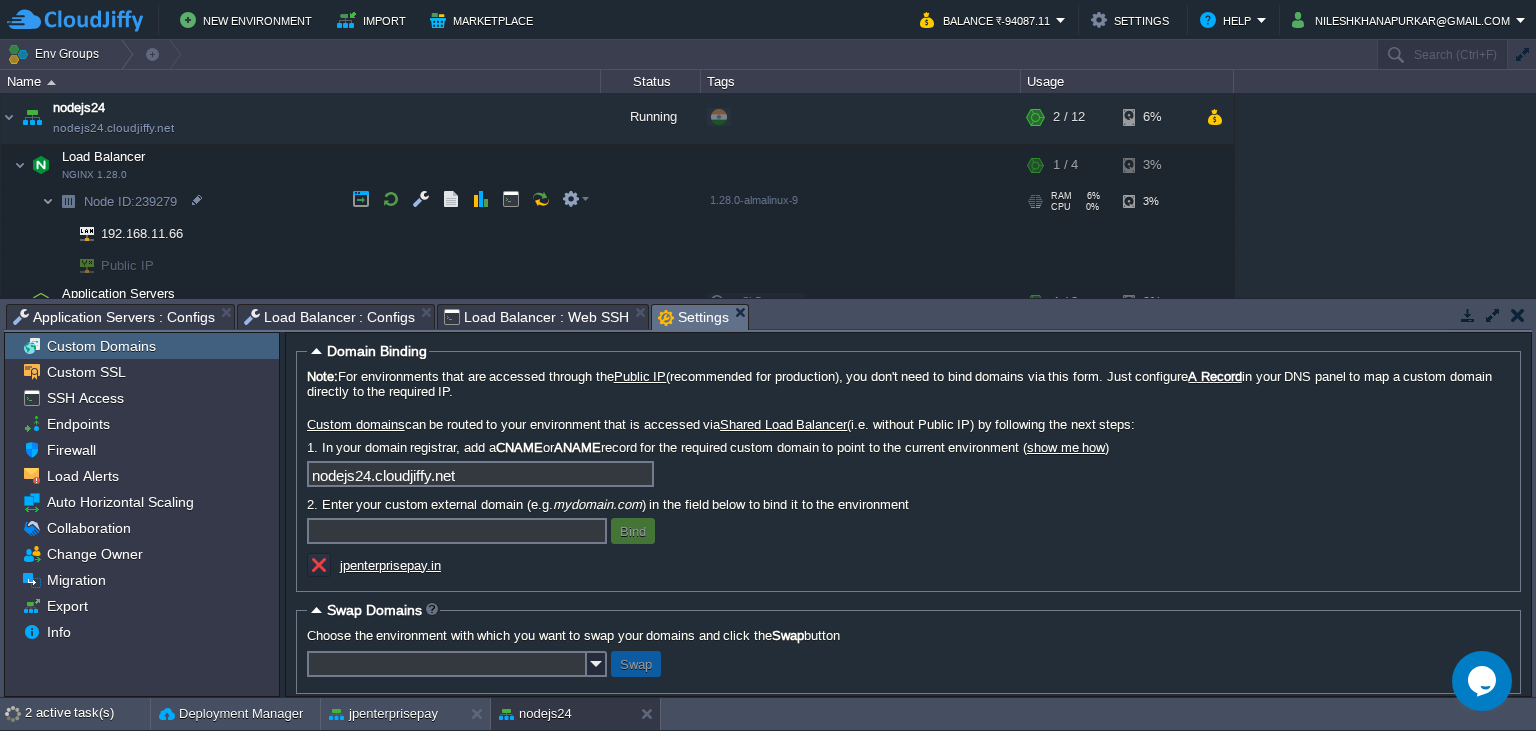 click at bounding box center [48, 201] 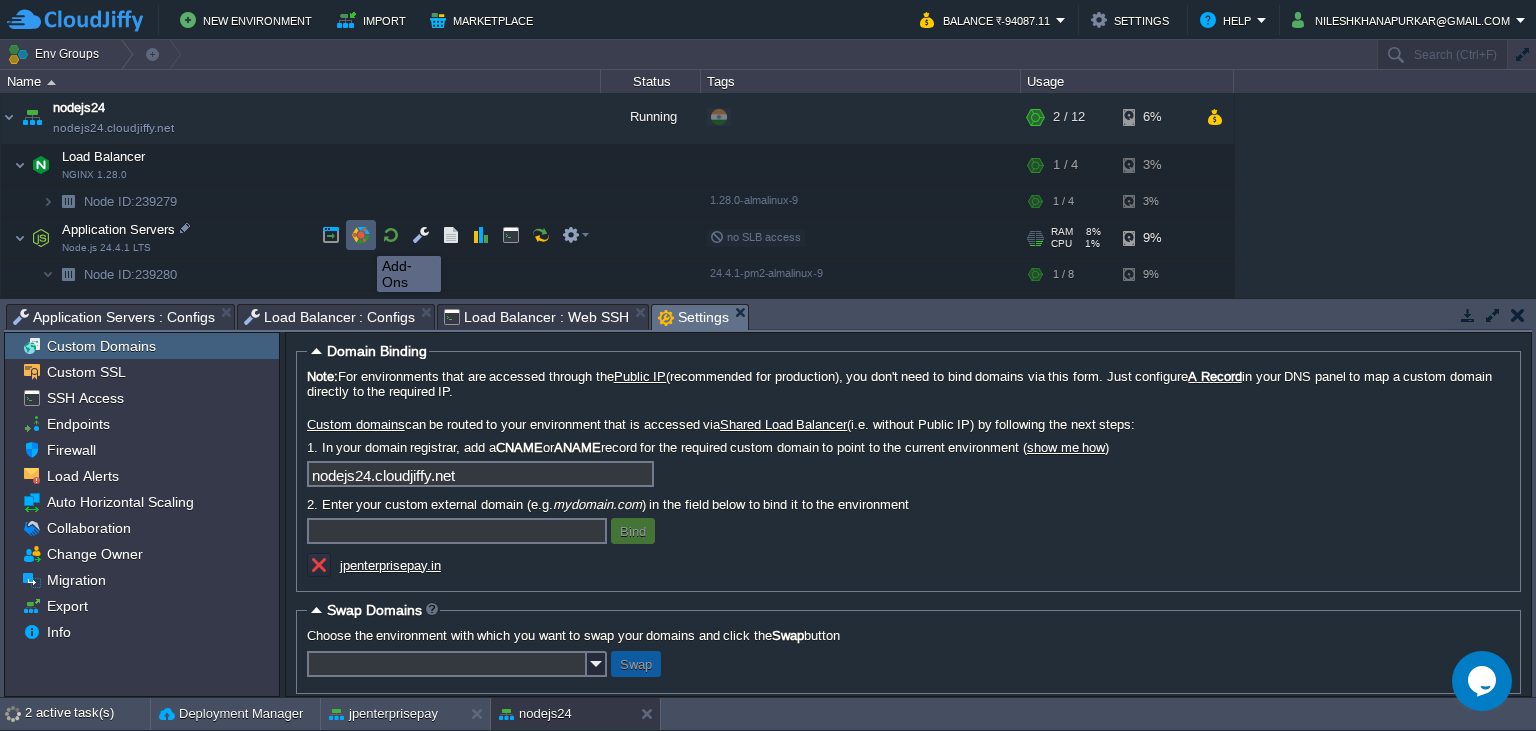 click at bounding box center [361, 235] 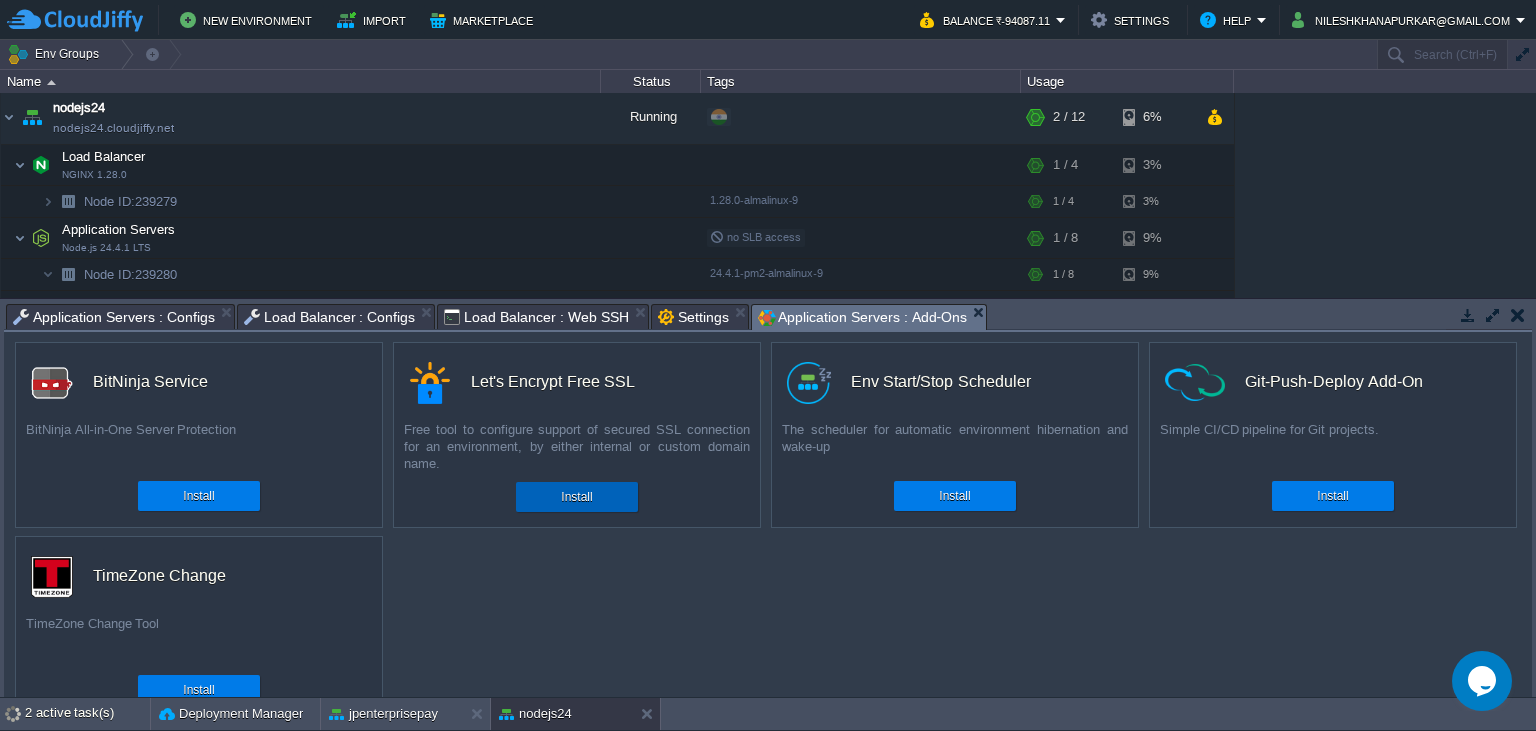 click on "Install" at bounding box center [576, 497] 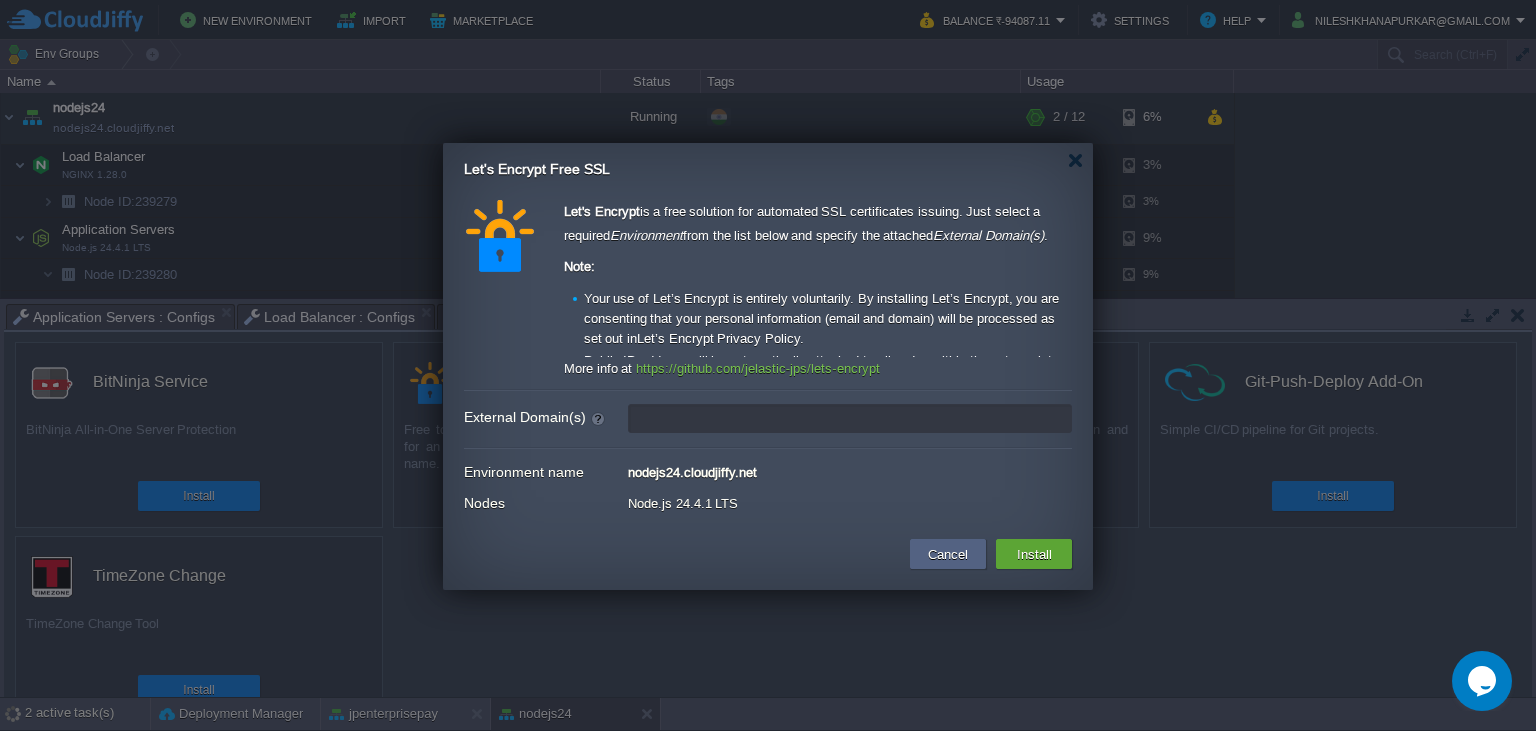 click on "External Domain(s)" at bounding box center (850, 418) 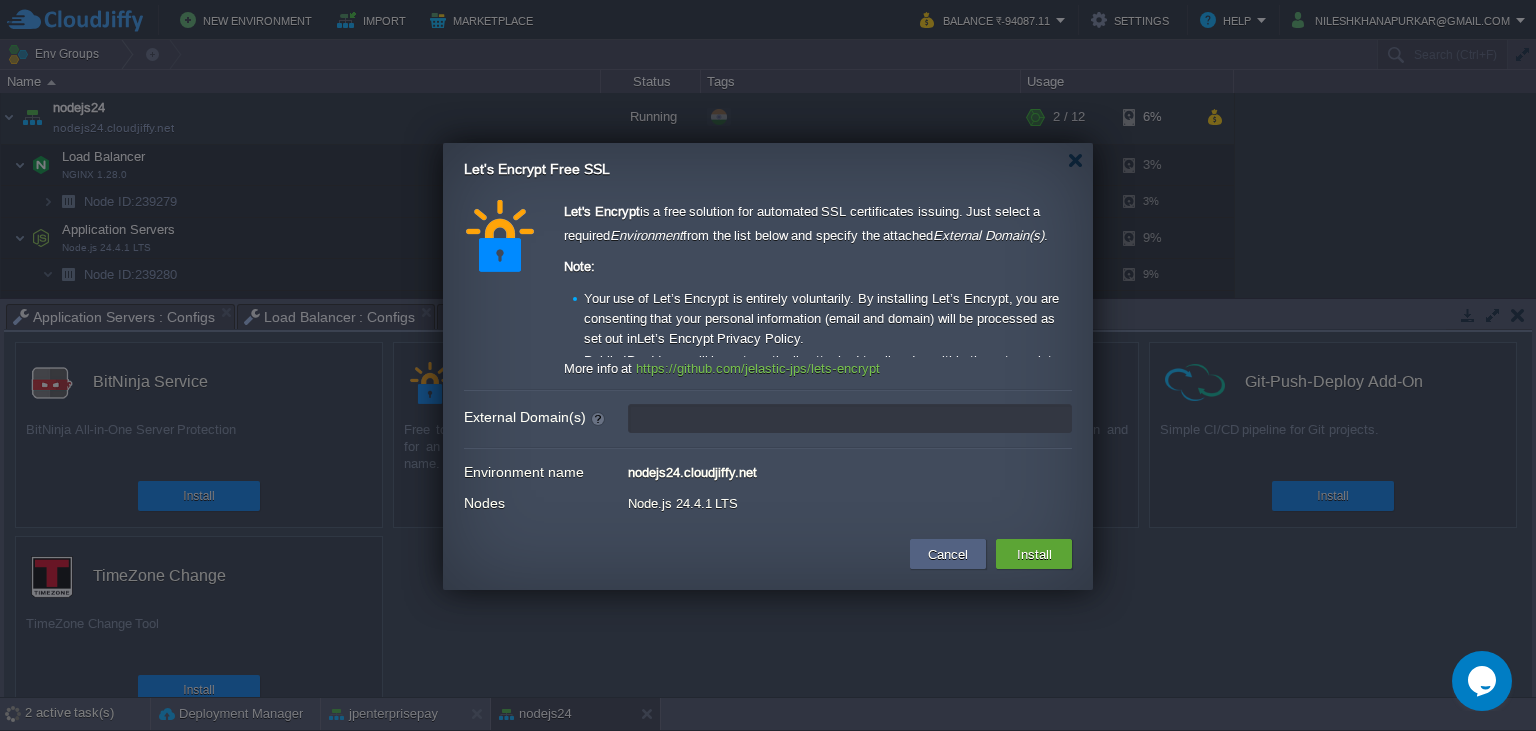 paste on "45.120.136.109" 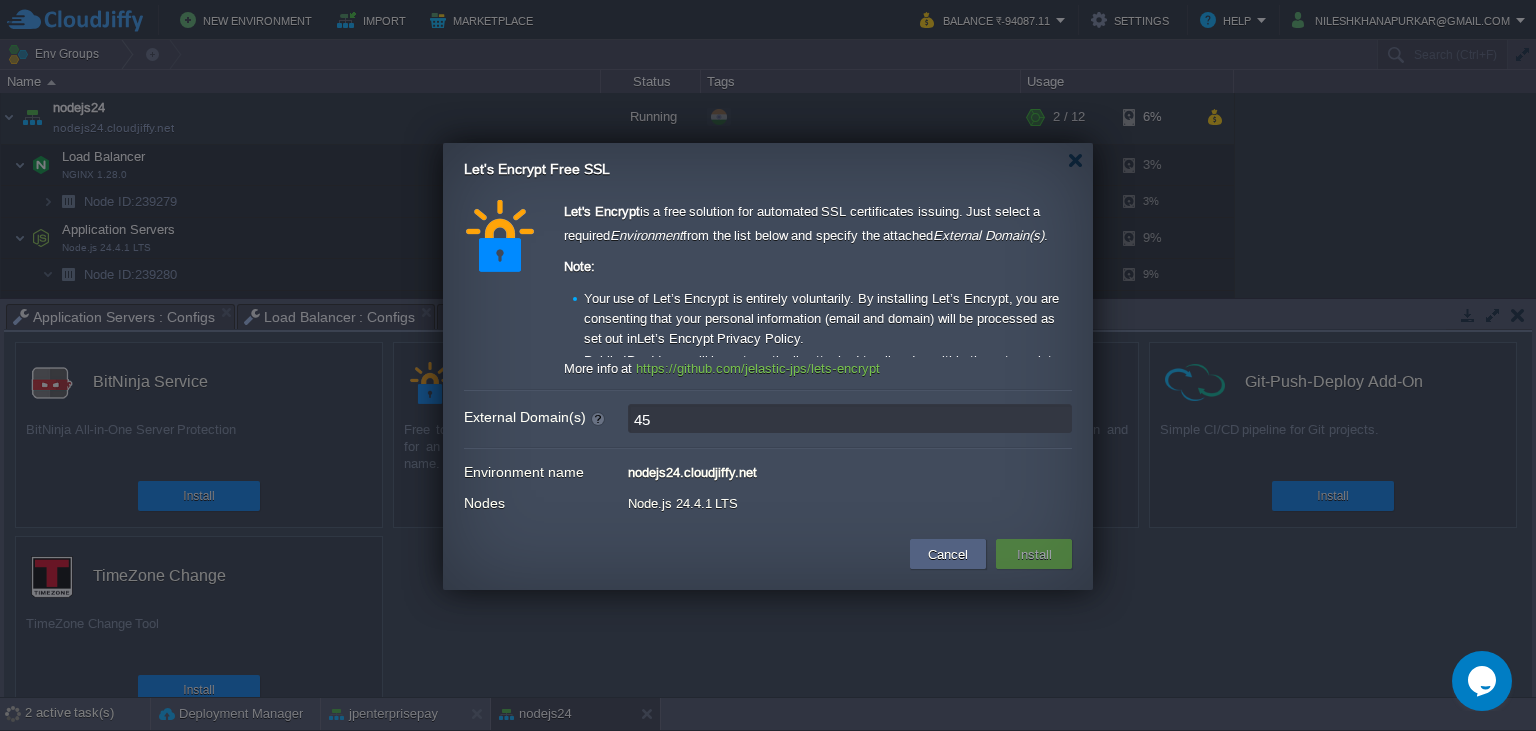 type on "4" 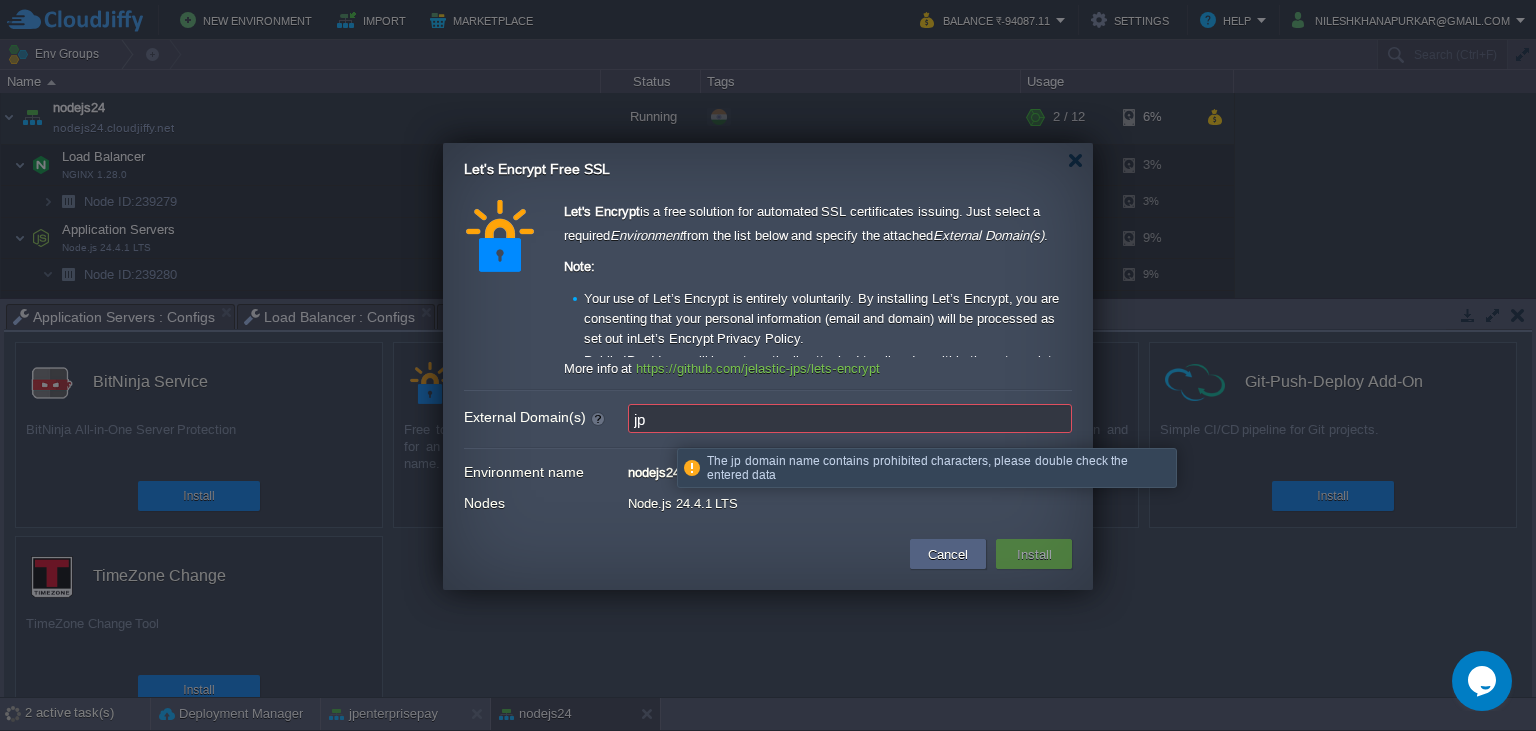type on "j" 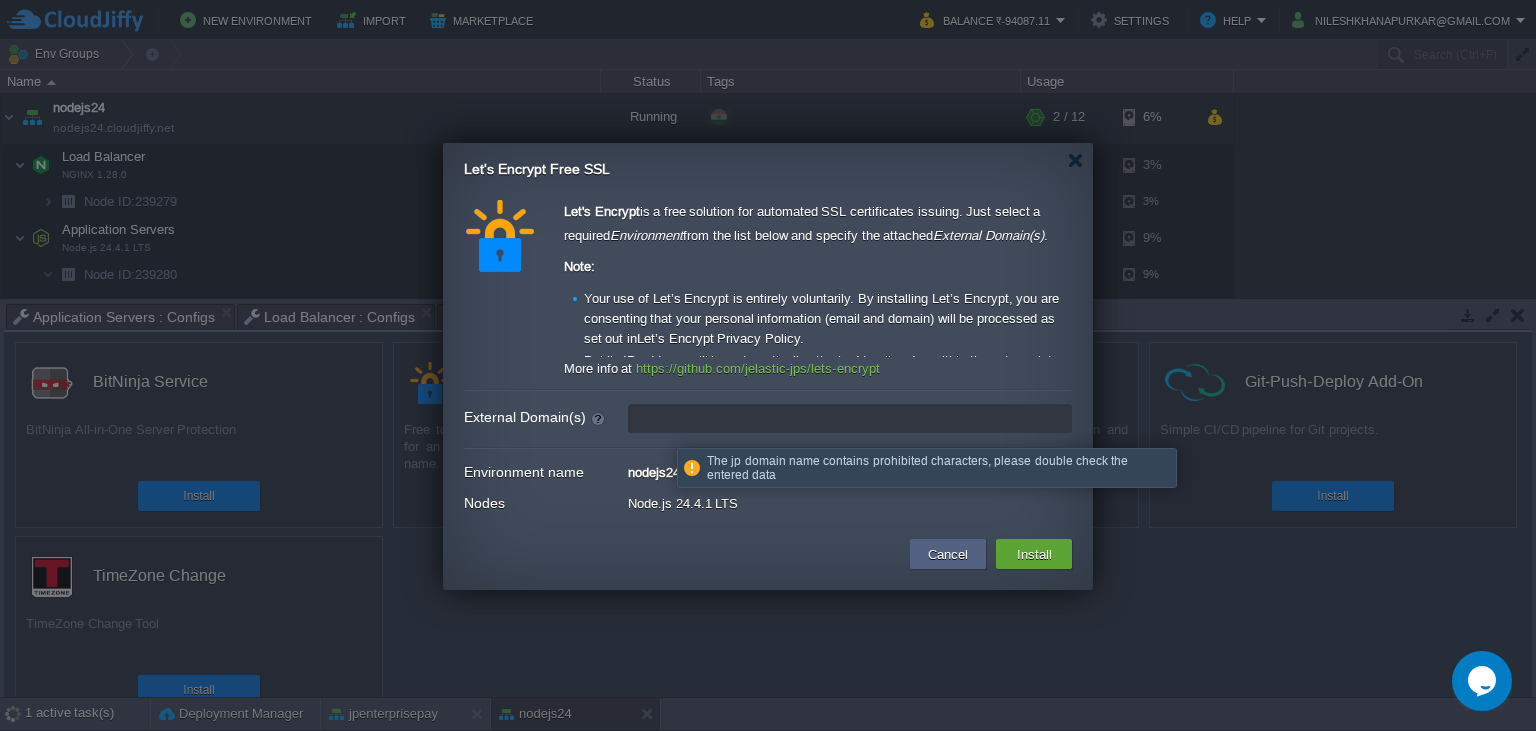 paste on "http://jpenterprisepay.in/" 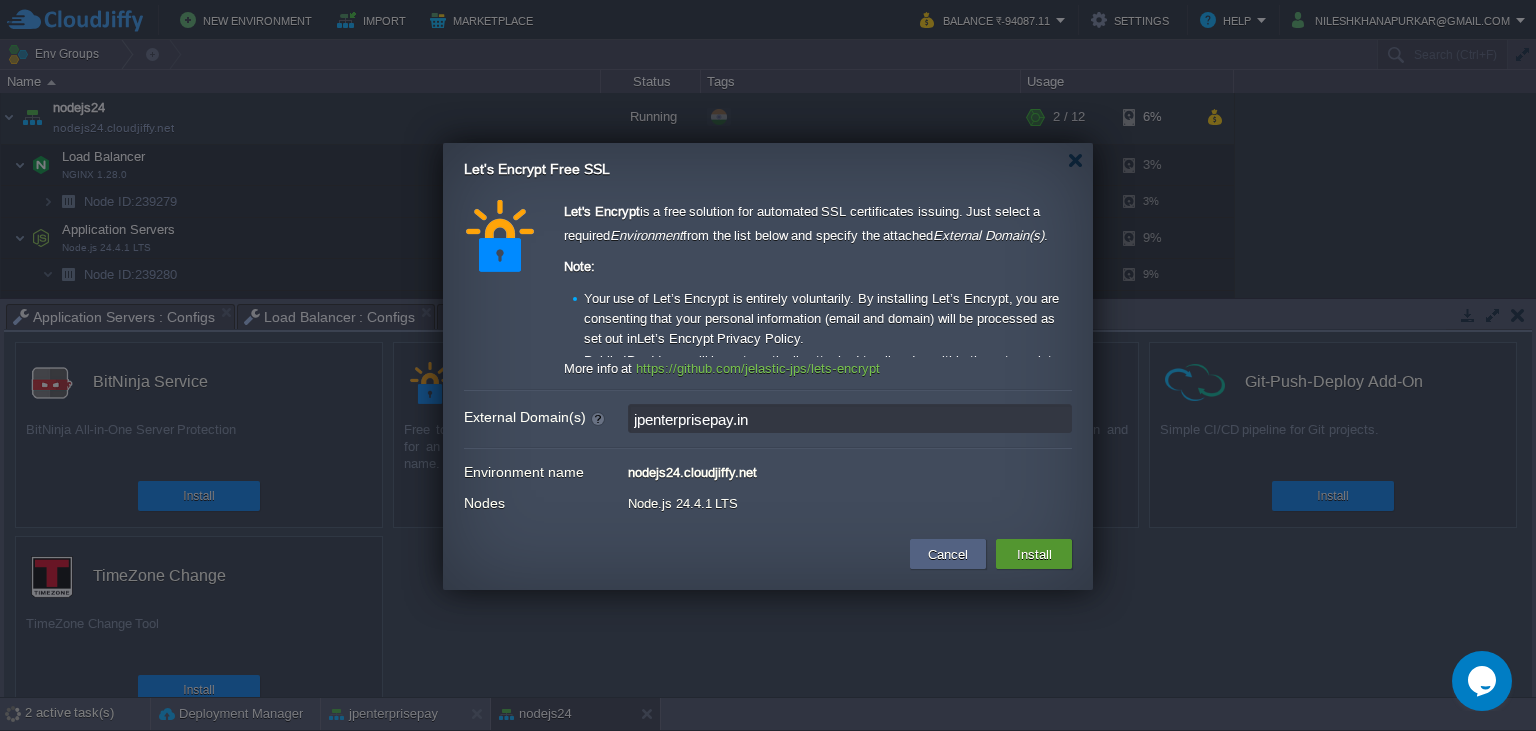 type on "jpenterprisepay.in" 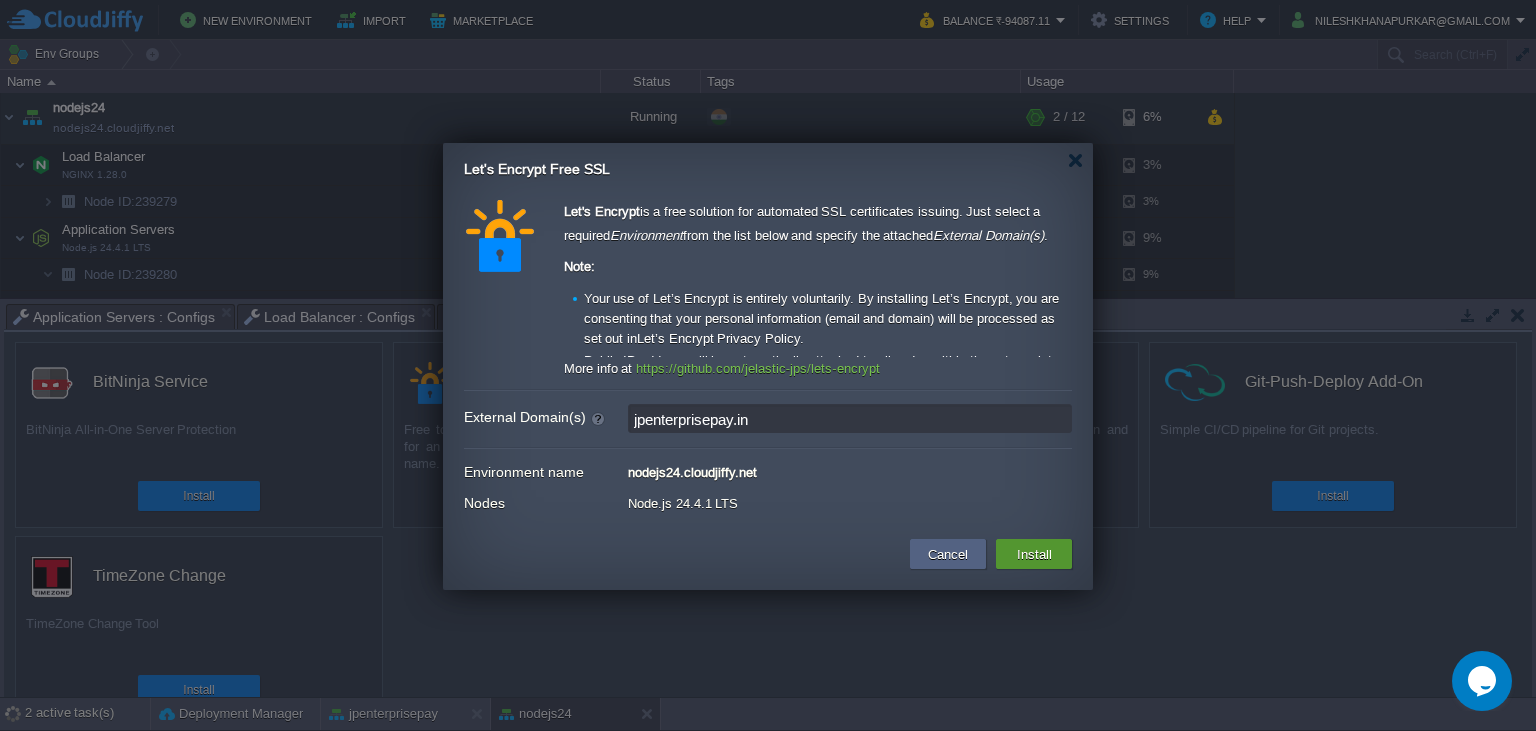 click on "Install" at bounding box center (1034, 554) 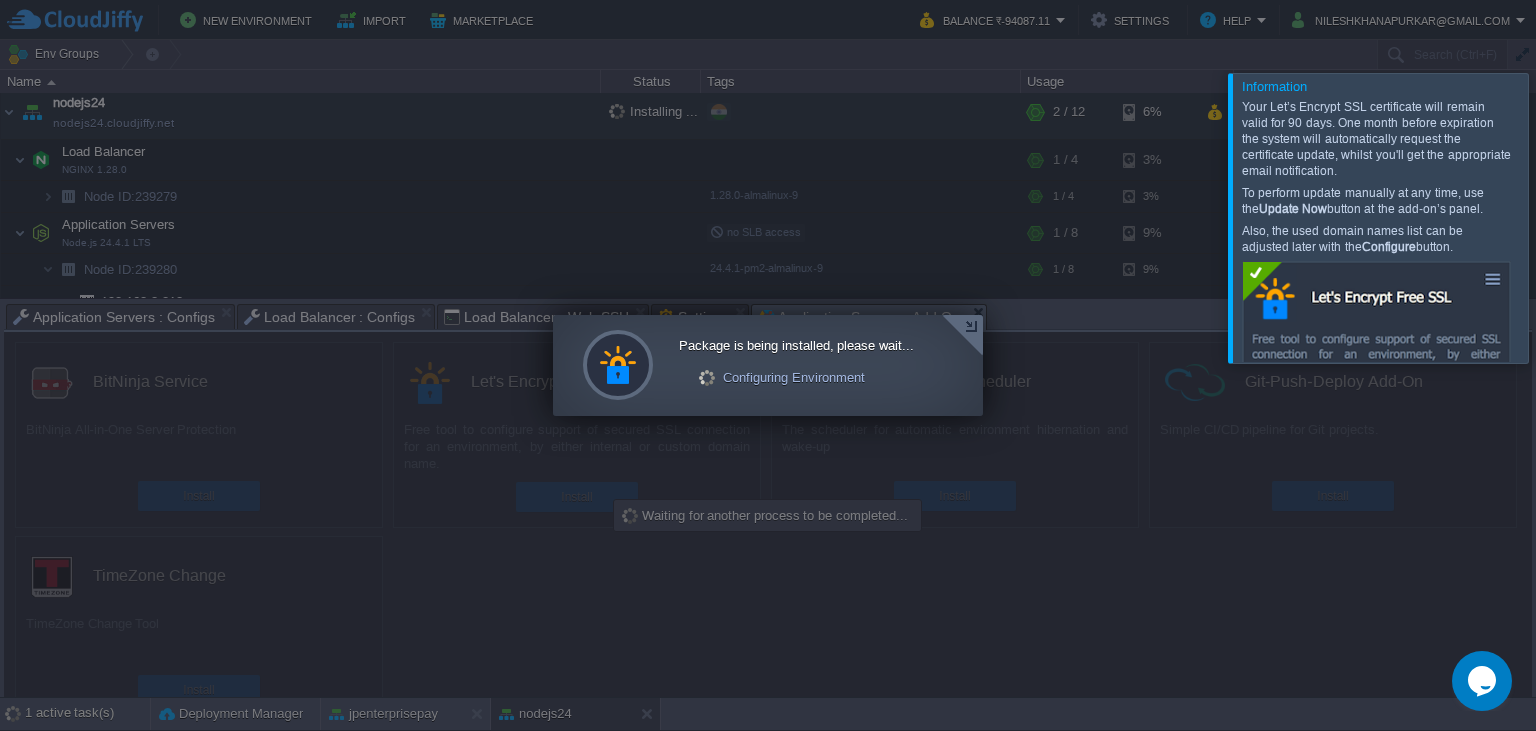 scroll, scrollTop: 224, scrollLeft: 0, axis: vertical 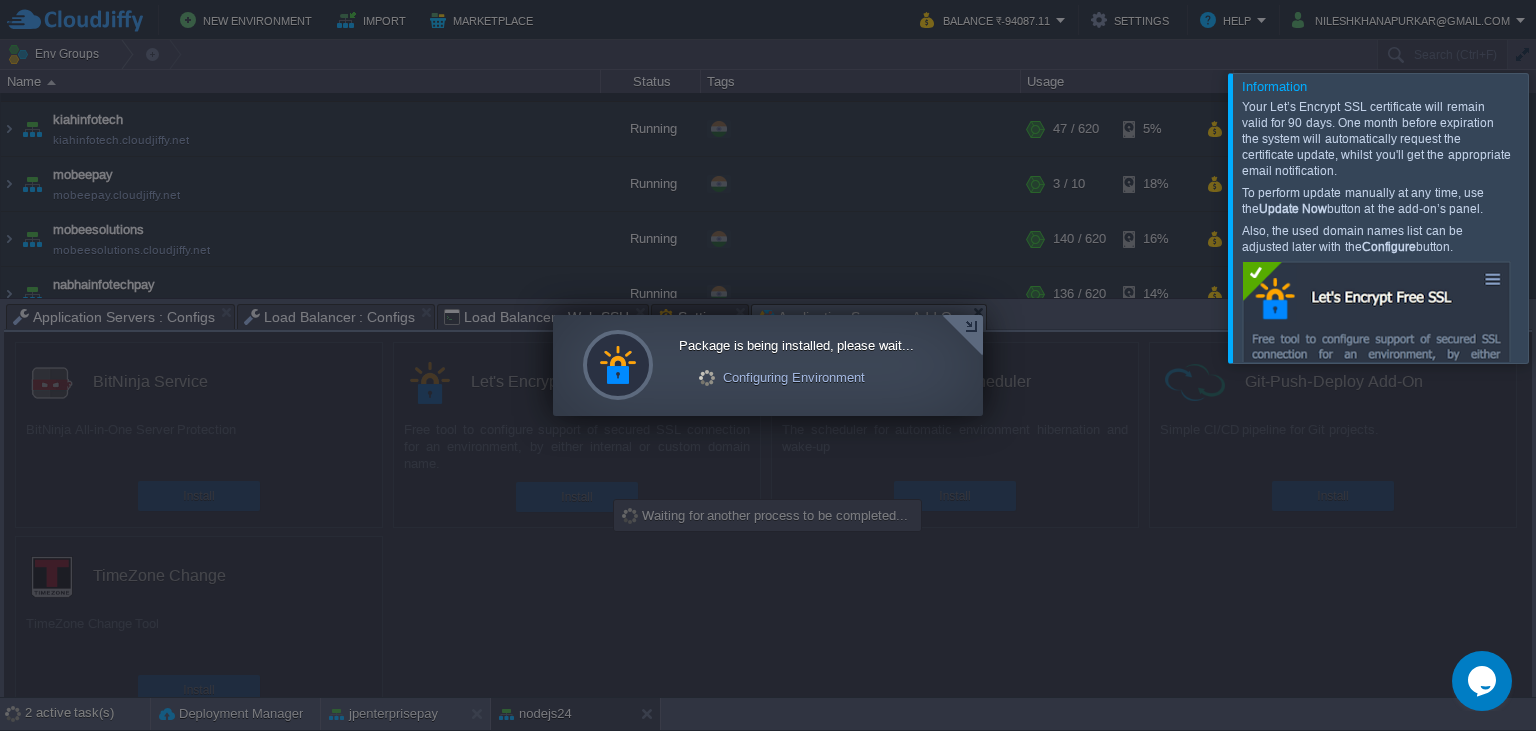 click at bounding box center [1560, 217] 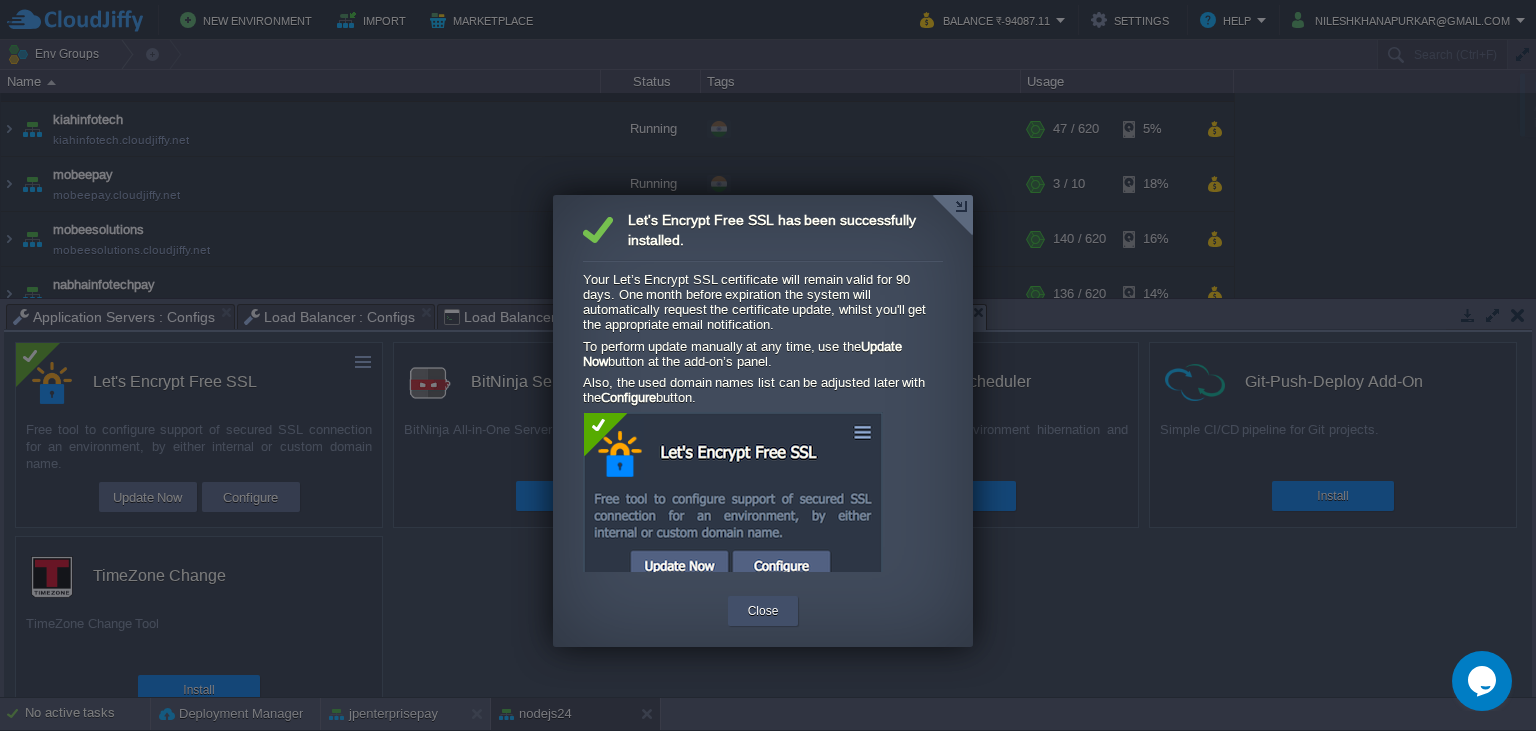 click on "Close" at bounding box center (763, 611) 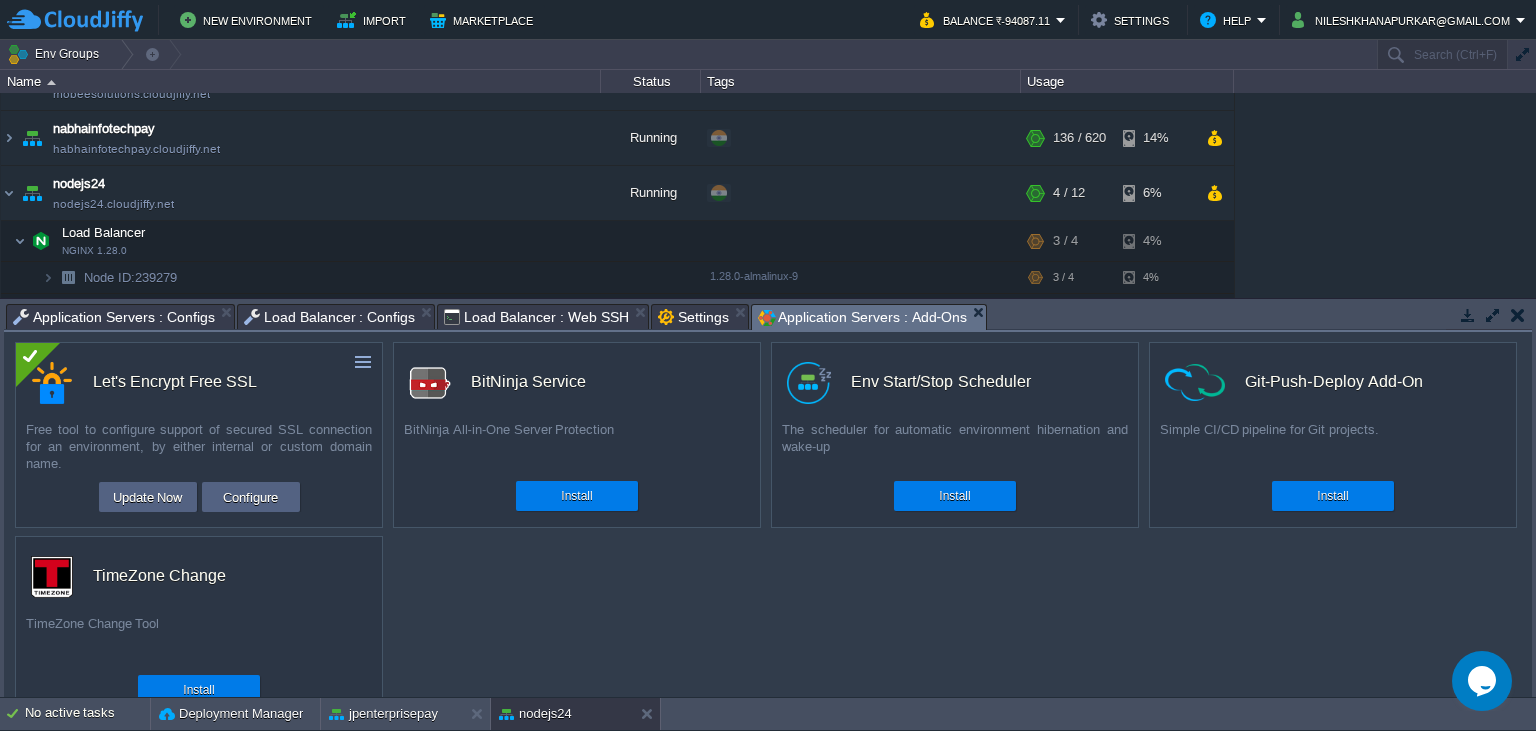 scroll, scrollTop: 406, scrollLeft: 0, axis: vertical 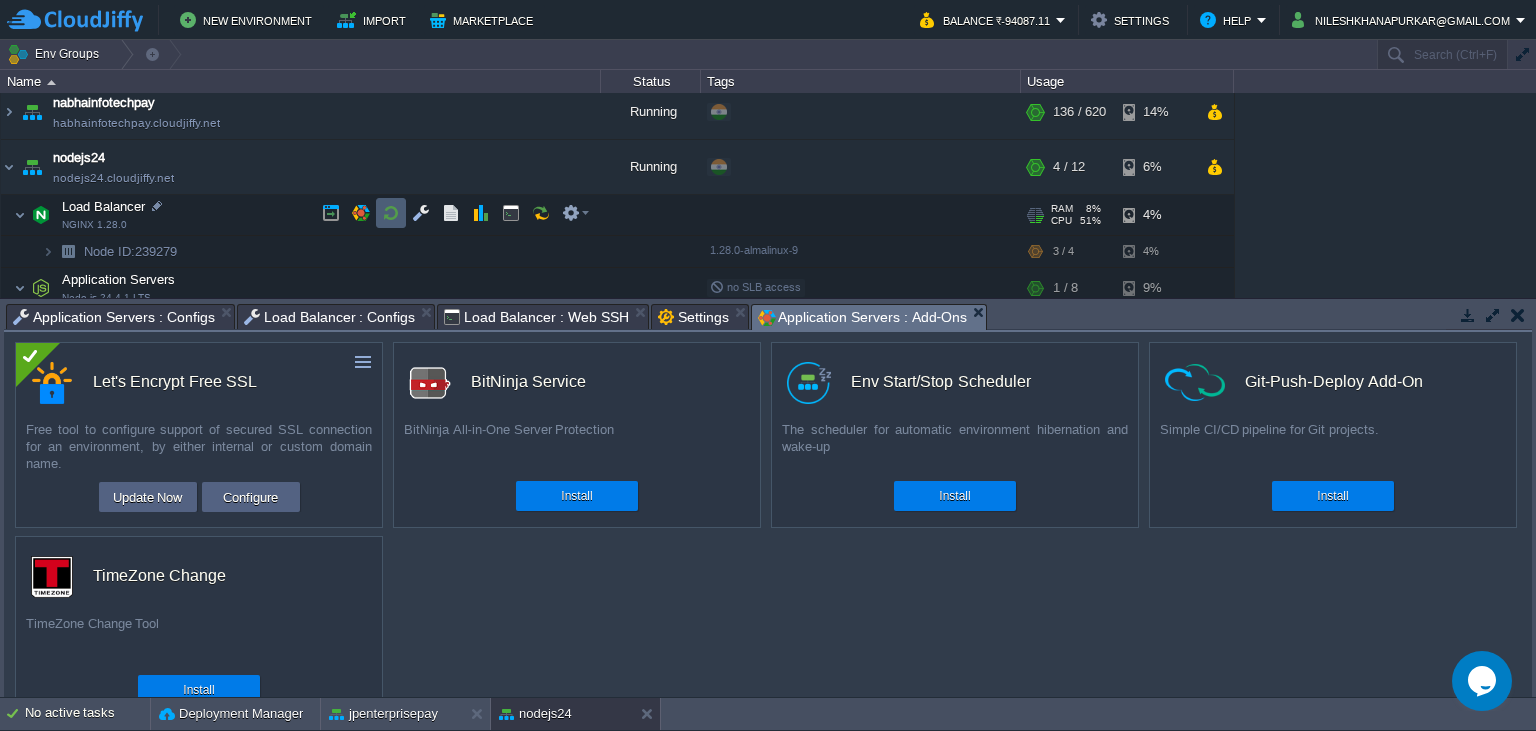 click at bounding box center (391, 213) 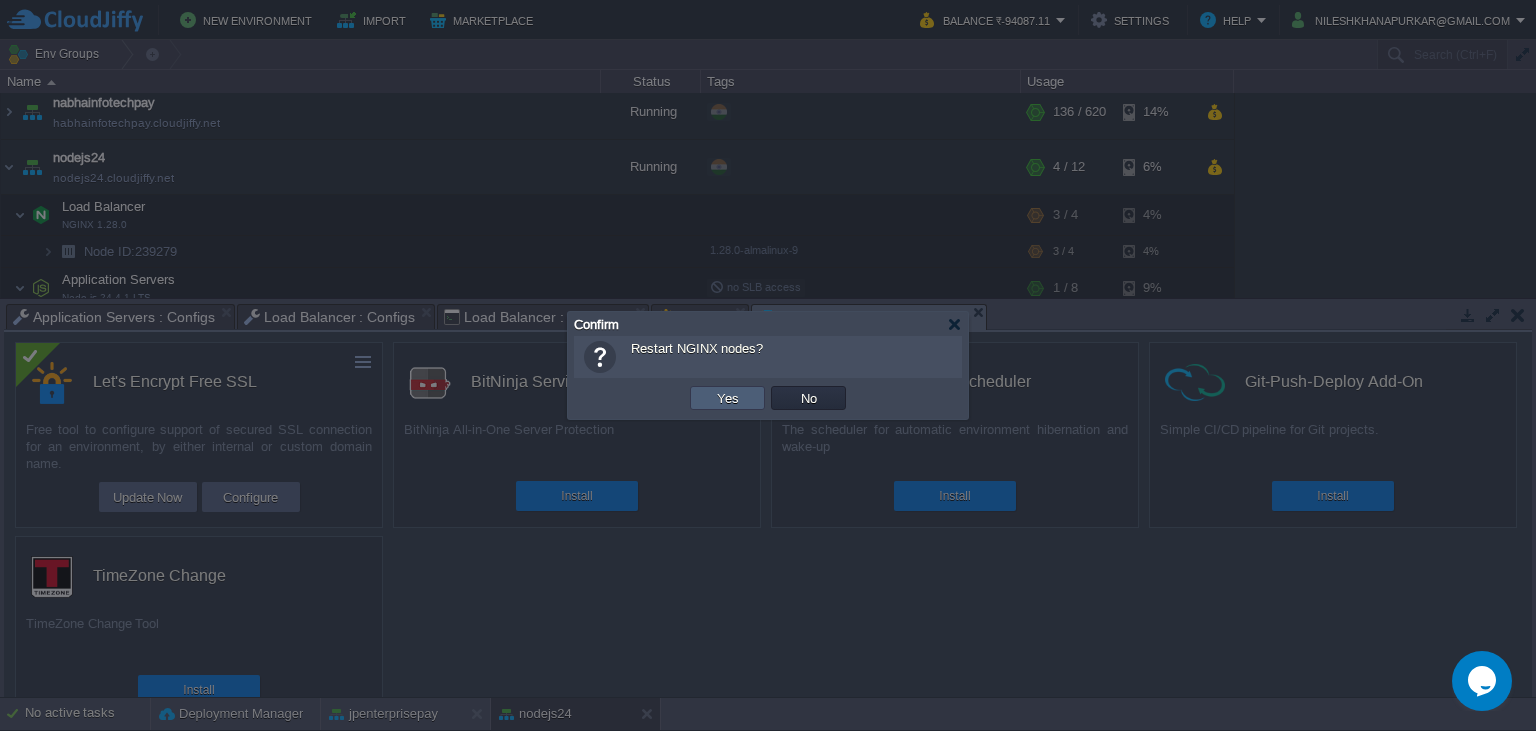 click on "Yes" at bounding box center (728, 398) 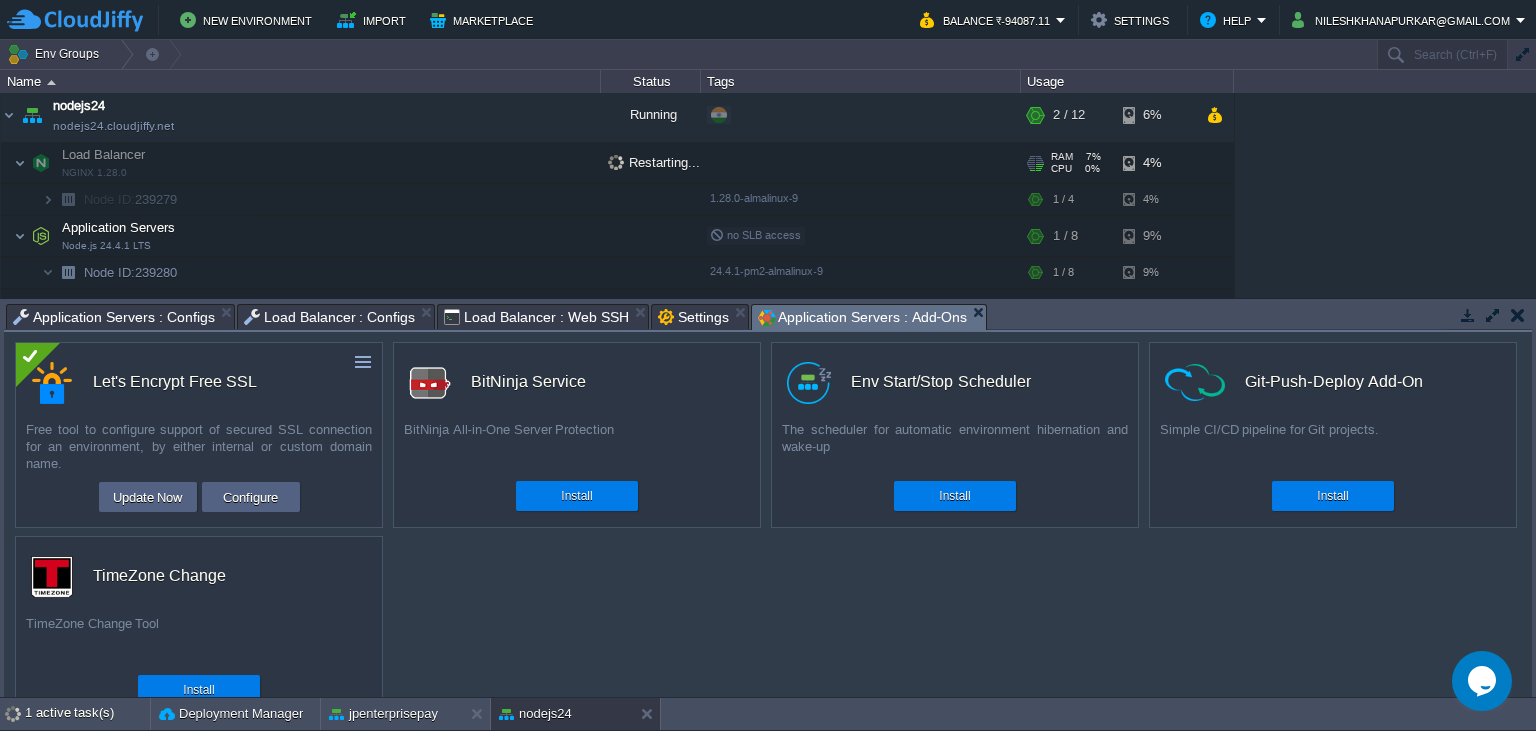 scroll, scrollTop: 497, scrollLeft: 0, axis: vertical 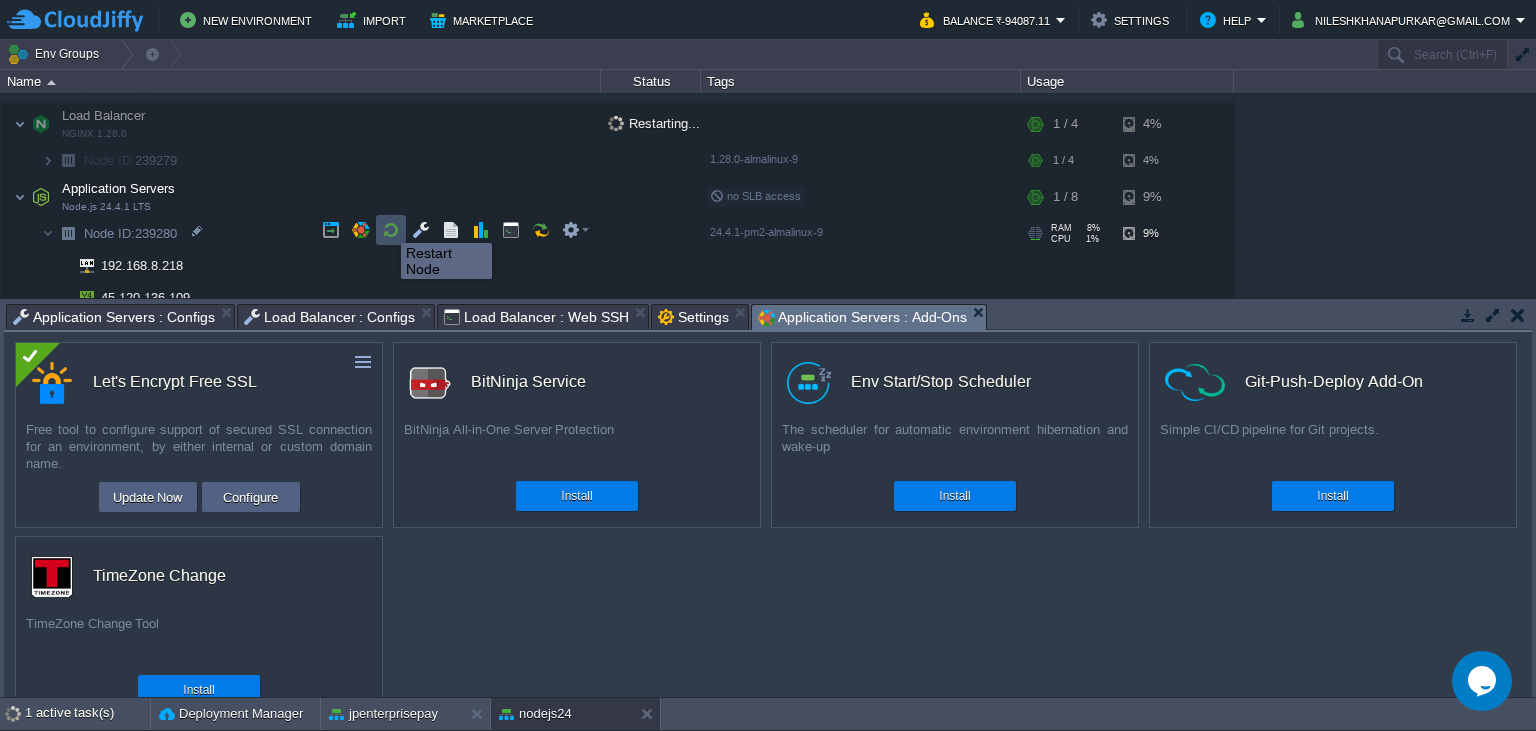 click at bounding box center [391, 230] 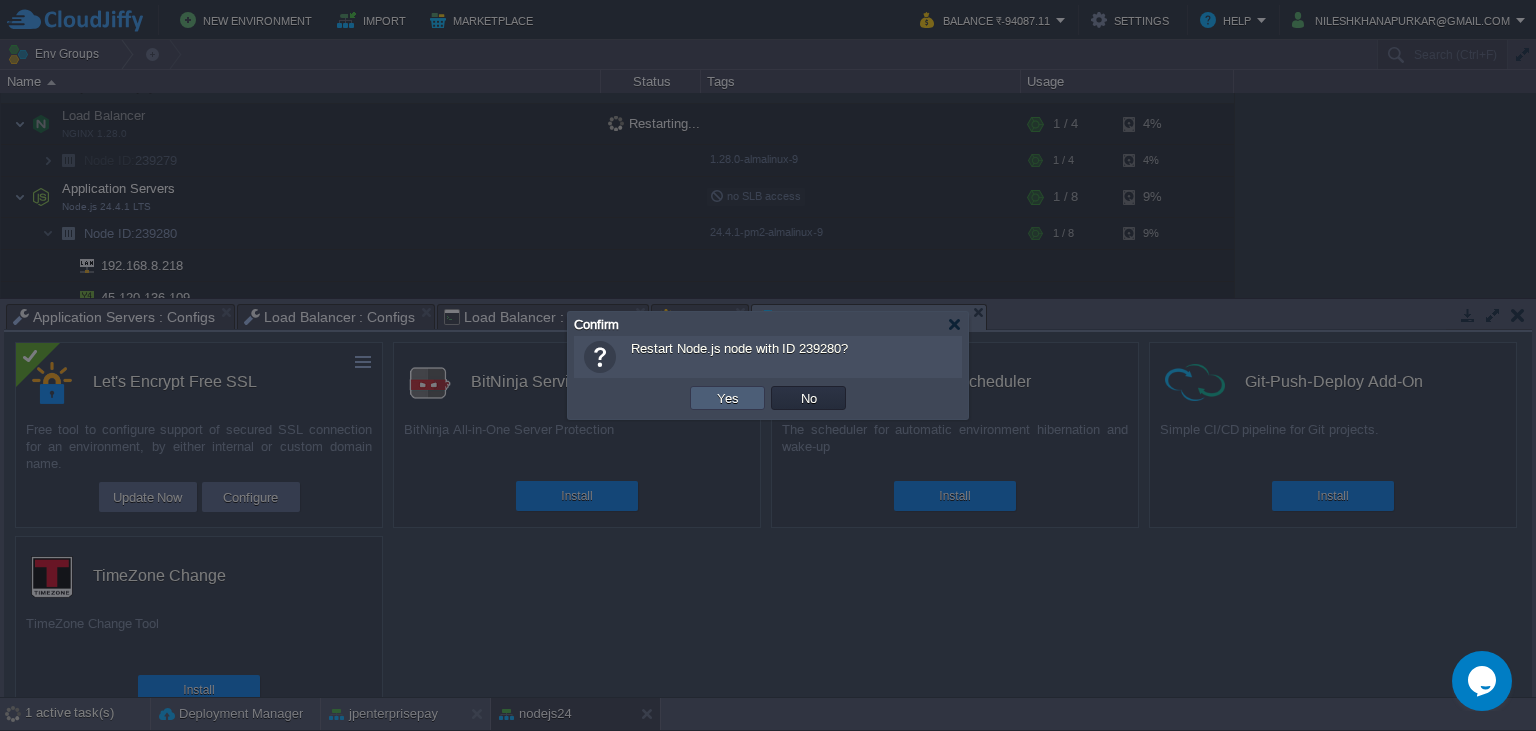 click on "Yes" at bounding box center [728, 398] 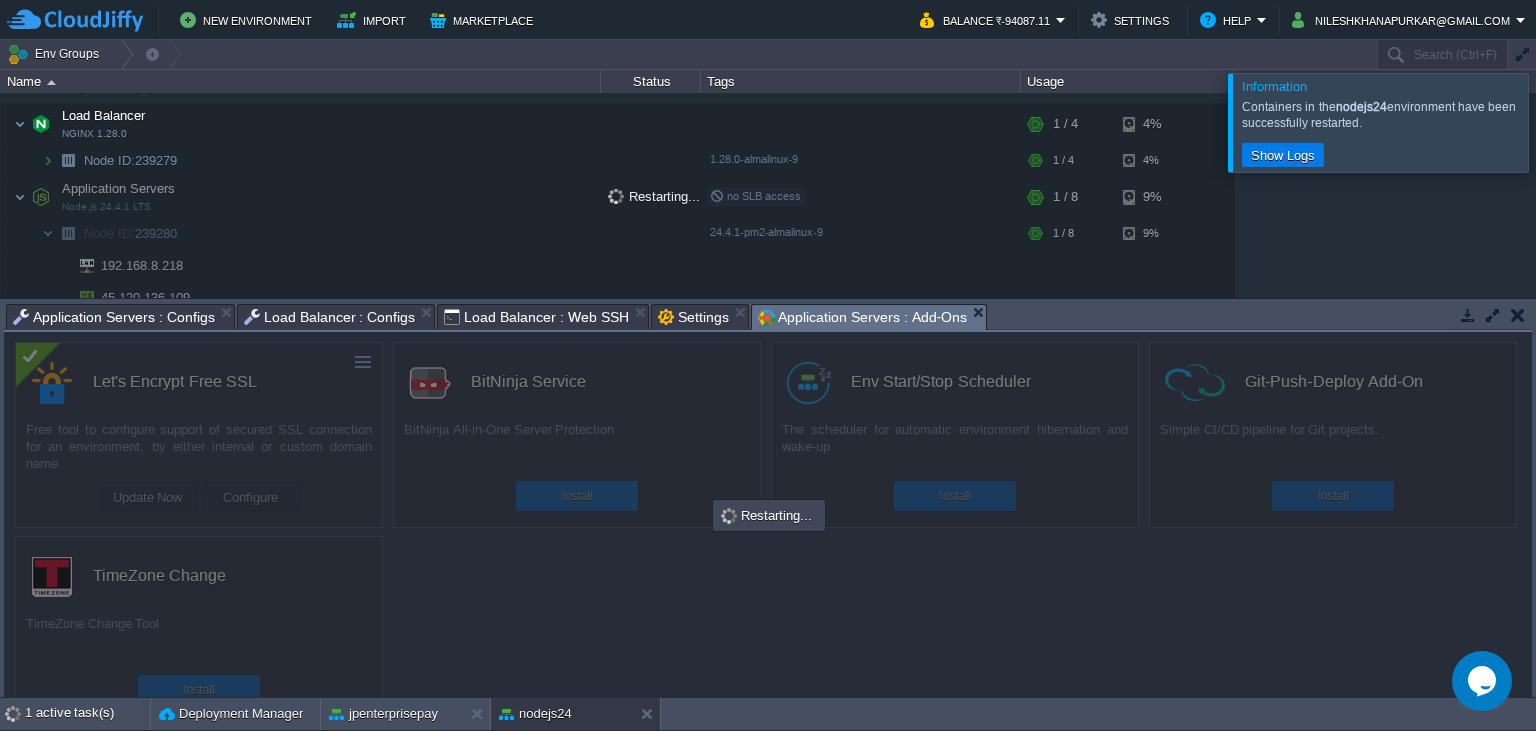 click at bounding box center (1560, 122) 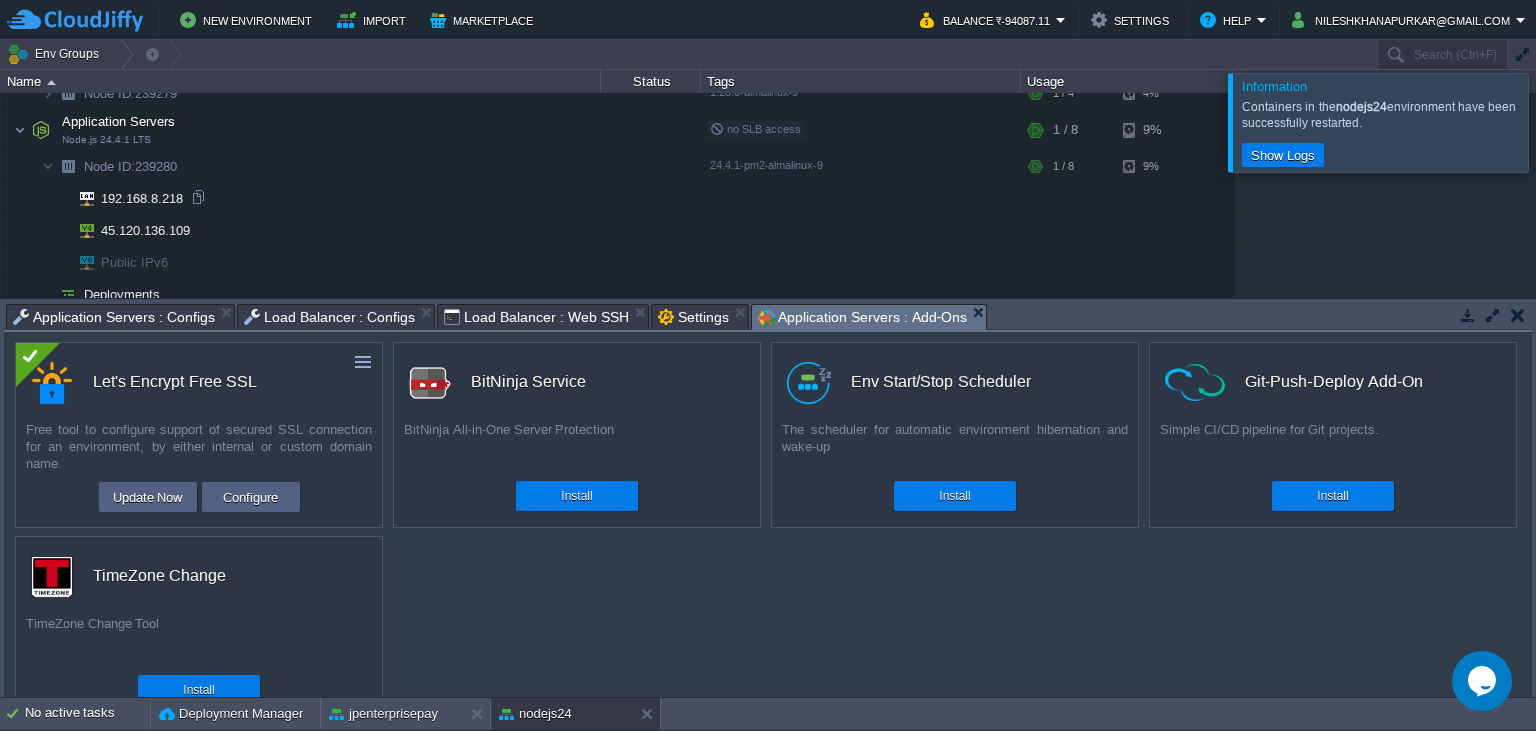 scroll, scrollTop: 589, scrollLeft: 0, axis: vertical 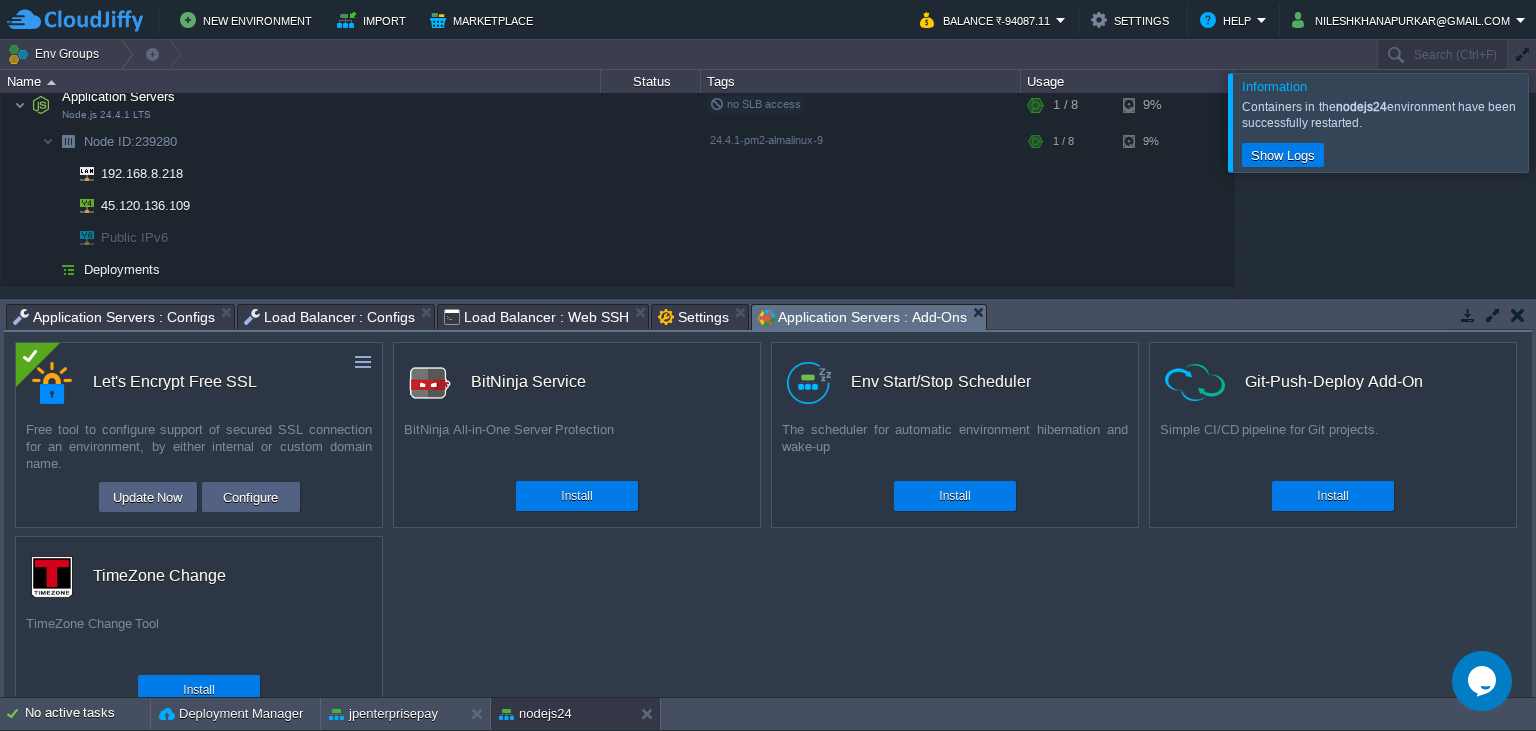 click at bounding box center (1560, 122) 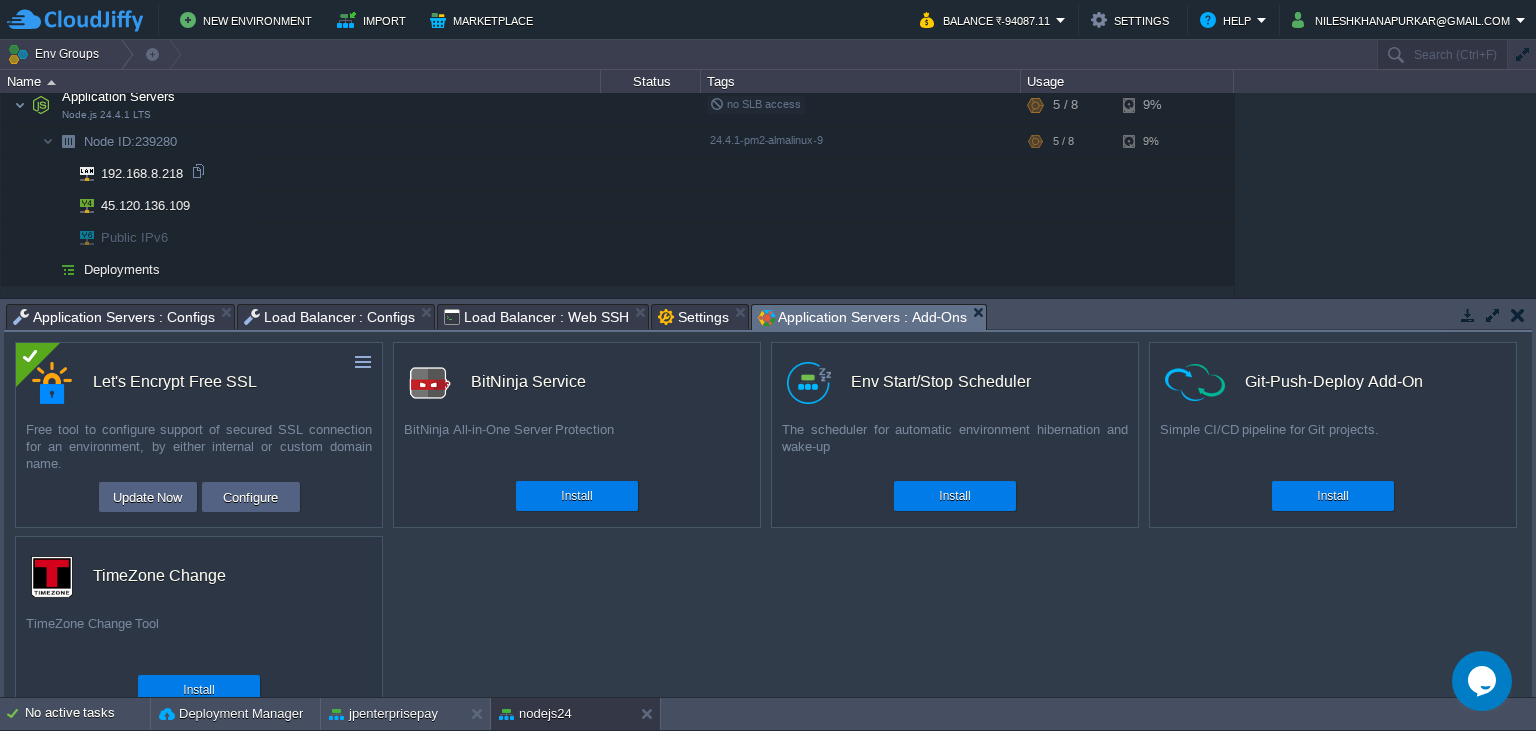 scroll, scrollTop: 497, scrollLeft: 0, axis: vertical 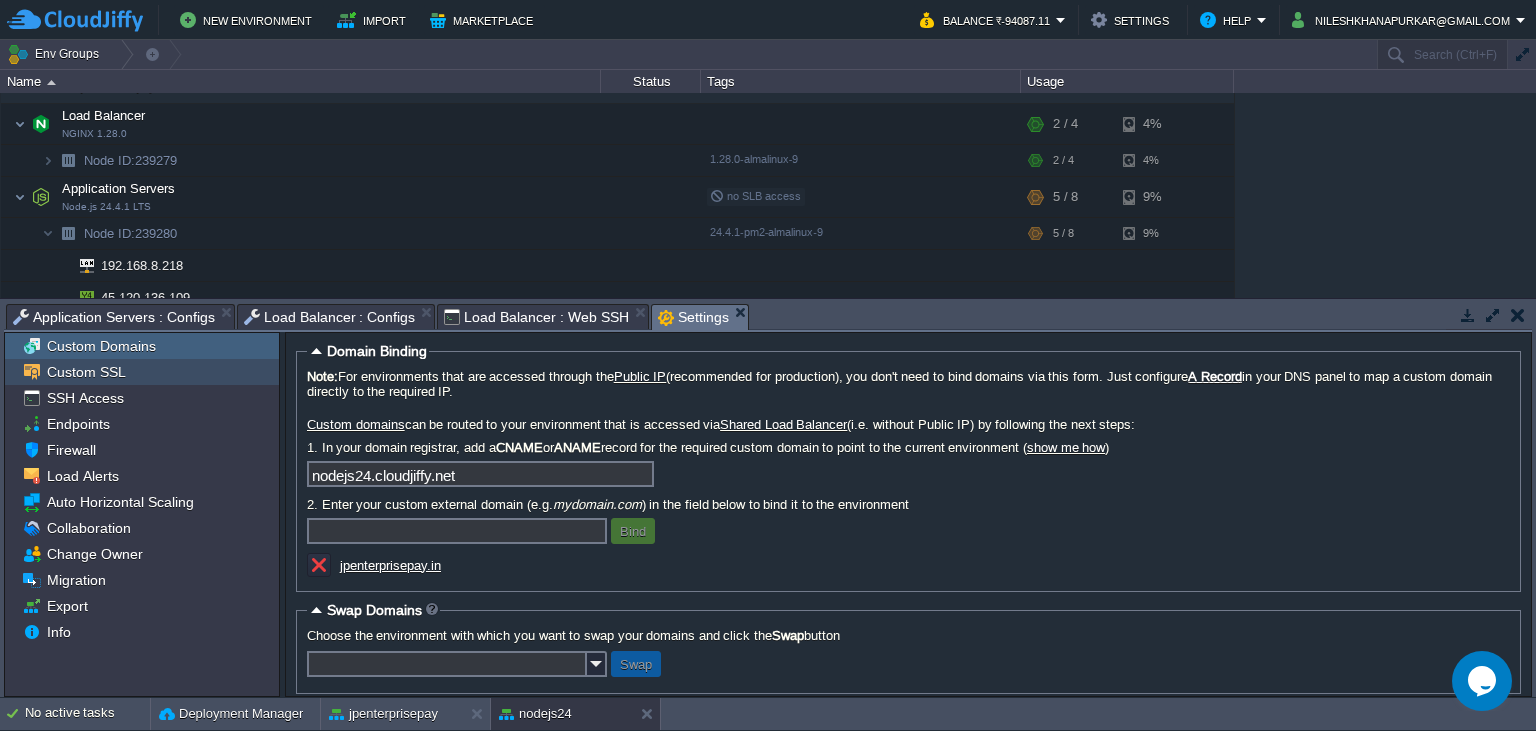 click on "Custom SSL" at bounding box center [86, 372] 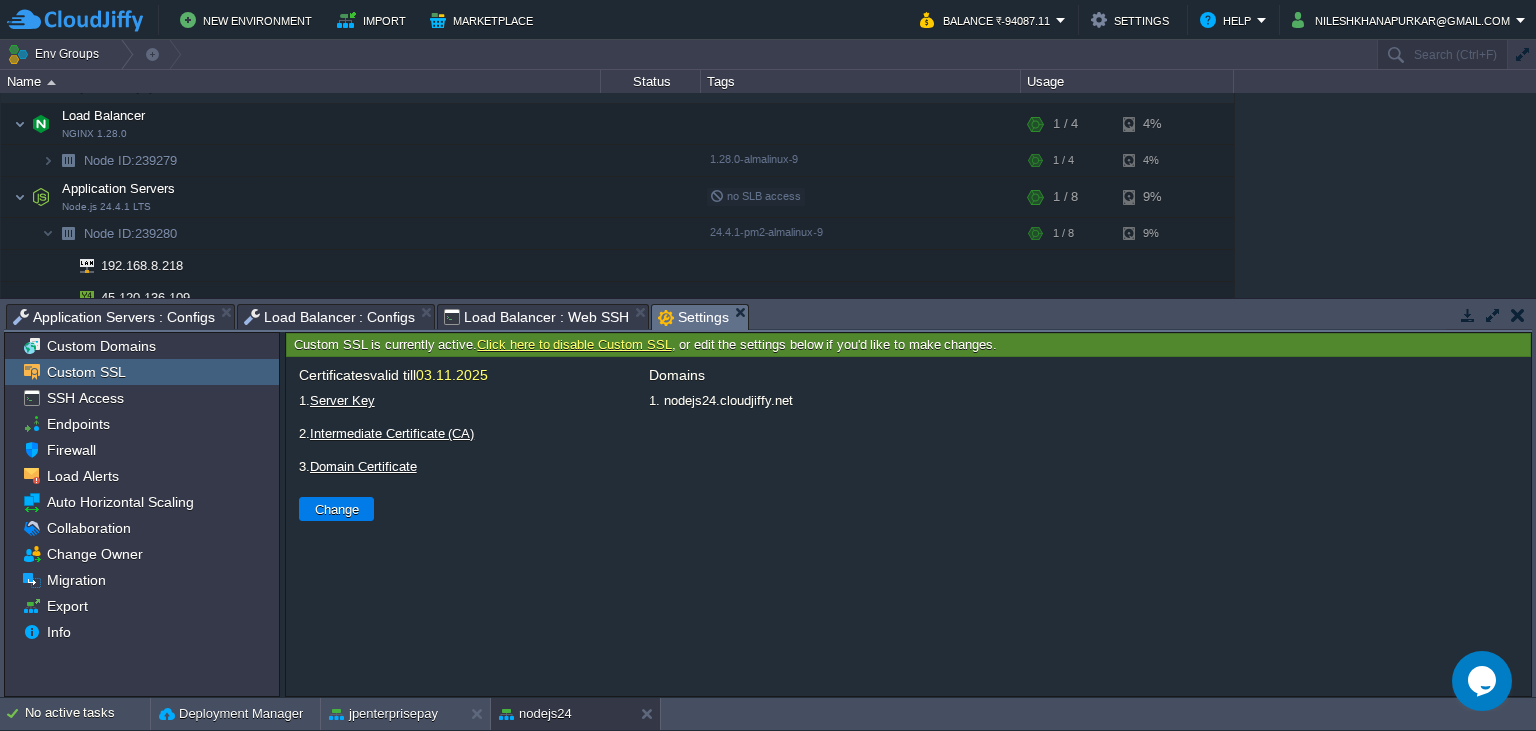 click on "Custom SSL" at bounding box center (142, 372) 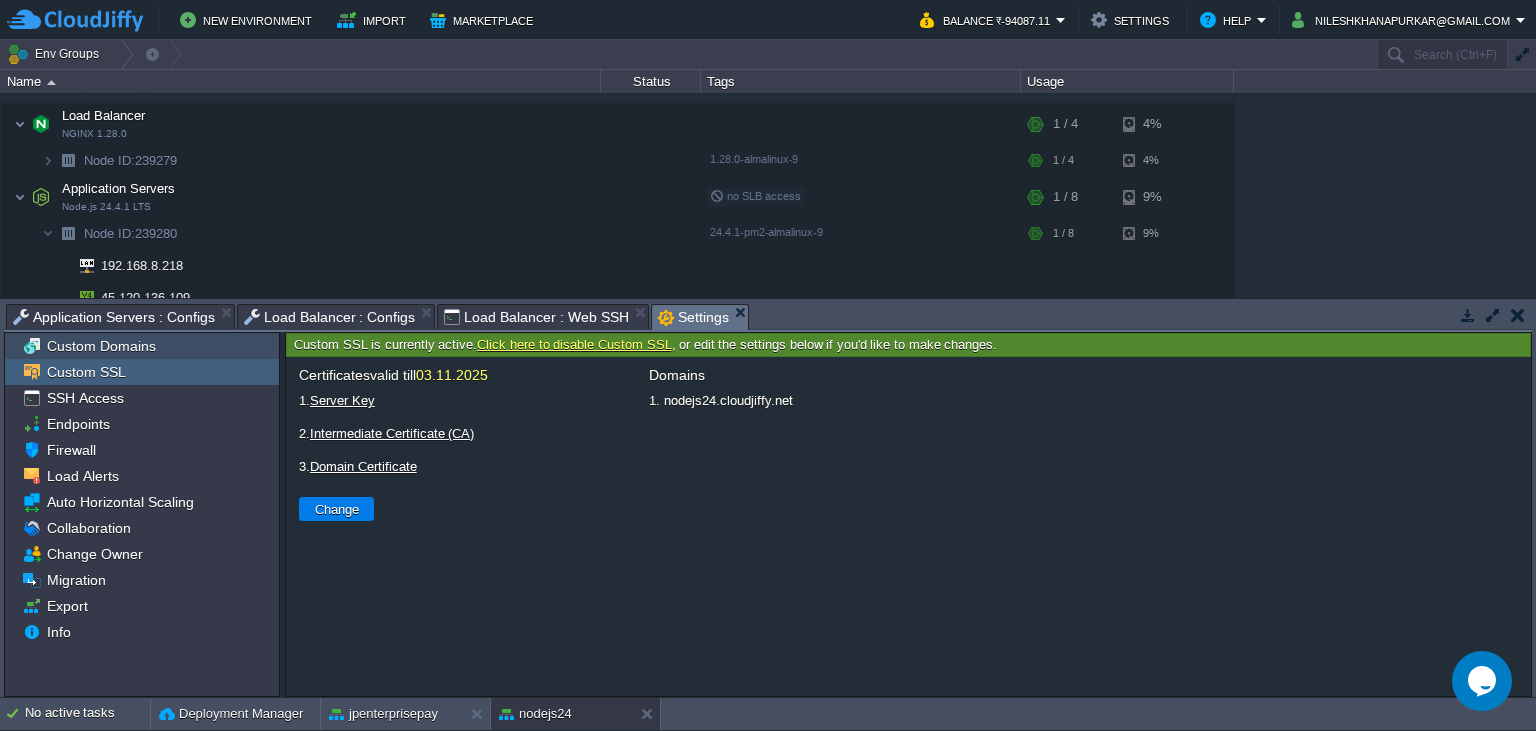 click on "Custom Domains" at bounding box center [101, 346] 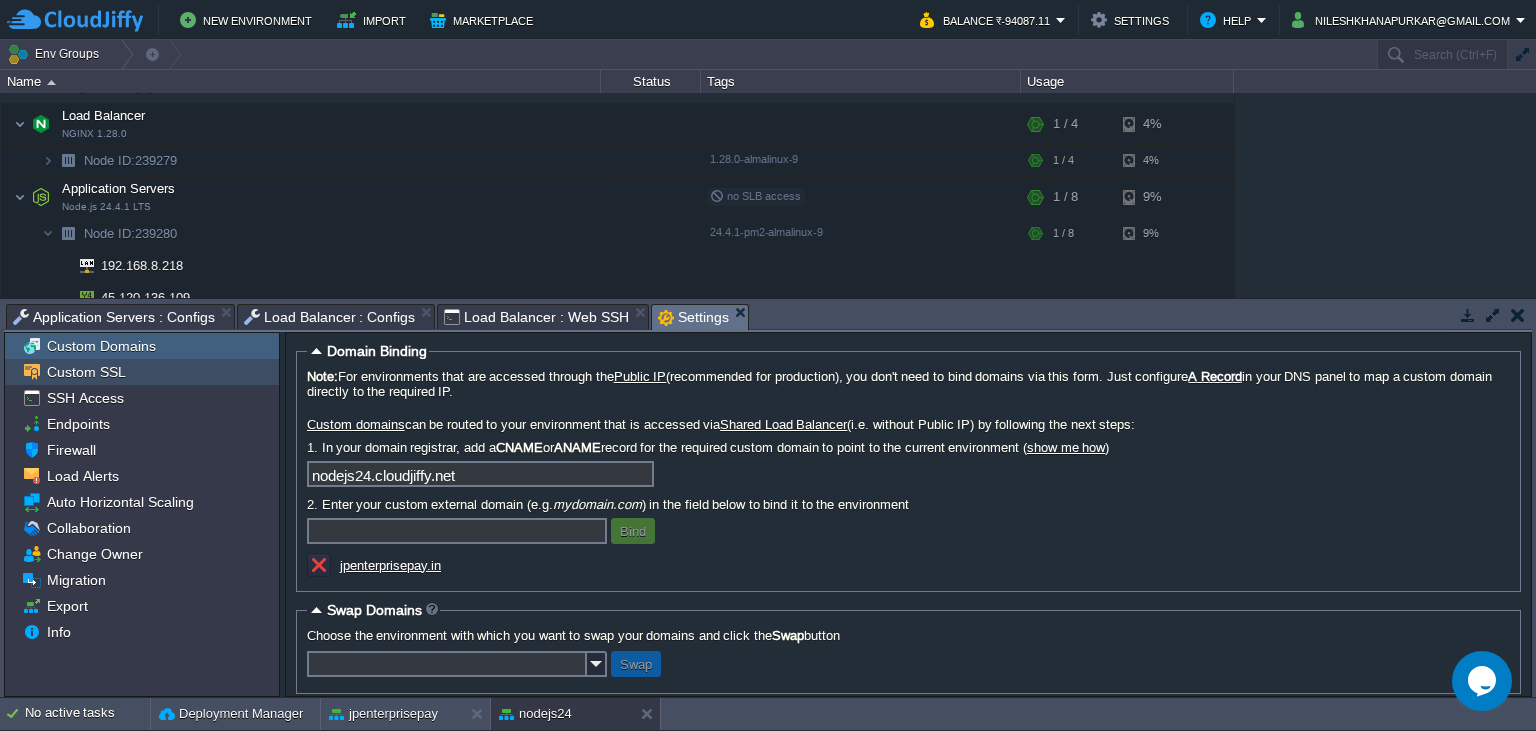 click on "Custom SSL" at bounding box center [86, 372] 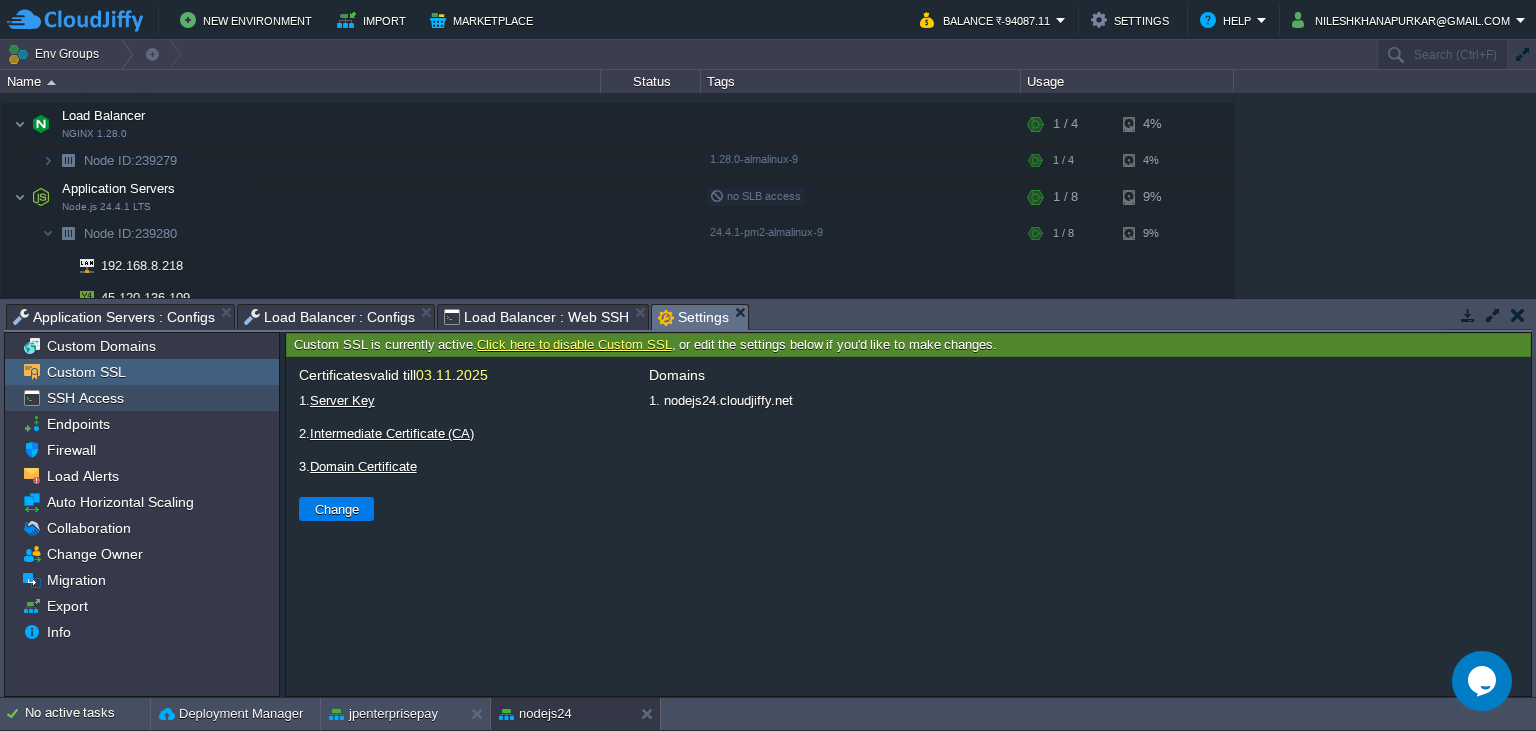 click on "SSH Access" at bounding box center [85, 398] 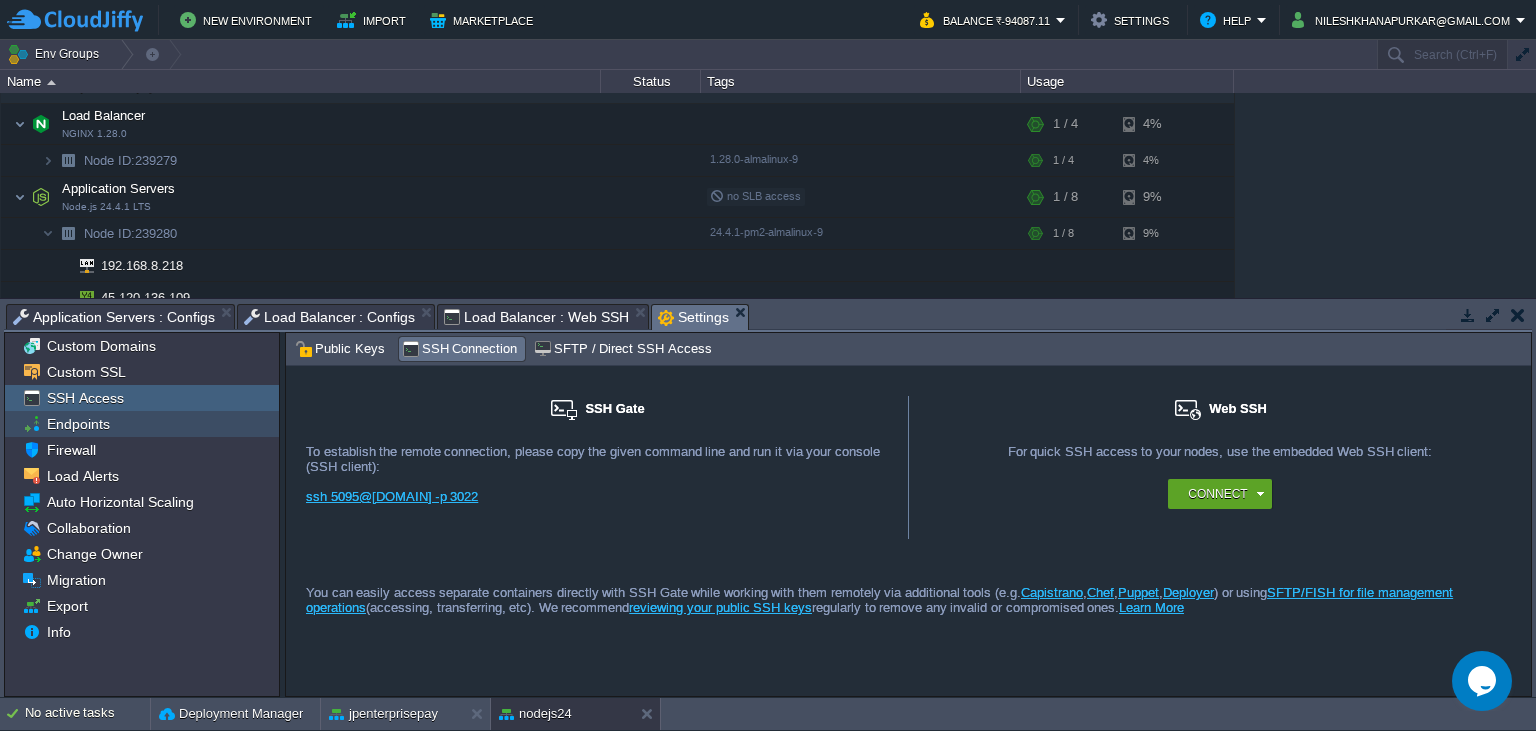 click on "Endpoints" at bounding box center [78, 424] 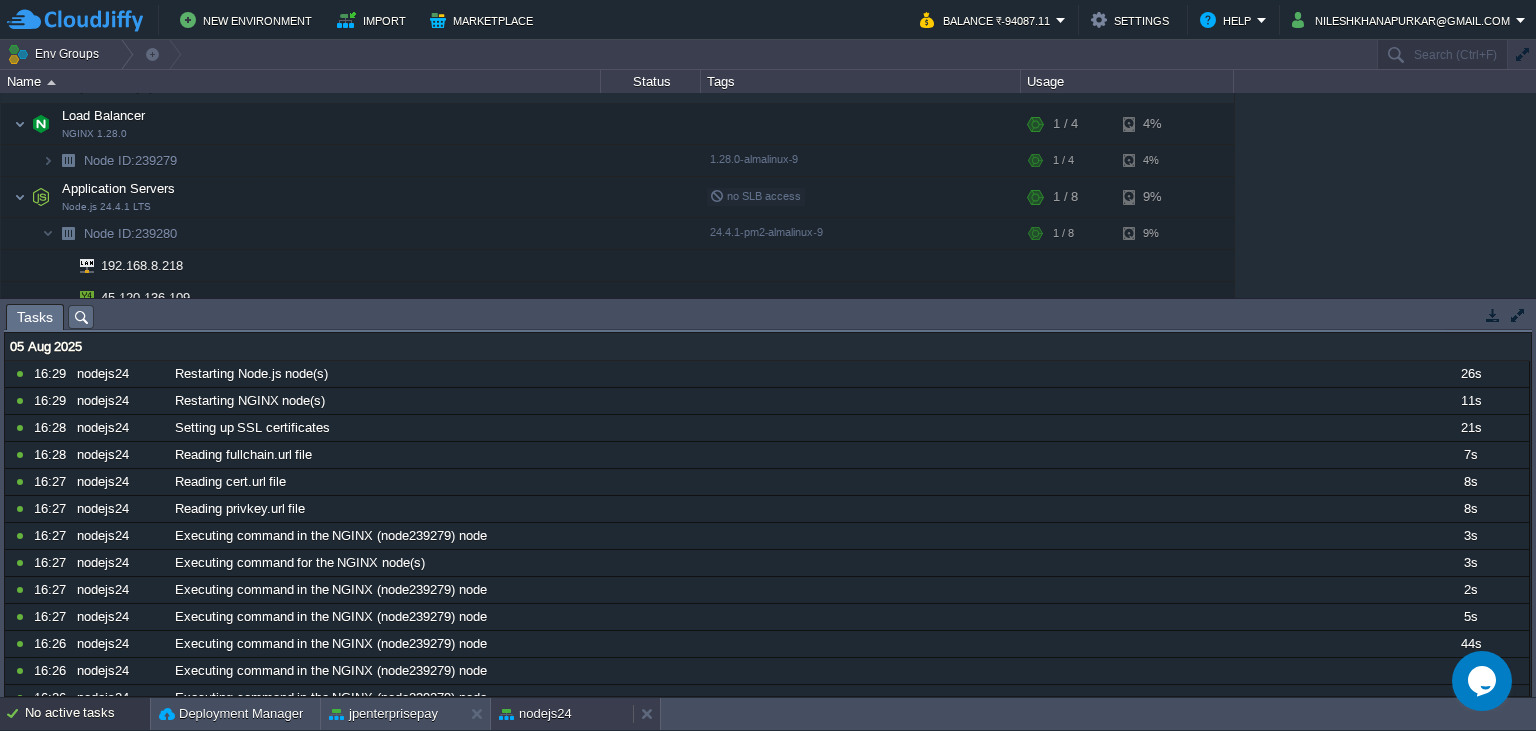 click on "nodejs24" at bounding box center [535, 714] 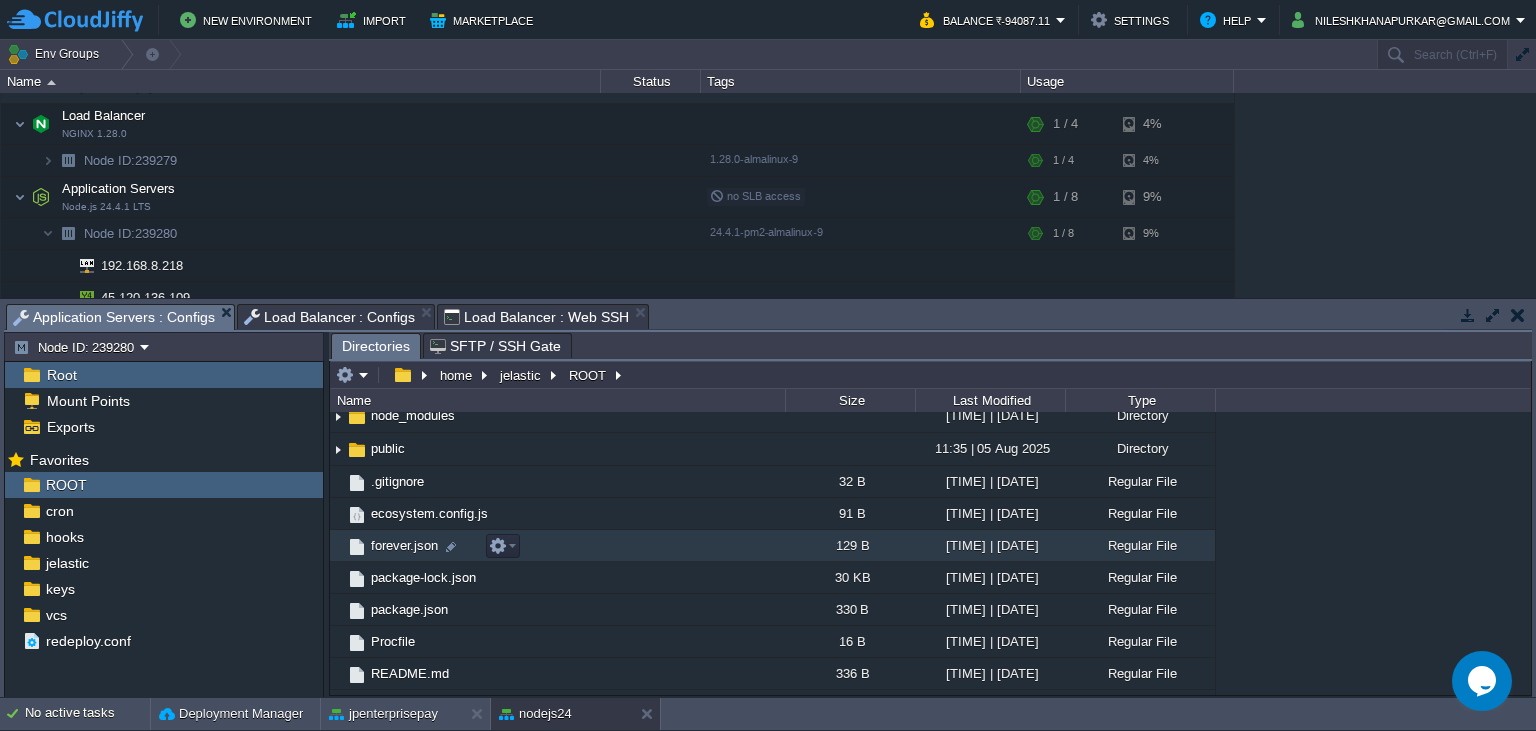 scroll, scrollTop: 69, scrollLeft: 0, axis: vertical 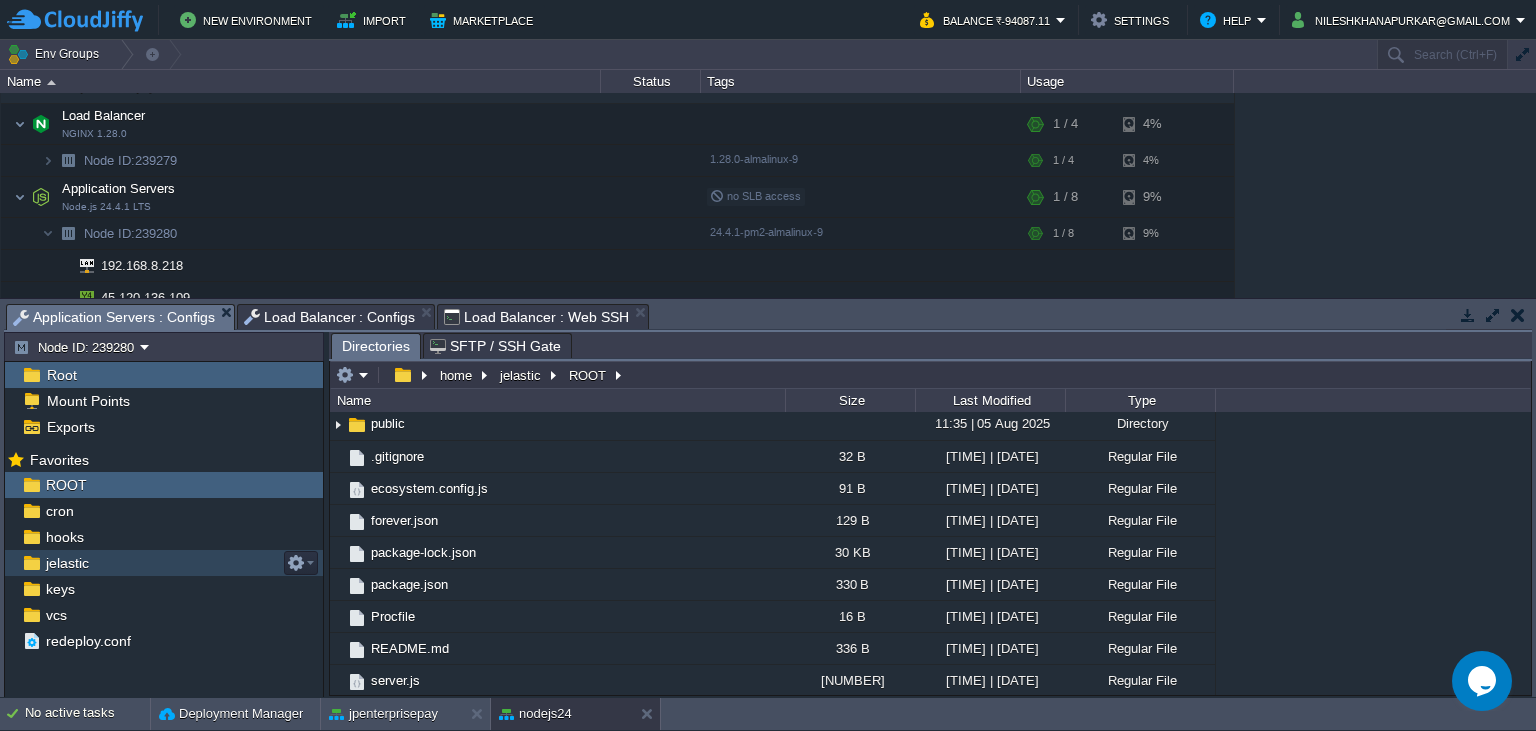click on "jelastic" at bounding box center [164, 563] 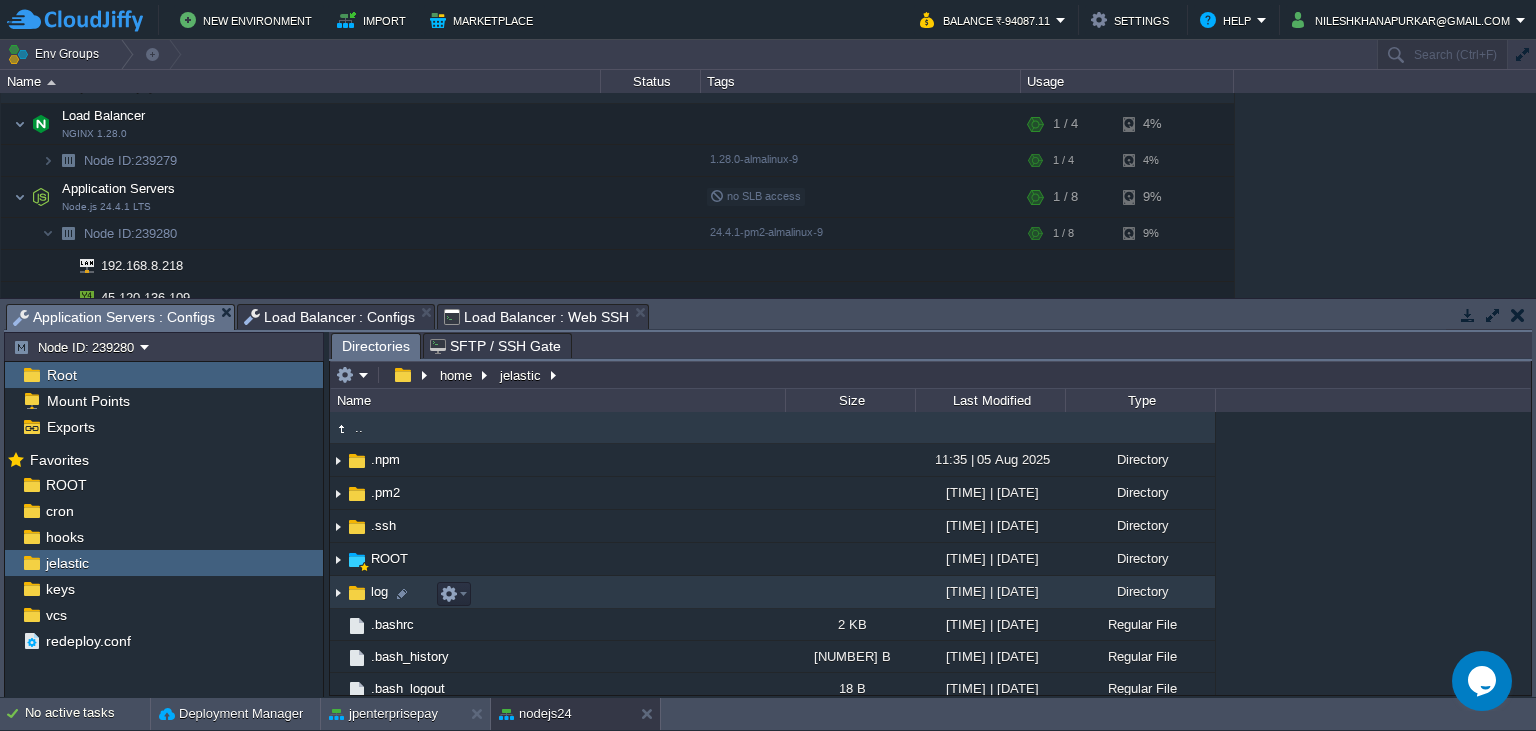 scroll, scrollTop: 0, scrollLeft: 0, axis: both 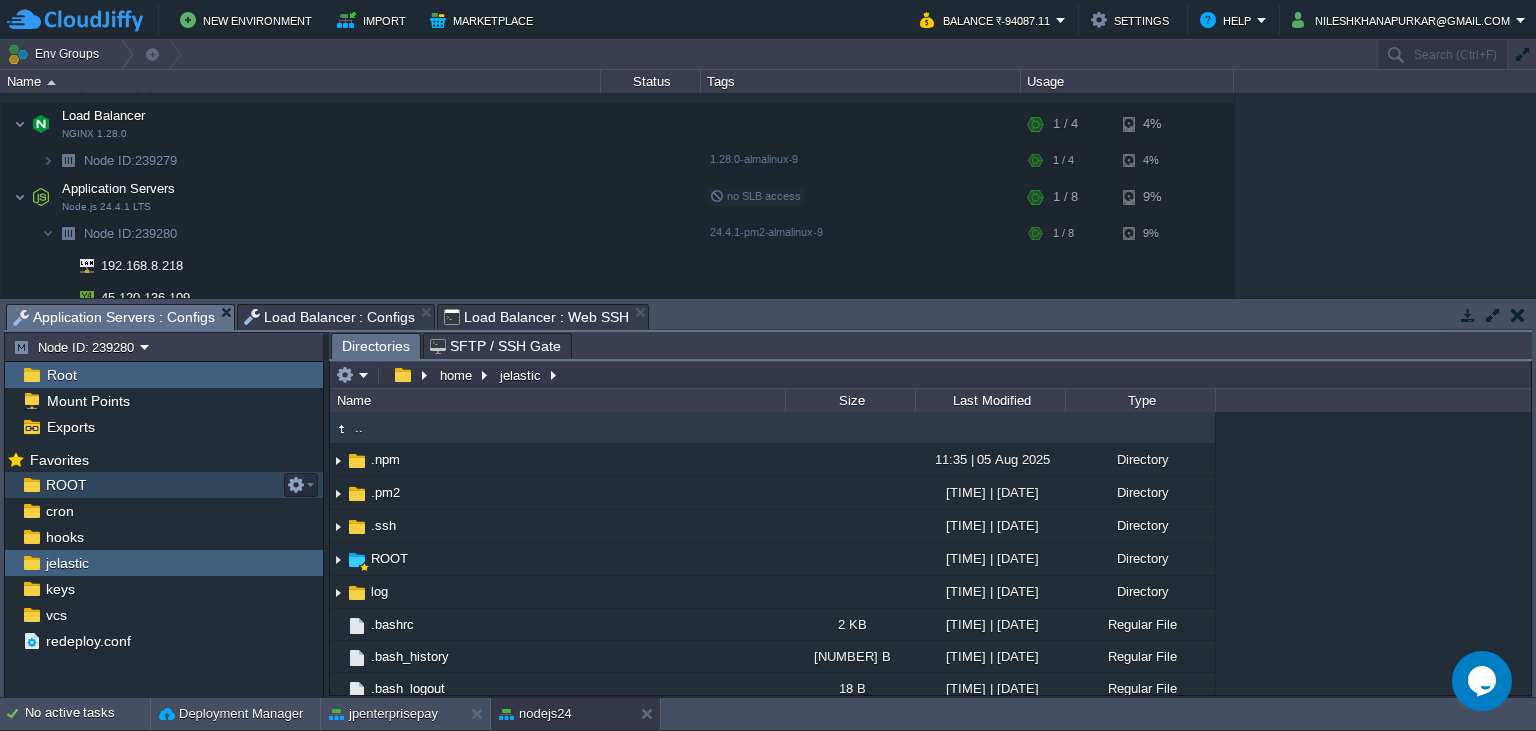click on "ROOT" at bounding box center [164, 485] 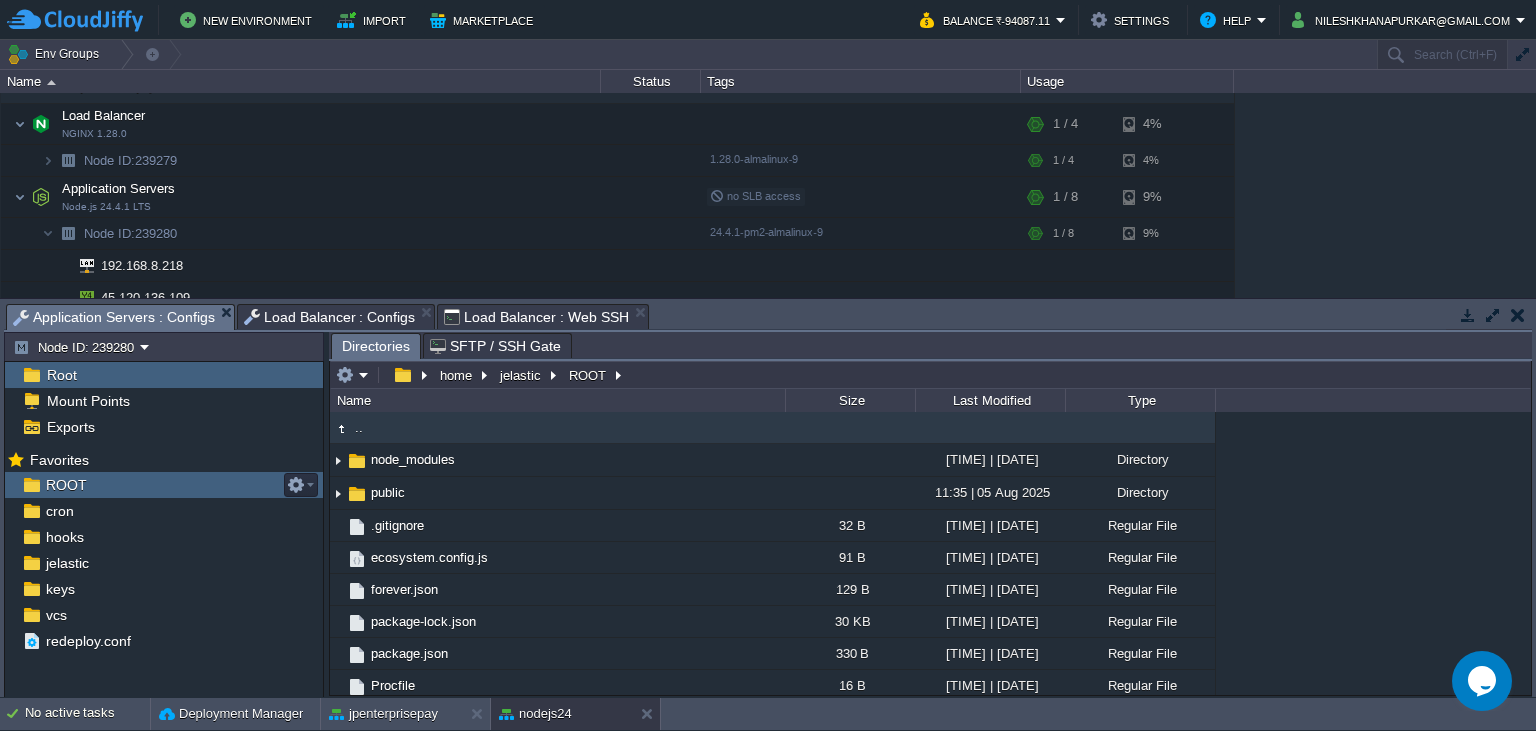 click on "ROOT" at bounding box center (164, 485) 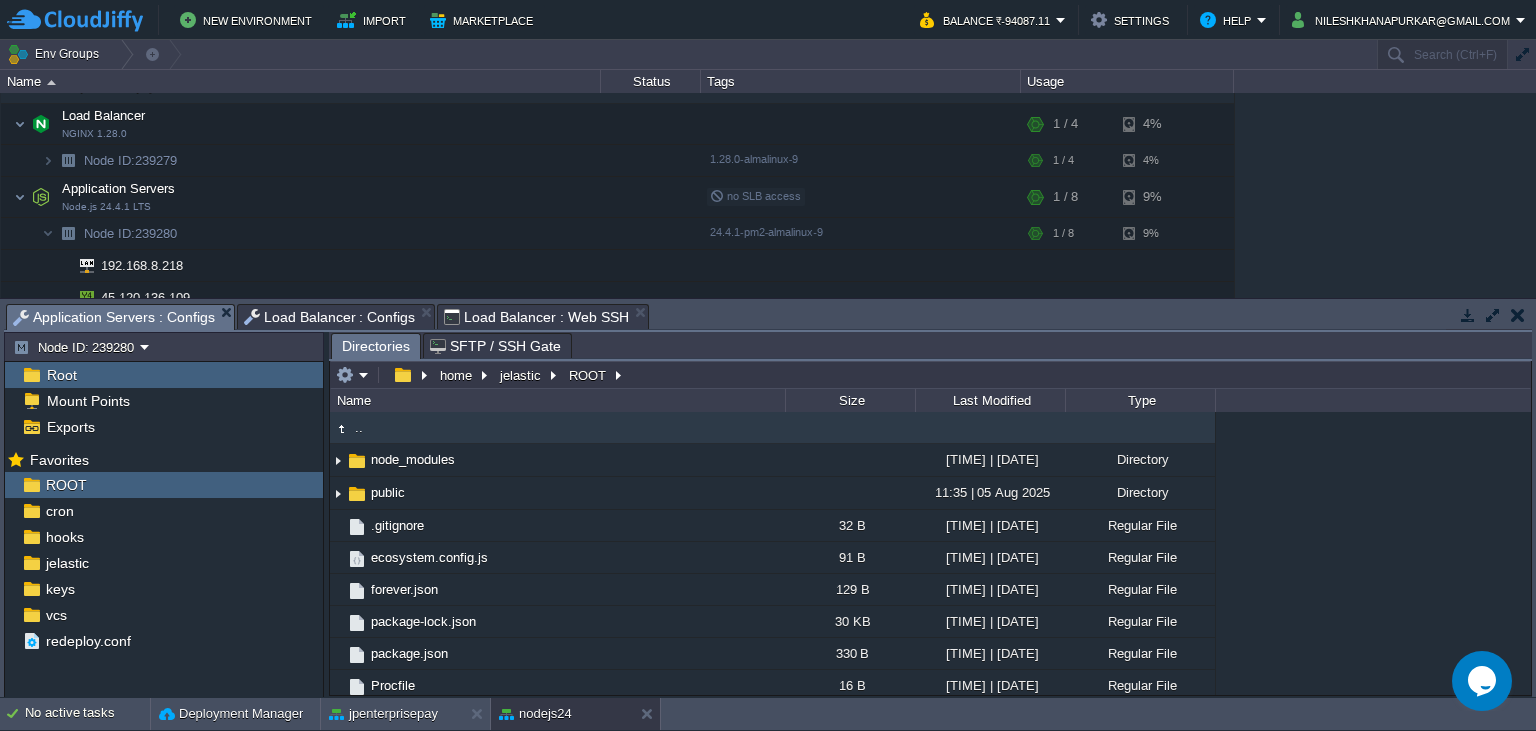 click on "Load Balancer : Web SSH" at bounding box center (536, 317) 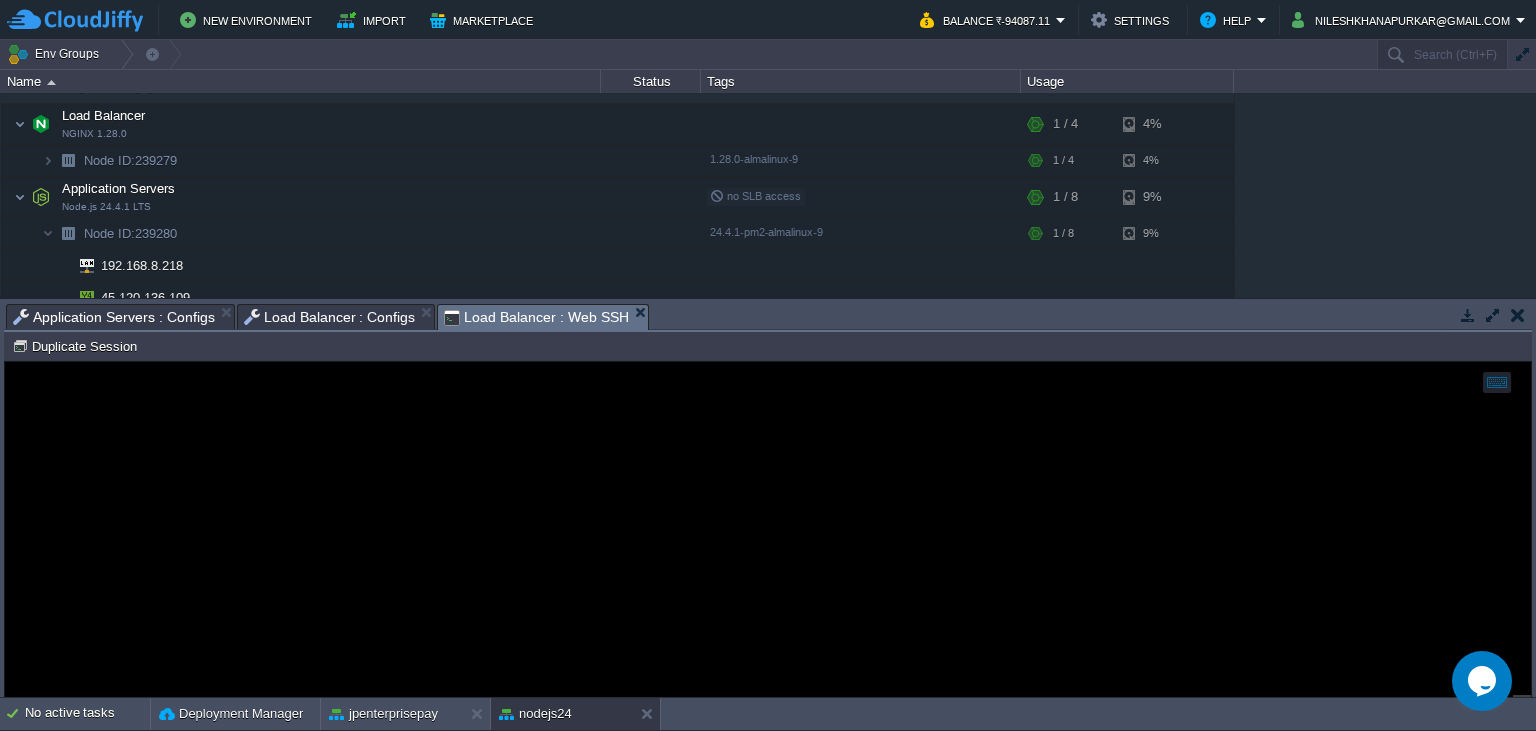 scroll, scrollTop: 9, scrollLeft: 0, axis: vertical 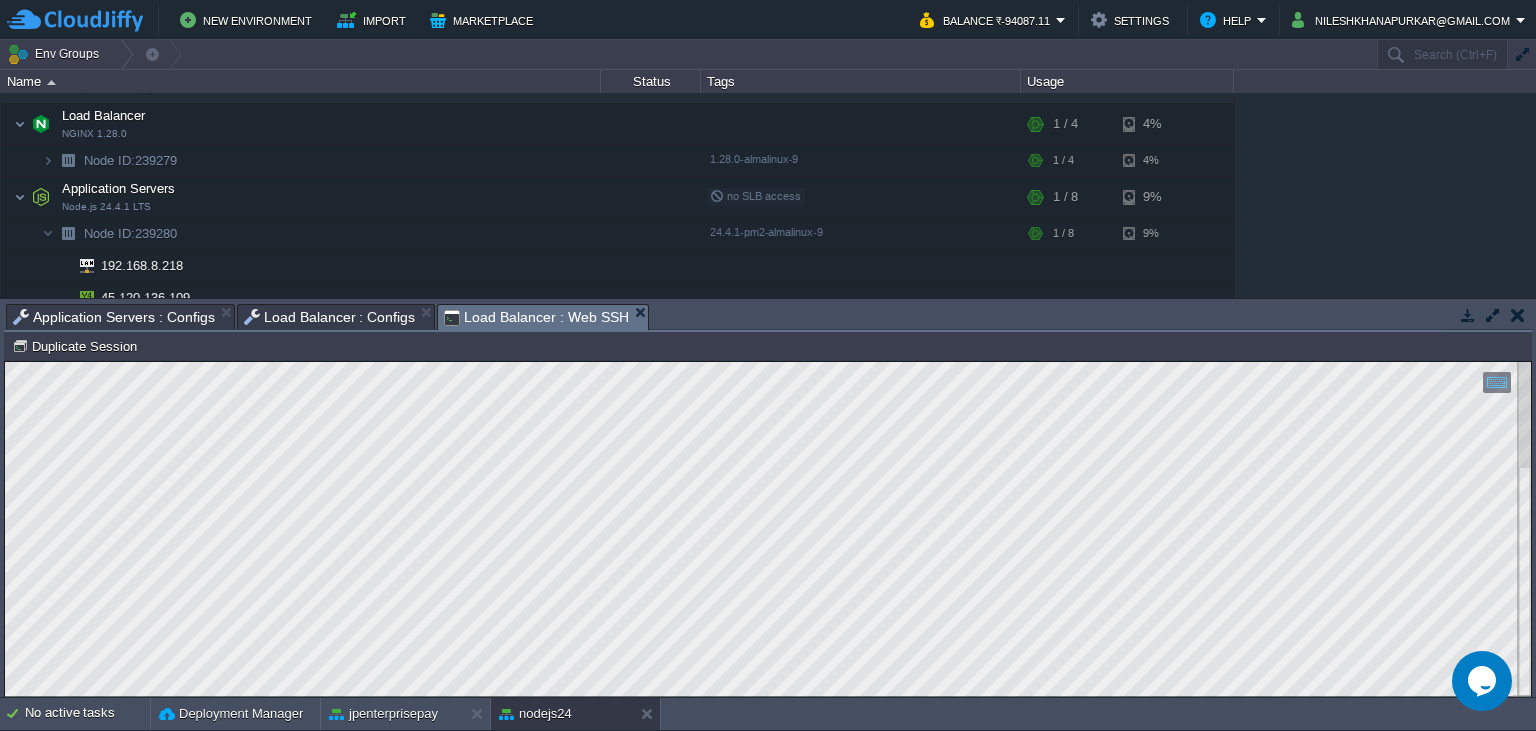 click on "Application Servers : Configs" at bounding box center (114, 317) 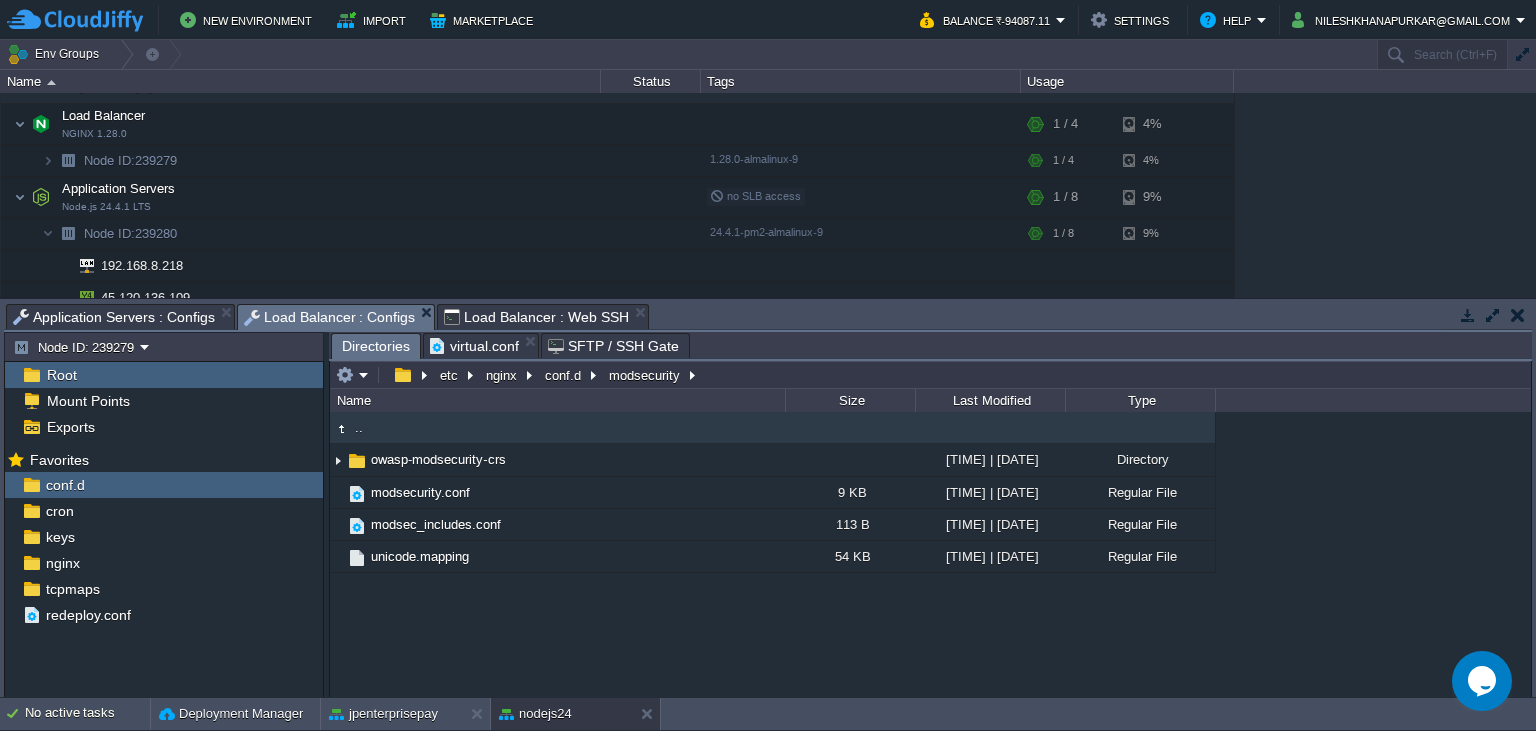 click on "Load Balancer : Configs" at bounding box center (330, 317) 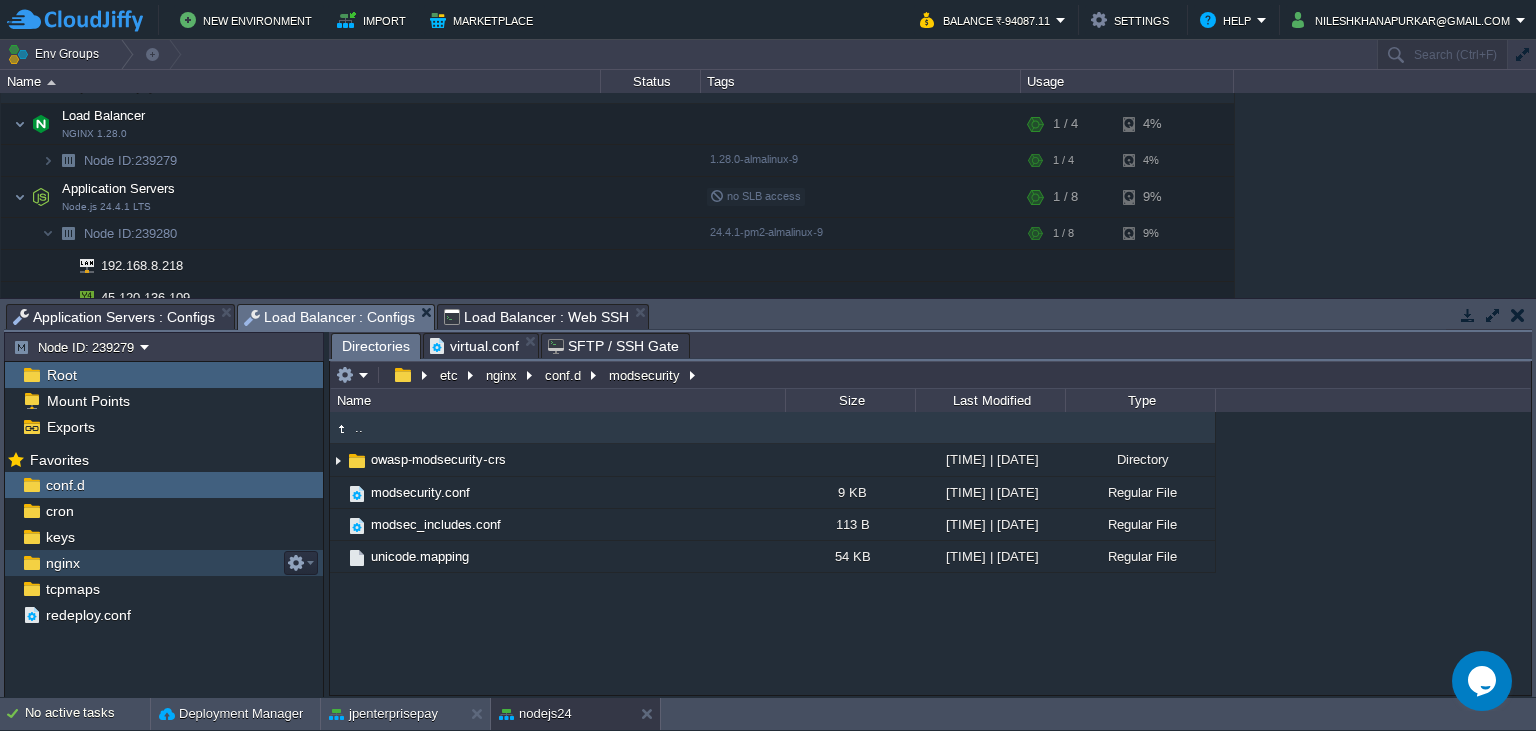 click on "nginx" at bounding box center [164, 563] 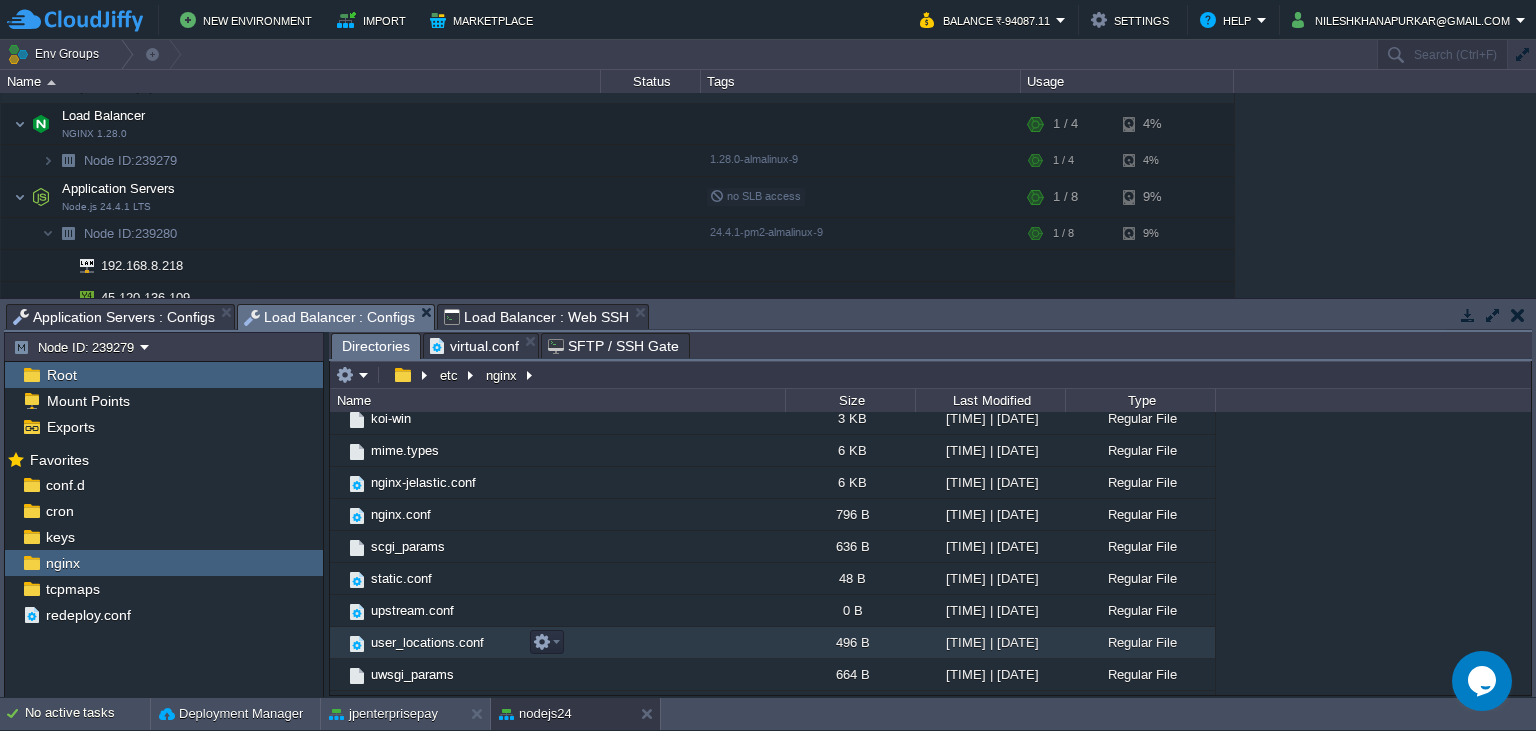 scroll, scrollTop: 363, scrollLeft: 0, axis: vertical 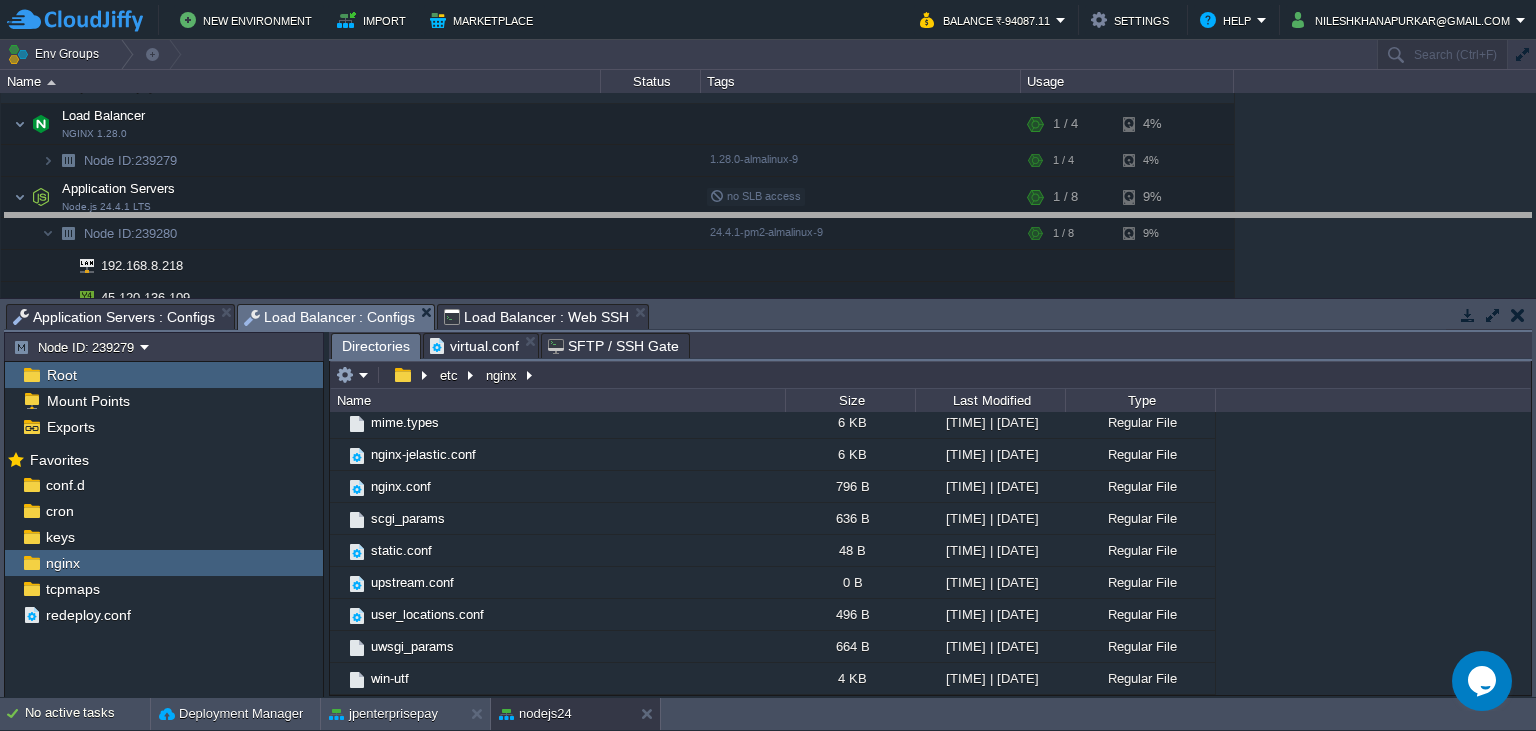 drag, startPoint x: 912, startPoint y: 322, endPoint x: 908, endPoint y: 226, distance: 96.0833 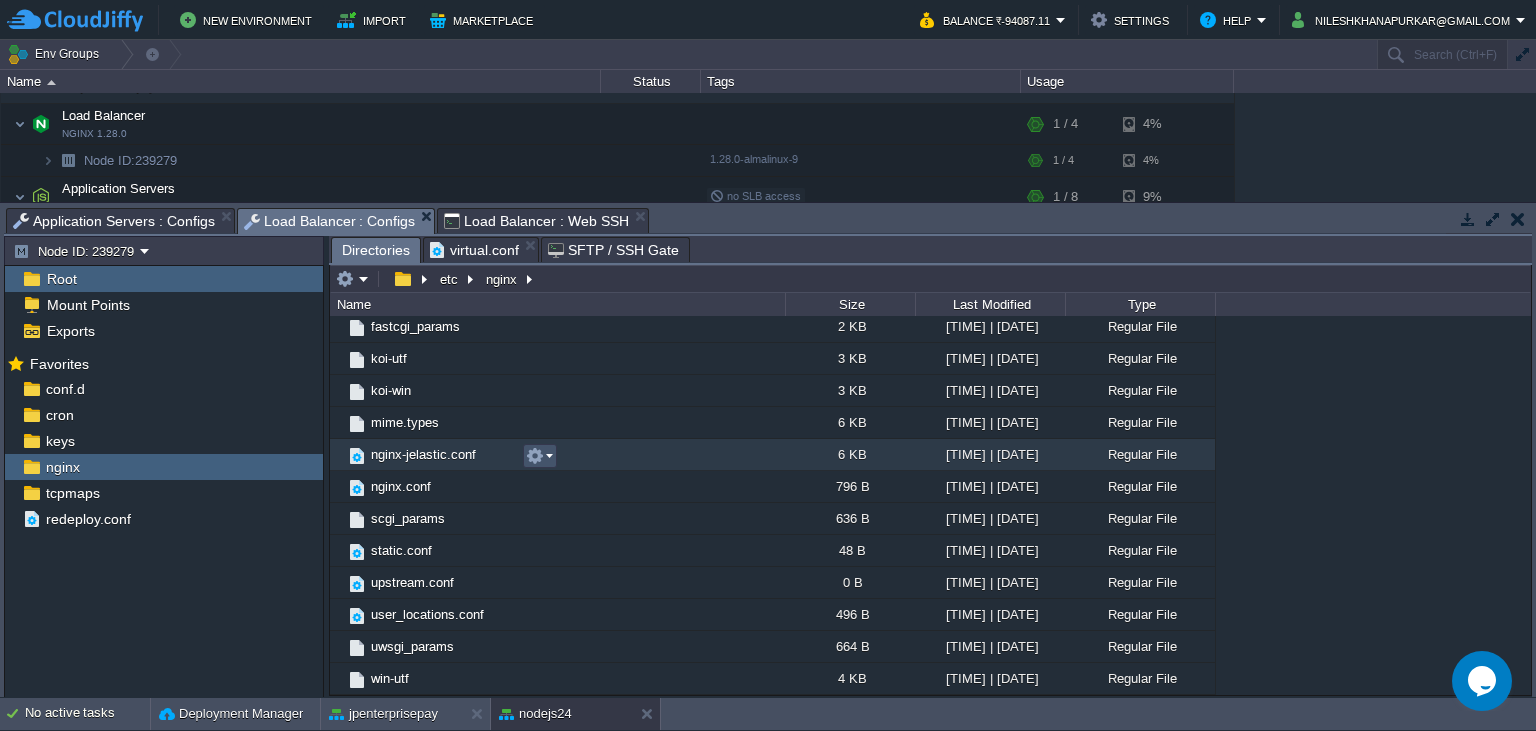 click at bounding box center [535, 456] 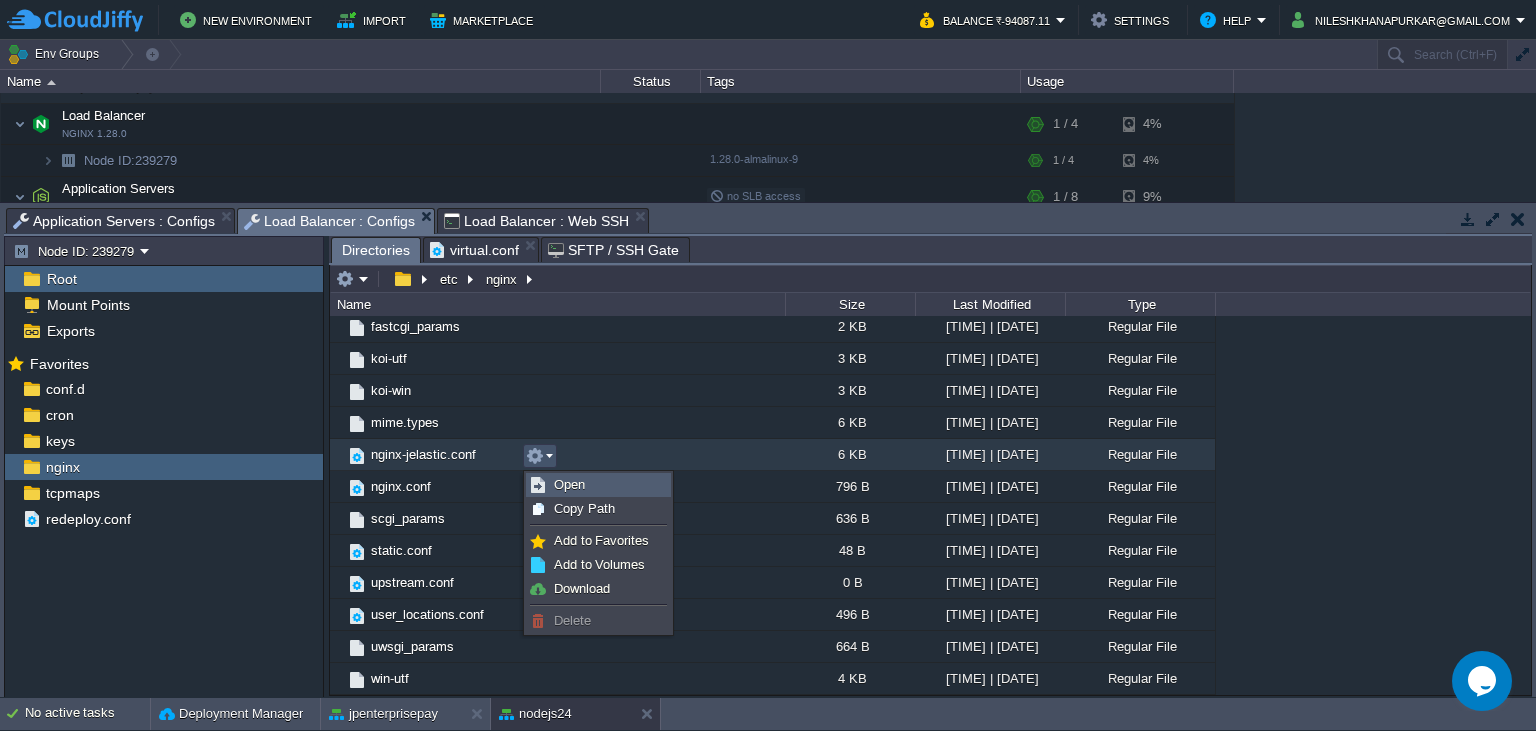 click on "Open" at bounding box center [569, 484] 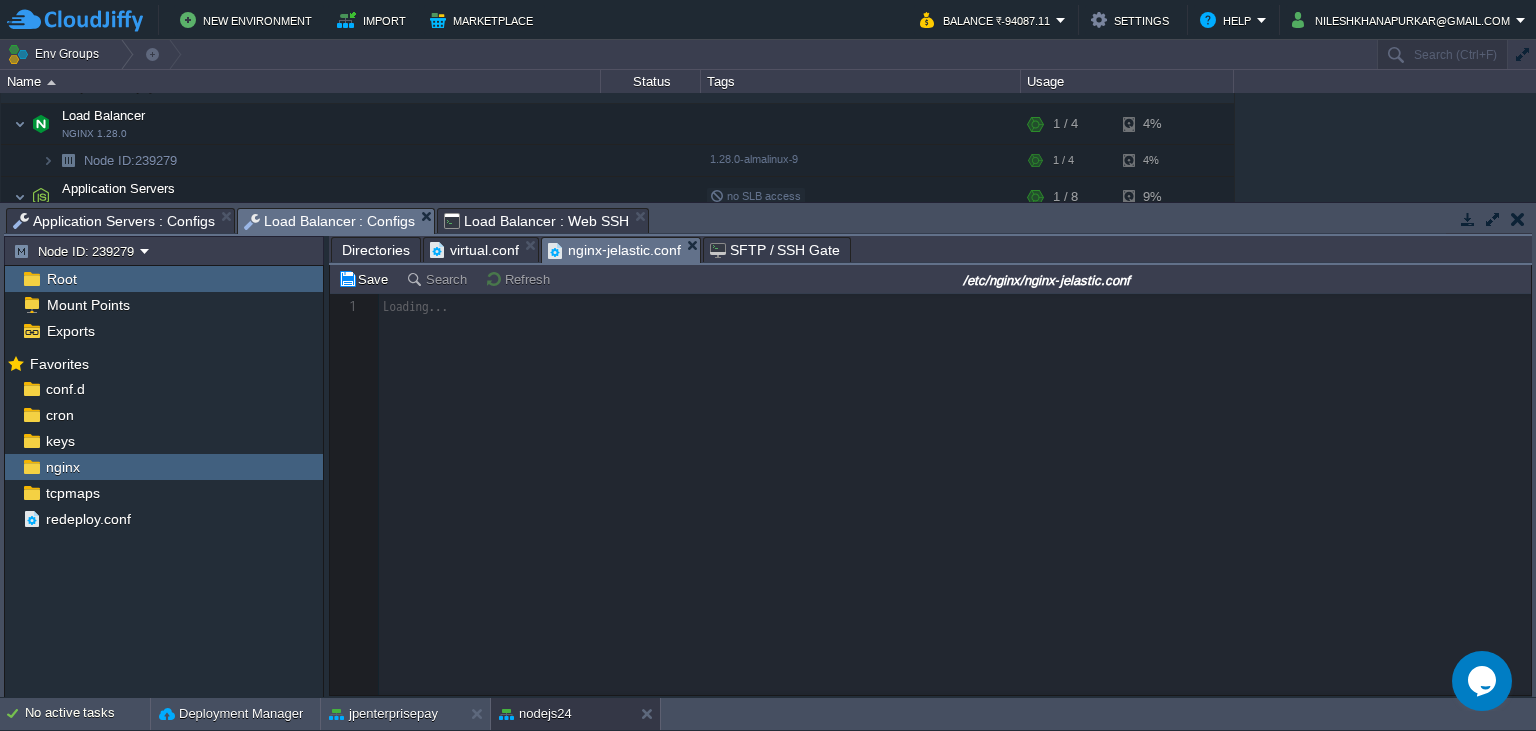 scroll, scrollTop: 7, scrollLeft: 0, axis: vertical 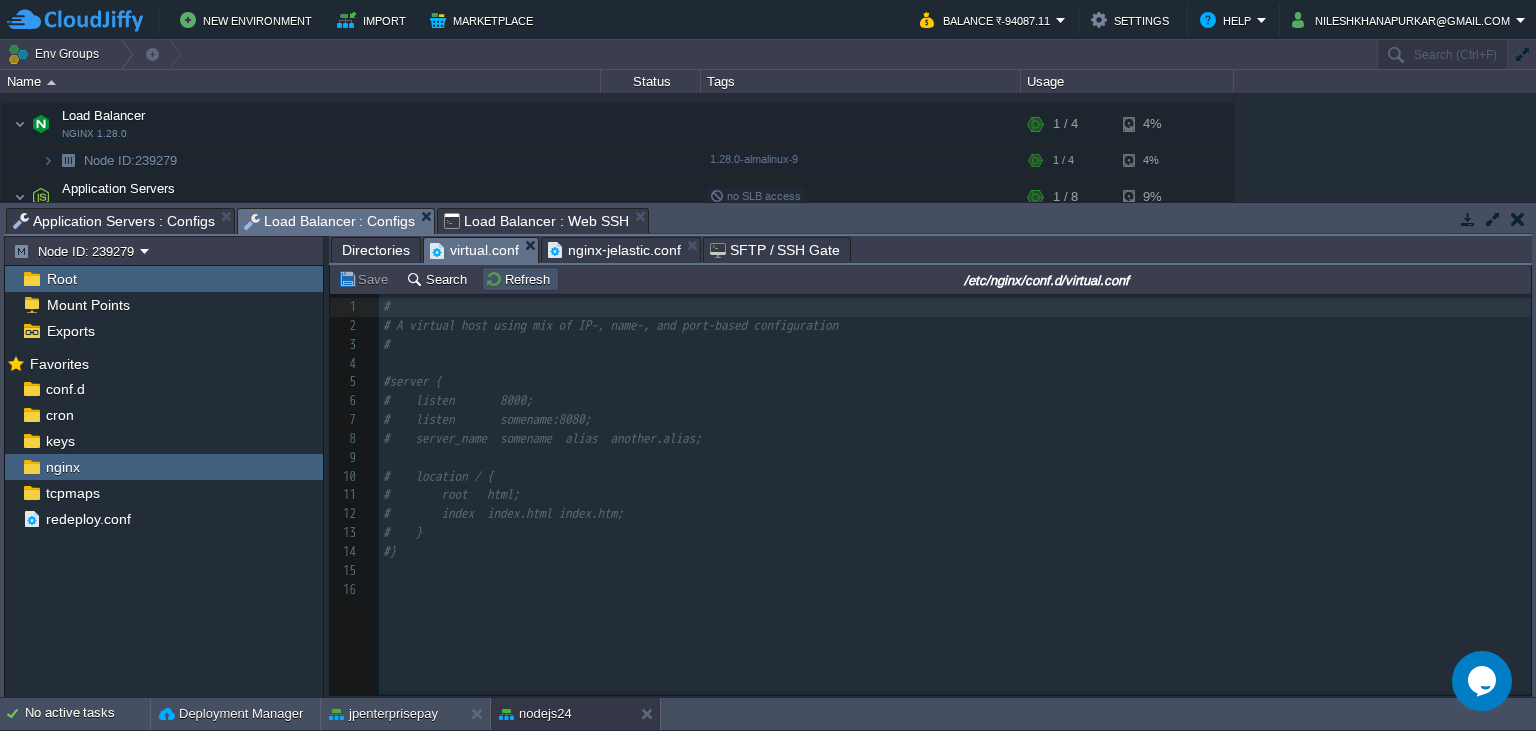 click on "Refresh" at bounding box center (520, 279) 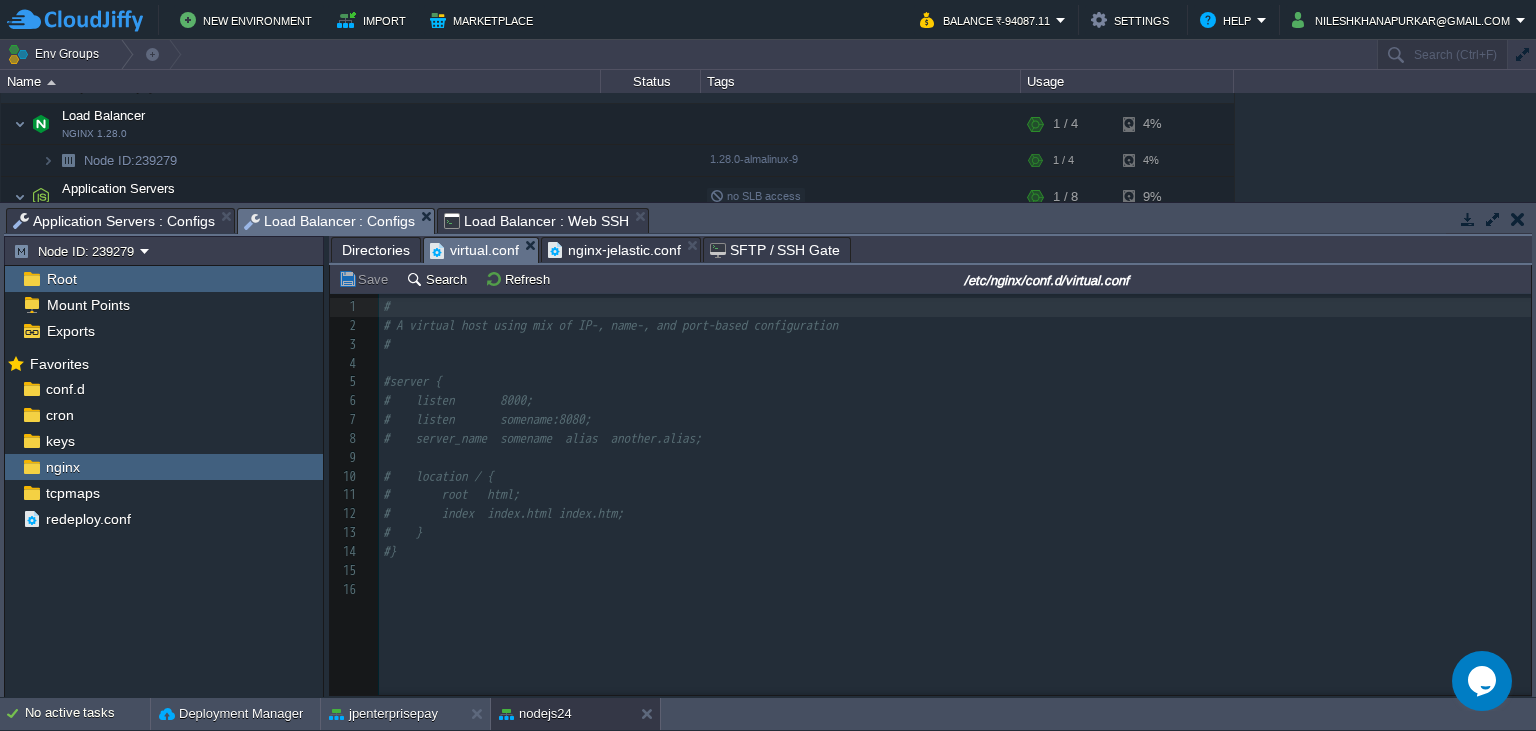 scroll, scrollTop: 267, scrollLeft: 0, axis: vertical 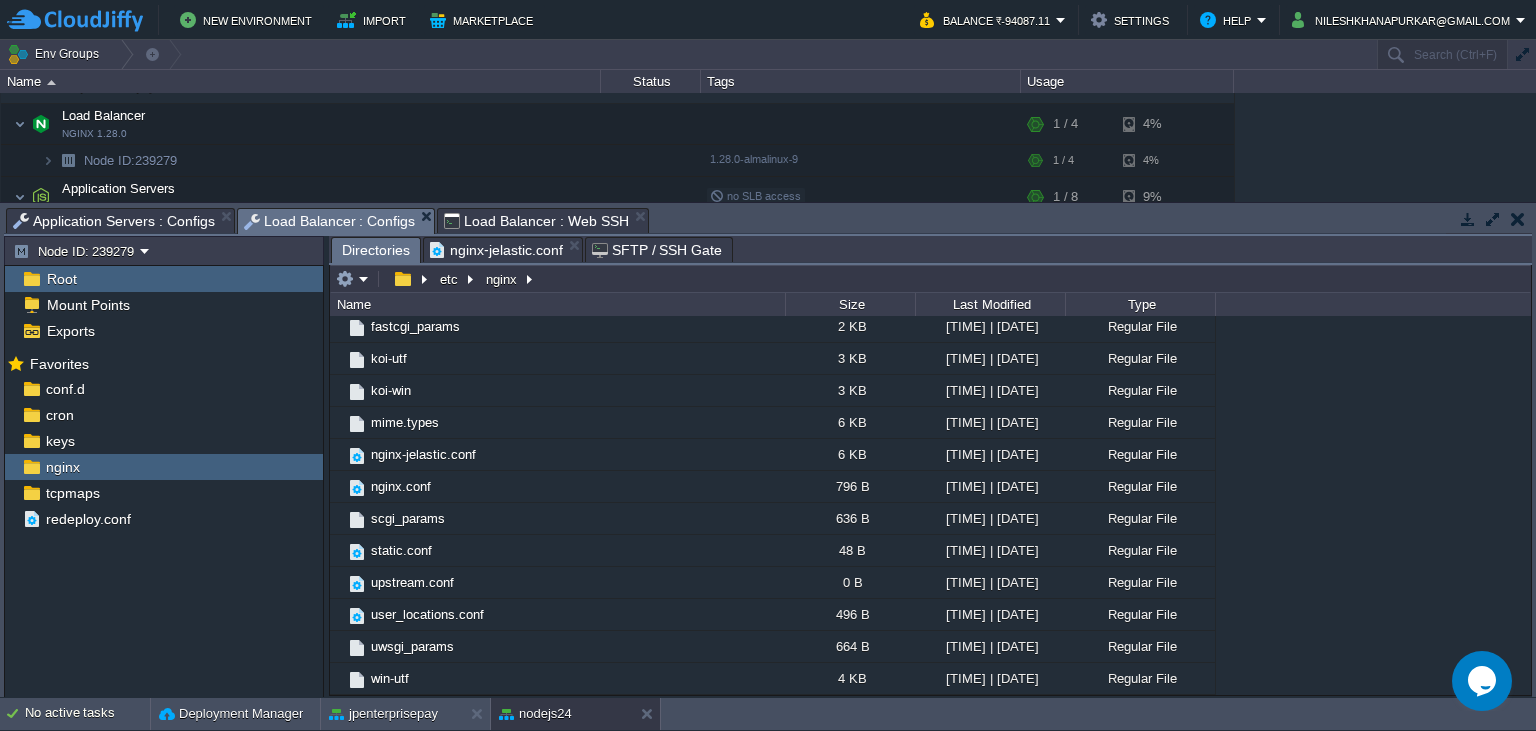 click on "nginx-jelastic.conf" at bounding box center [496, 250] 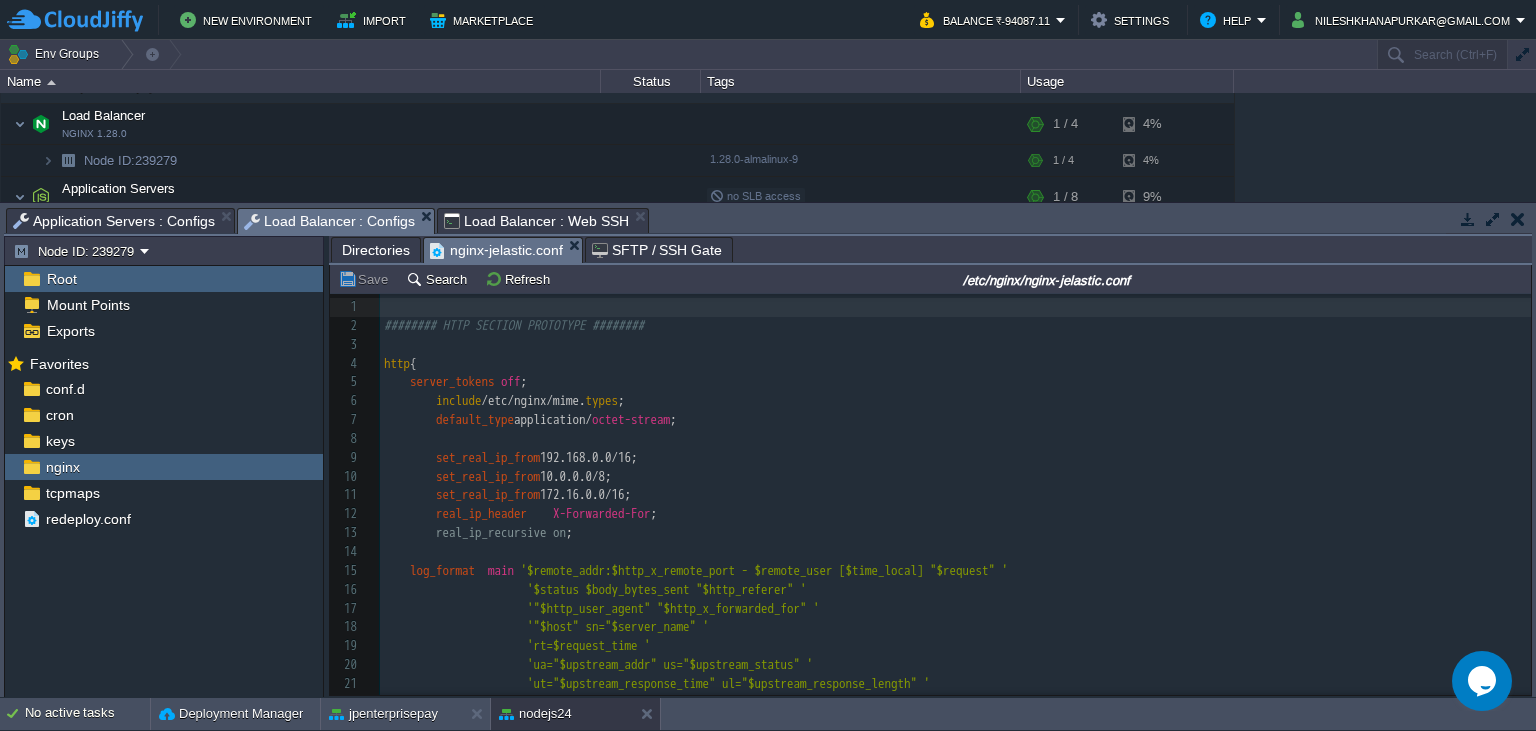 scroll, scrollTop: 100, scrollLeft: 0, axis: vertical 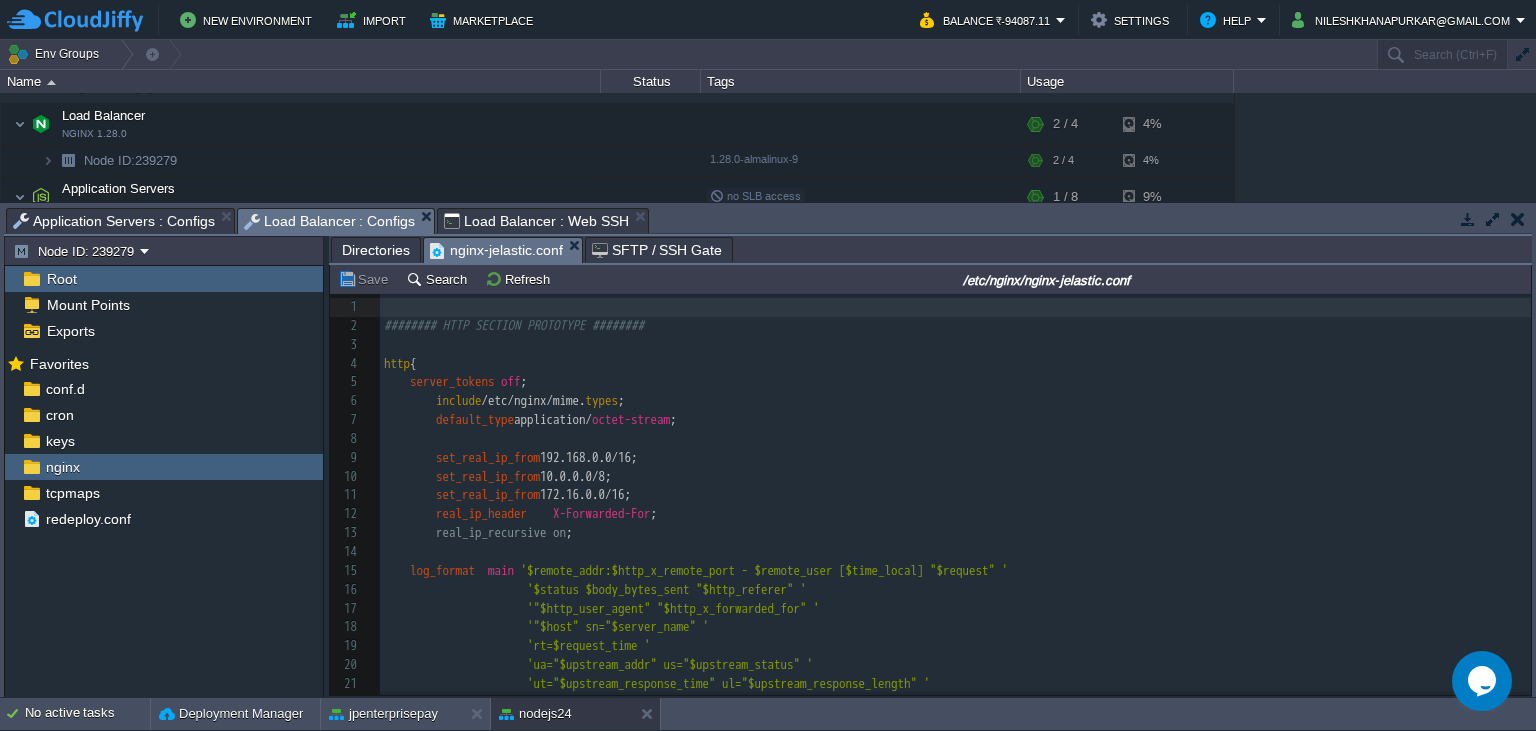 drag, startPoint x: 2258, startPoint y: 1247, endPoint x: 1470, endPoint y: 687, distance: 966.71814 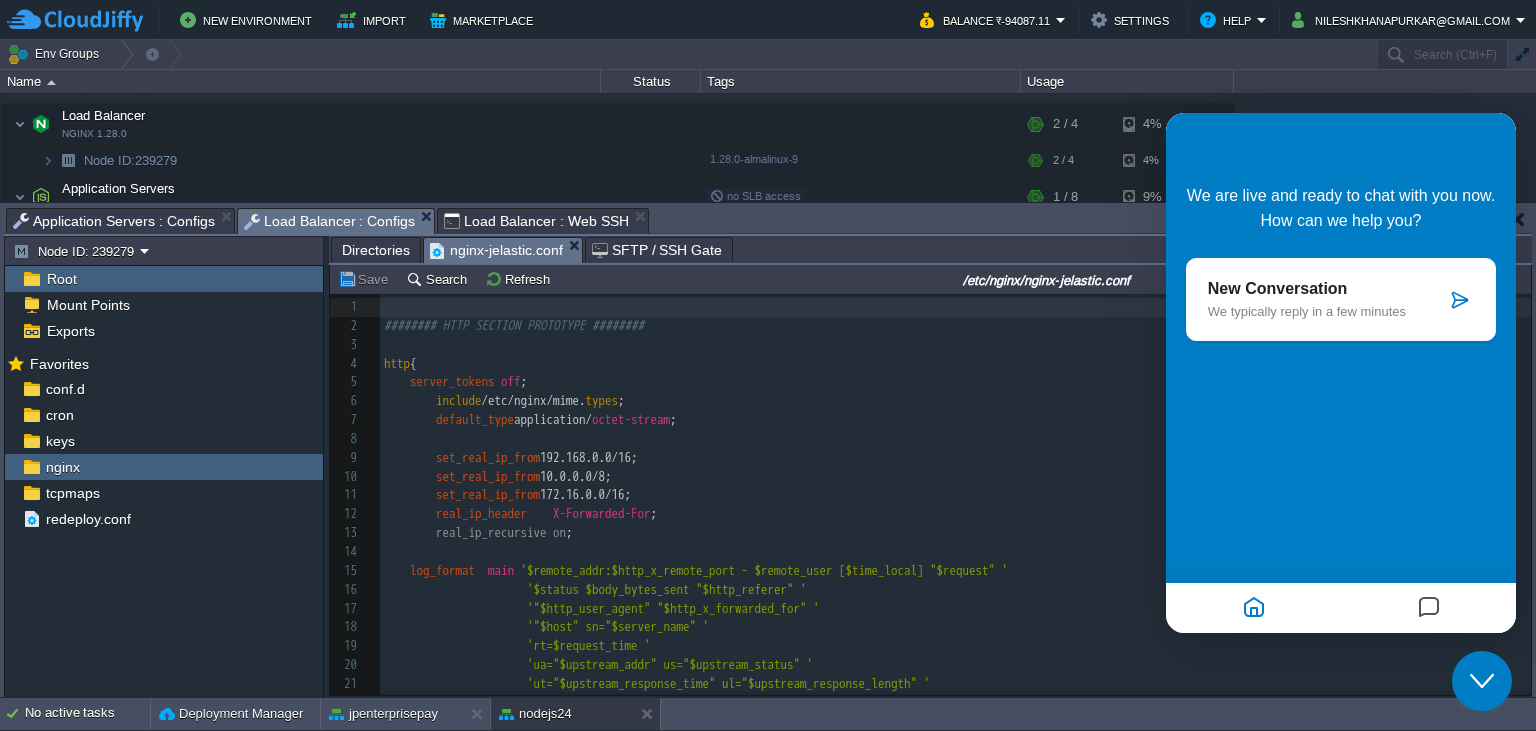 click on "set_real_ip_from   172.16.0.0/16;" at bounding box center (955, 495) 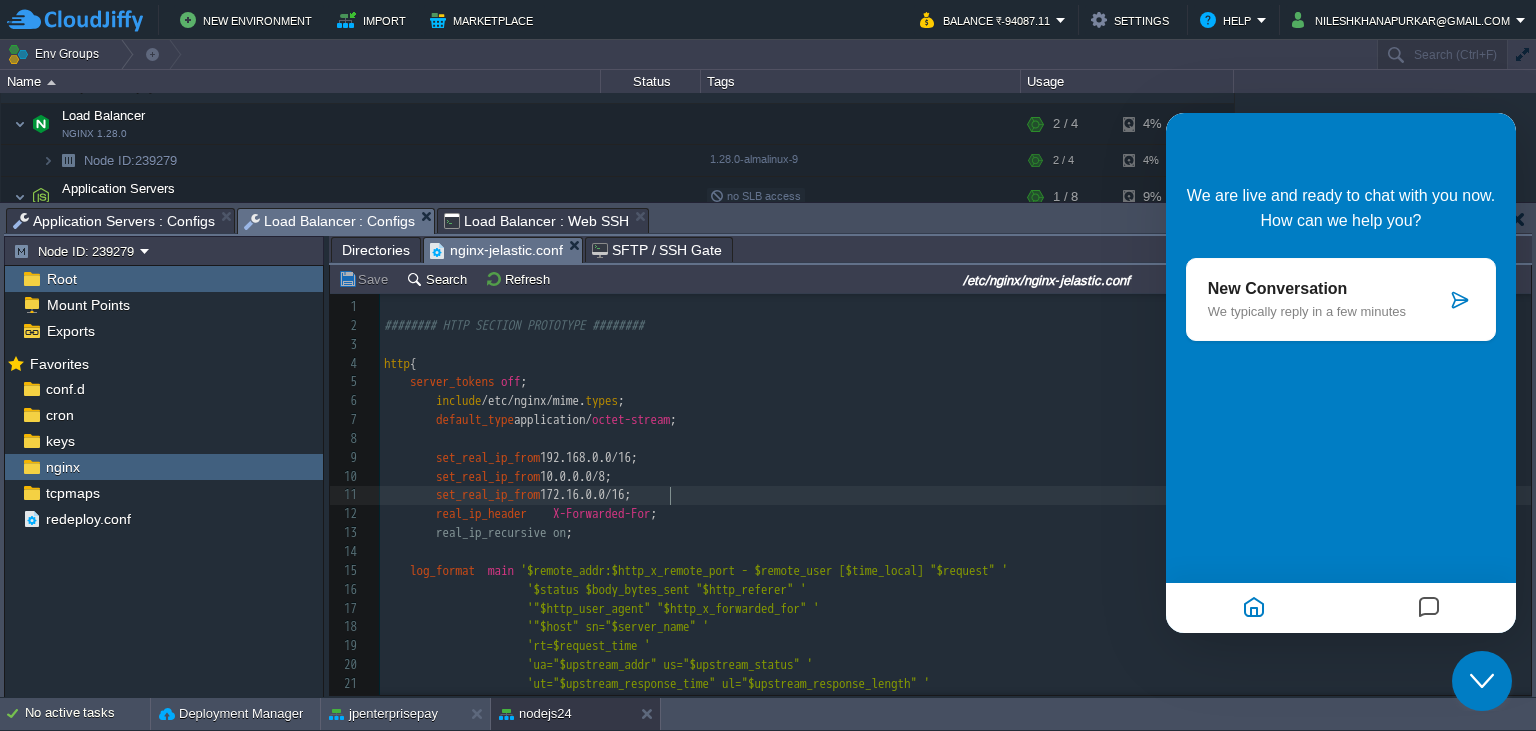 click on "Close Chat This icon closes the chat window." at bounding box center [1482, 681] 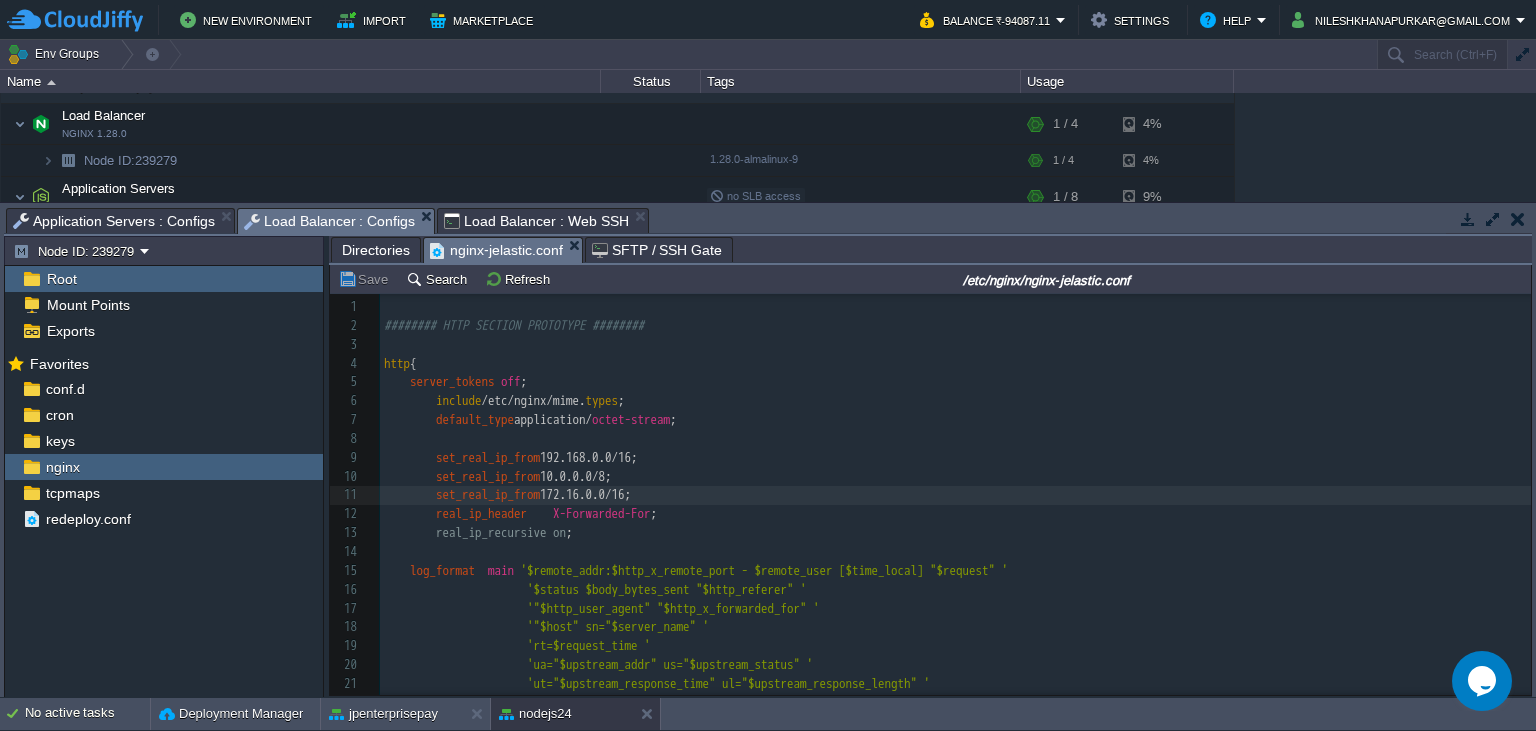 click on "Directories" at bounding box center (376, 250) 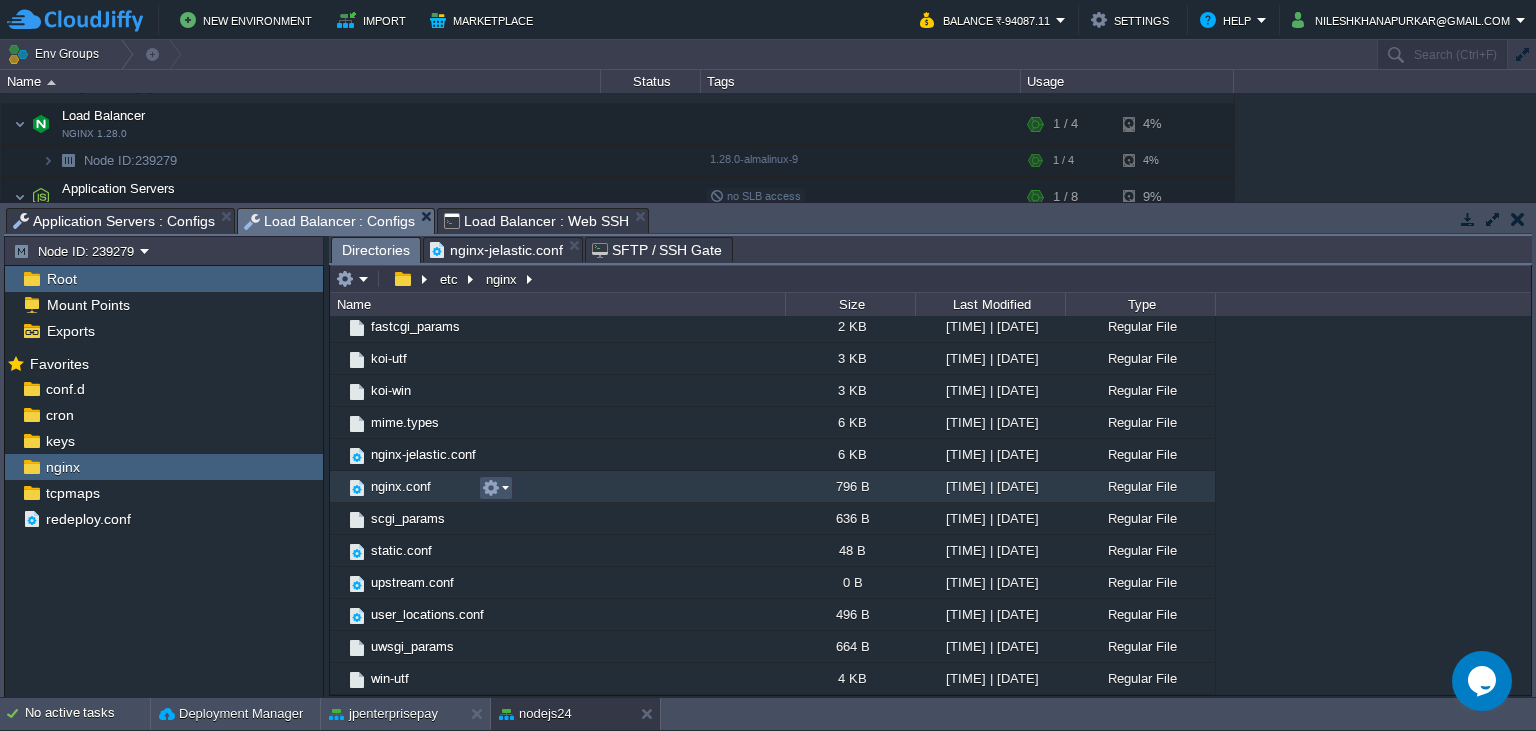 click at bounding box center [491, 488] 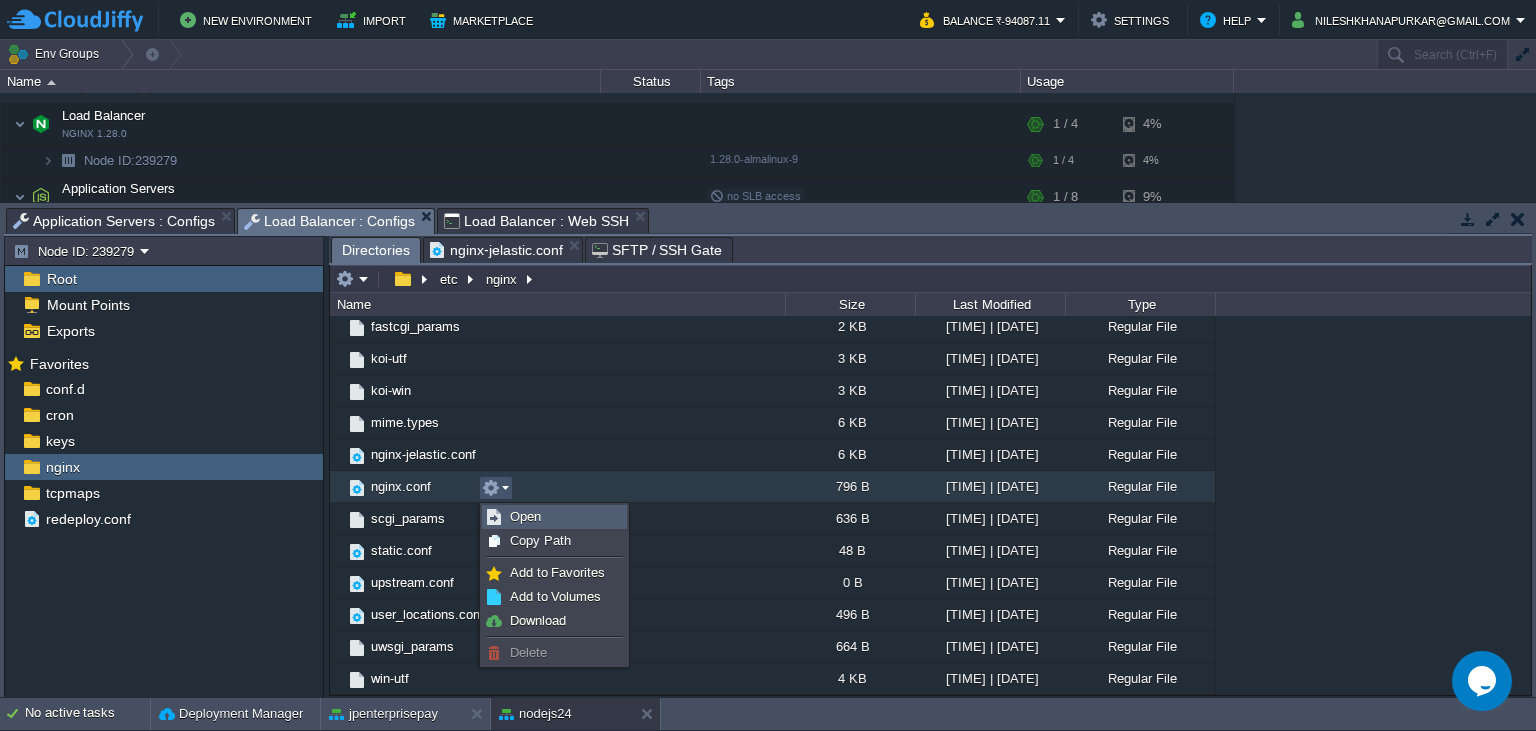 click on "Open" at bounding box center (525, 516) 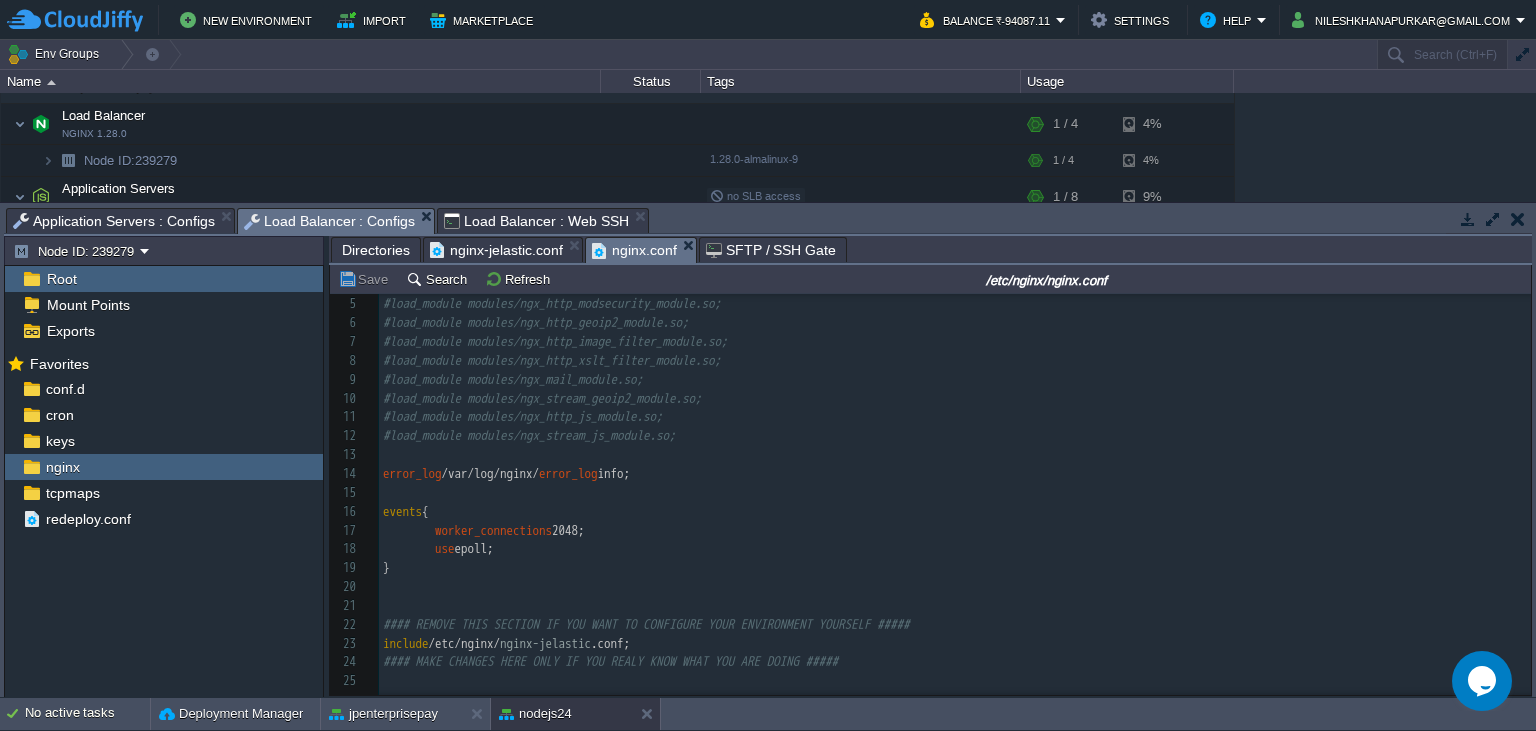 click on "25   1 user  nginx; 2 worker_processes   auto; 3 worker_rlimit_nofile  2048; 4 load_module modules /ngx_stream_module.so; 5 #load_module modules/ngx_http_modsecurity_module.so; 6 #load_module modules/ngx_http_geoip2_module.so; 7 #load_module modules/ngx_http_image_filter_module.so; 8 #load_module modules/ngx_http_xslt_filter_module.so; 9 #load_module modules/ngx_mail_module.so; 10 #load_module modules/ngx_stream_geoip2_module.so; 11 #load_module modules/ngx_http_js_module.so; 12 #load_module modules/ngx_stream_js_module.so; 13 ​ 14 error_log  /var/log/nginx/ error_log  info; 15 ​ 16 events  { 17          worker_connections   2048; 18          use  epoll; 19 } 20 ​ 21 ​ 22 #### REMOVE THIS SECTION IF YOU WANT TO CONFIGURE YOUR ENVIRONMENT YOURSELF ##### 23 include  /etc/nginx/ nginx-jelastic .conf; 24 #### MAKE CHANGES HERE ONLY IF YOU REALY KNOW WHAT YOU ARE DOING ##### 25 ​" at bounding box center (955, 455) 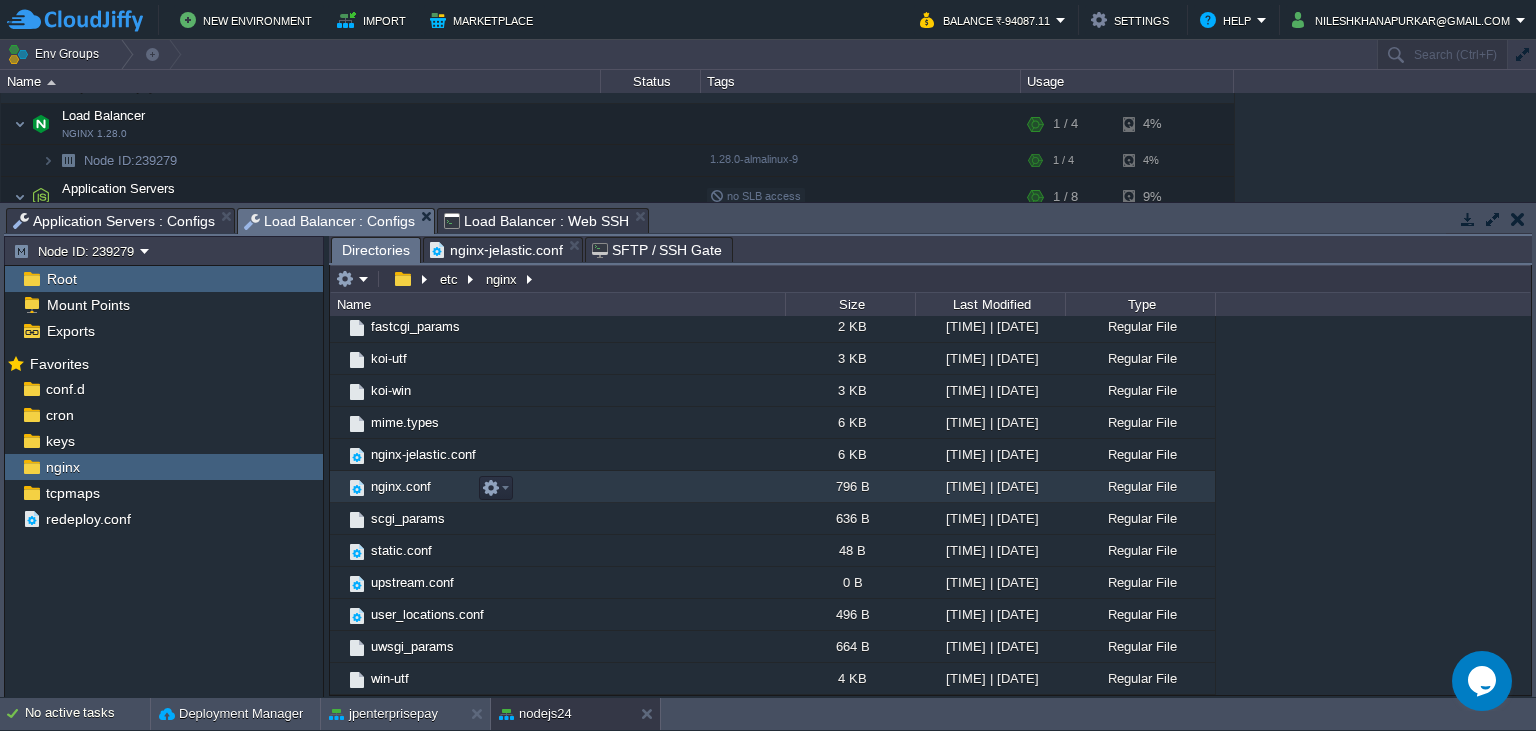 scroll, scrollTop: 267, scrollLeft: 0, axis: vertical 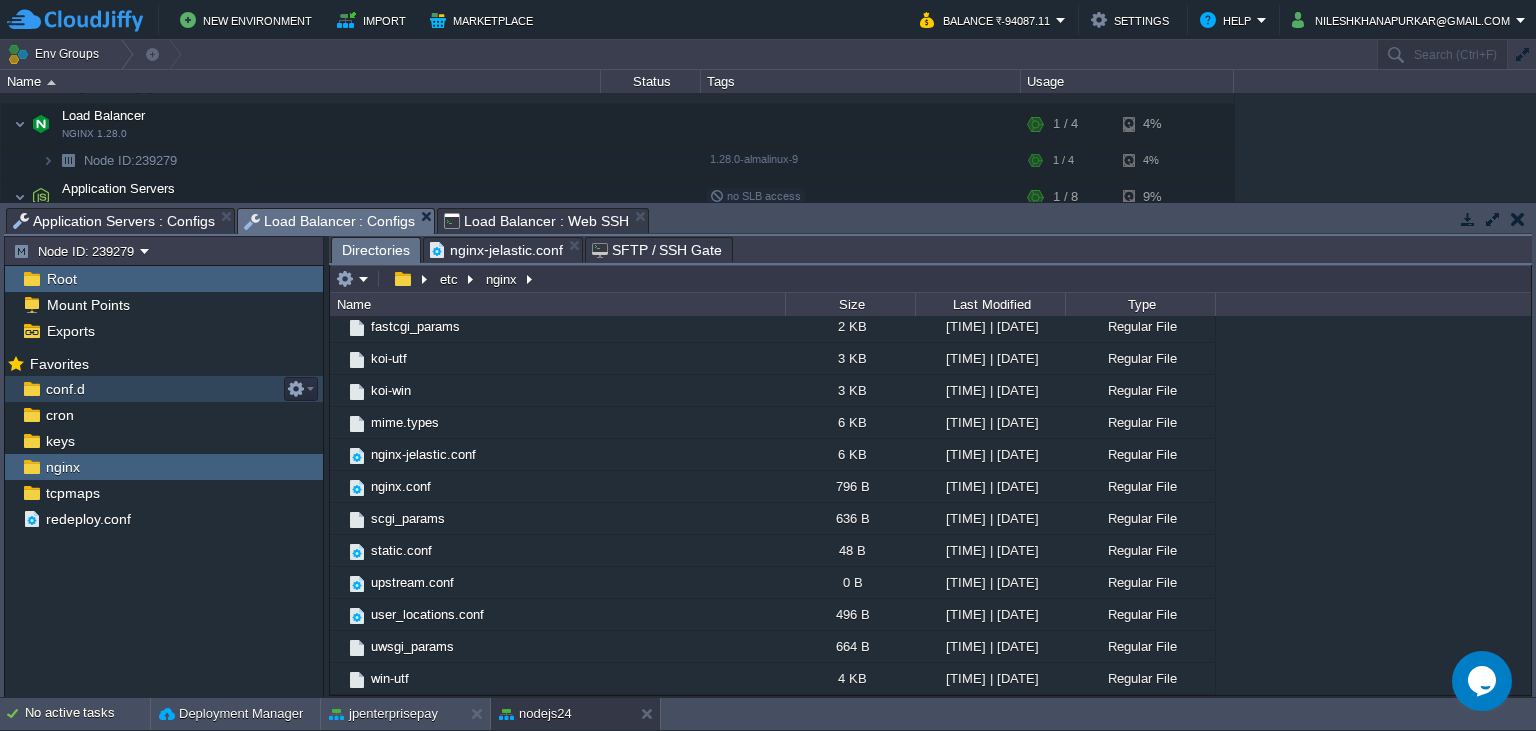 click on "conf.d" at bounding box center (164, 389) 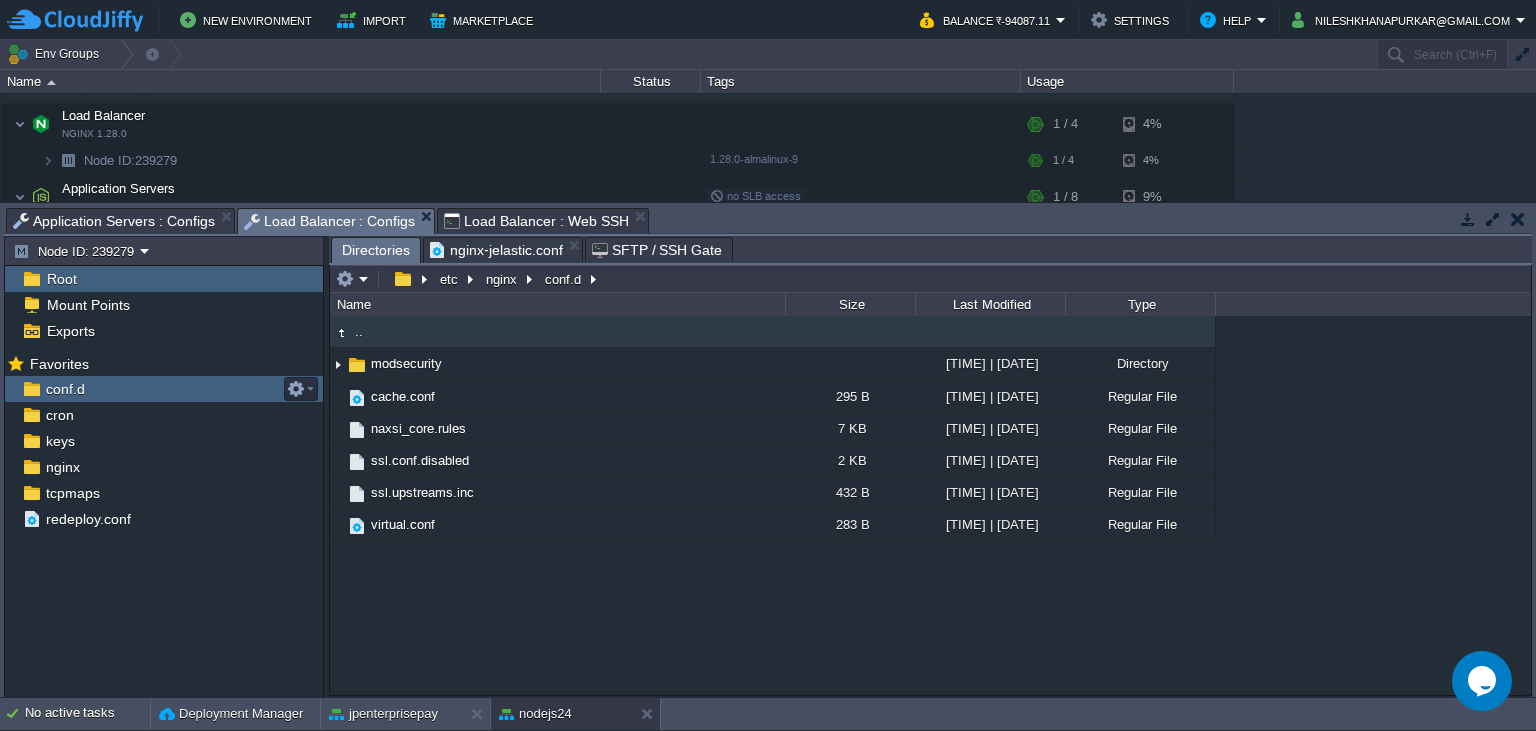 click on "conf.d" at bounding box center [164, 389] 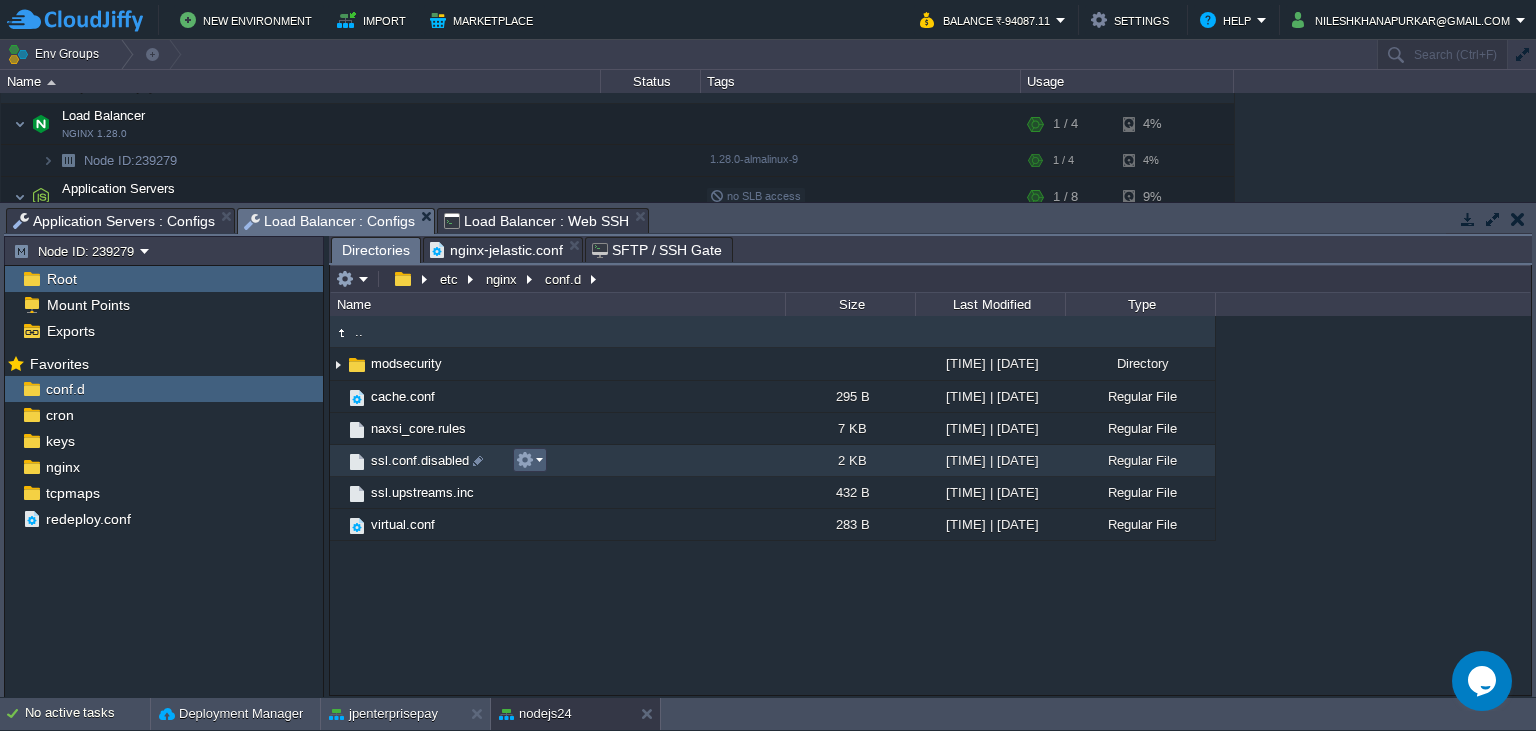 click at bounding box center (529, 460) 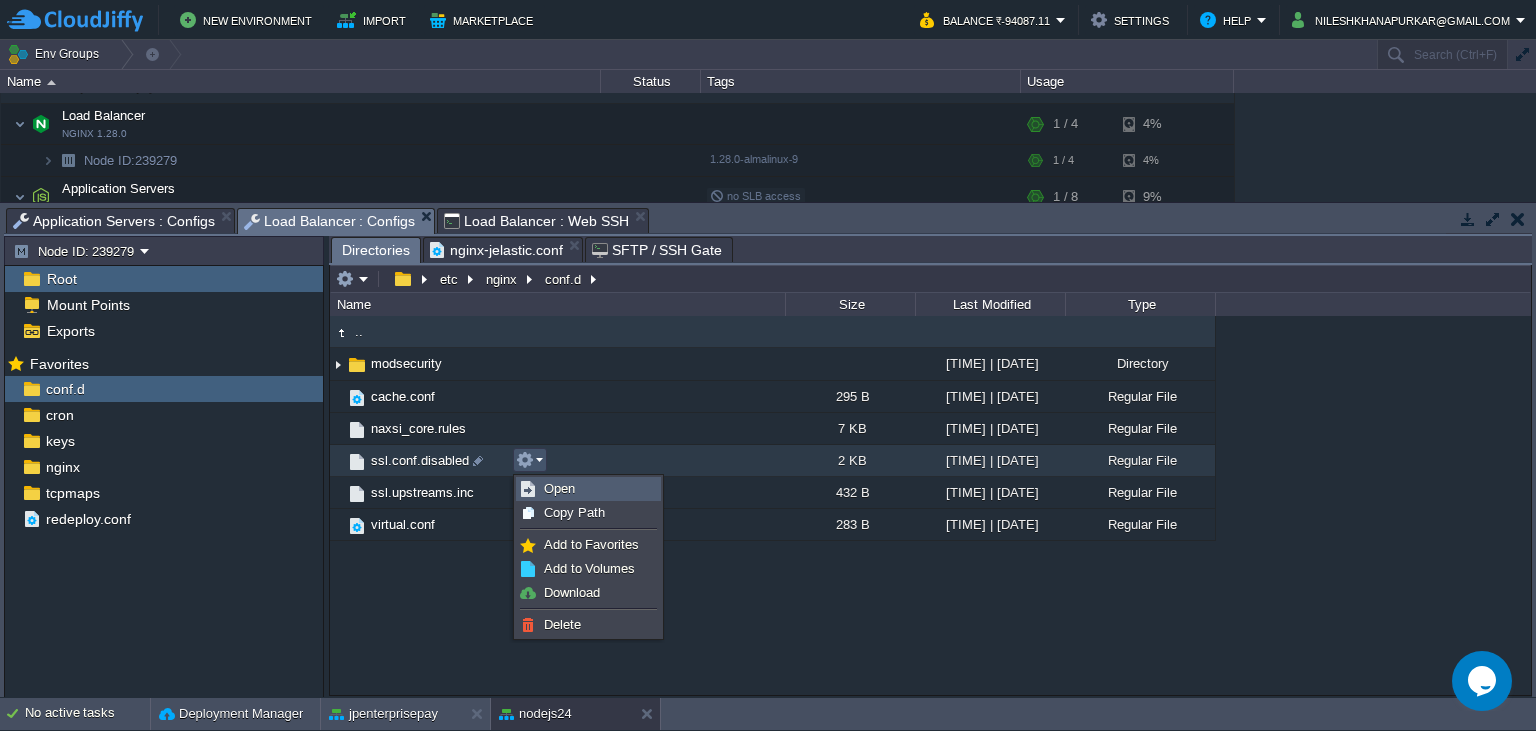 click on "Open" at bounding box center (559, 488) 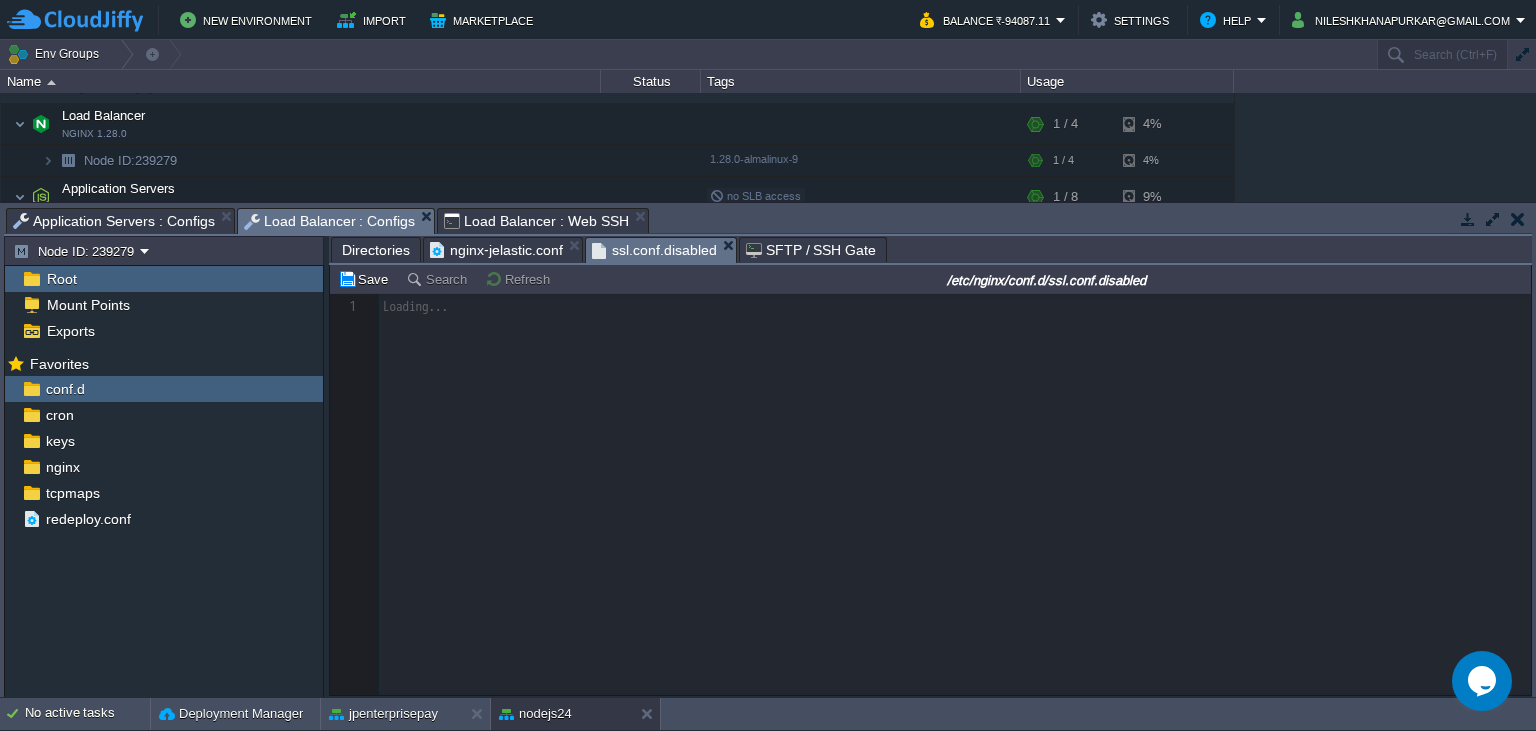 scroll, scrollTop: 7, scrollLeft: 0, axis: vertical 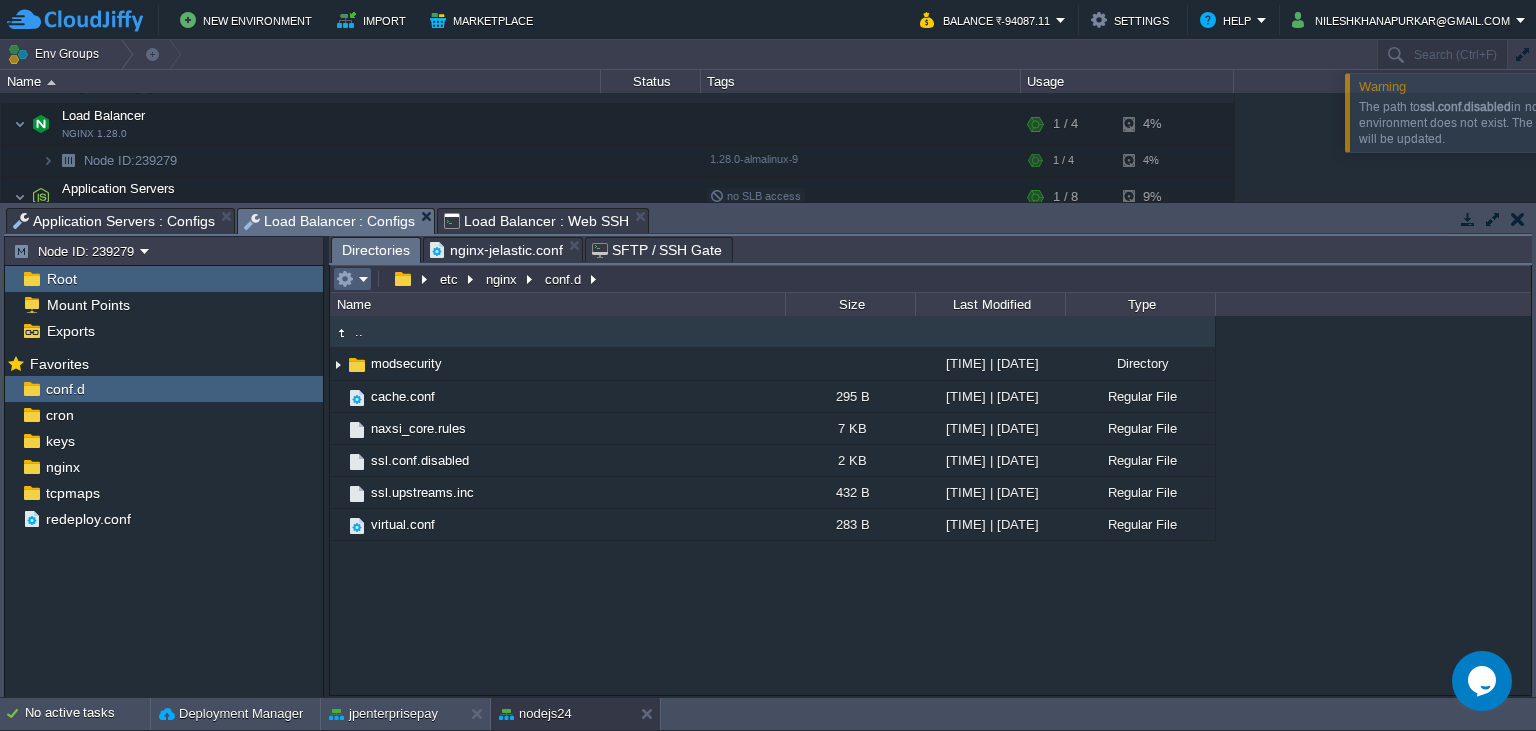 click at bounding box center [352, 279] 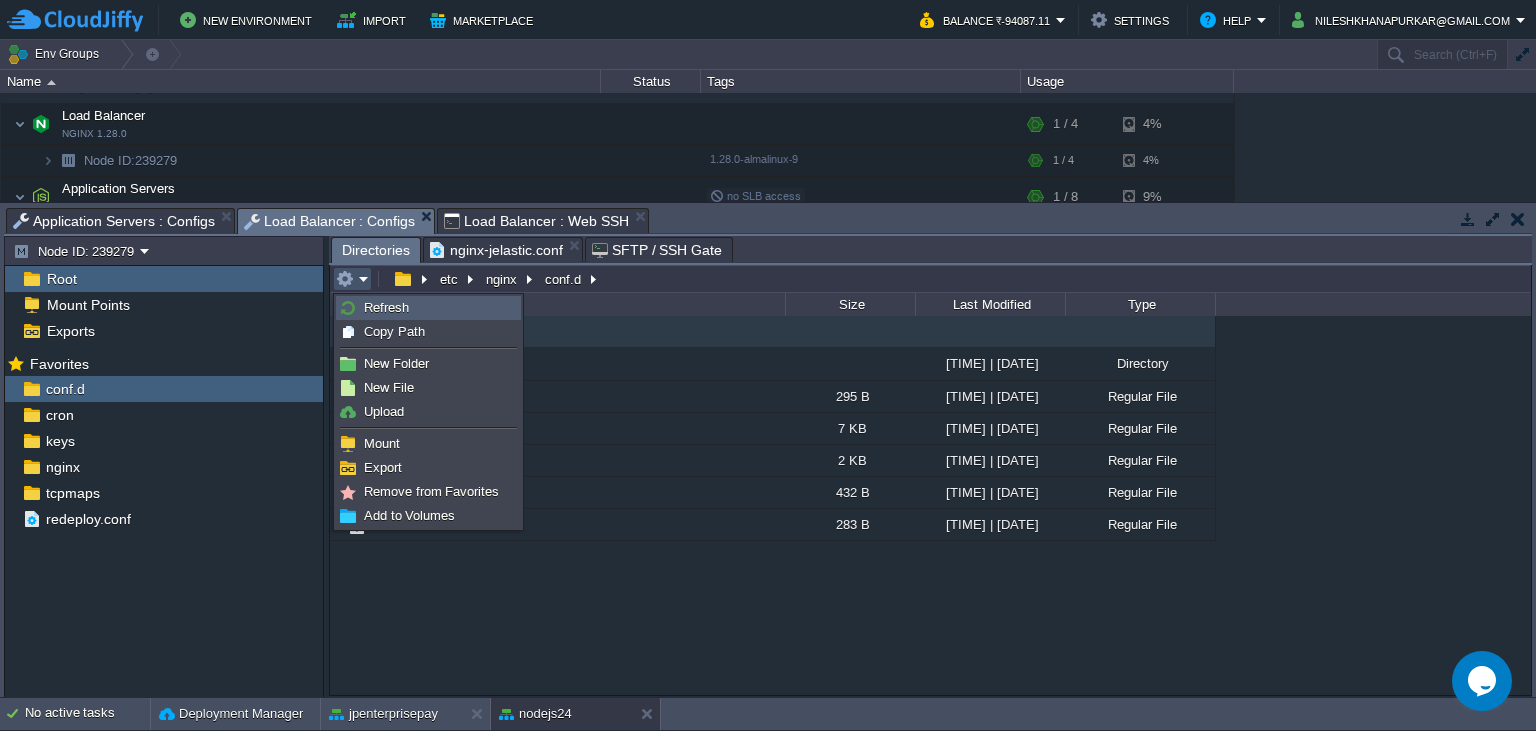 click on "Refresh" at bounding box center [386, 307] 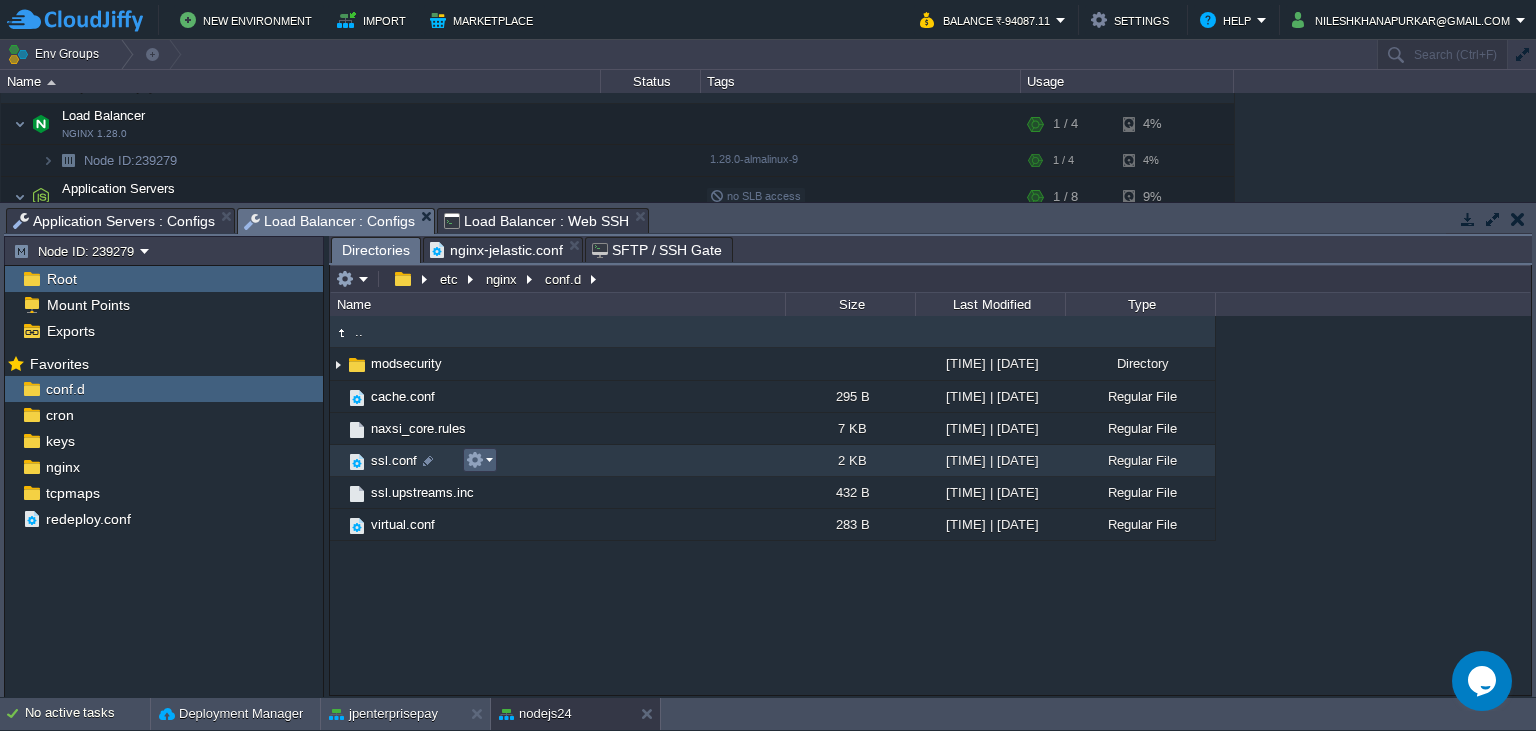 click at bounding box center [479, 460] 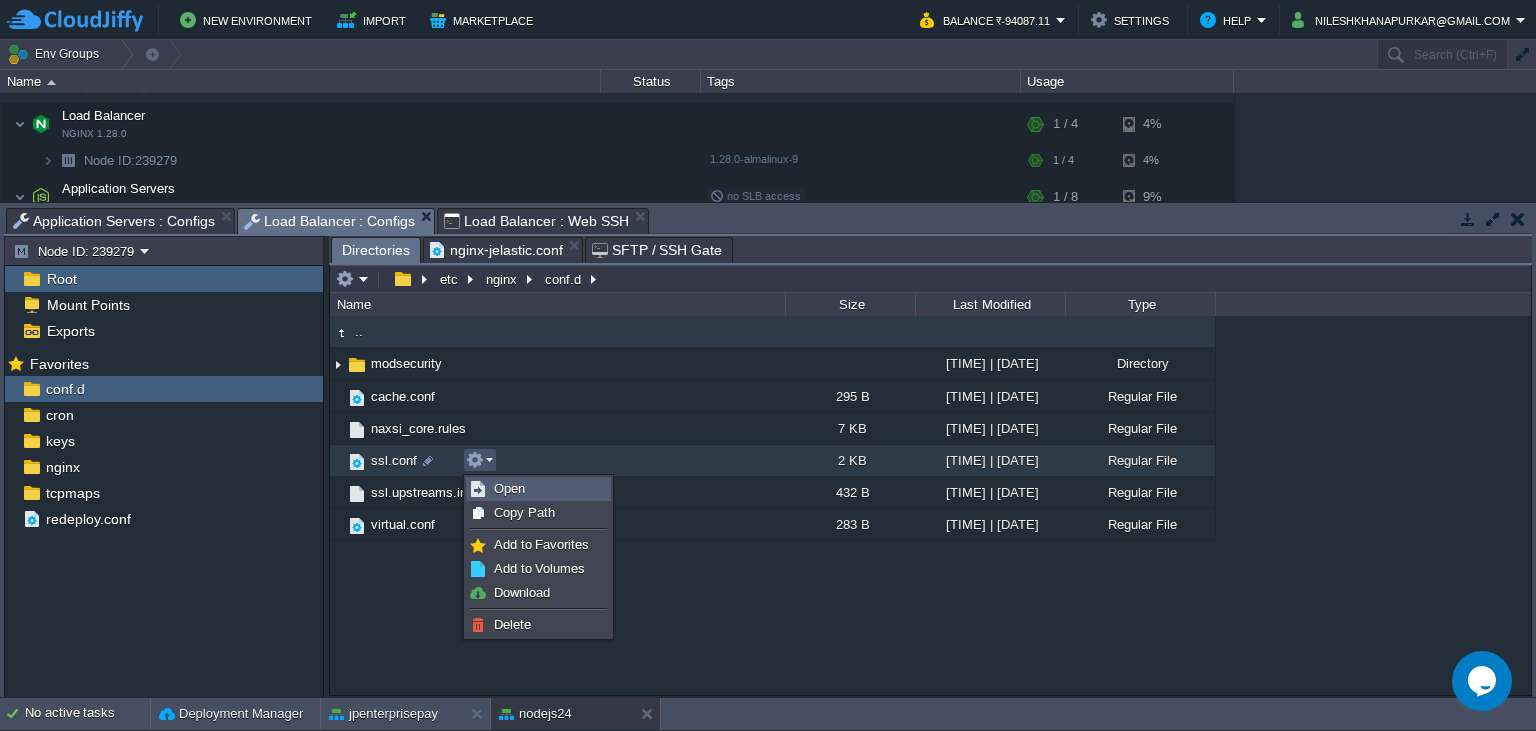 click on "Open" at bounding box center (509, 488) 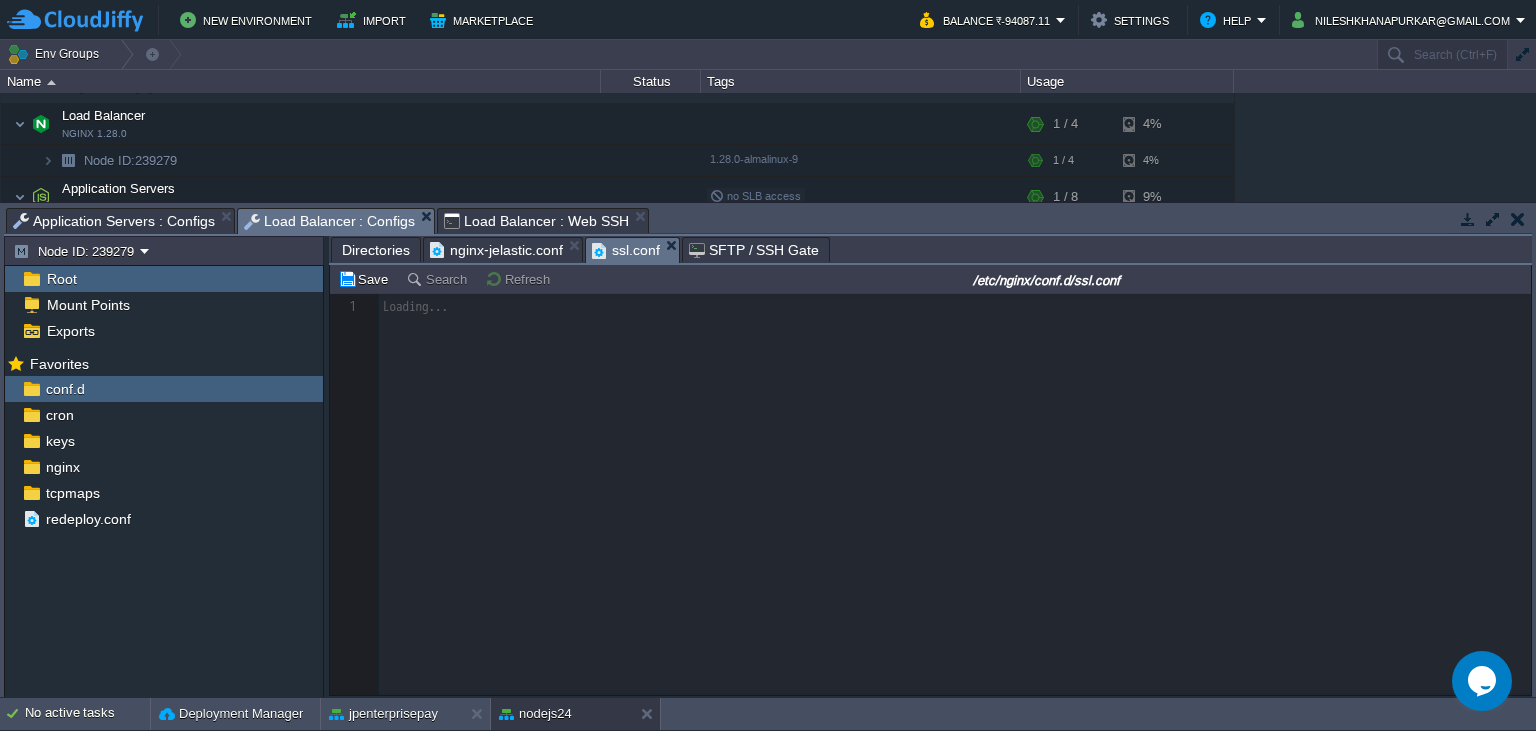 scroll, scrollTop: 7, scrollLeft: 0, axis: vertical 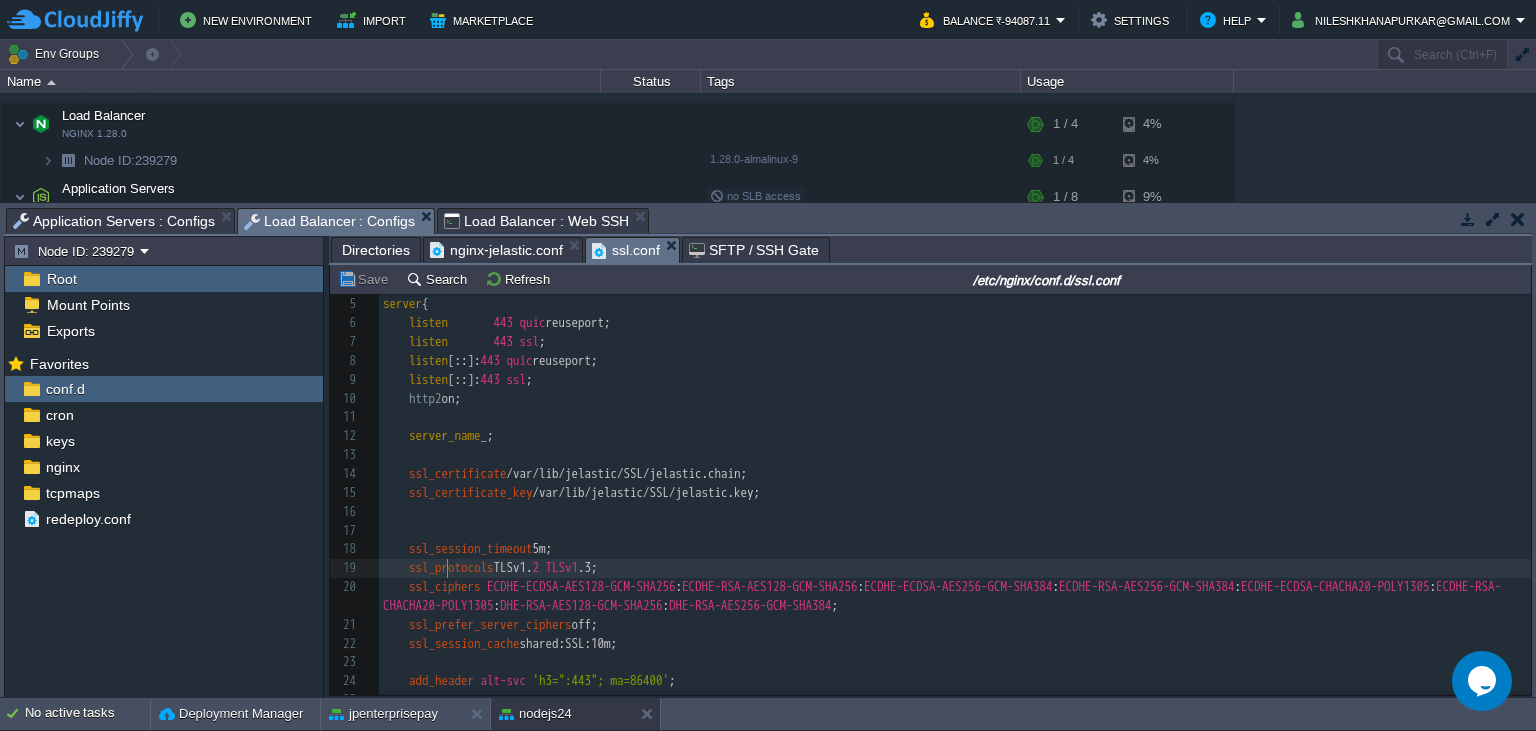 click on "56   1 # 2 # HTTPS server configuration 3 # 4 ​ 5 server  { 6      listen         443 quic  reuseport; 7      listen         443 ssl ; 8      listen        [::]: 443 quic  reuseport; 9      listen        [::]: 443 ssl ; 10      http2         on; 11 ​ 12      server_name   _; 13 ​ 14      ssl_certificate       /var/lib/jelastic/SSL/jelastic.chain; 15      ssl_certificate_key   /var/lib/jelastic/SSL/jelastic.key; 16 ​ 17 ​ 18      ssl_session_timeout   5m; 19      ssl_protocols  TLSv1. 2 TLSv1 .3; 20      ssl_ciphers   ECDHE-ECDSA-AES128-GCM-SHA256 : ECDHE-RSA-AES128-GCM-SHA256 : ECDHE-ECDSA-AES256-GCM-SHA384 : ECDHE-RSA-AES256-GCM-SHA384 : ECDHE-ECDSA-CHACHA20-POLY1305 : ECDHE-RSA-CHACHA20-POLY1305 : DHE-RSA-AES128-GCM-SHA256 : DHE-RSA-AES256-GCM-SHA384 ; 21      ssl_prefer_server_ciphers  off; 22      ssl_session_cache  shared:SSL:10m; 23 ​ 24      add_header   alt-svc   'h3=":443"; ma=86400' ; 25 ​ 26      access_log  /var/log/nginx/localhost. access_log  main; 27      error_log error_log 28" at bounding box center [955, 550] 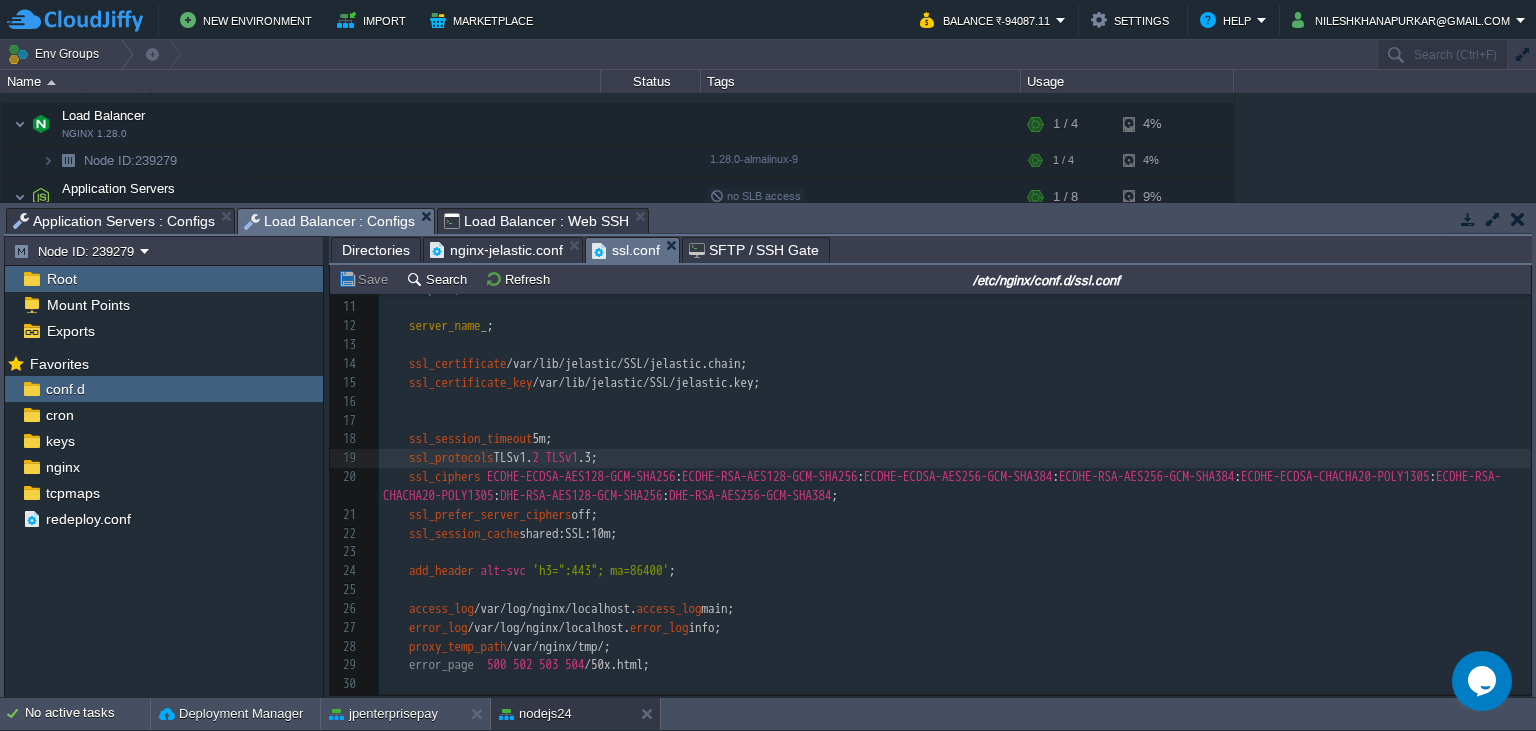 scroll, scrollTop: 260, scrollLeft: 0, axis: vertical 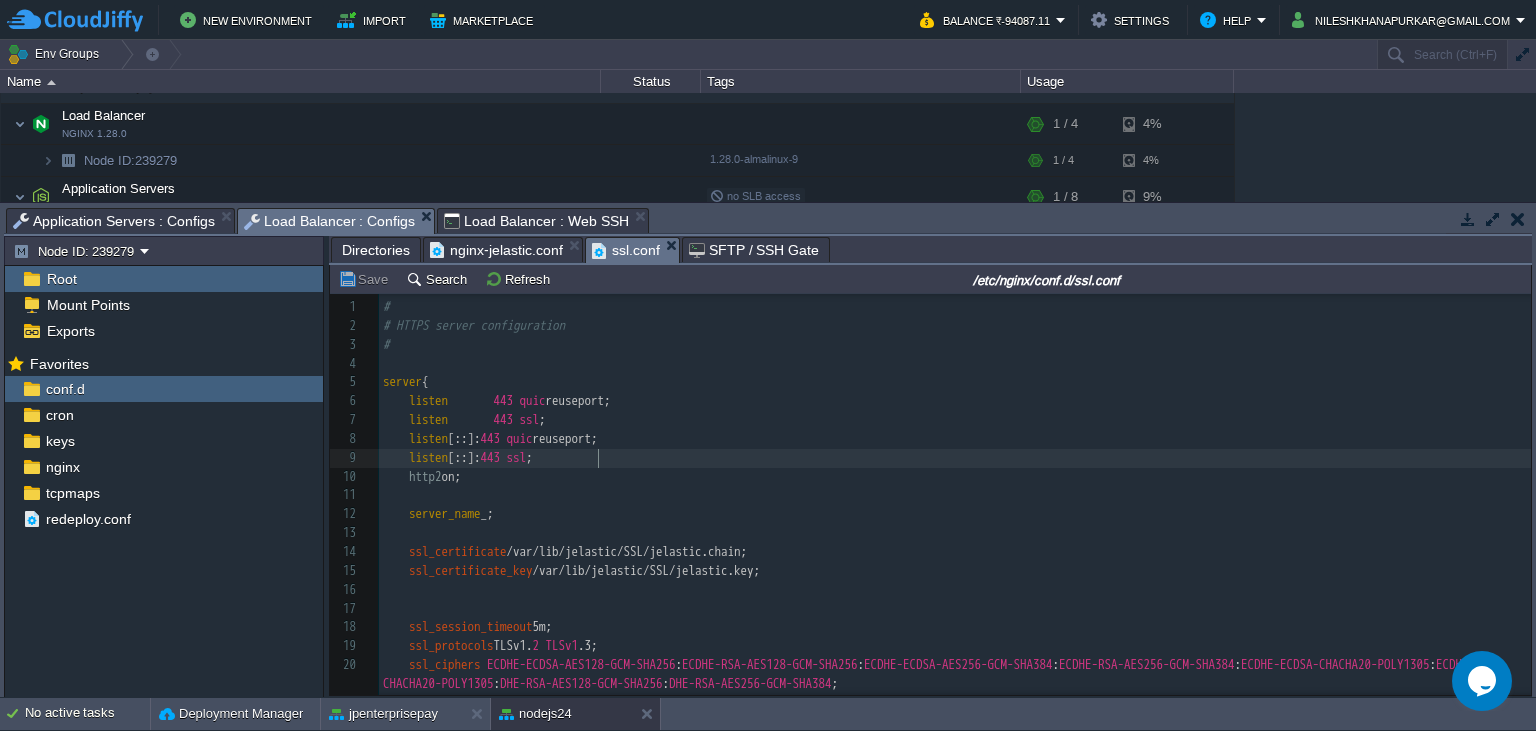 click on "listen        [::]: 443 ssl ;" at bounding box center [955, 458] 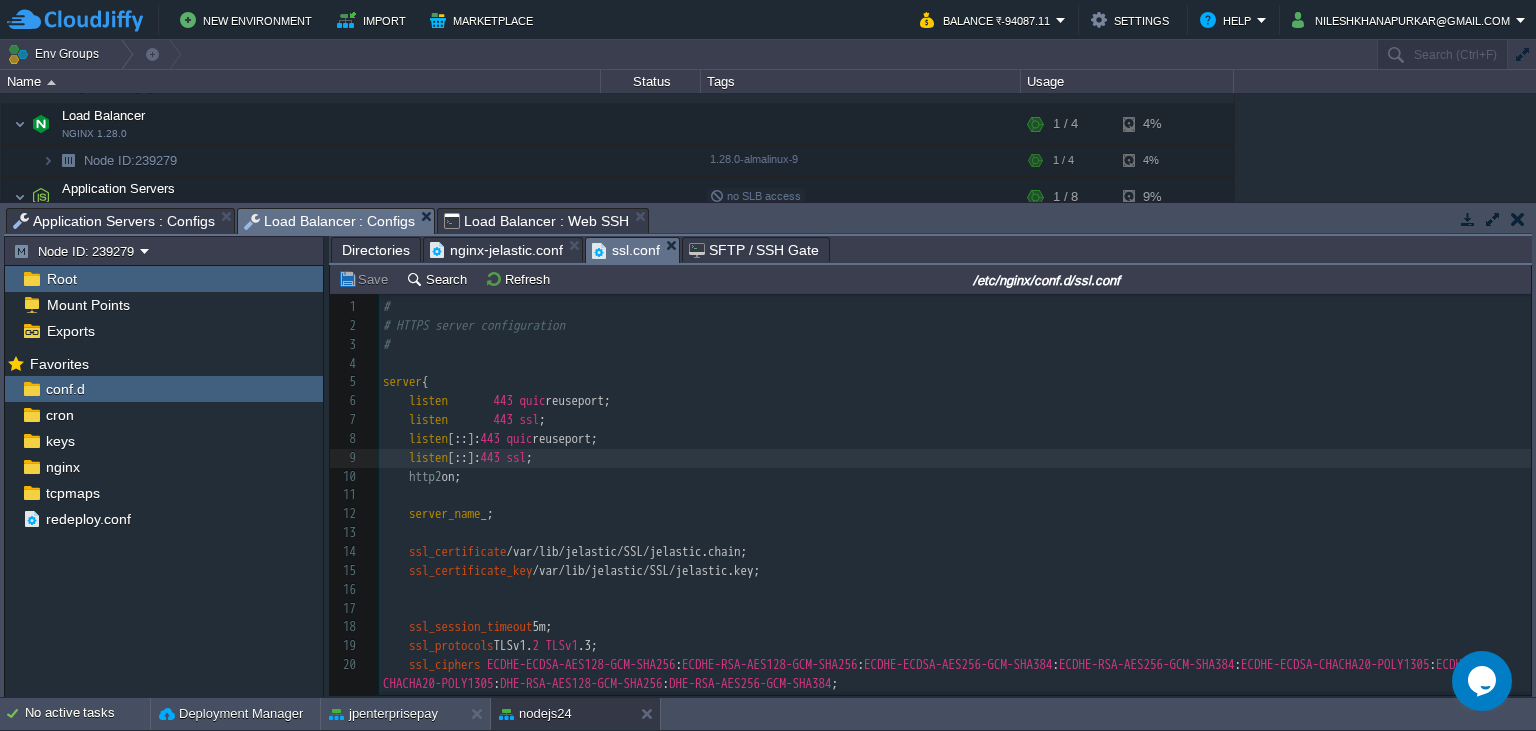 click on "Application Servers : Configs" at bounding box center (114, 221) 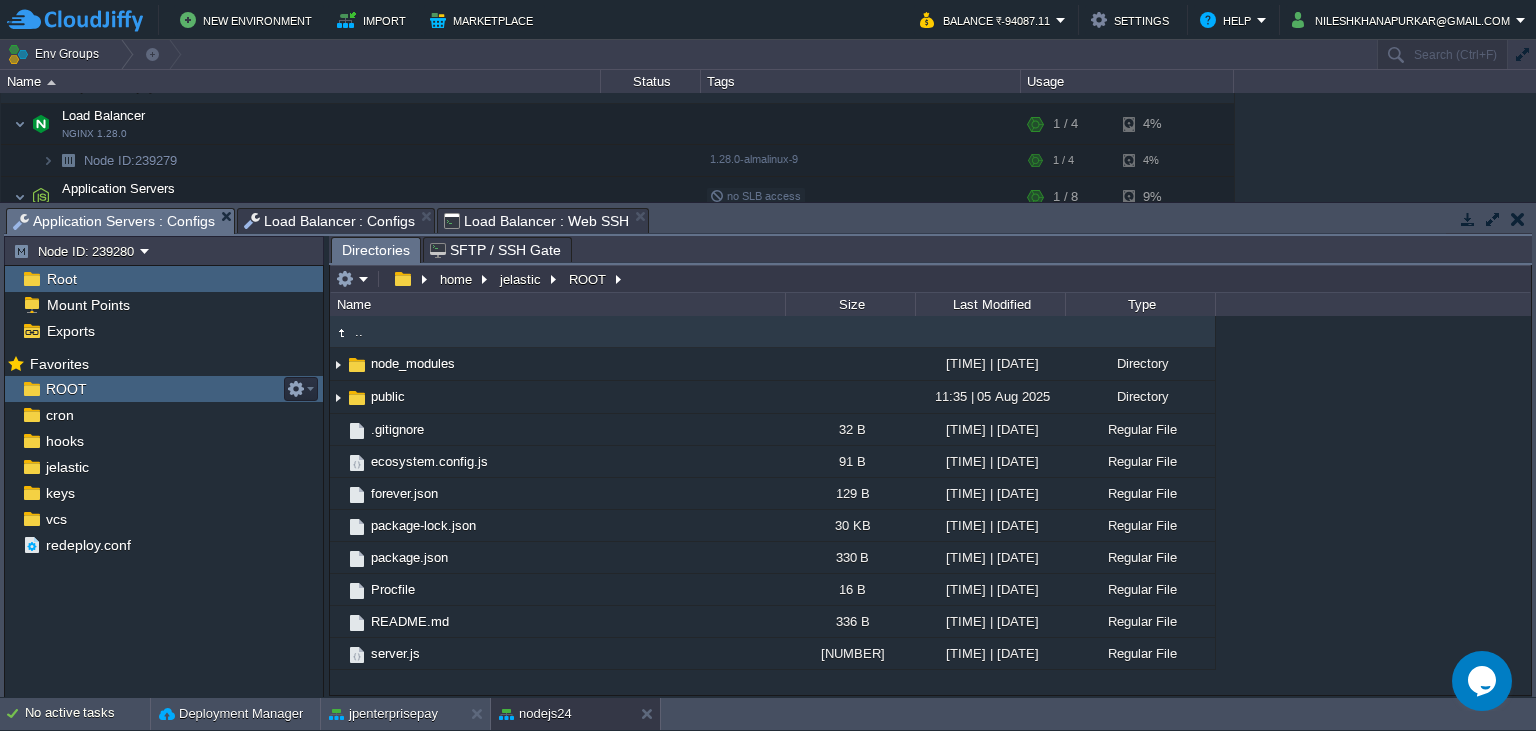 click on "ROOT" at bounding box center [66, 389] 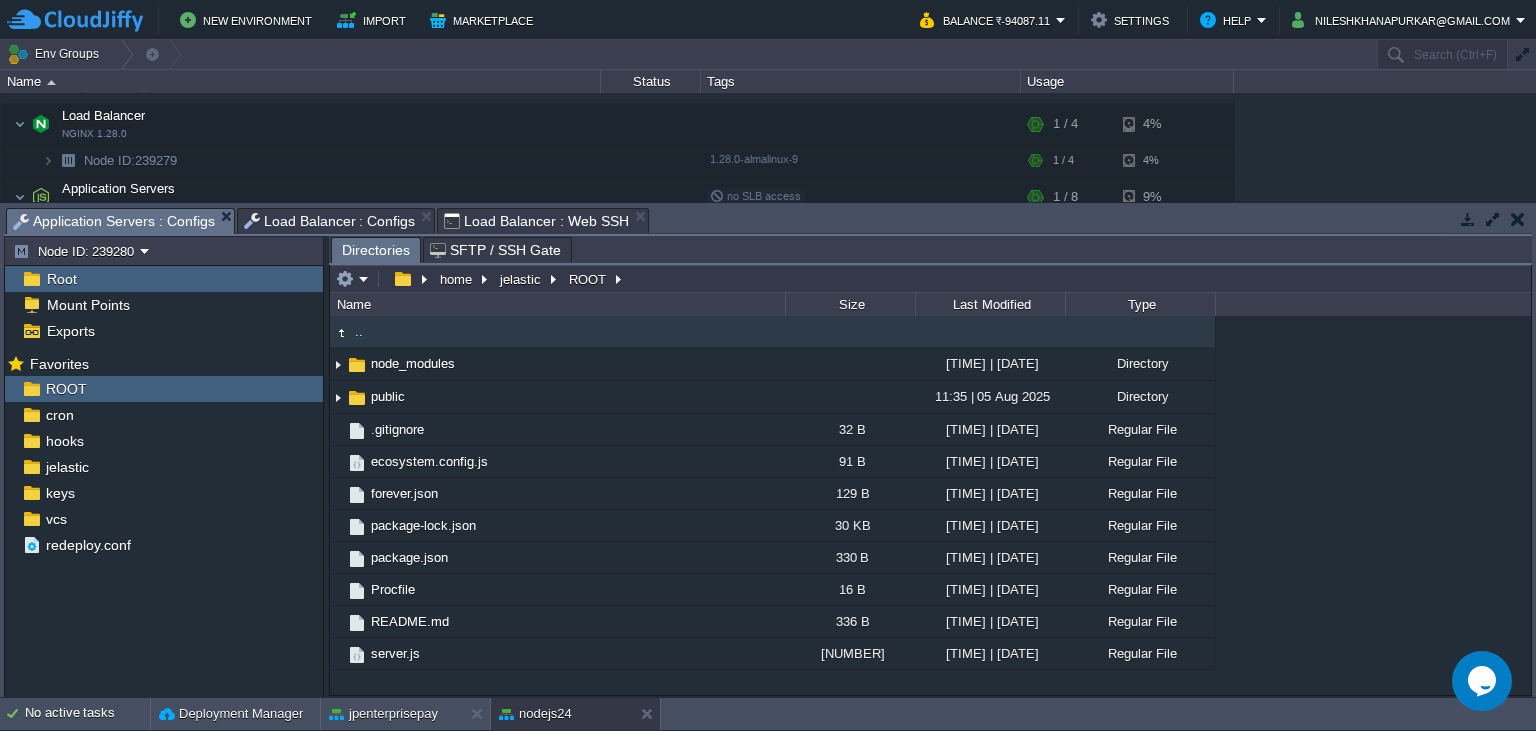 type on "/home/jelastic/ROOT" 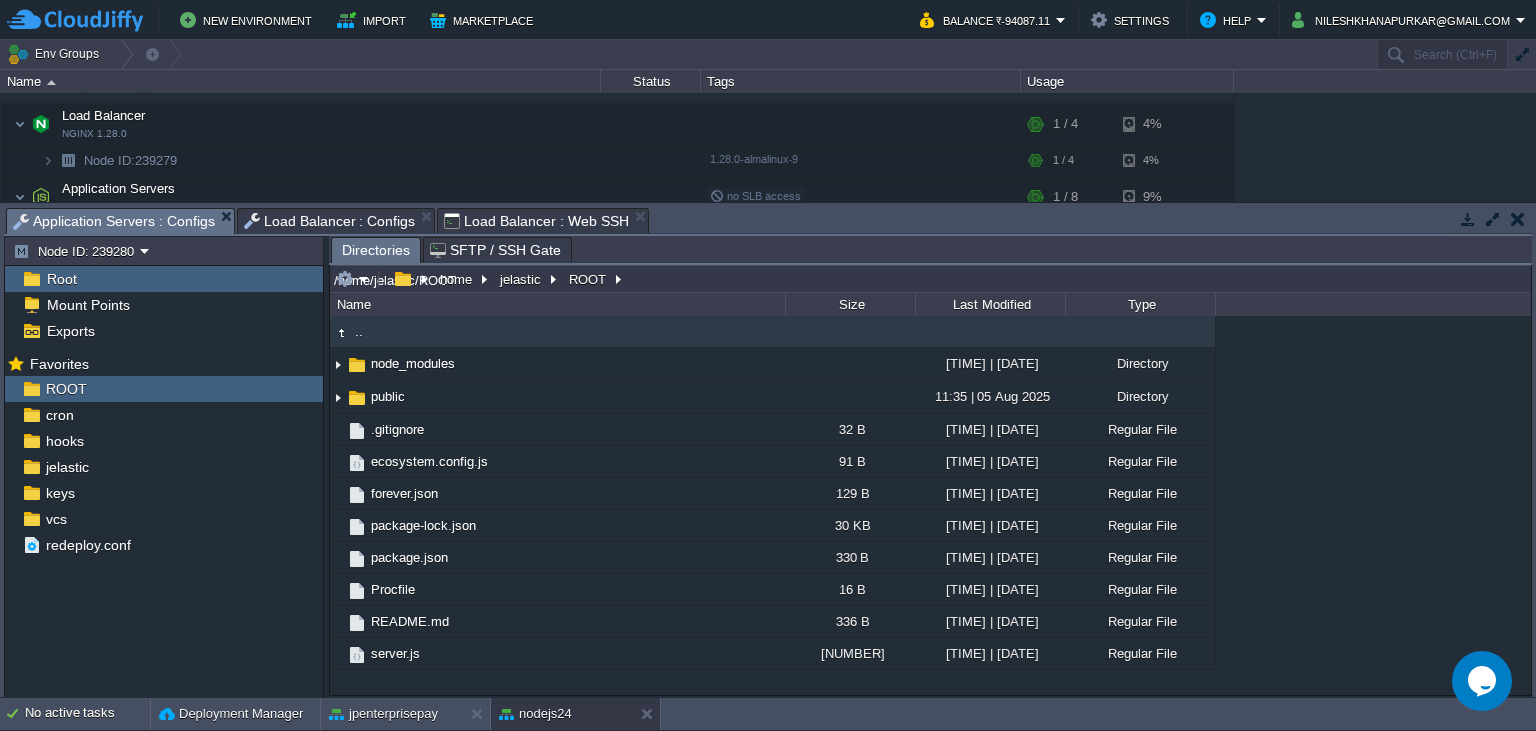 click on "/home/jelastic/ROOT" at bounding box center [930, 279] 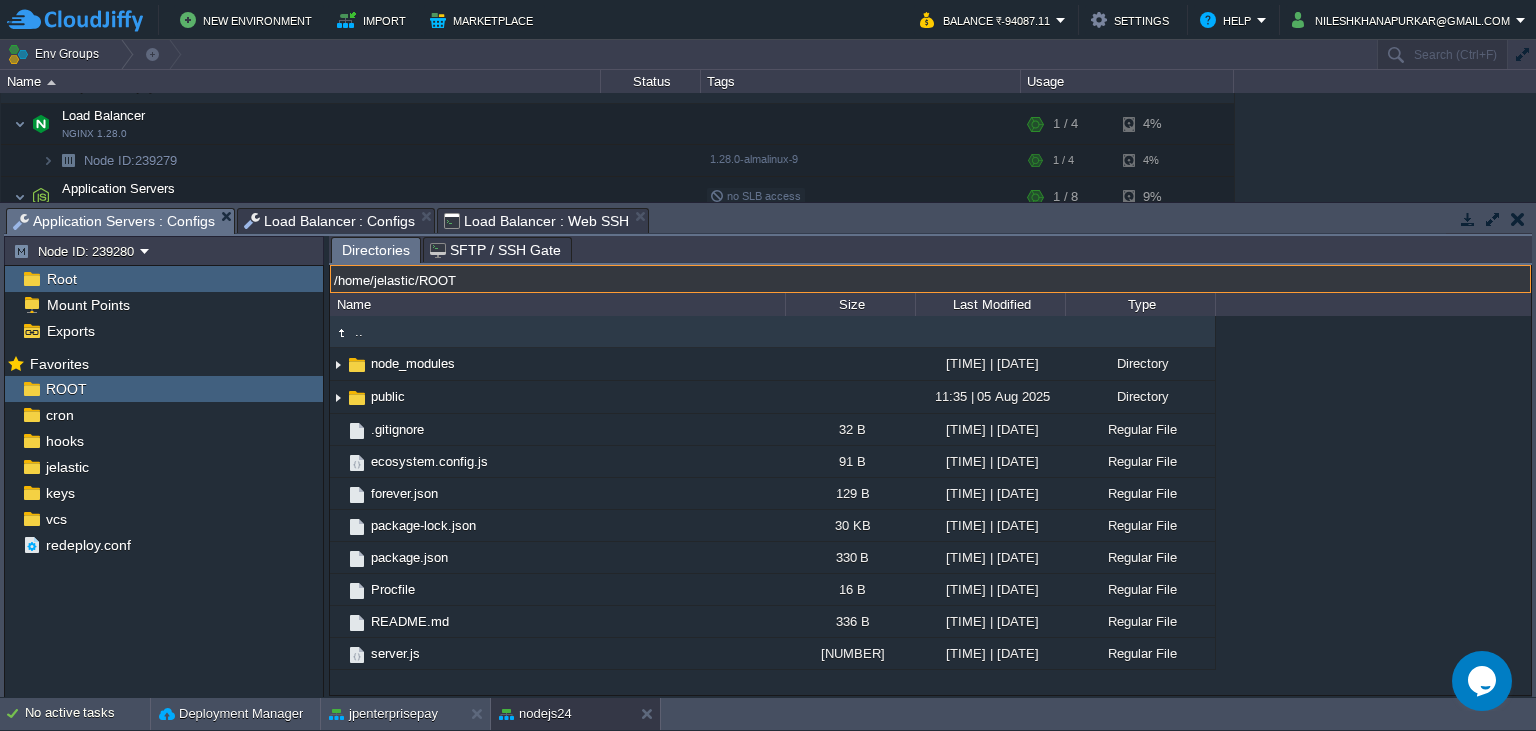 click on "/home/jelastic/ROOT" at bounding box center (930, 279) 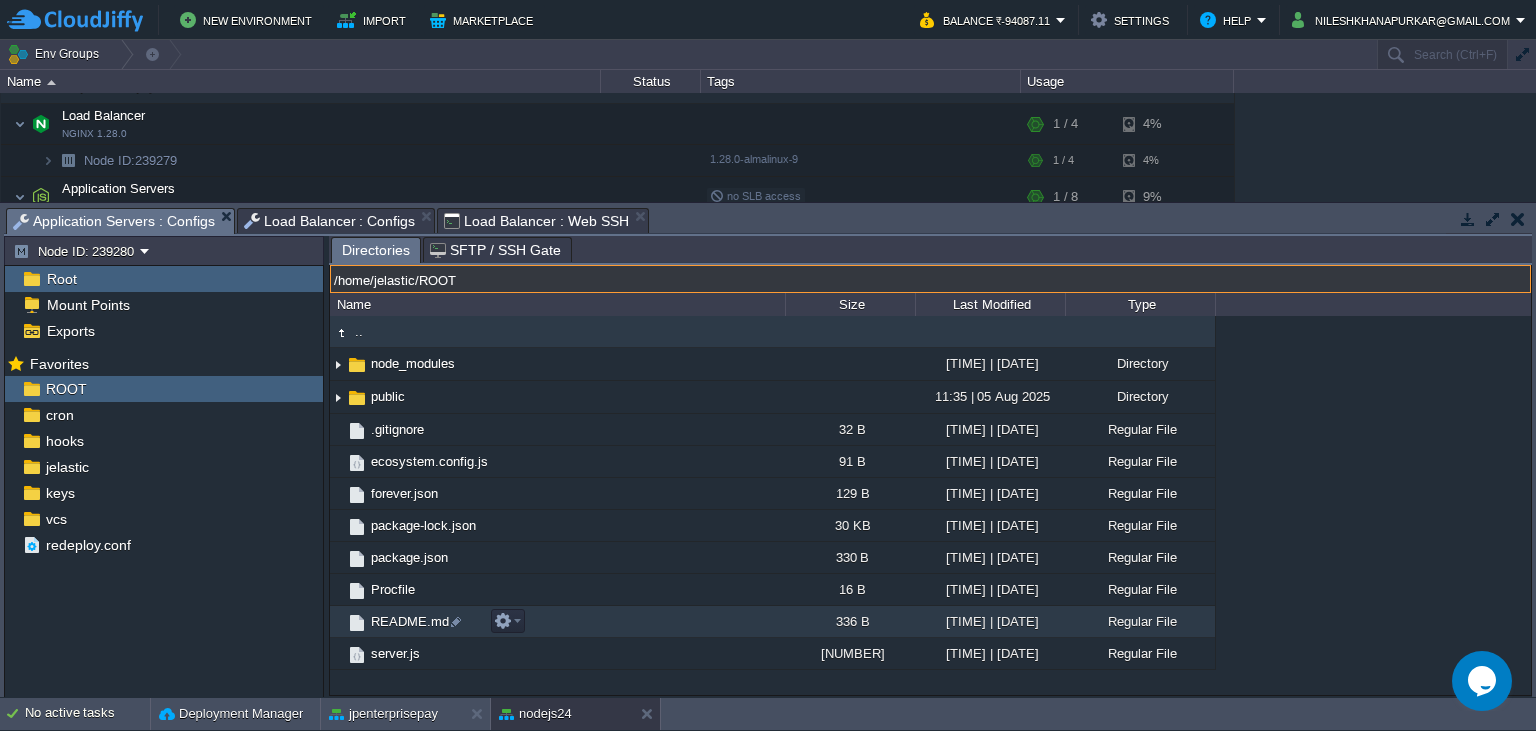type 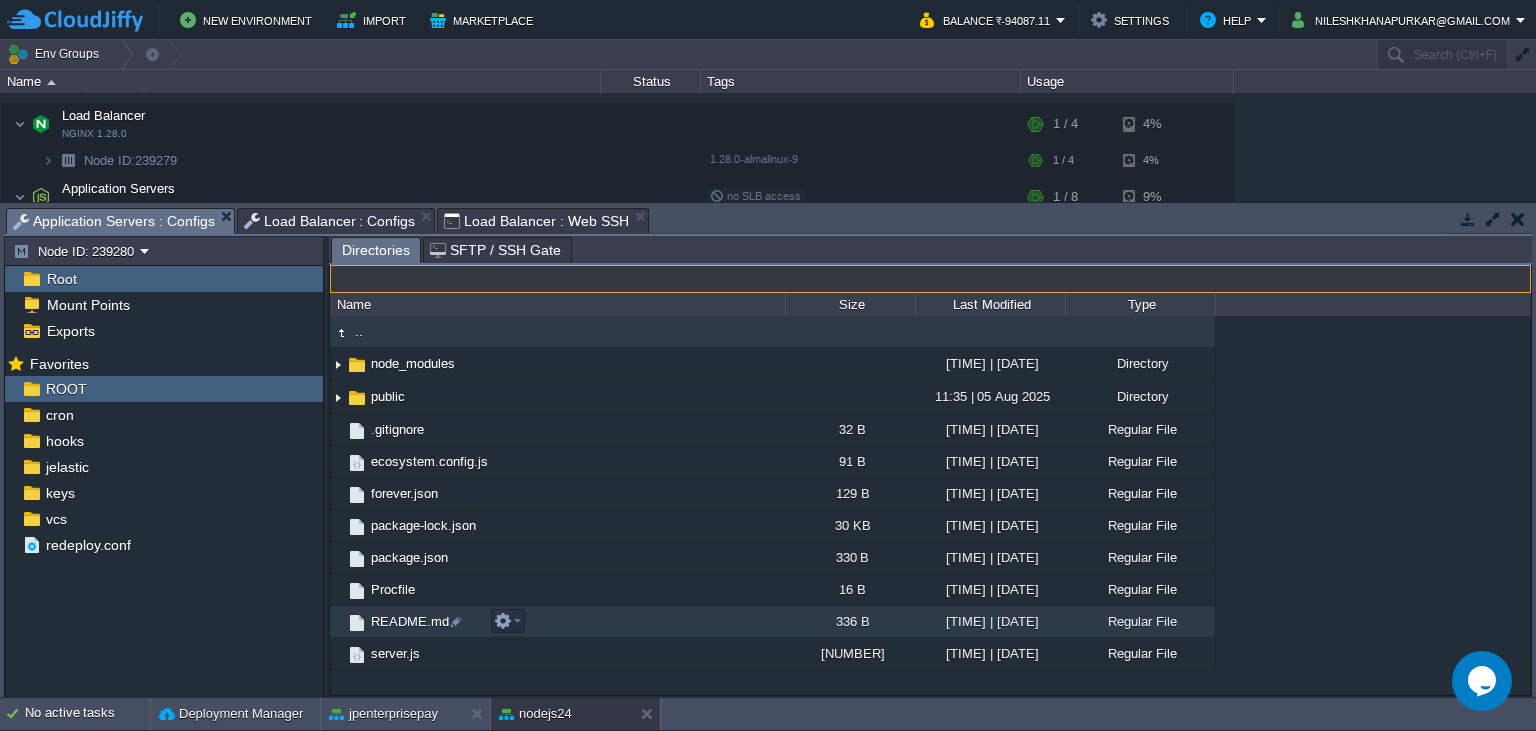 click on "README.md" at bounding box center (557, 622) 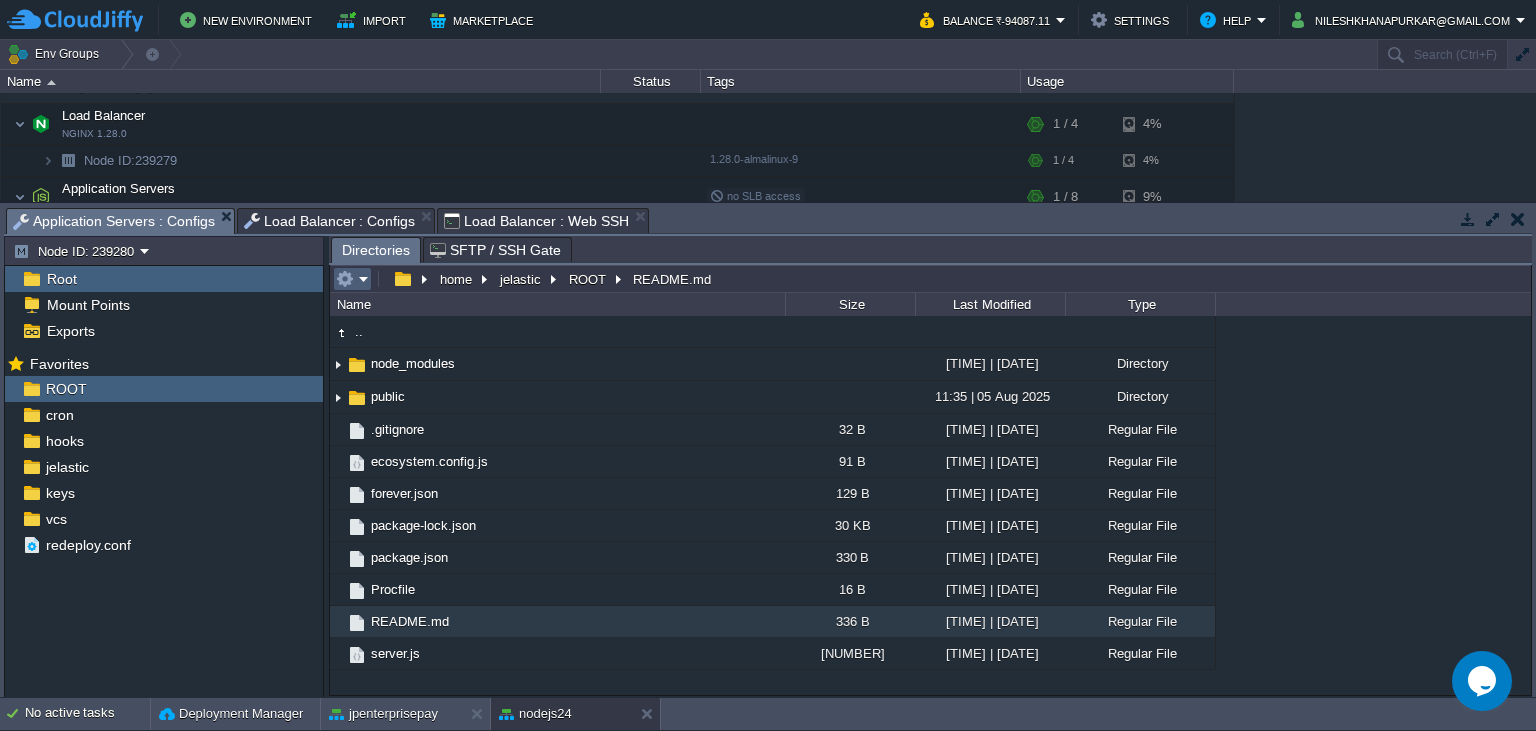 click at bounding box center [352, 279] 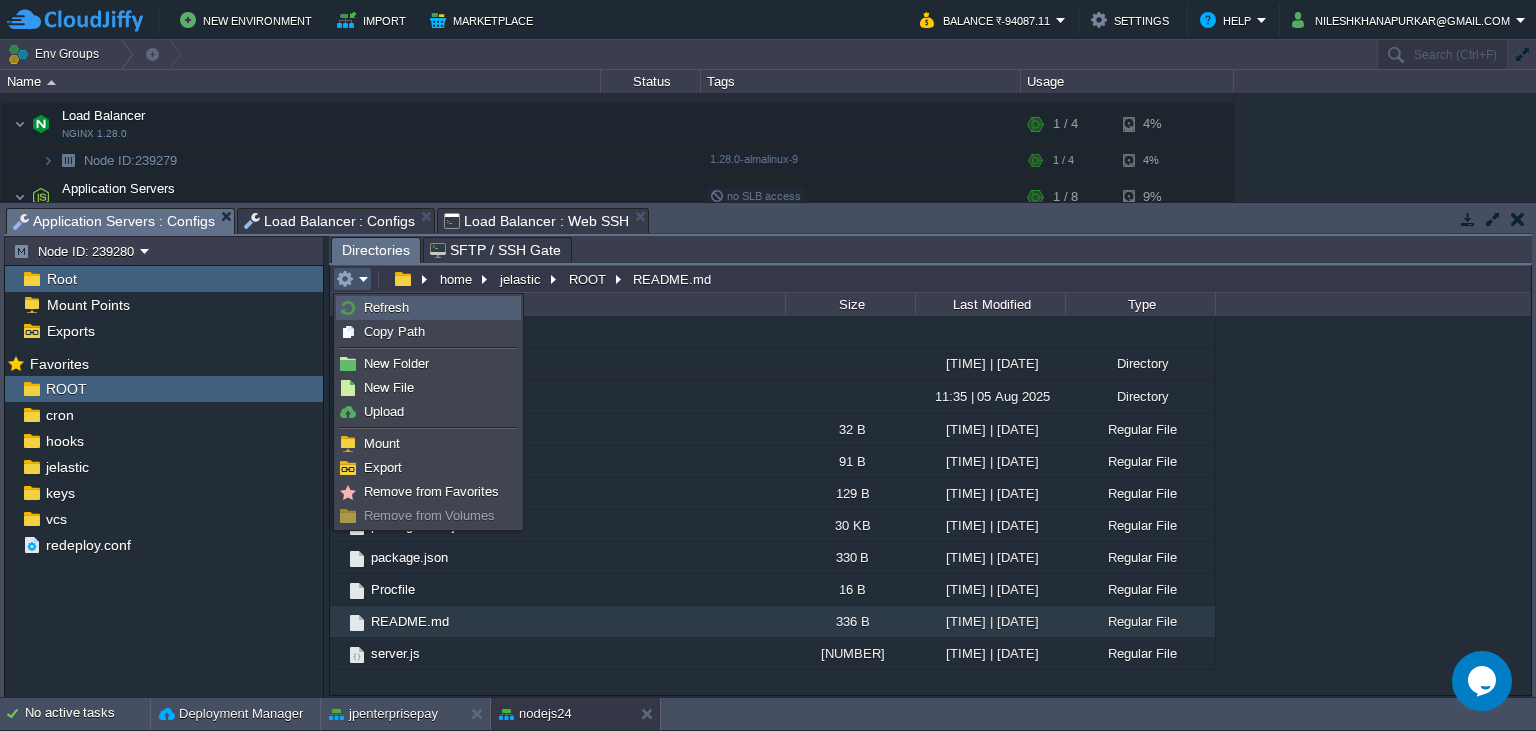 click on "Refresh" at bounding box center (386, 307) 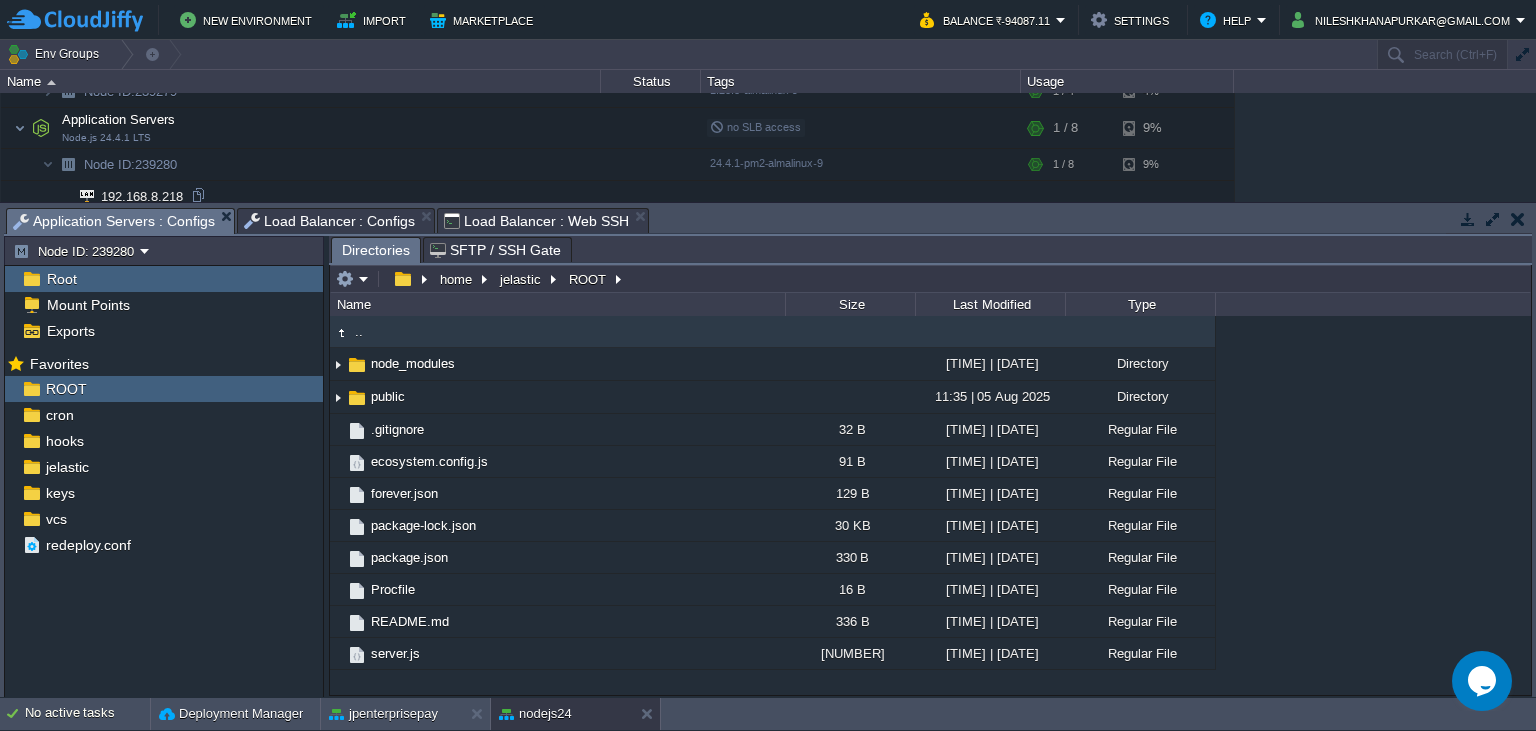 scroll, scrollTop: 589, scrollLeft: 0, axis: vertical 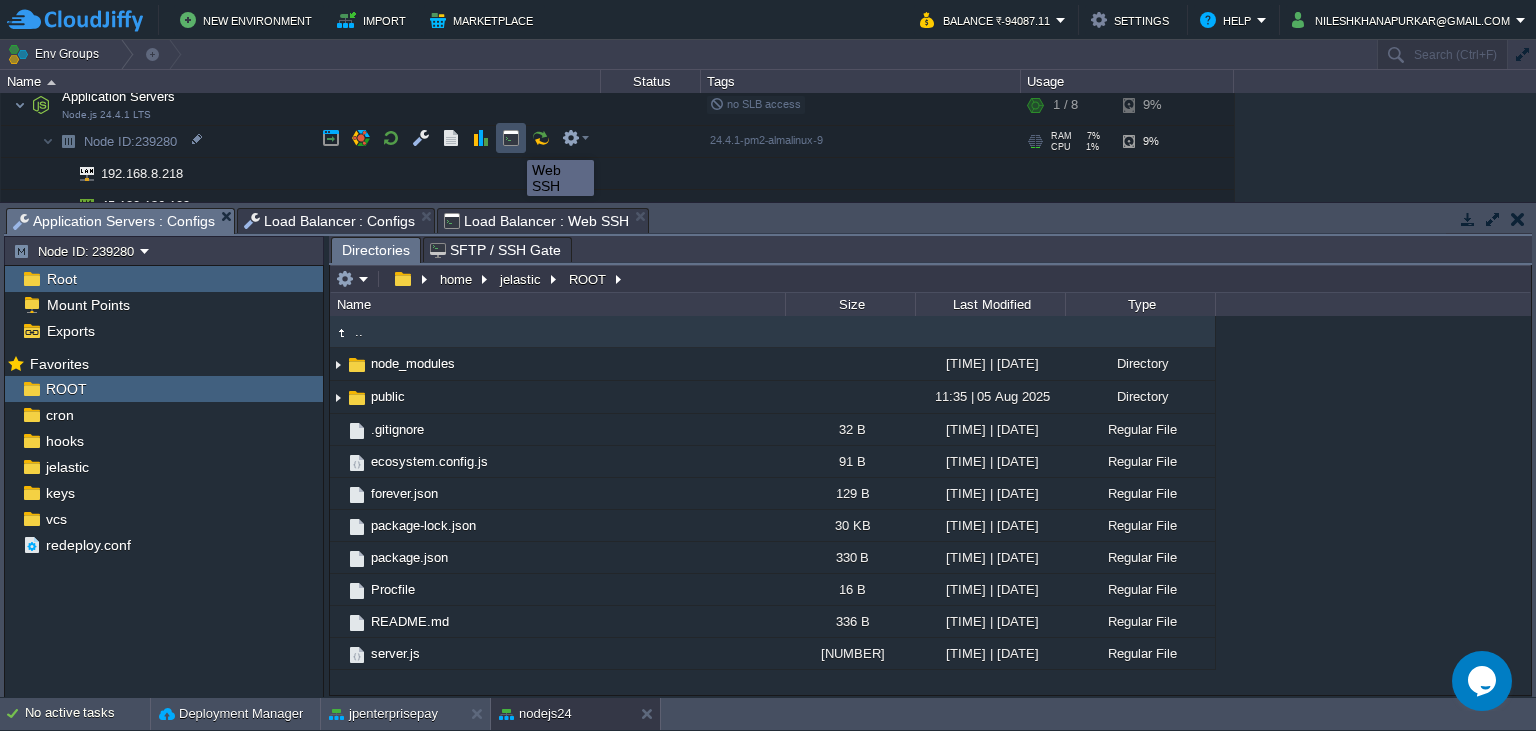 click at bounding box center [511, 138] 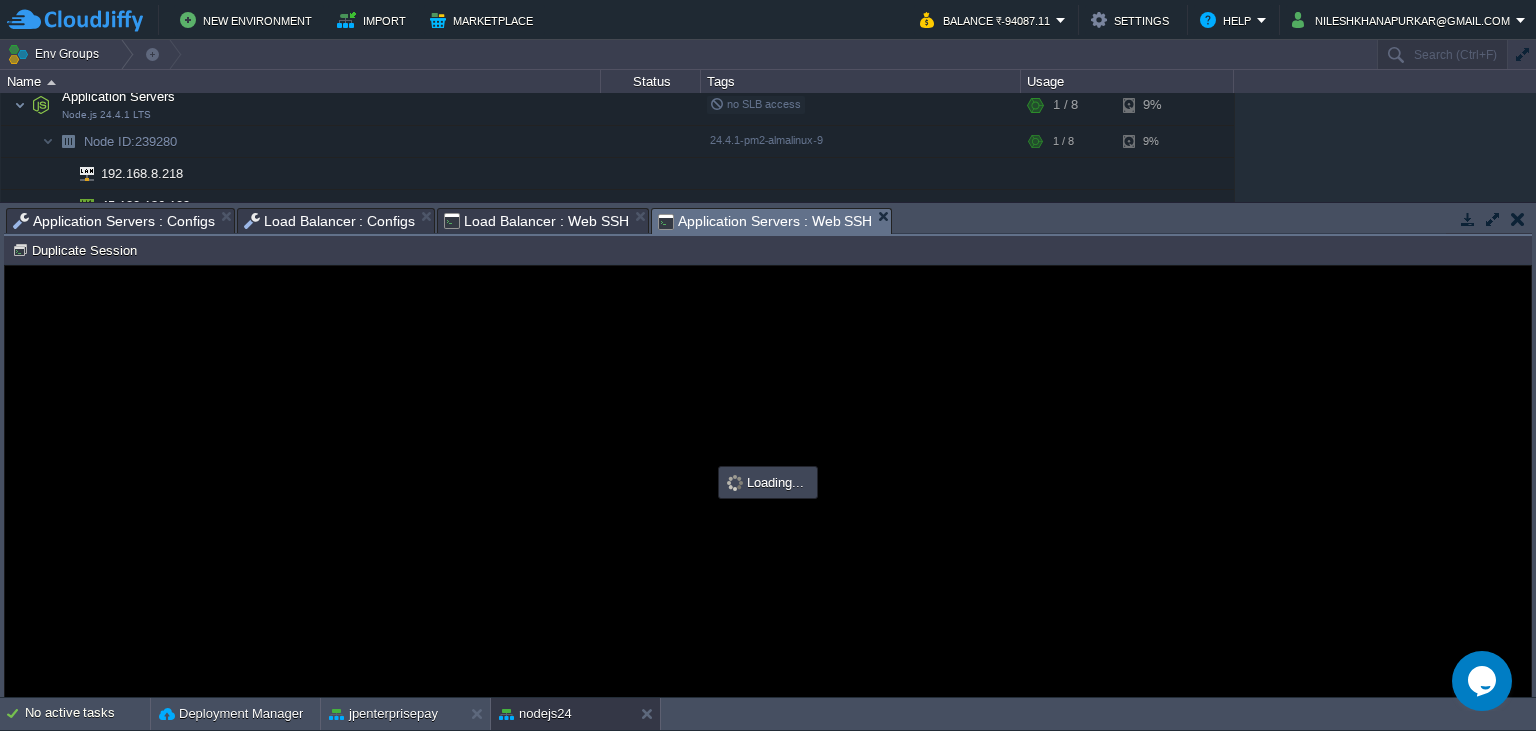scroll, scrollTop: 0, scrollLeft: 0, axis: both 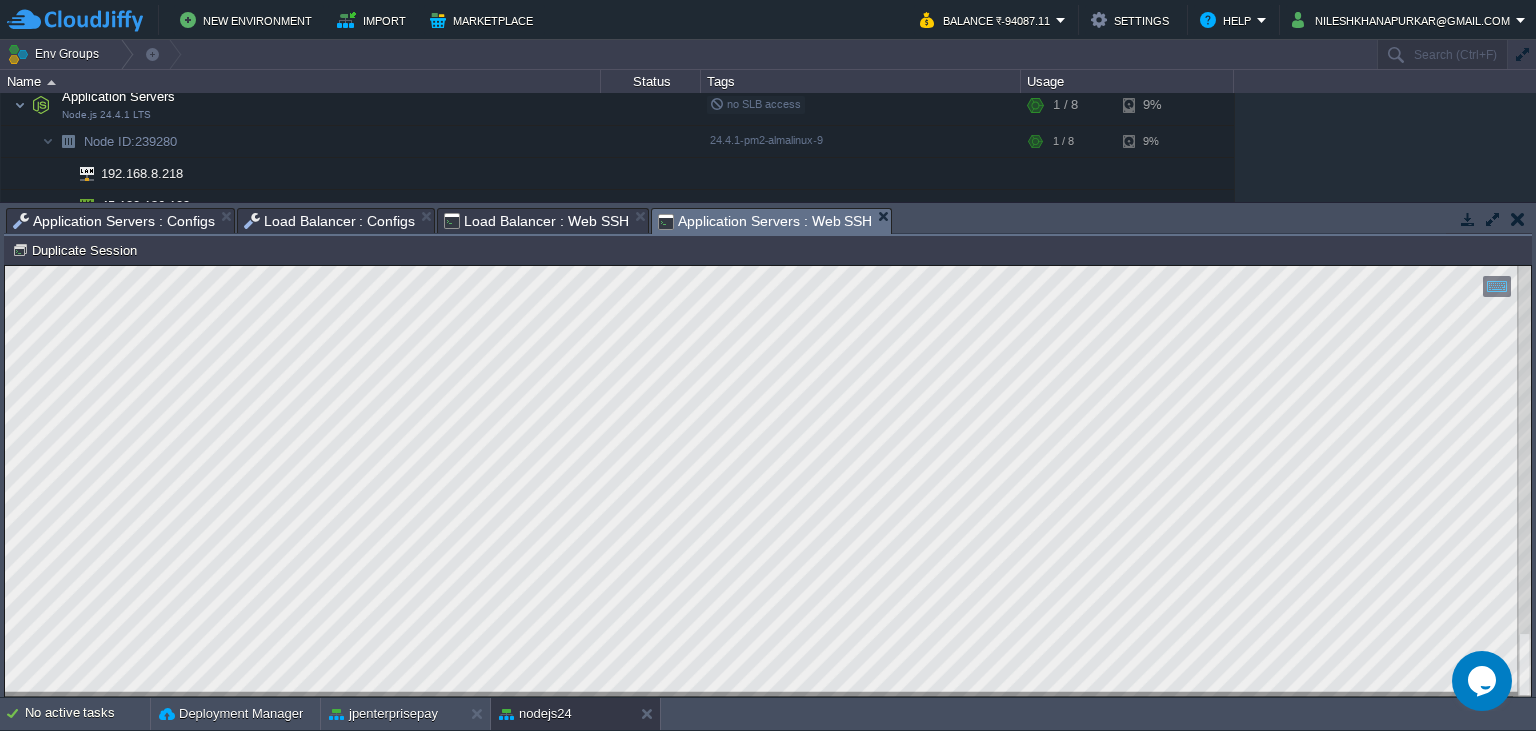 click on "Application Servers : Configs" at bounding box center [114, 221] 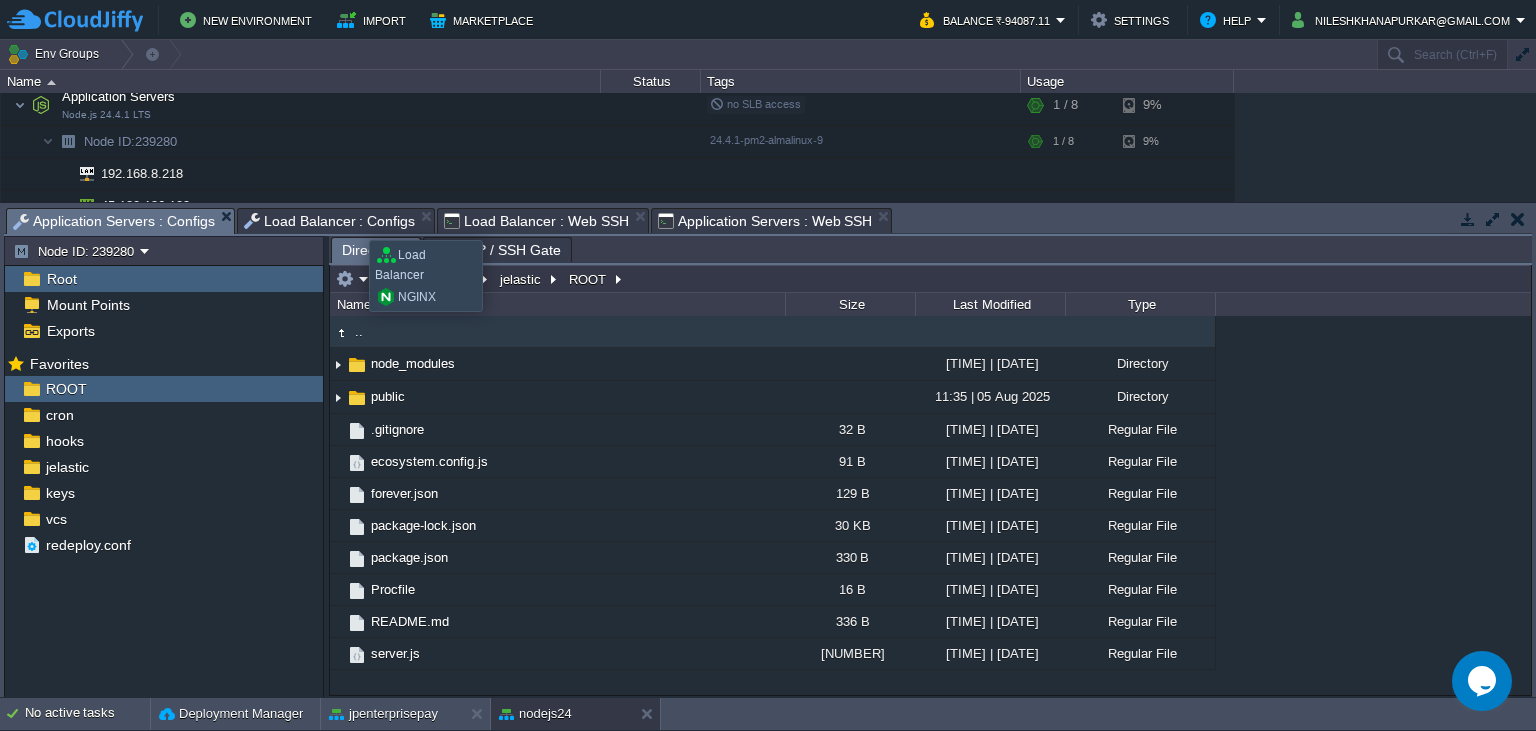 click on "Load Balancer : Configs" at bounding box center (330, 221) 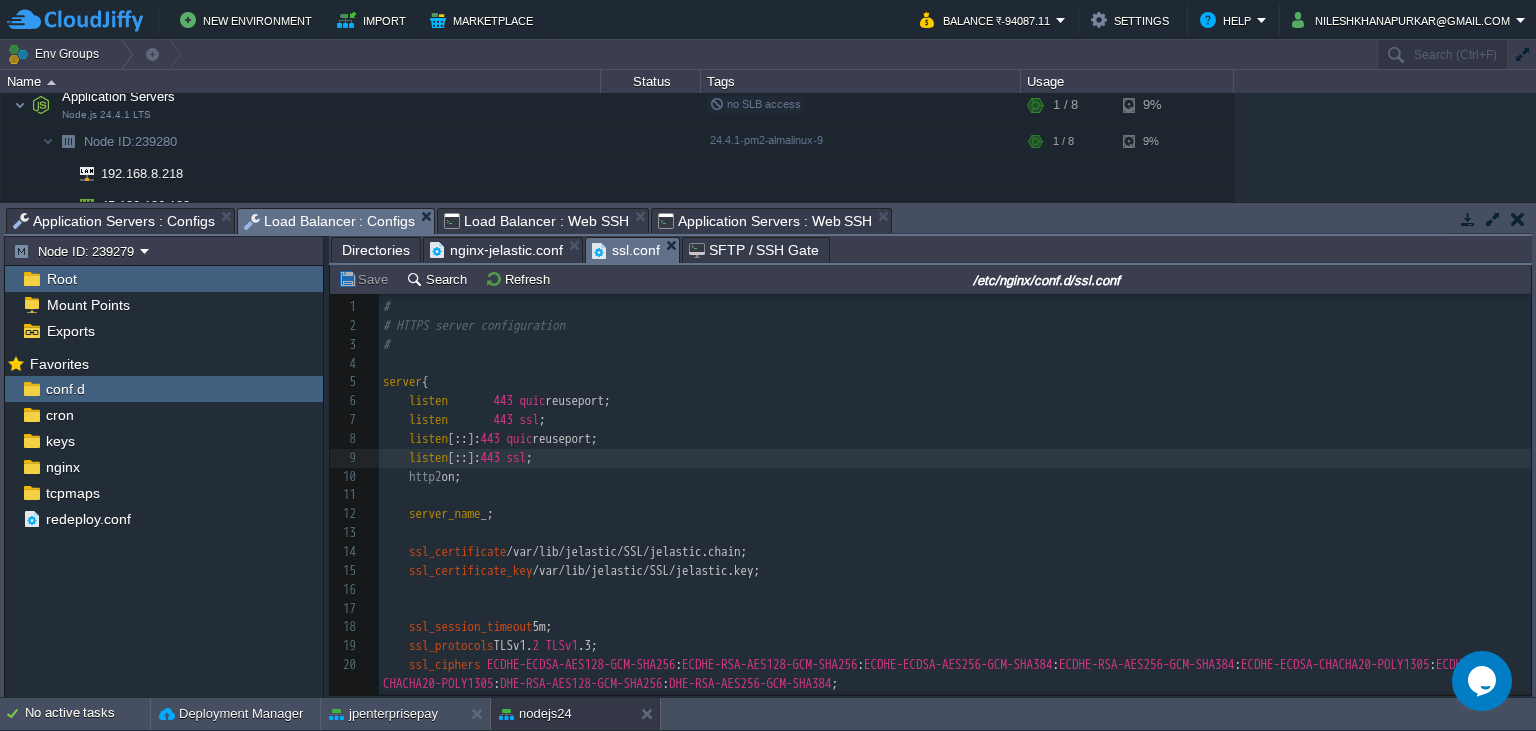 scroll, scrollTop: 7, scrollLeft: 0, axis: vertical 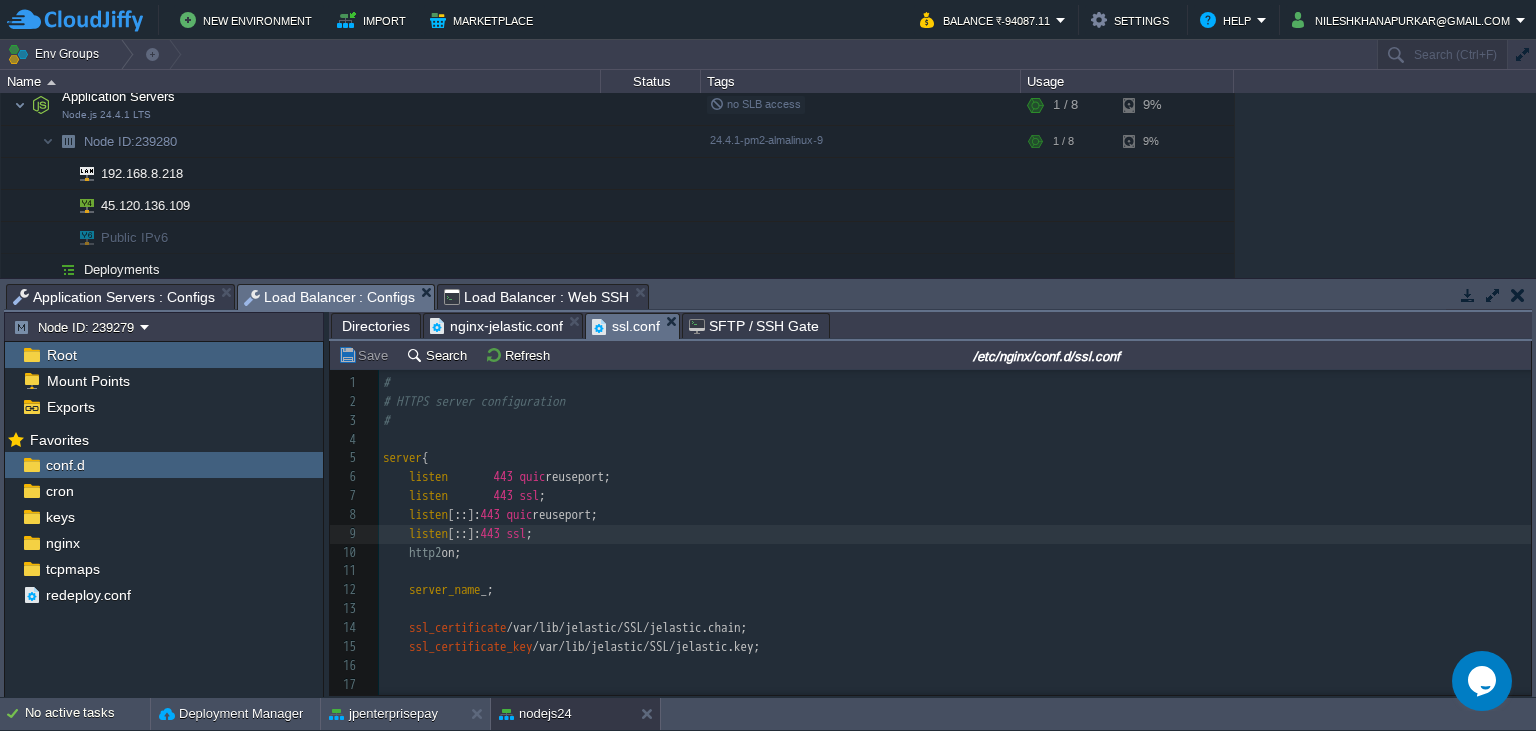 click on "Application Servers : Configs" at bounding box center [114, 297] 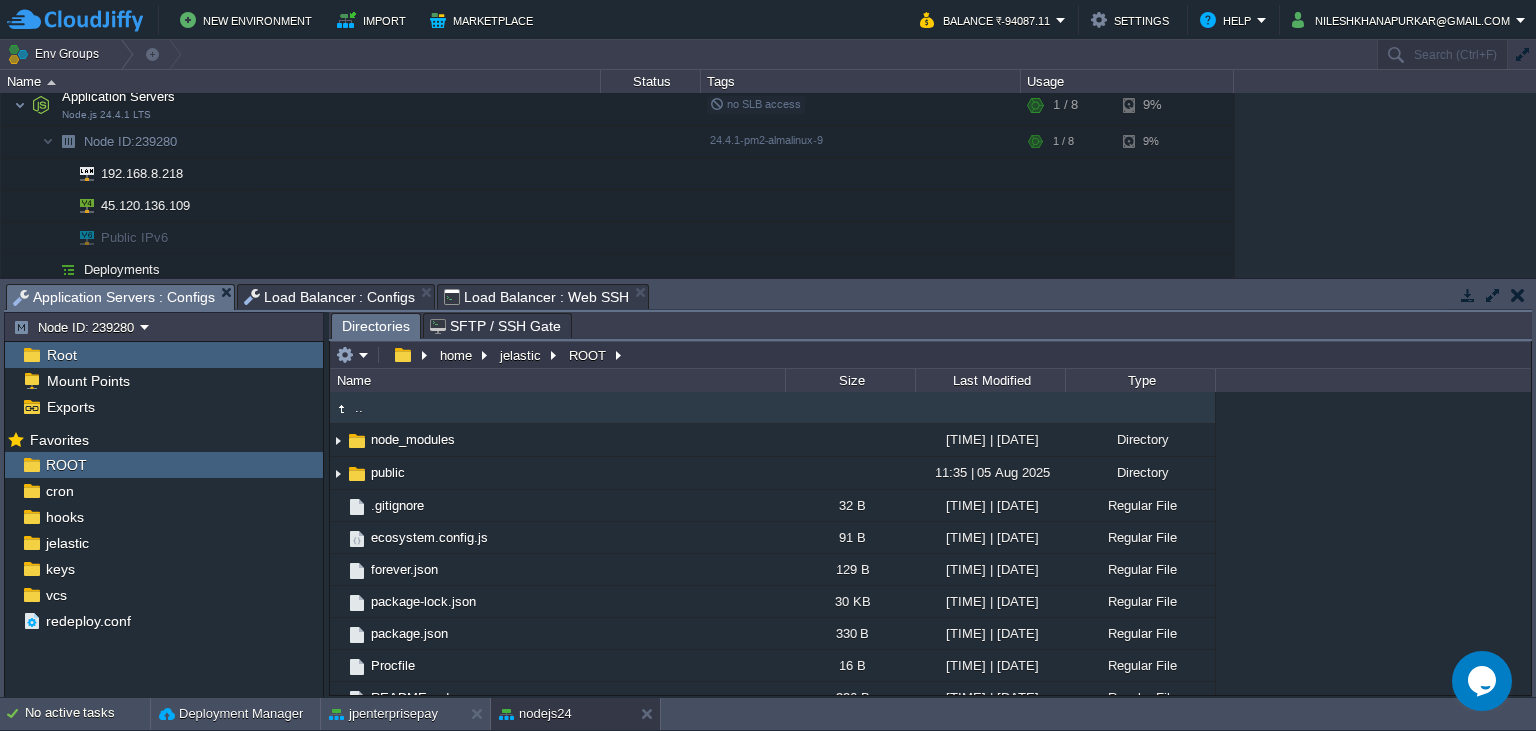 scroll, scrollTop: 9, scrollLeft: 0, axis: vertical 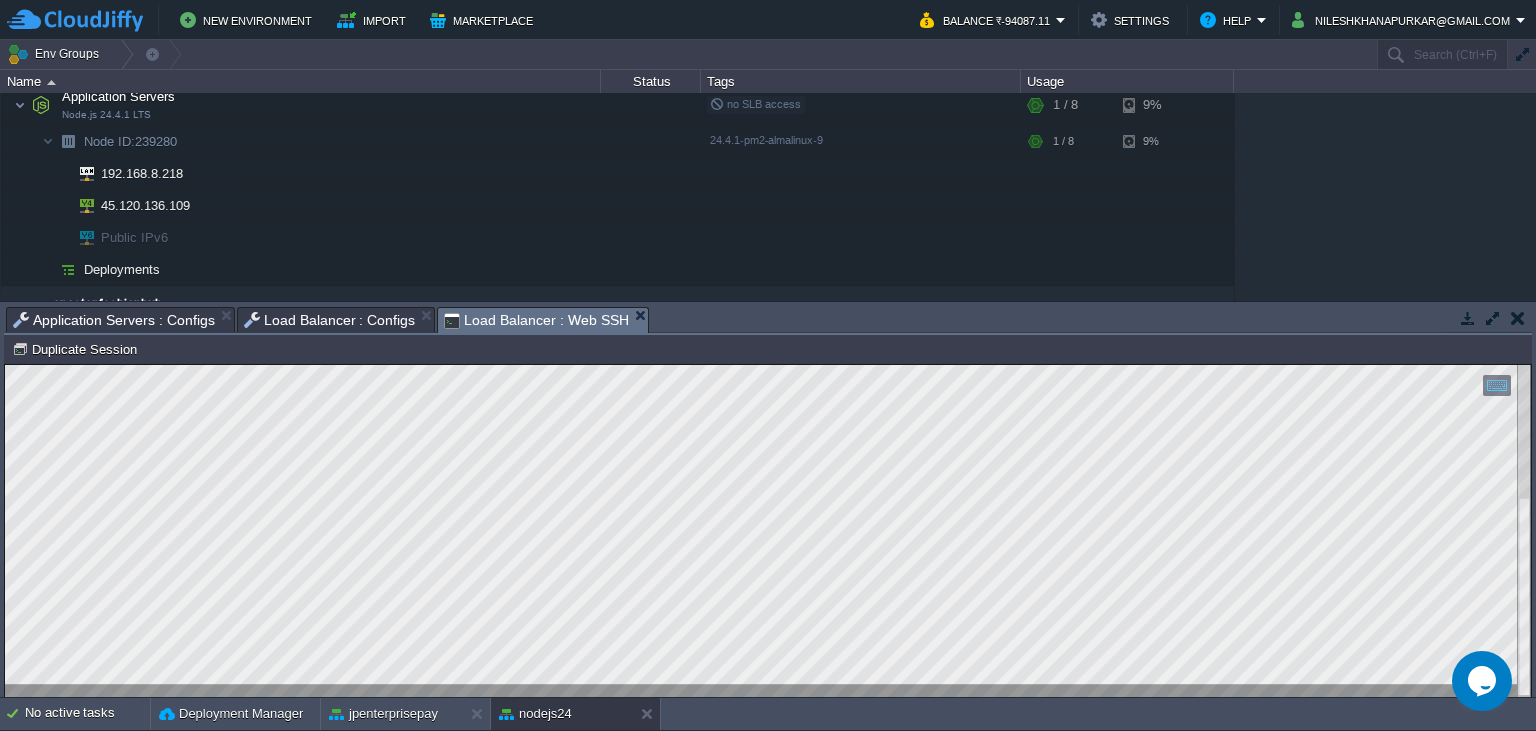 click 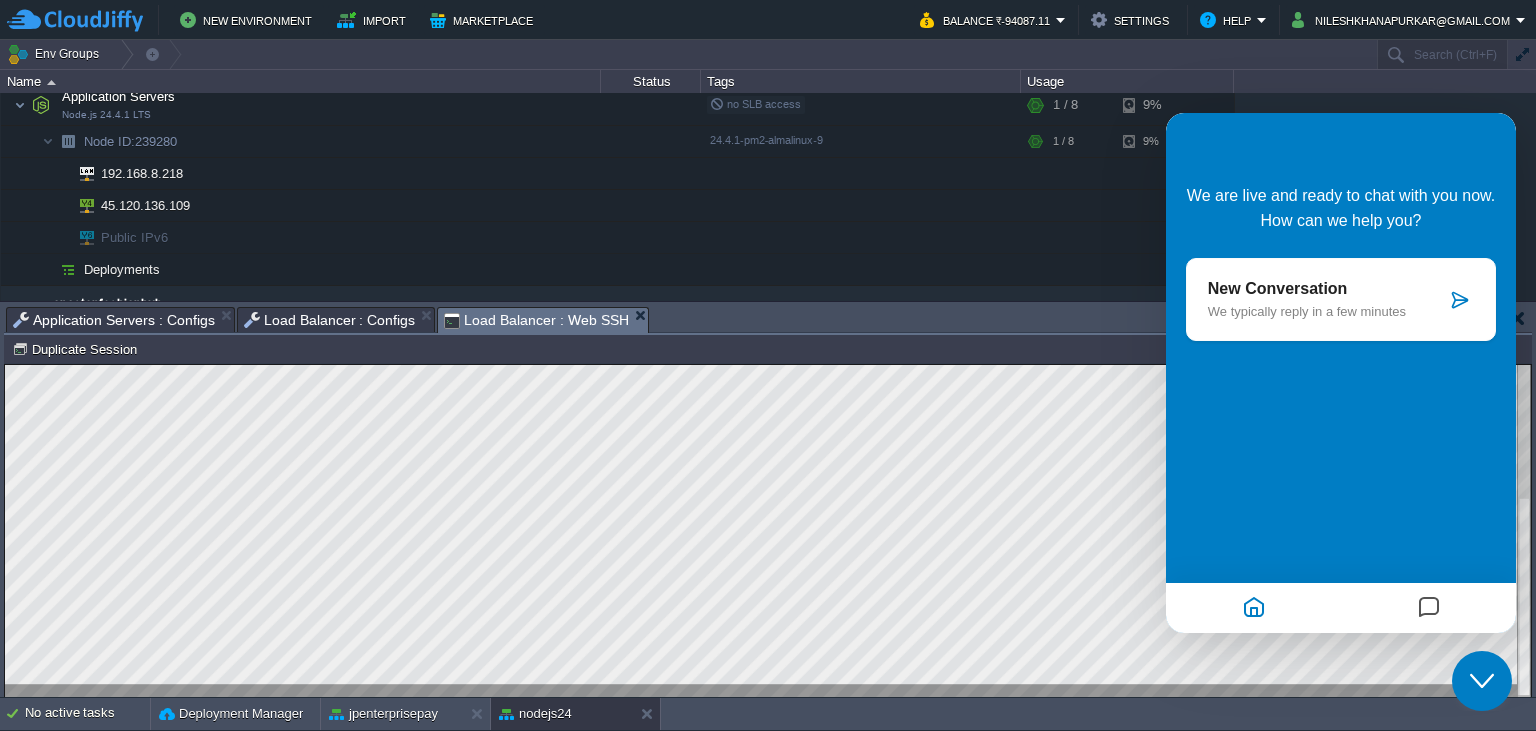 click on "New Conversation   We typically reply in a few minutes" at bounding box center [1327, 299] 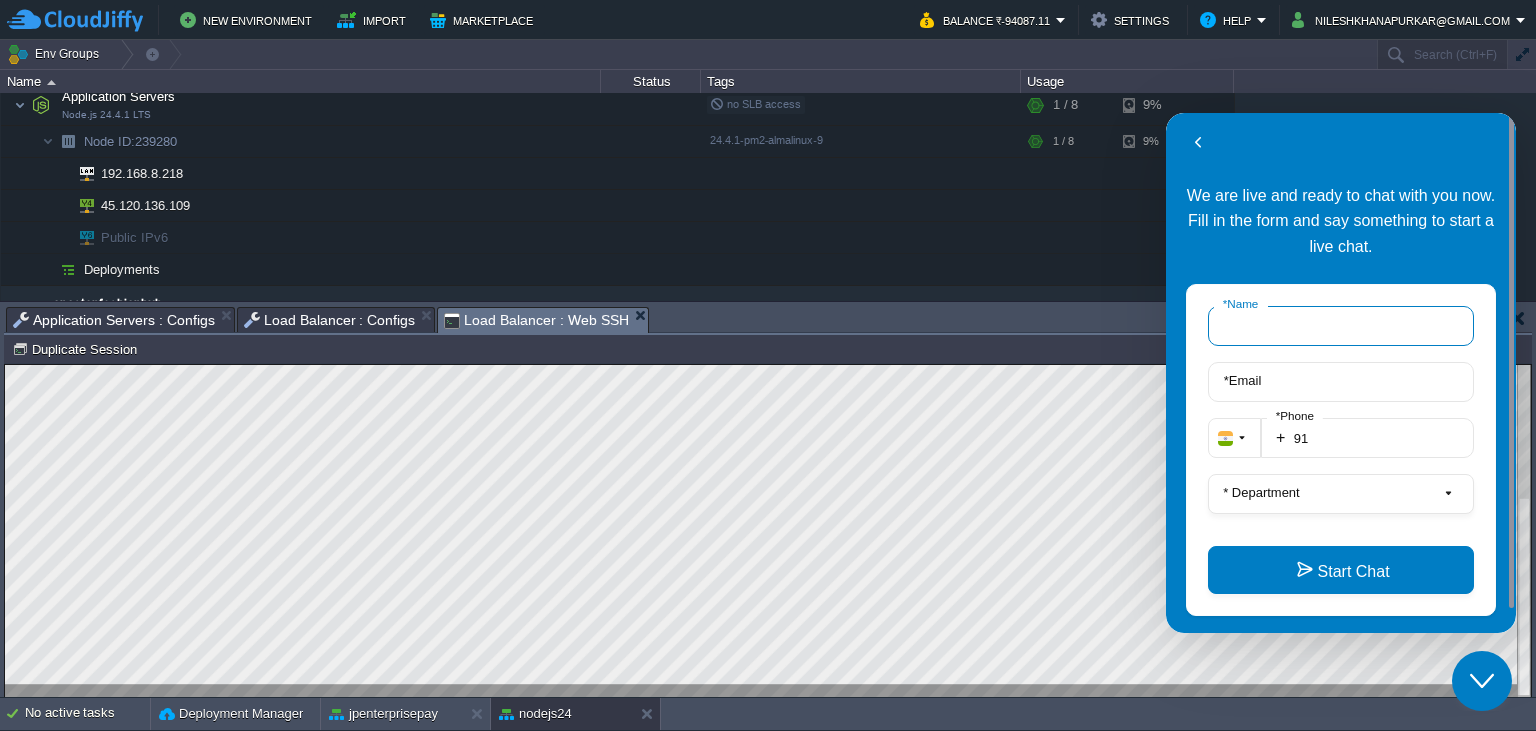click on "*  Name" at bounding box center [1341, 326] 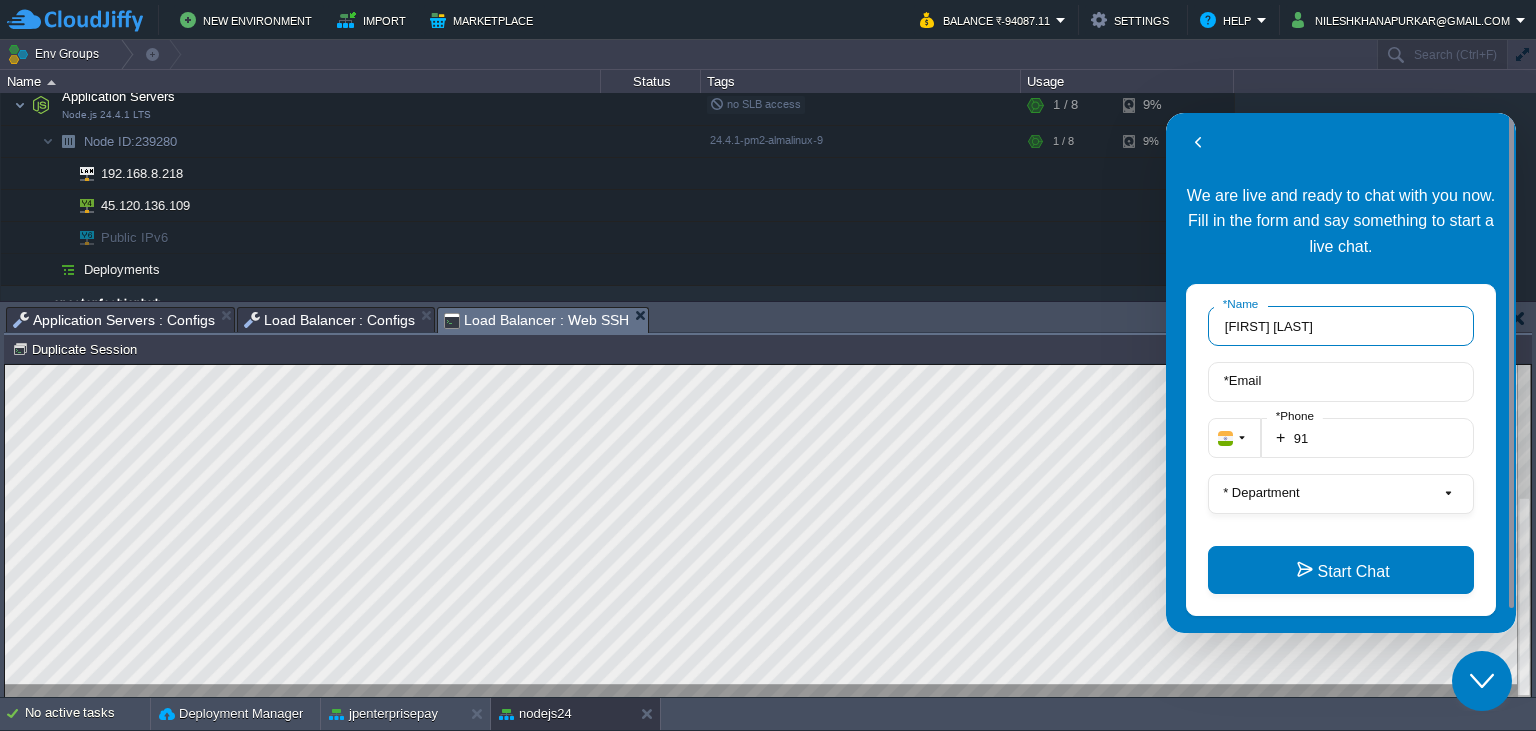type on "[FIRST] [LAST]" 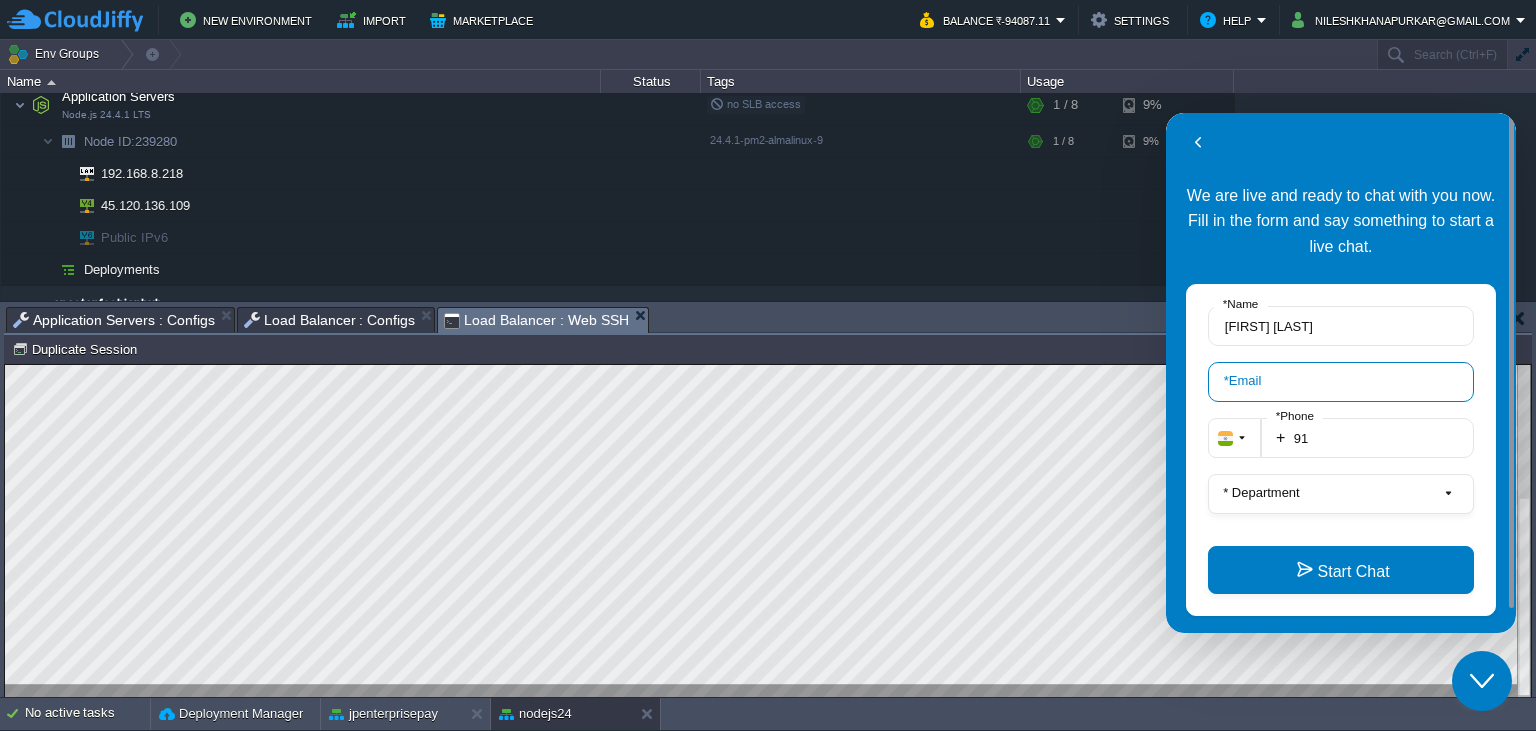 click on "*  Email" at bounding box center [1341, 382] 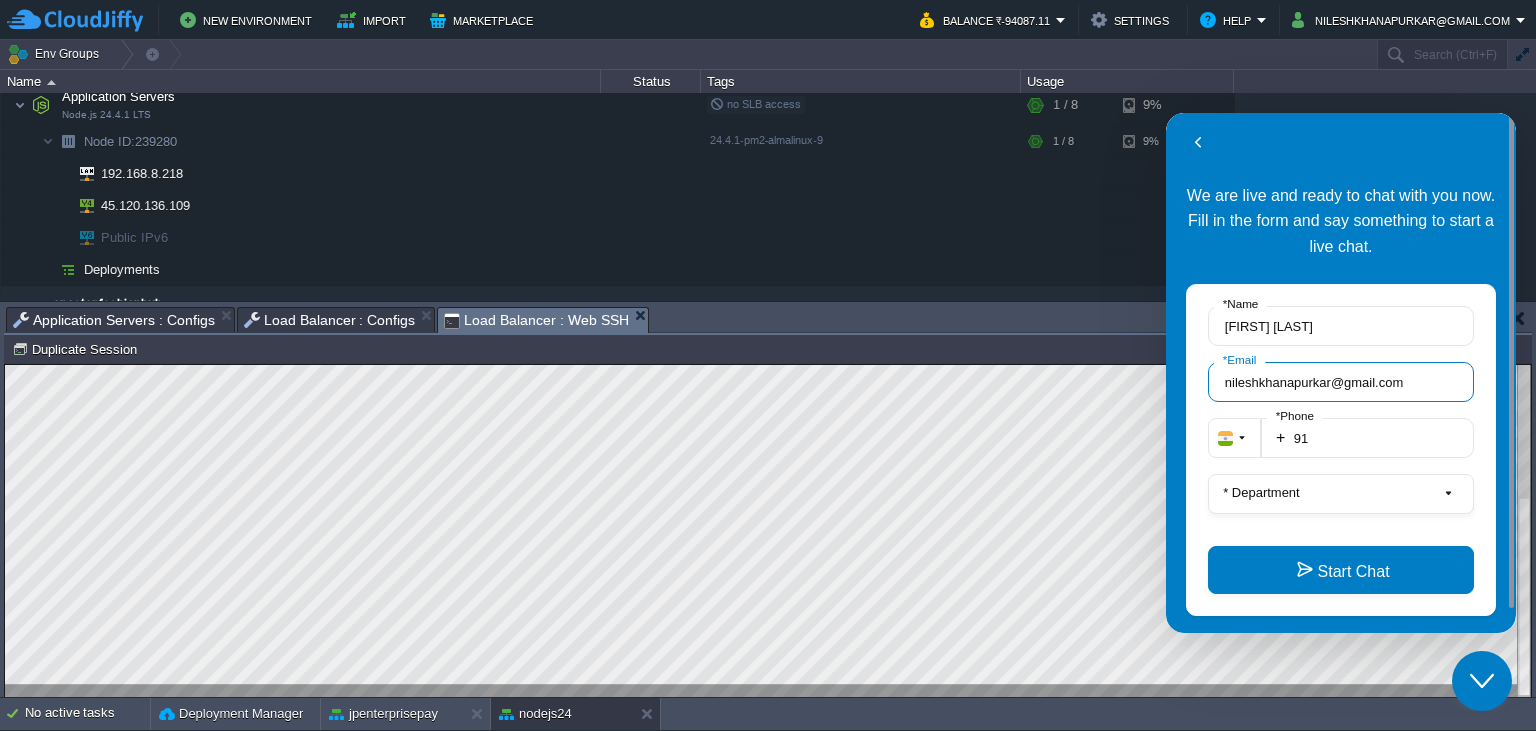 type on "nileshkhanapurkar@gmail.com" 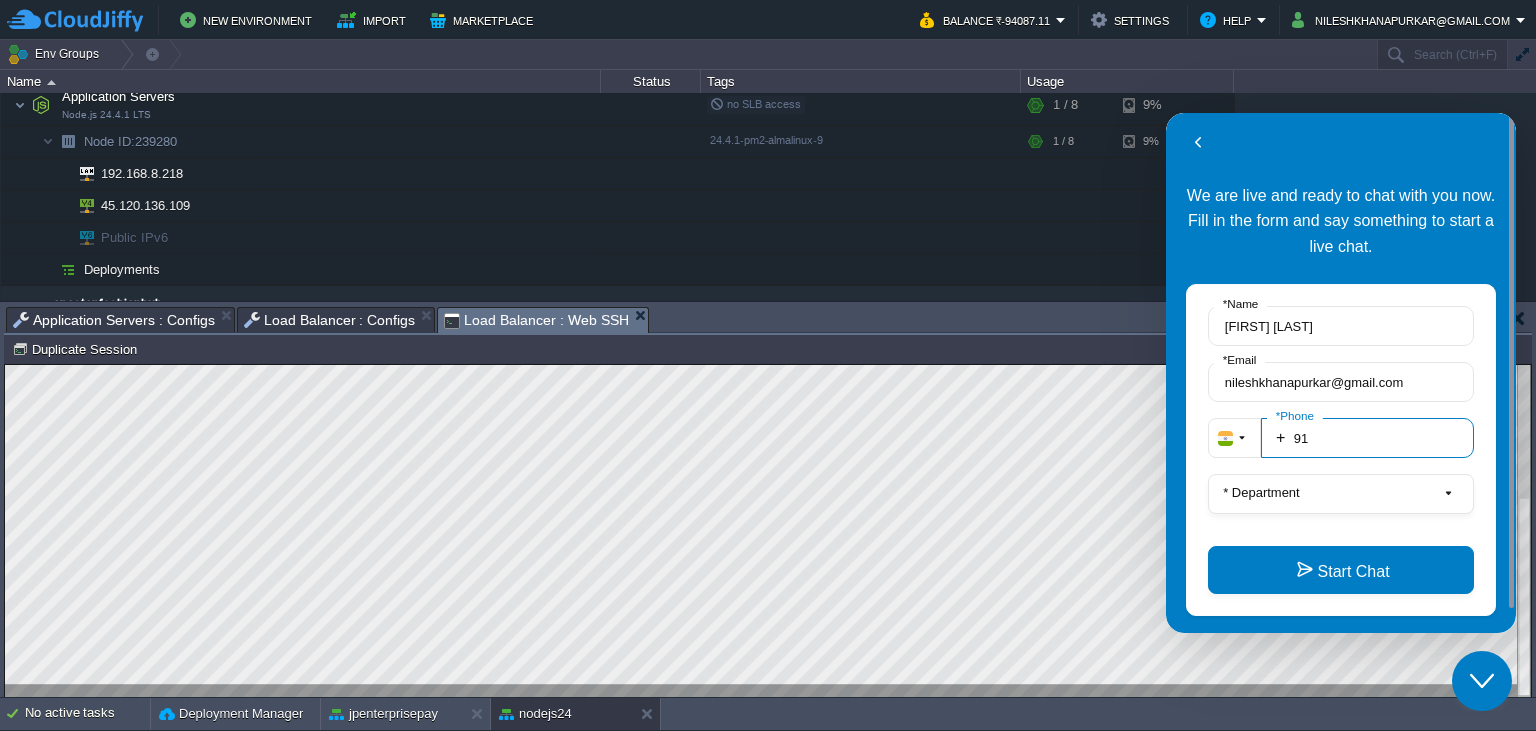 click on "91" at bounding box center (1367, 438) 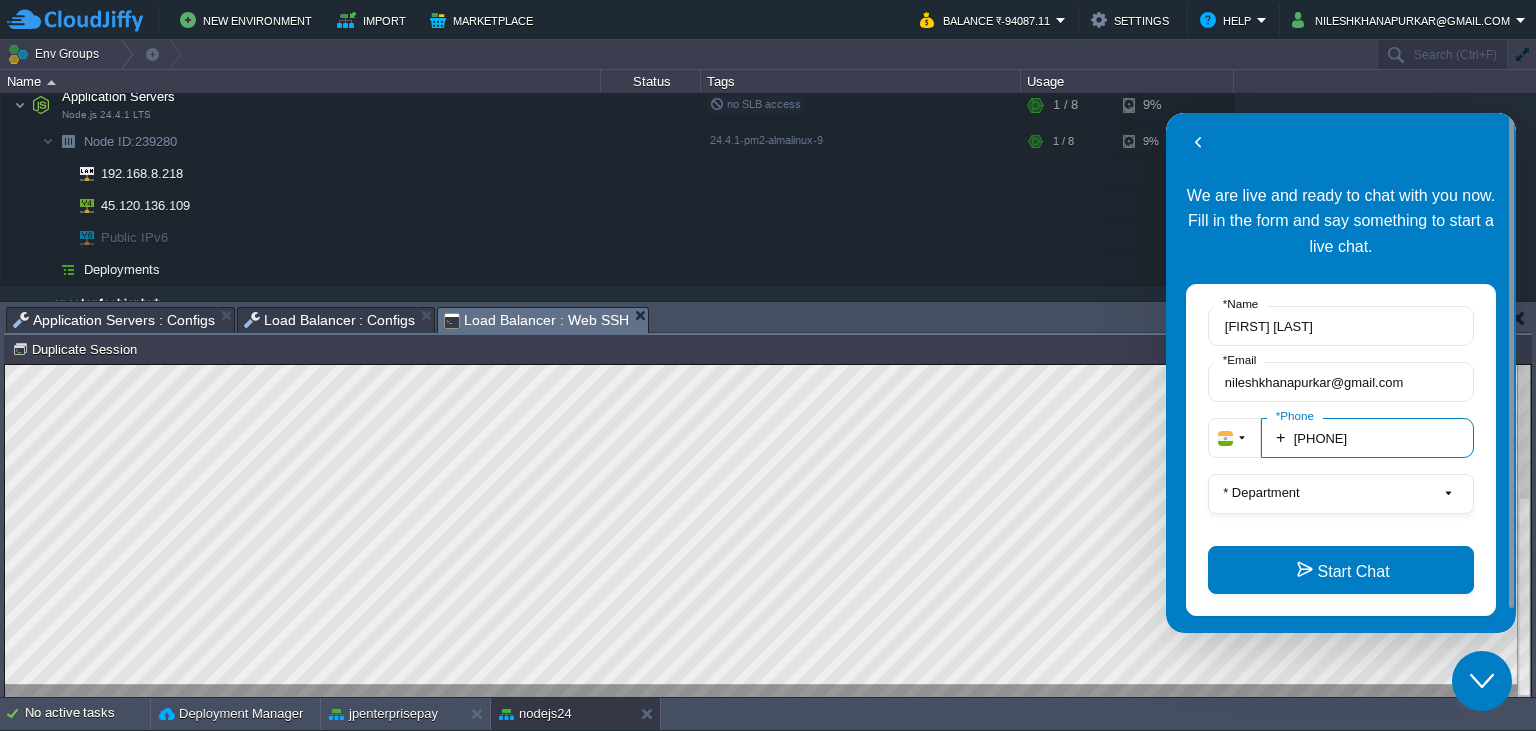 type on "[PHONE]" 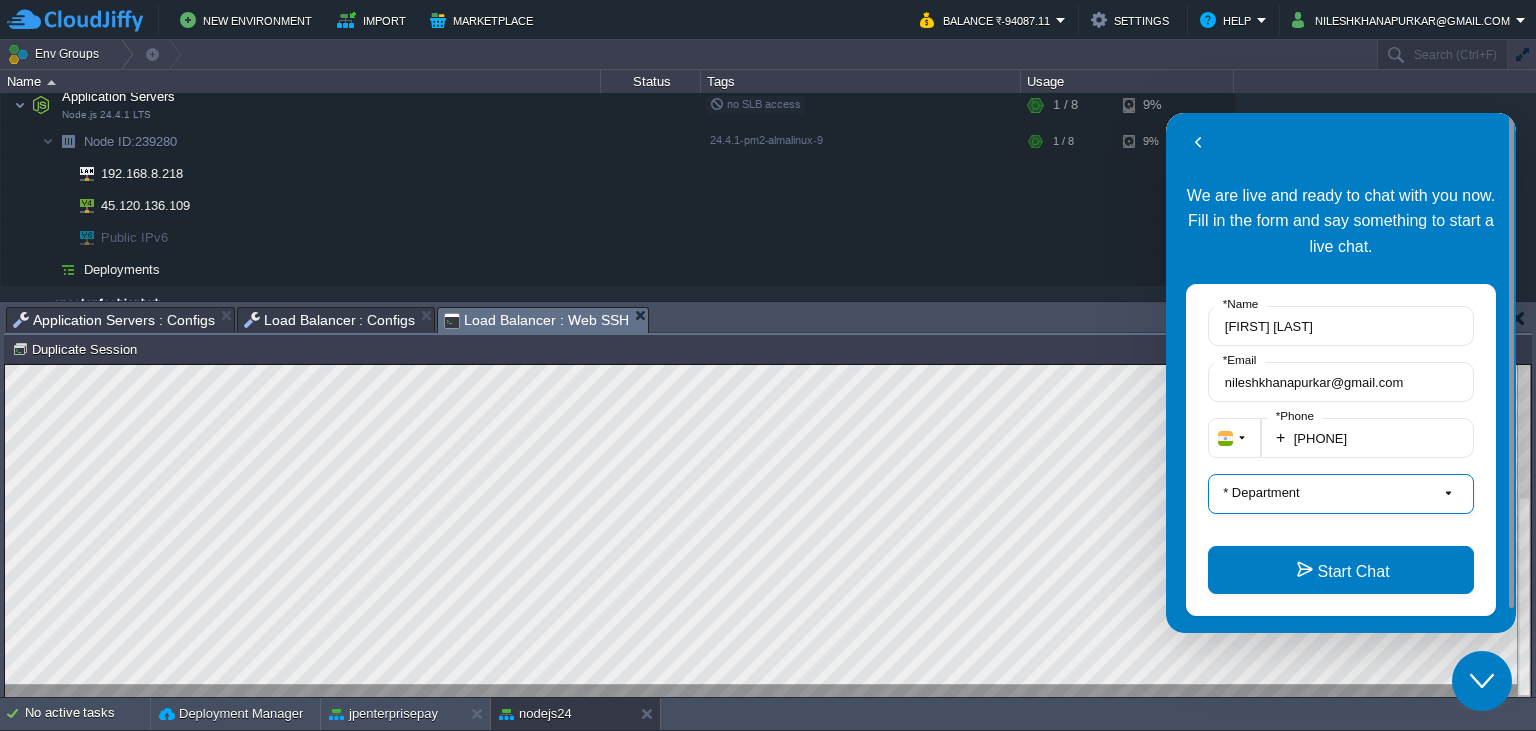click on "* Department" at bounding box center [1341, 494] 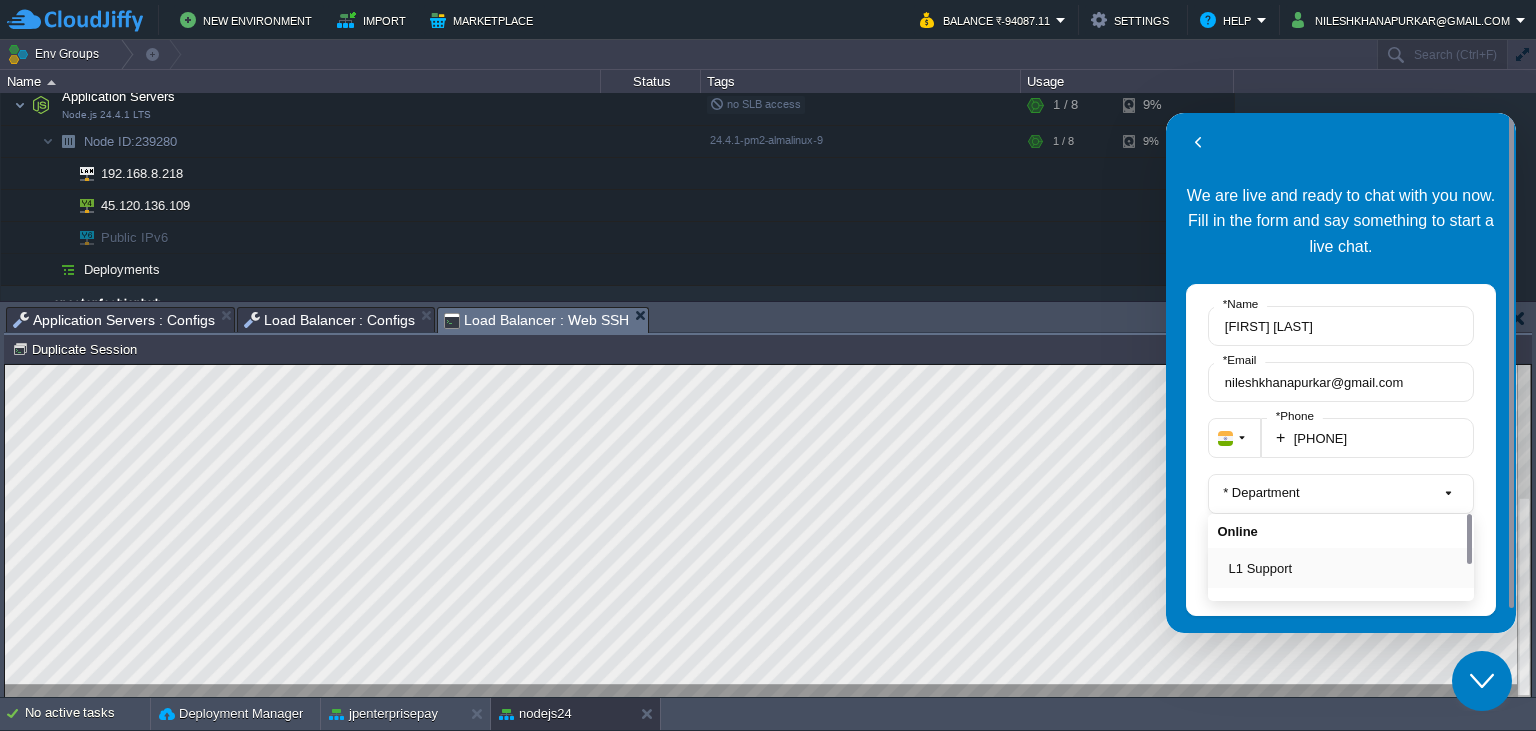 click on "L1 Support" at bounding box center [1347, 568] 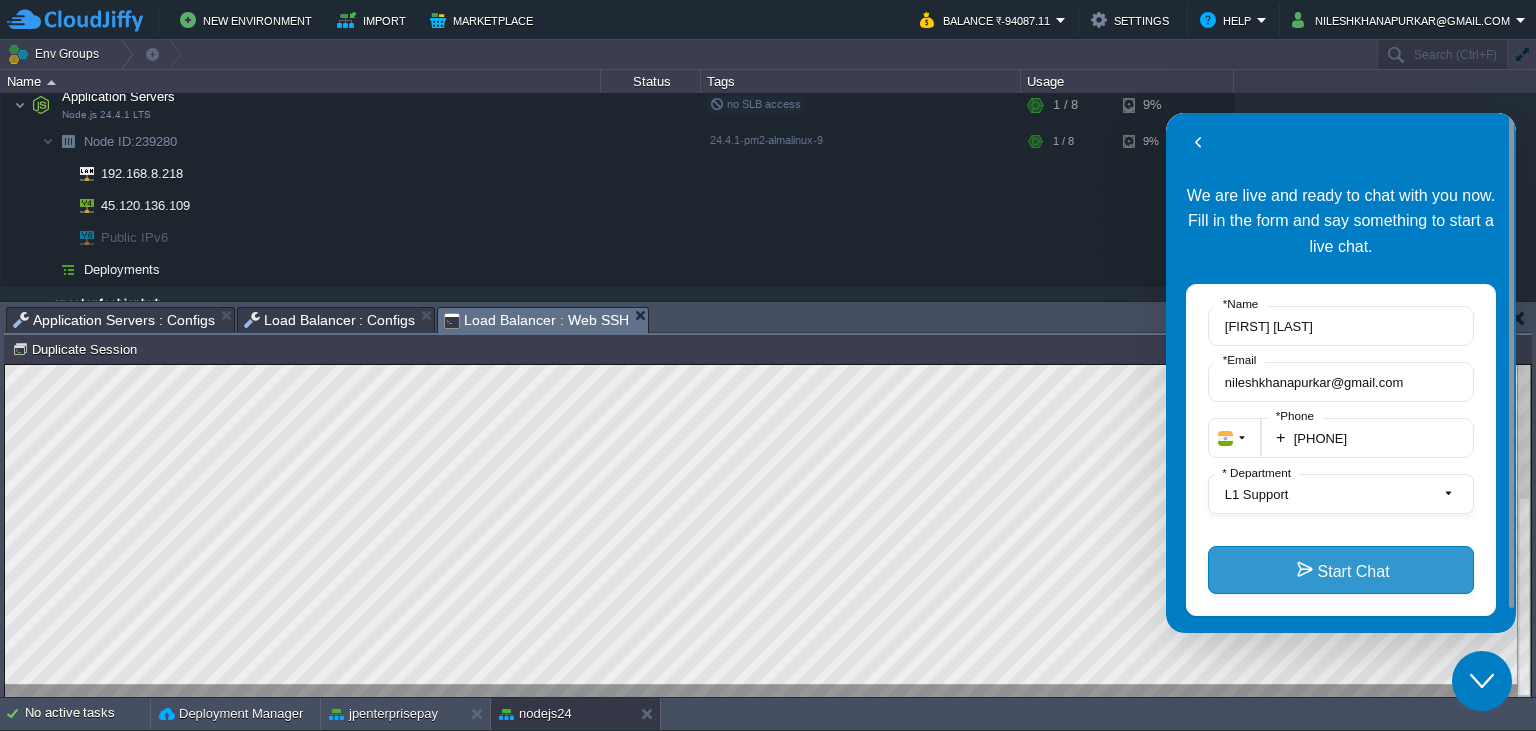 click on "Start Chat" at bounding box center (1341, 570) 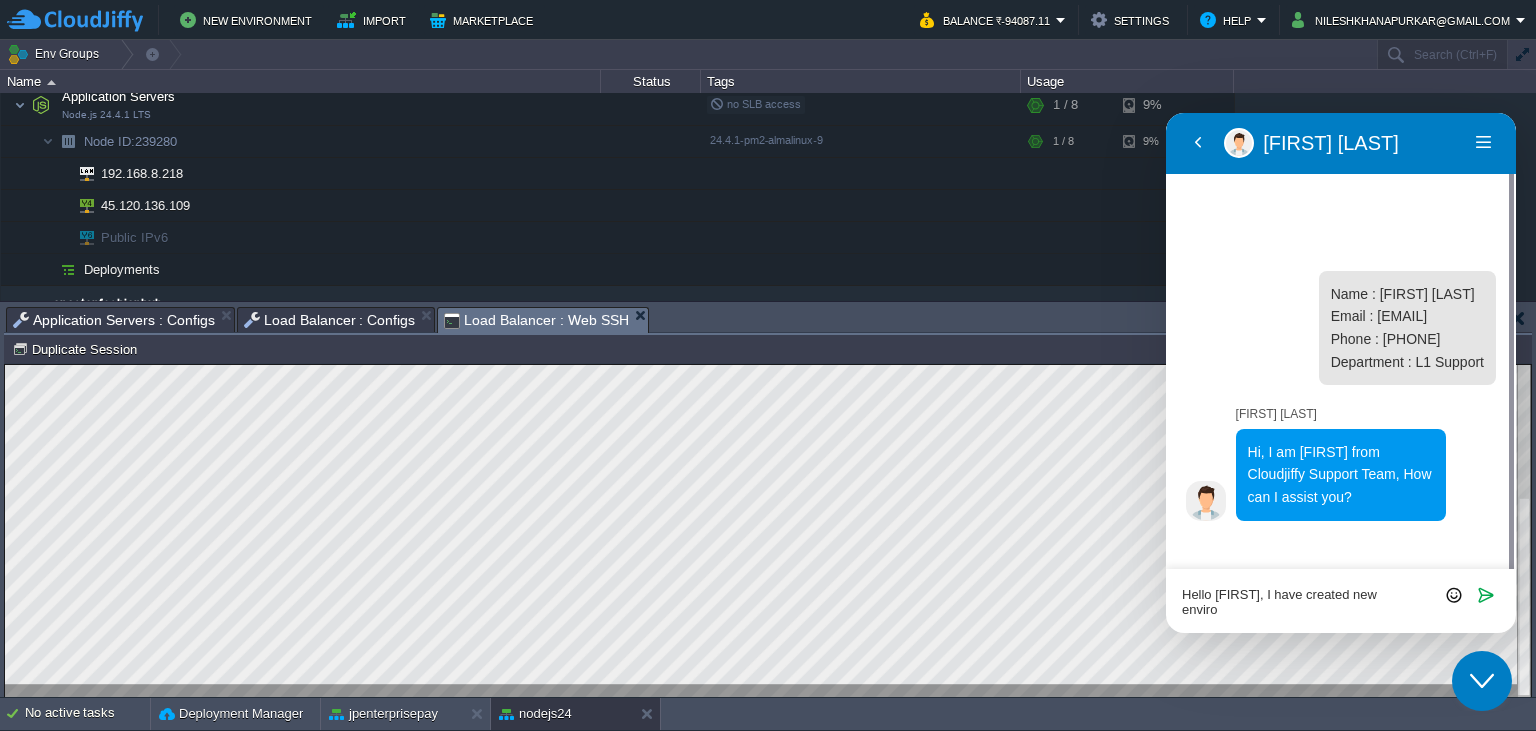 scroll, scrollTop: 0, scrollLeft: 0, axis: both 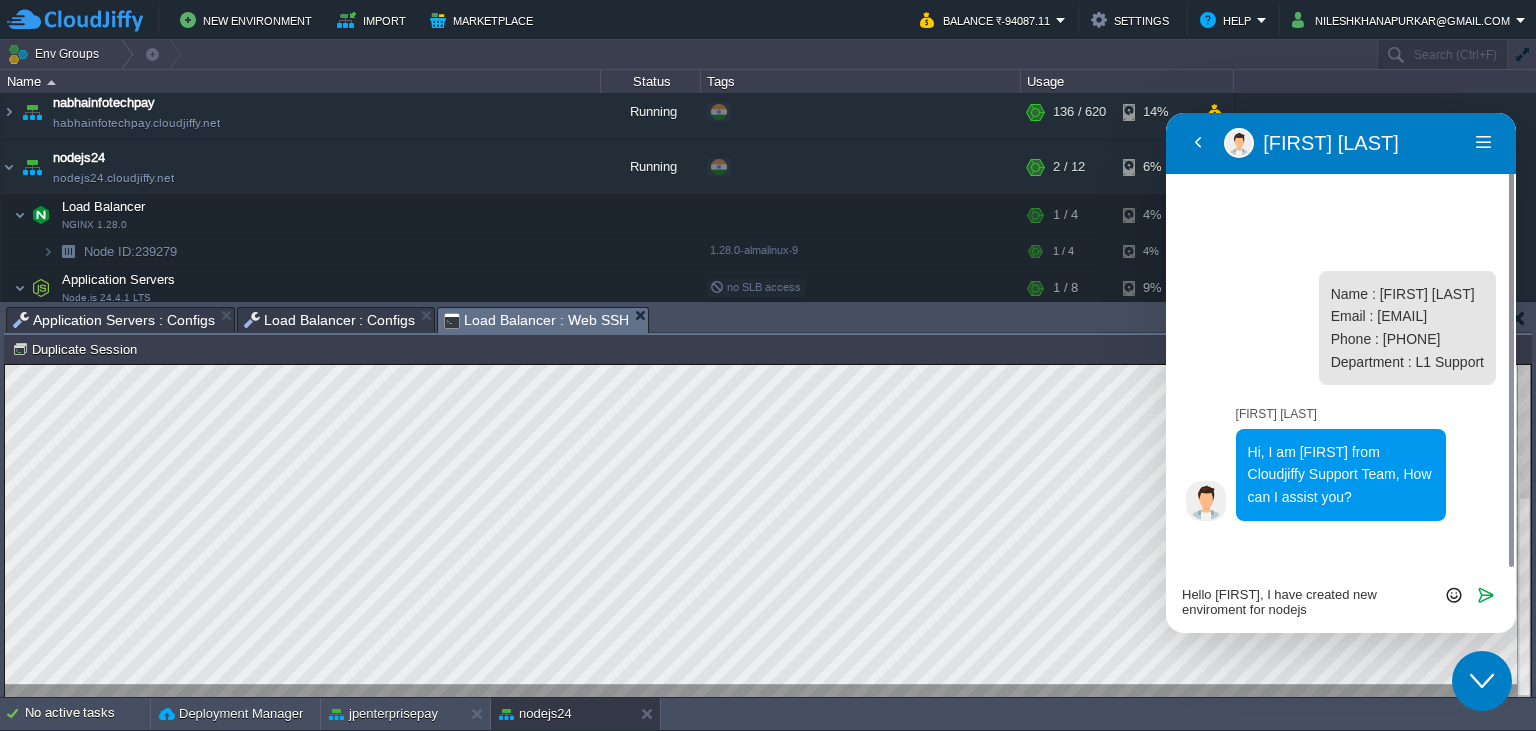 click on "Hello [FIRST], I have created new enviroment for nodejs" at bounding box center (1166, 113) 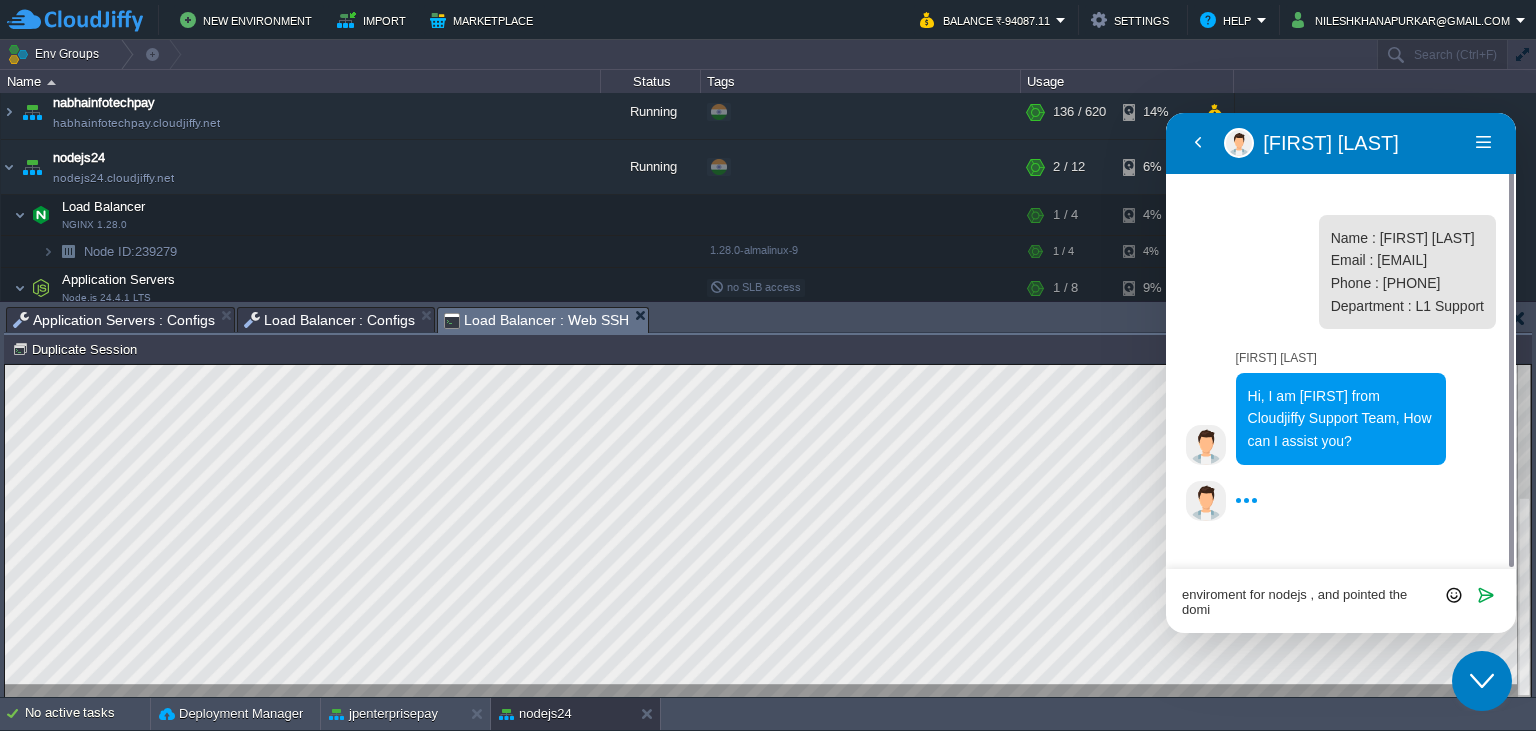 scroll, scrollTop: 0, scrollLeft: 0, axis: both 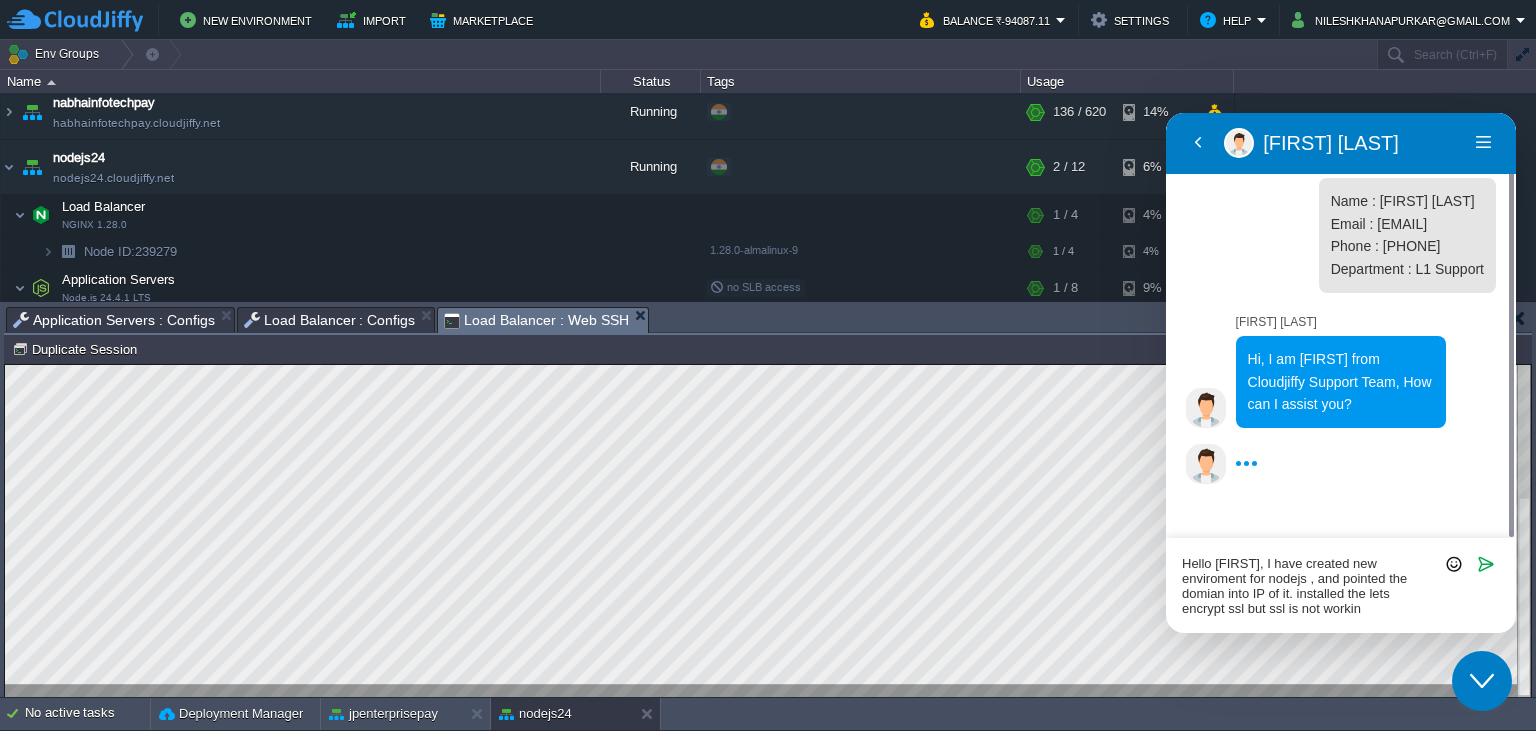 type on "Hello [FIRST], I have created new enviroment for nodejs , and pointed the domian into IP of it. installed the lets encrypt ssl but ssl is not working" 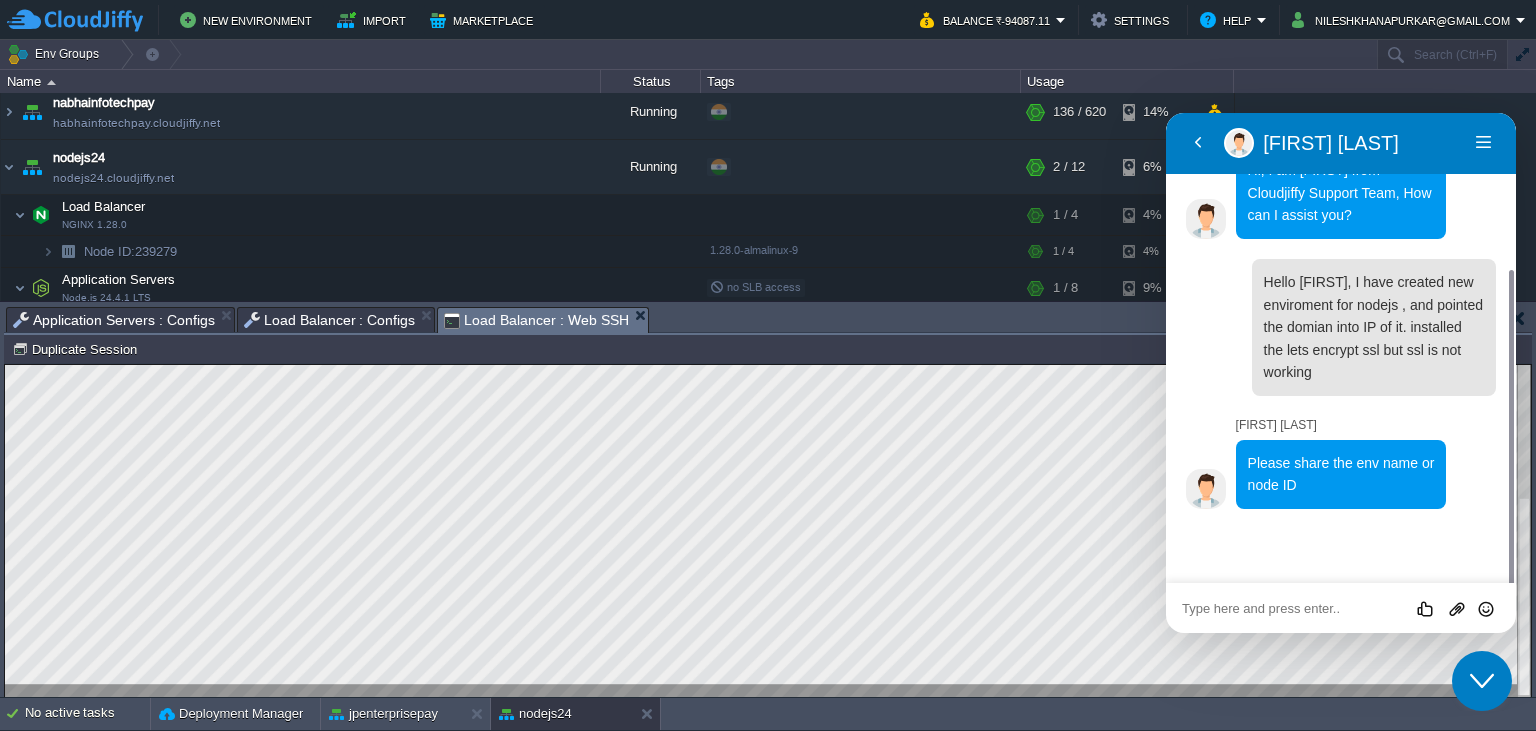 scroll, scrollTop: 168, scrollLeft: 0, axis: vertical 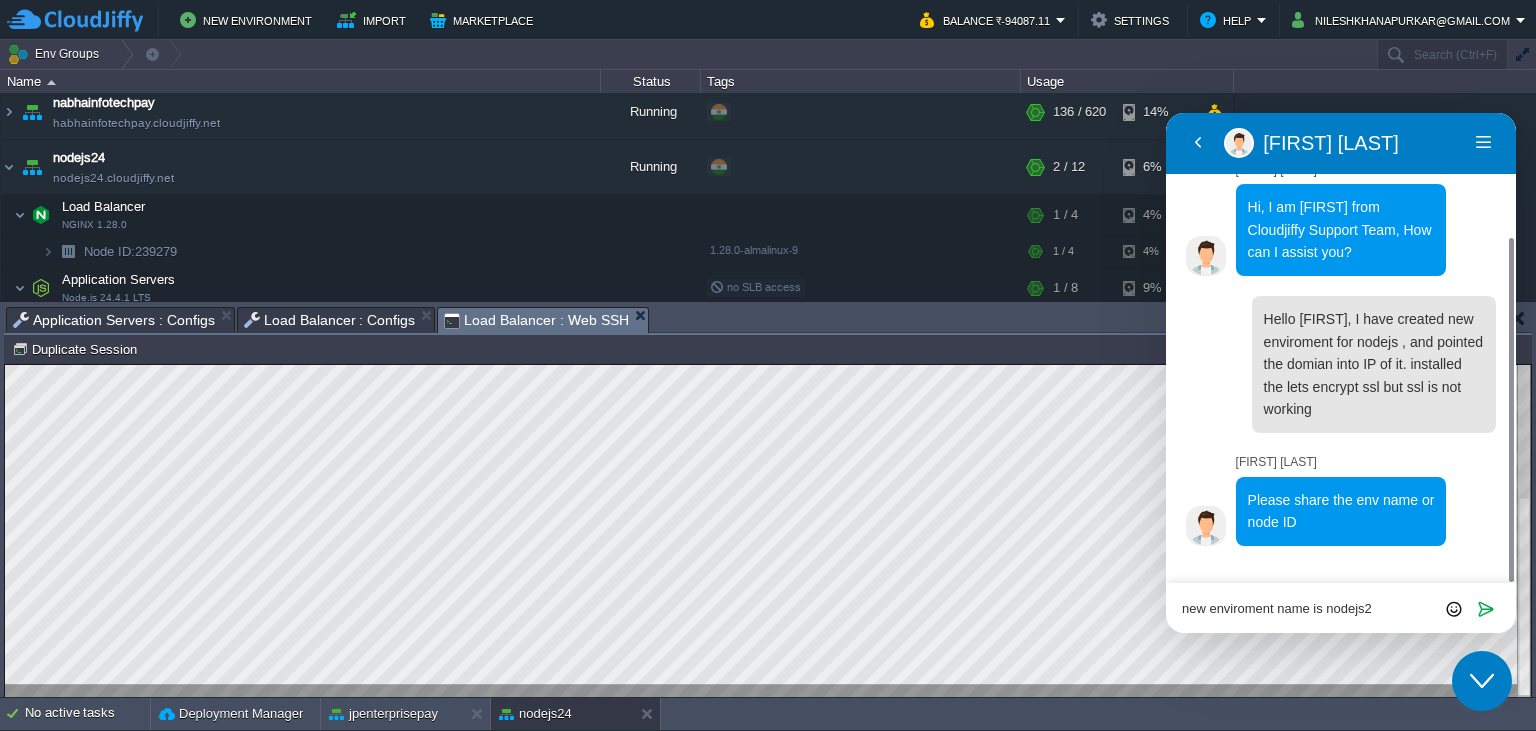 type on "new enviroment name is nodejs24" 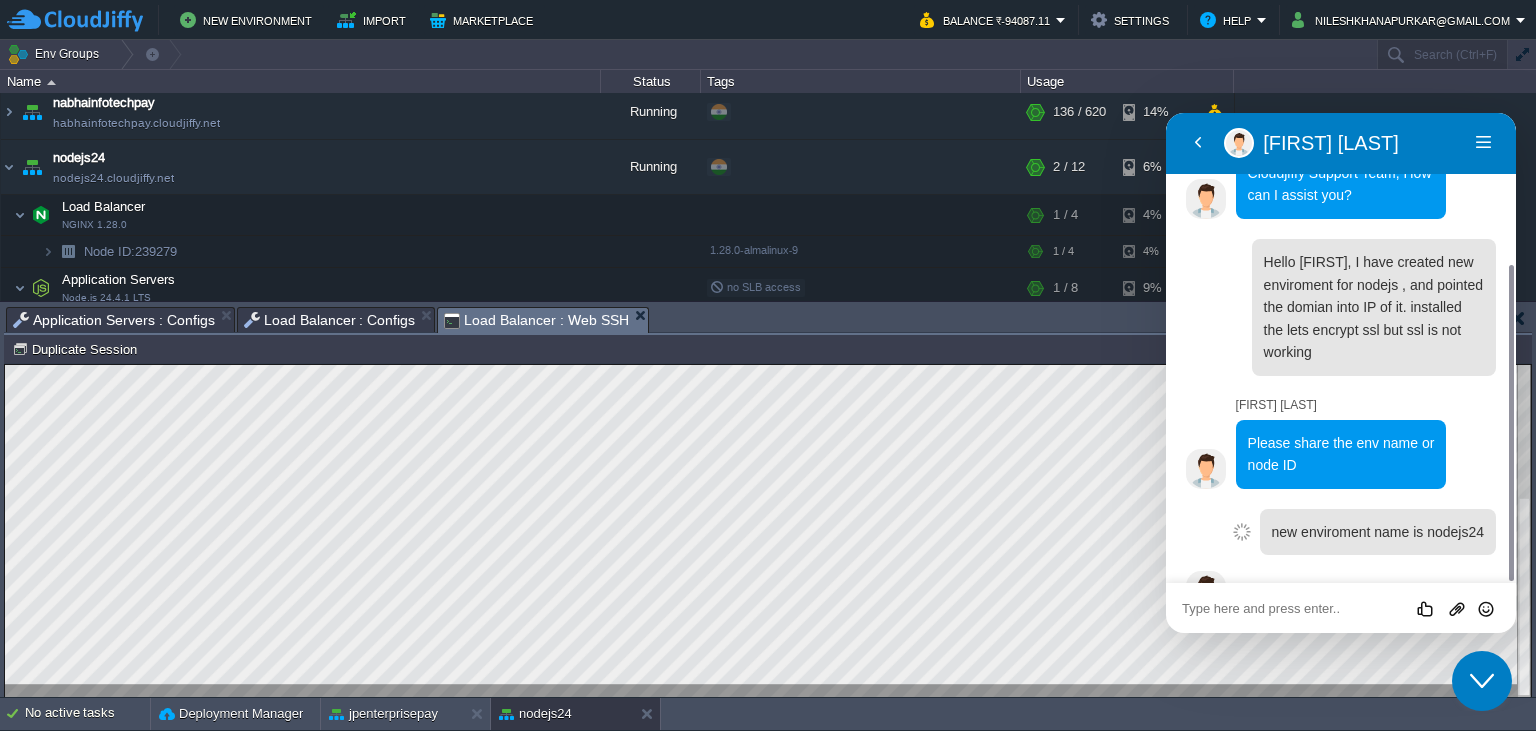 scroll, scrollTop: 291, scrollLeft: 0, axis: vertical 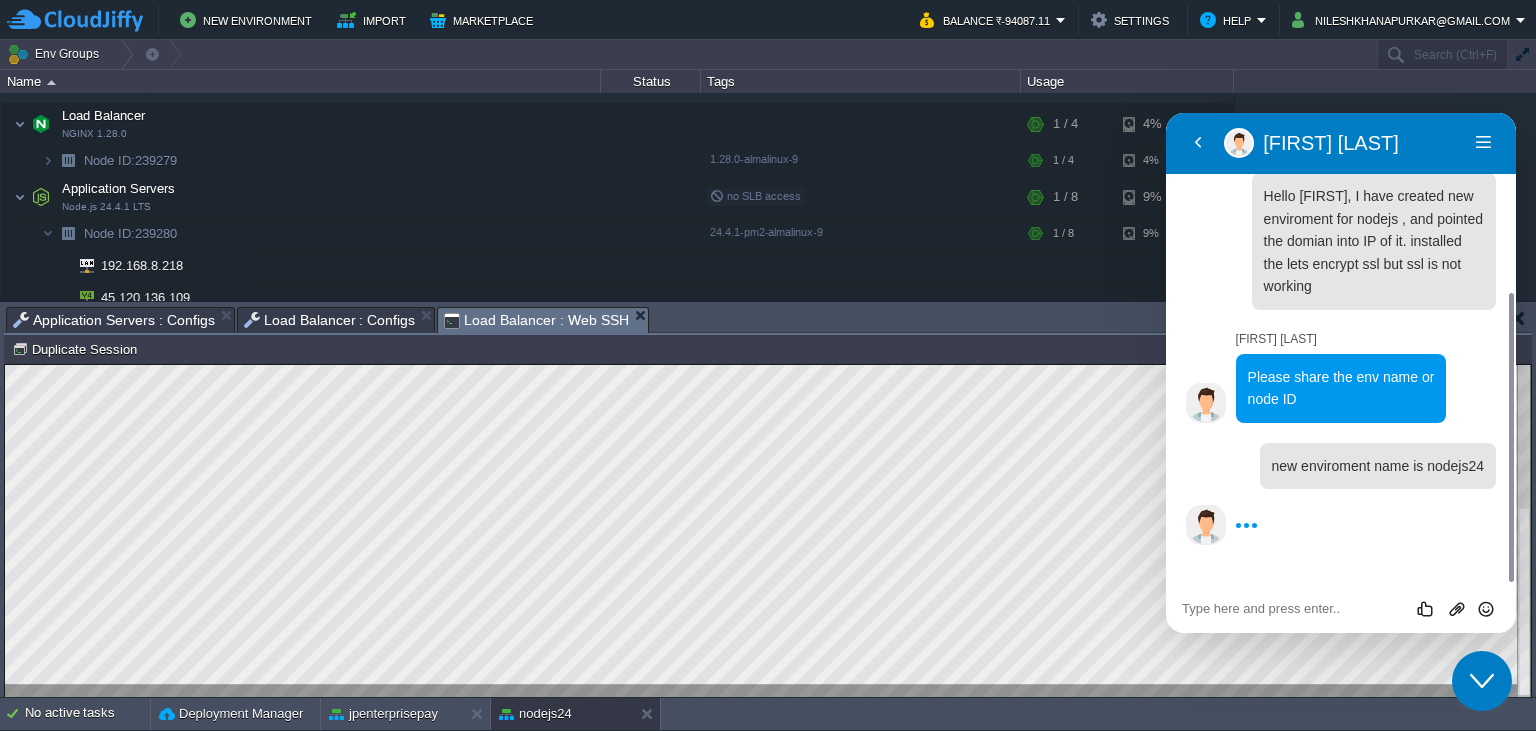 click at bounding box center [1166, 113] 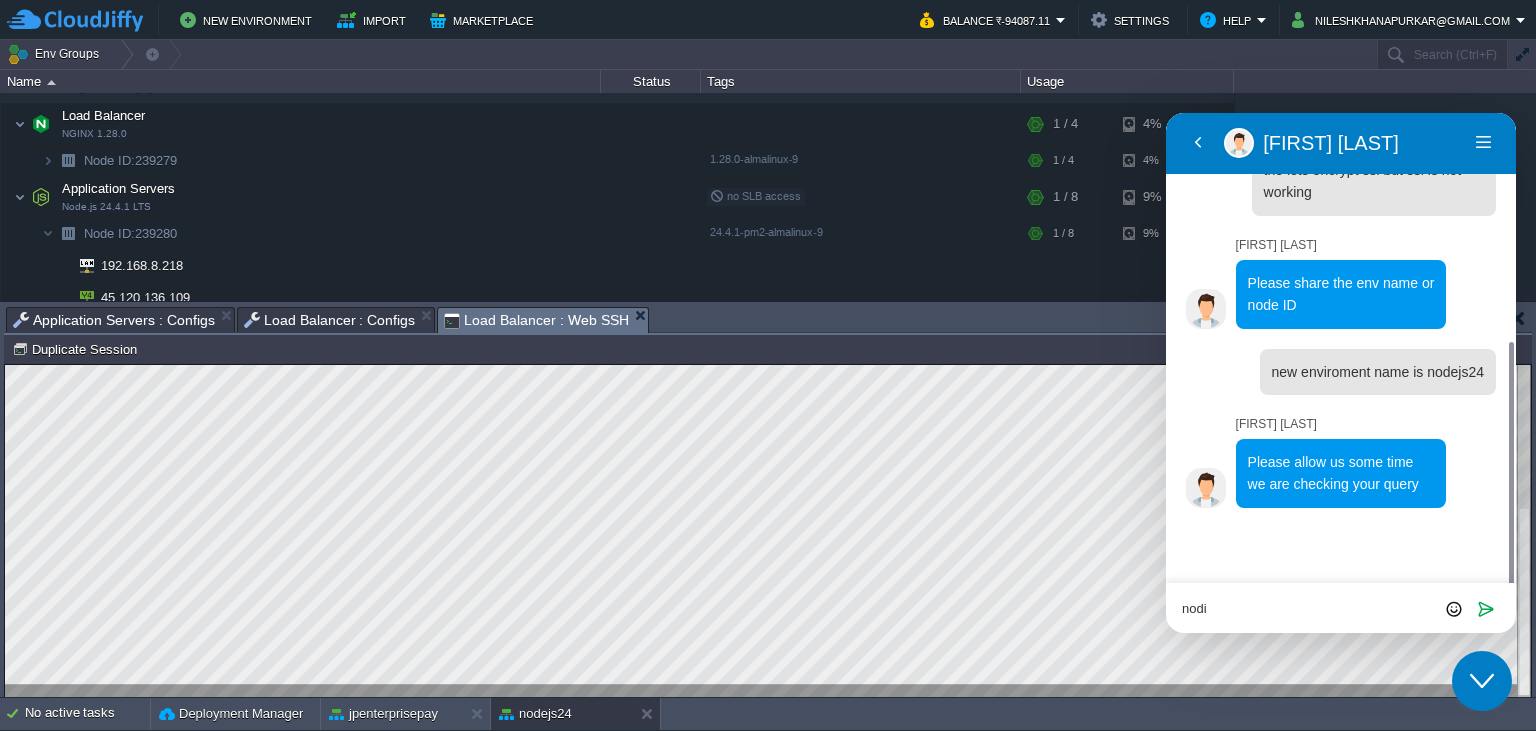 scroll, scrollTop: 348, scrollLeft: 0, axis: vertical 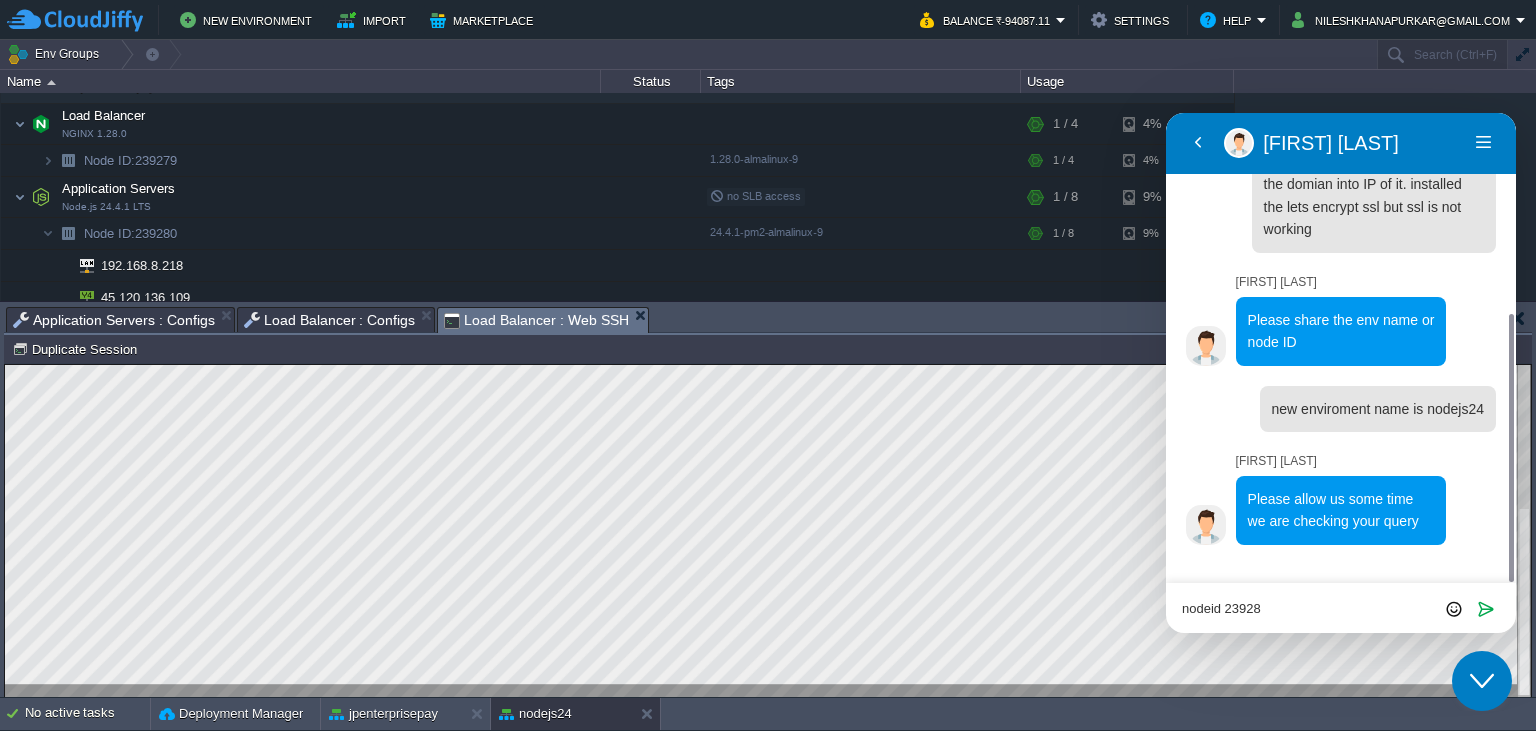type on "nodeid 239280" 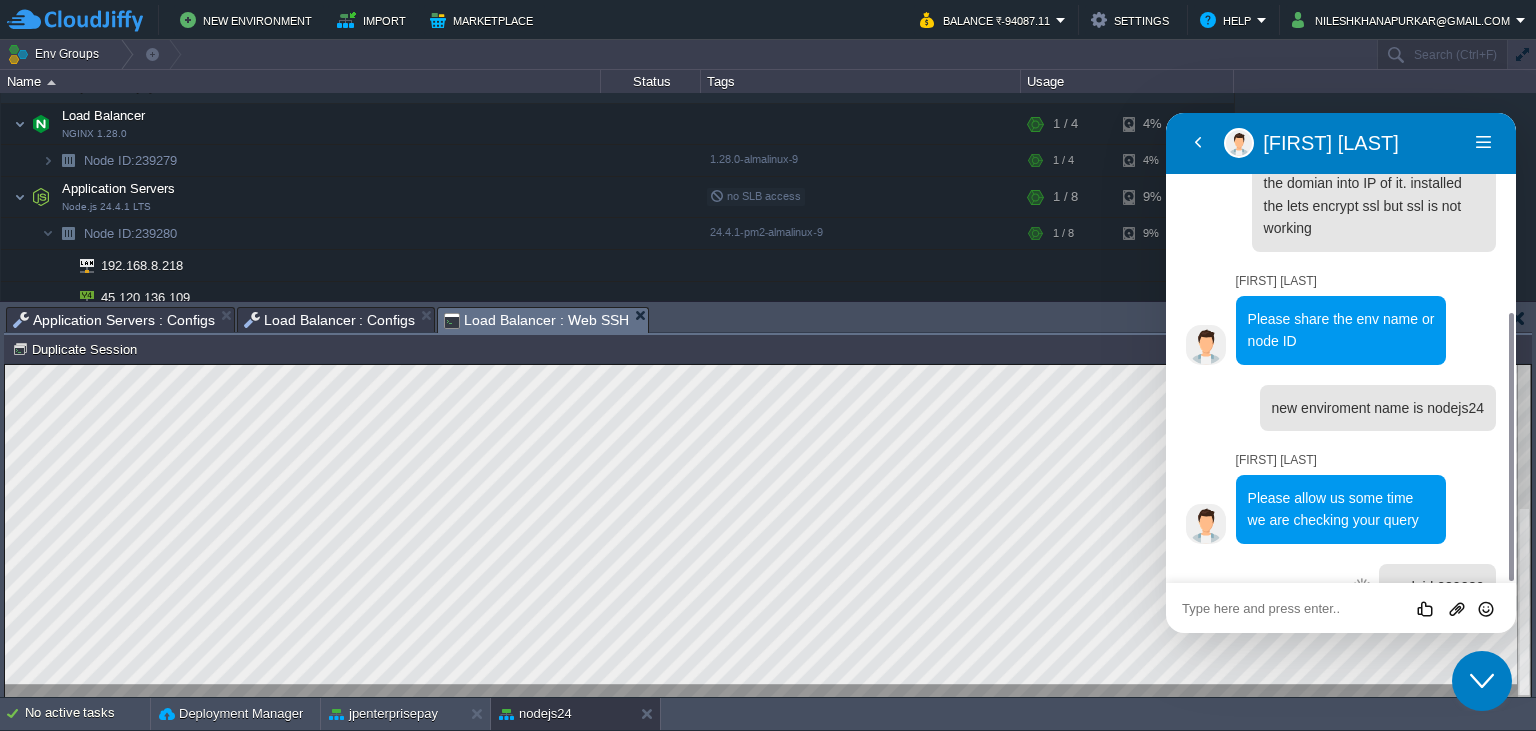 scroll, scrollTop: 414, scrollLeft: 0, axis: vertical 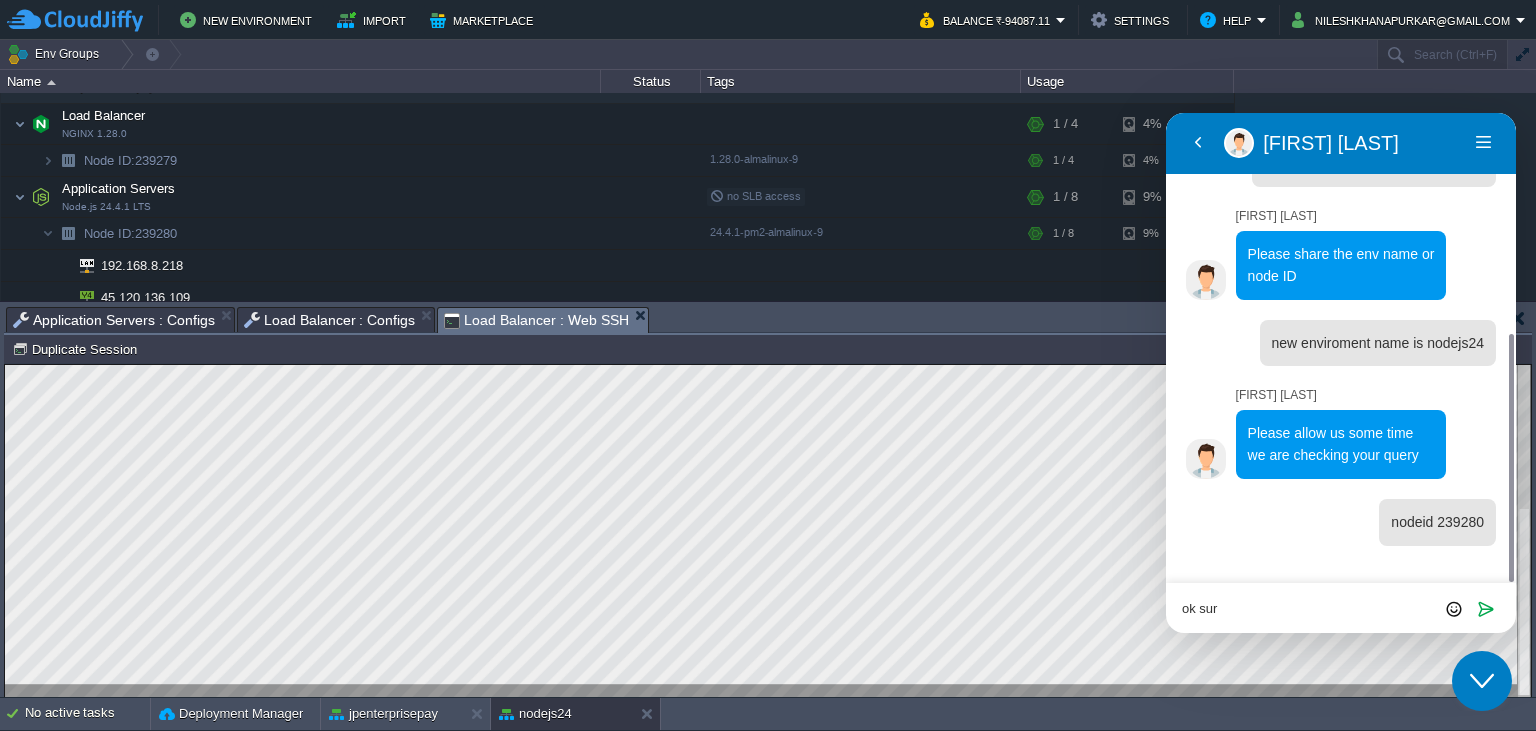 type on "ok sure" 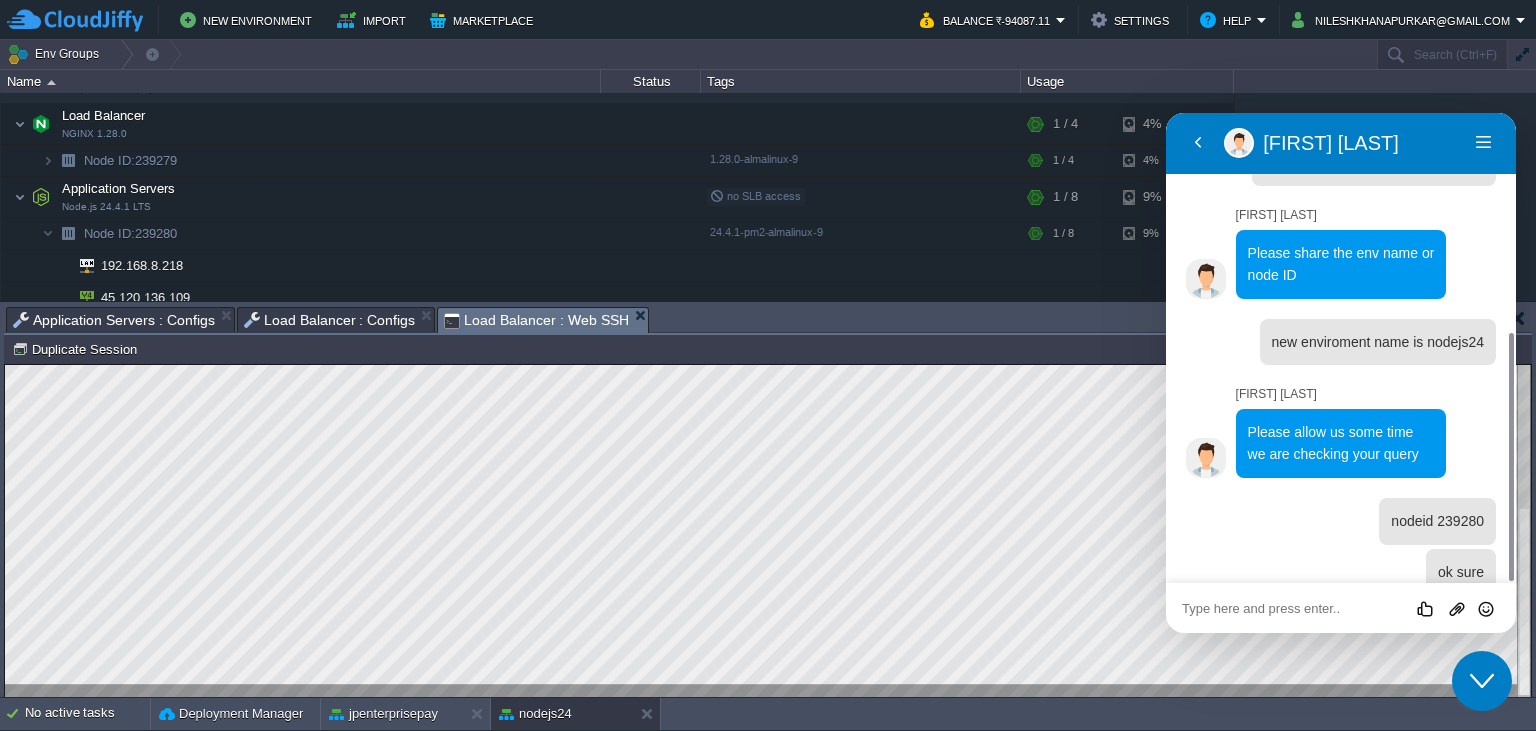 scroll, scrollTop: 465, scrollLeft: 0, axis: vertical 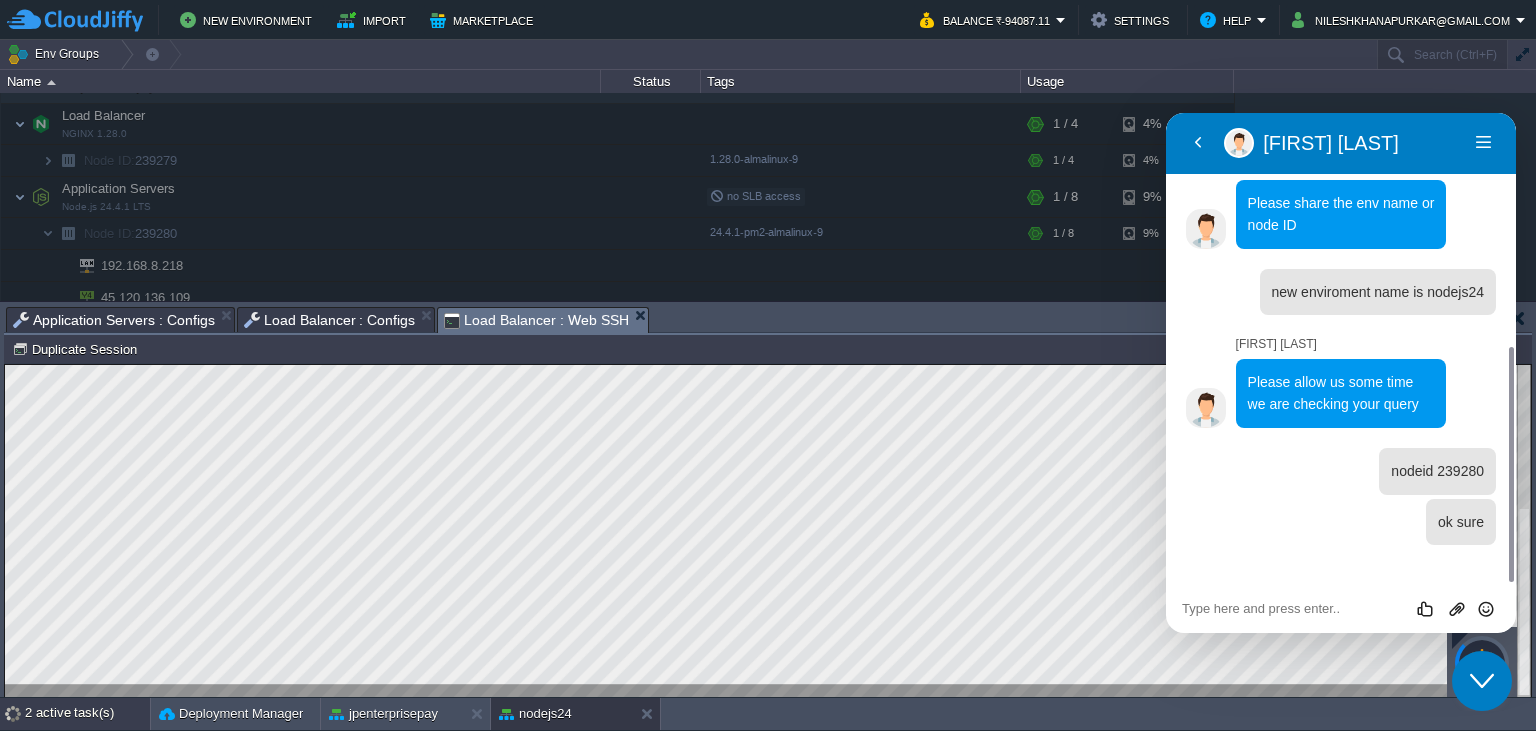click on "2 active task(s)" at bounding box center [87, 714] 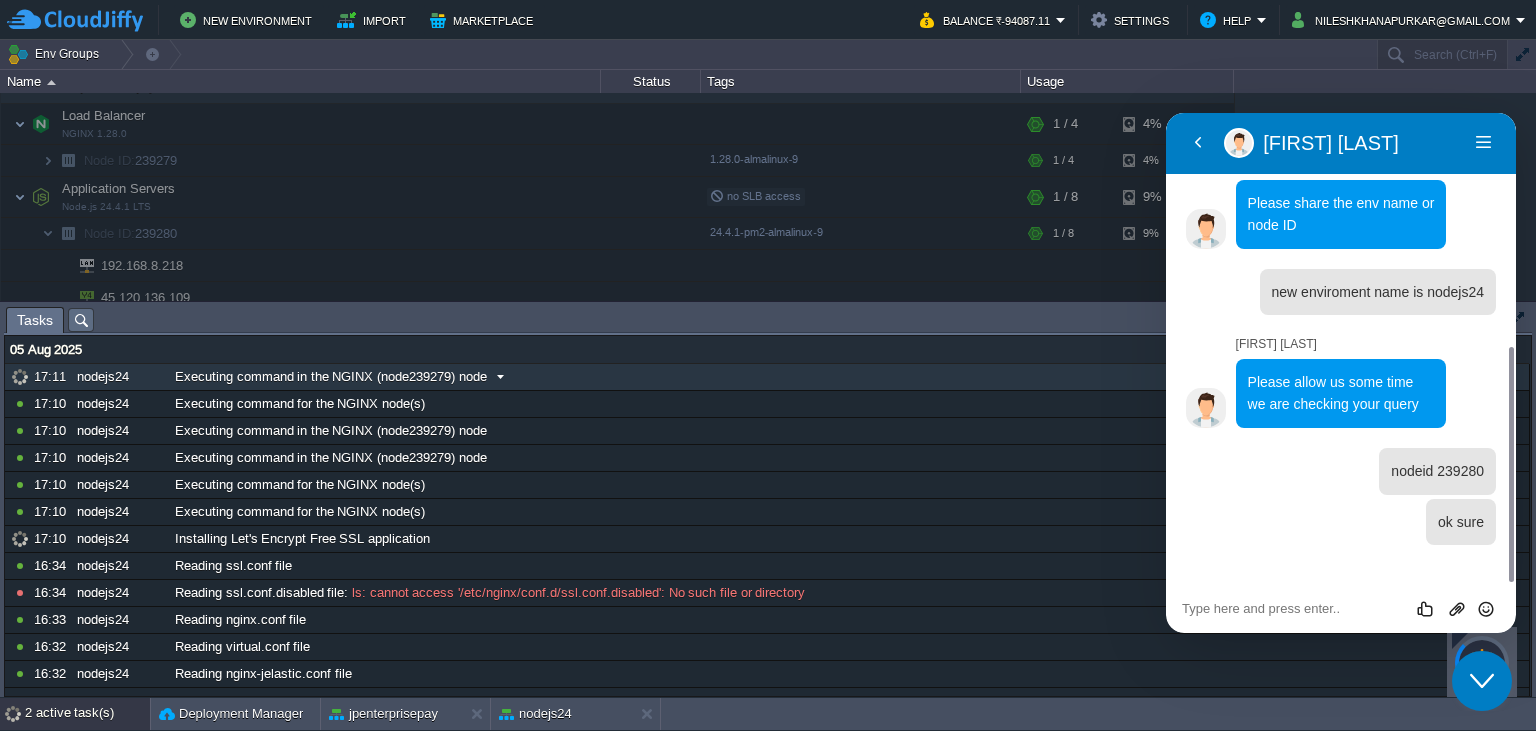 click at bounding box center (500, 377) 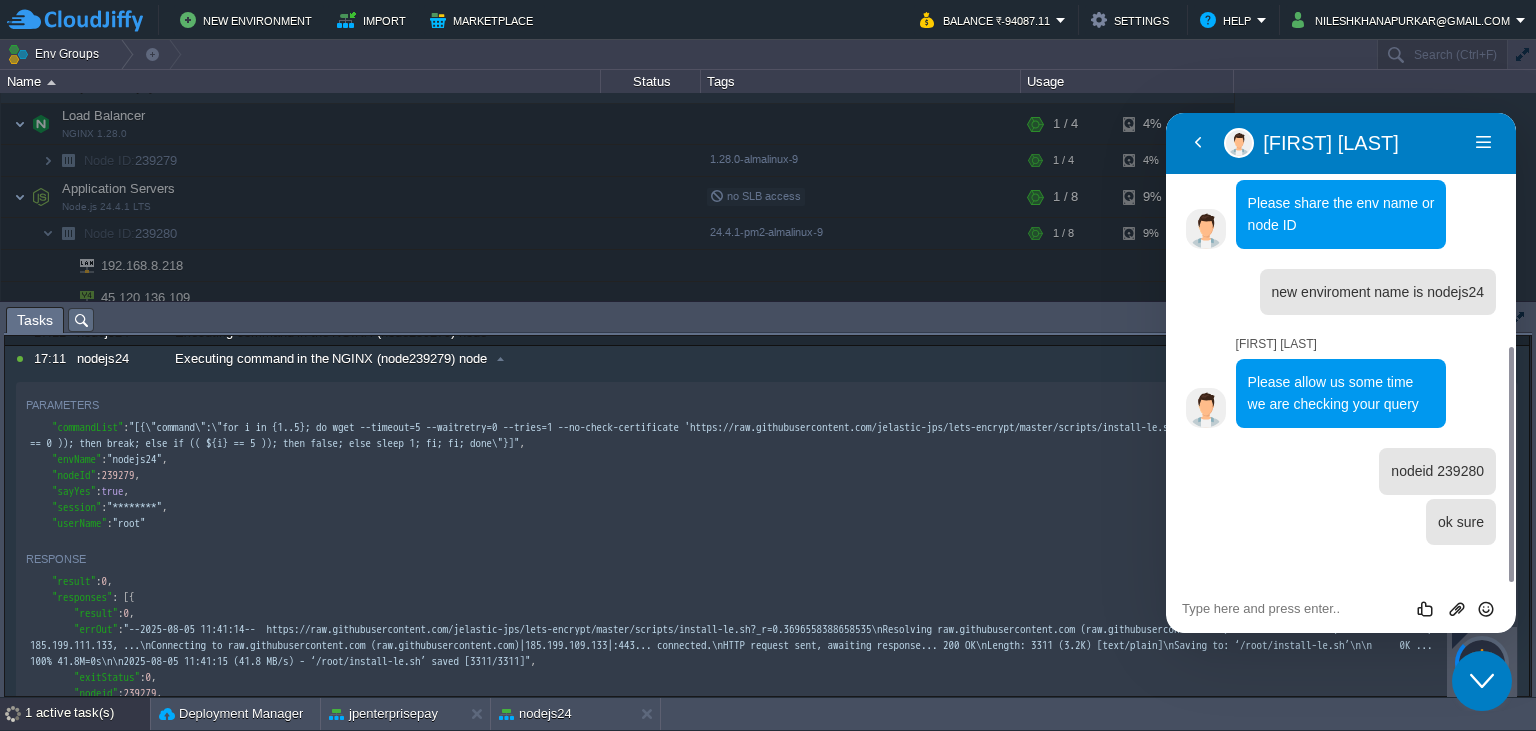 scroll, scrollTop: 180, scrollLeft: 0, axis: vertical 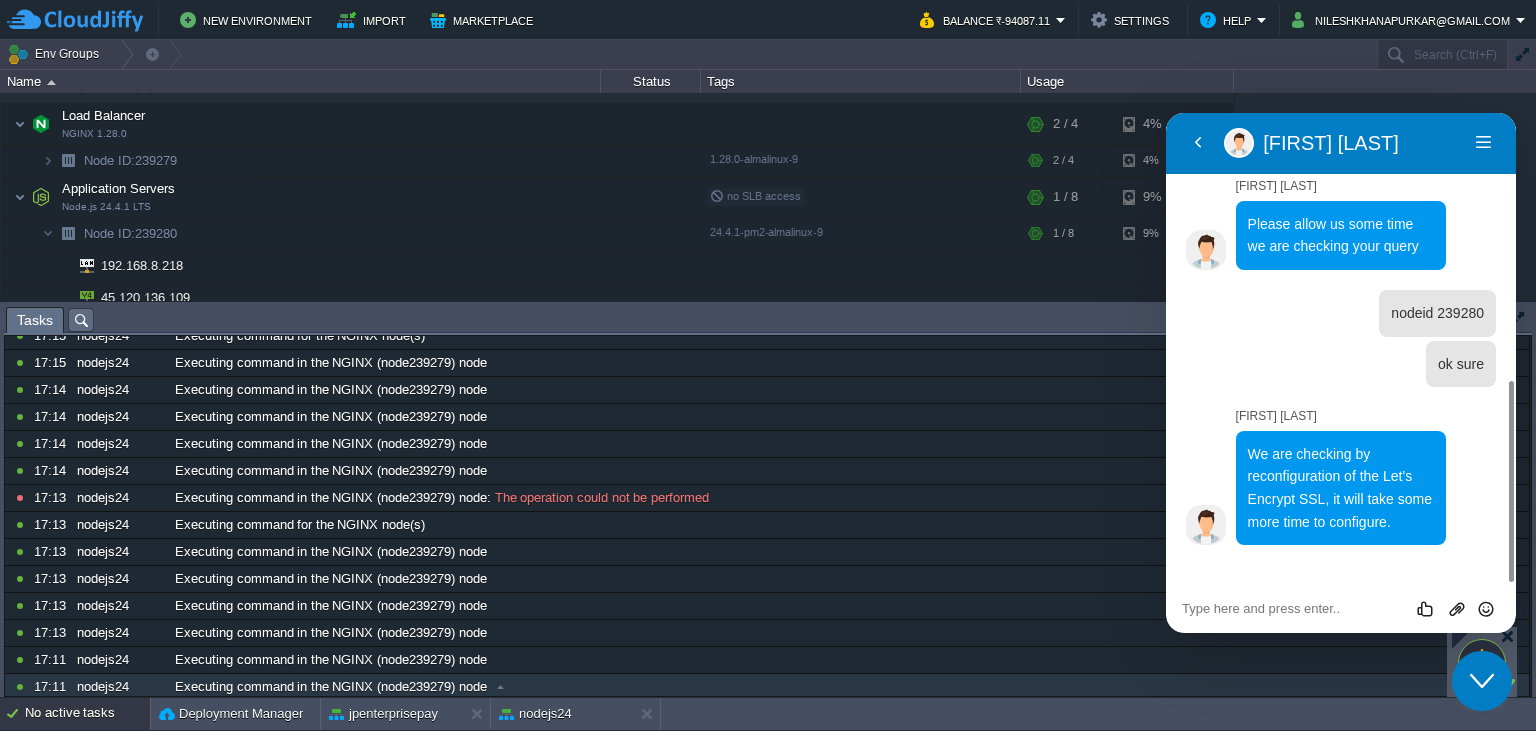 click at bounding box center [1166, 113] 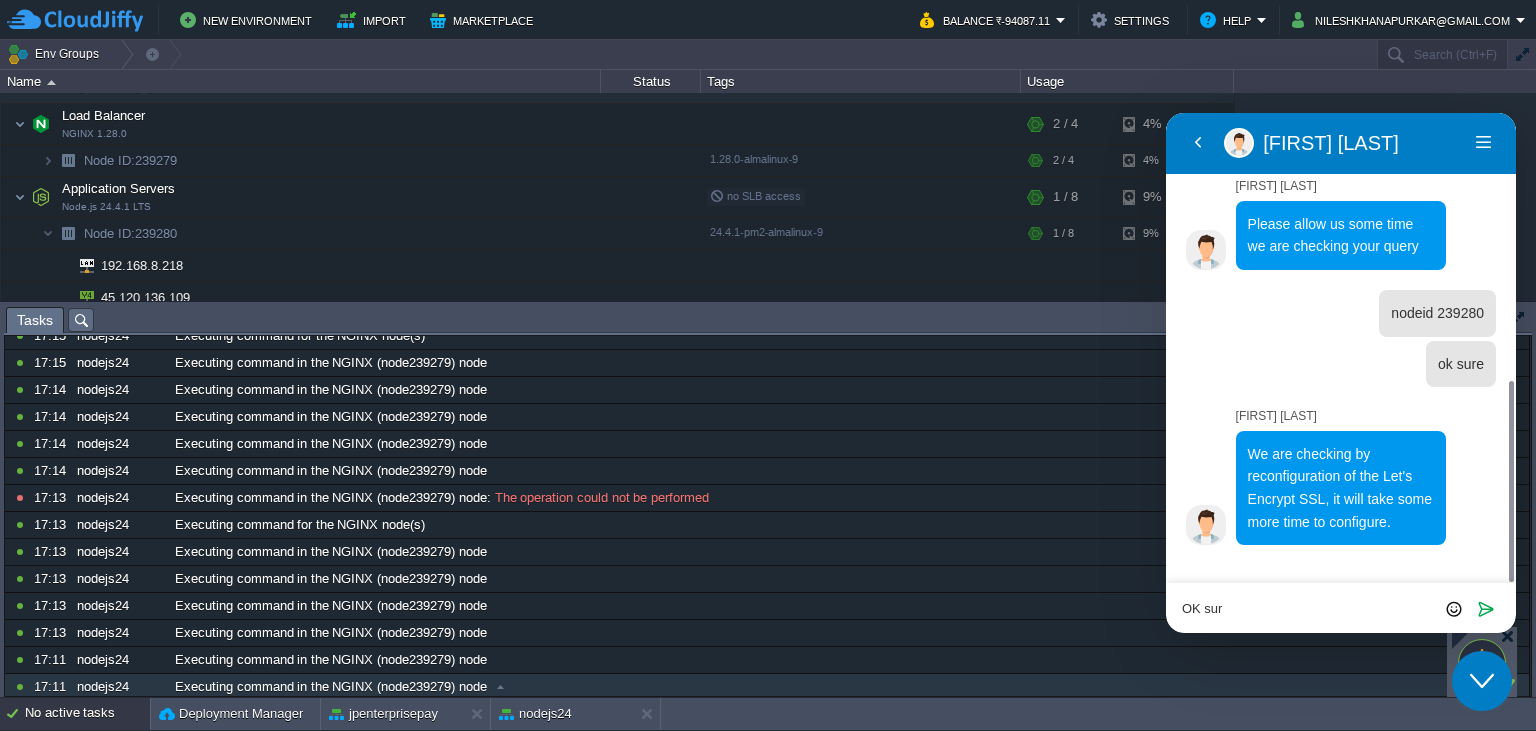 type on "OK sure" 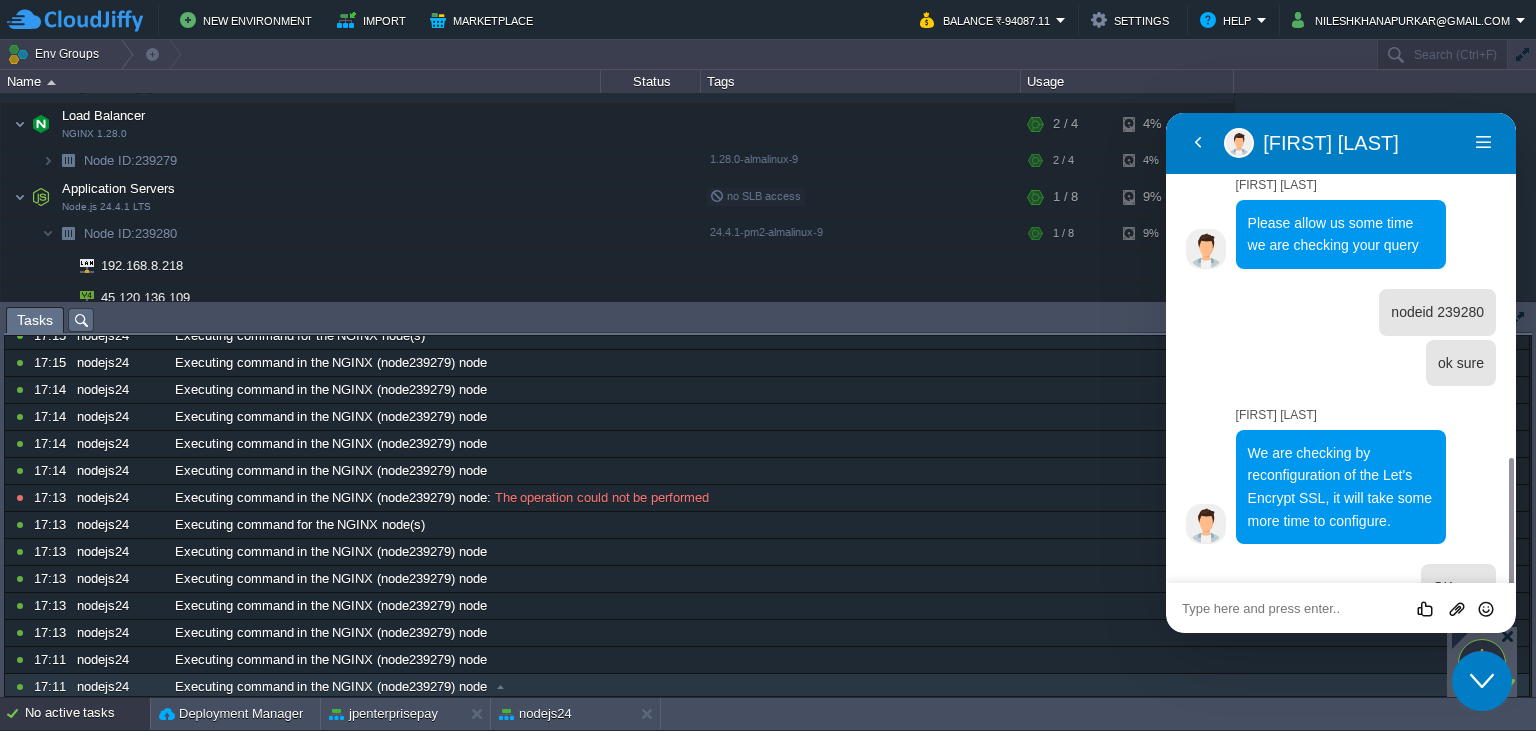 scroll, scrollTop: 689, scrollLeft: 0, axis: vertical 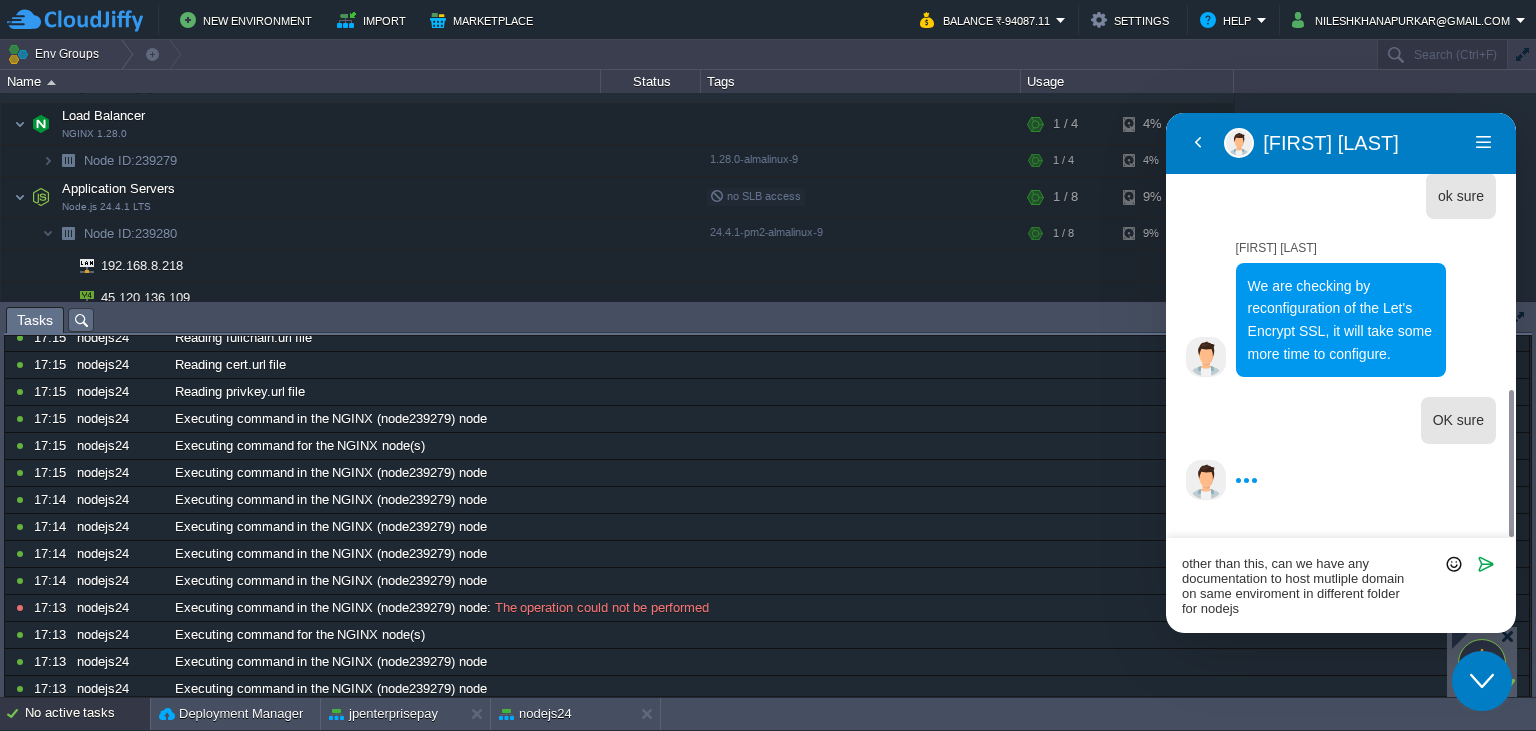 type on "other than this, can we have any documentation to host mutliple domain on same enviroment in different folder for nodejs?" 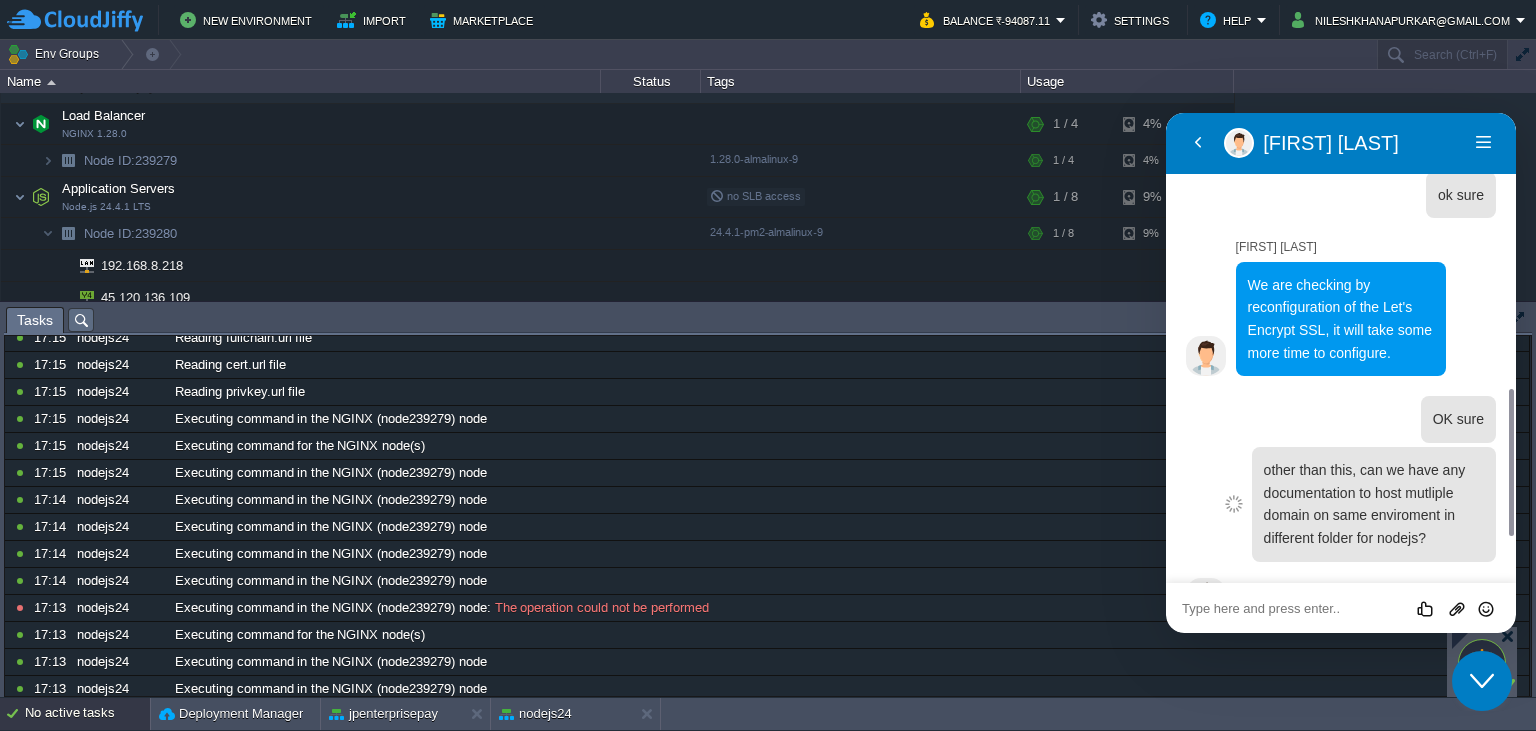scroll, scrollTop: 864, scrollLeft: 0, axis: vertical 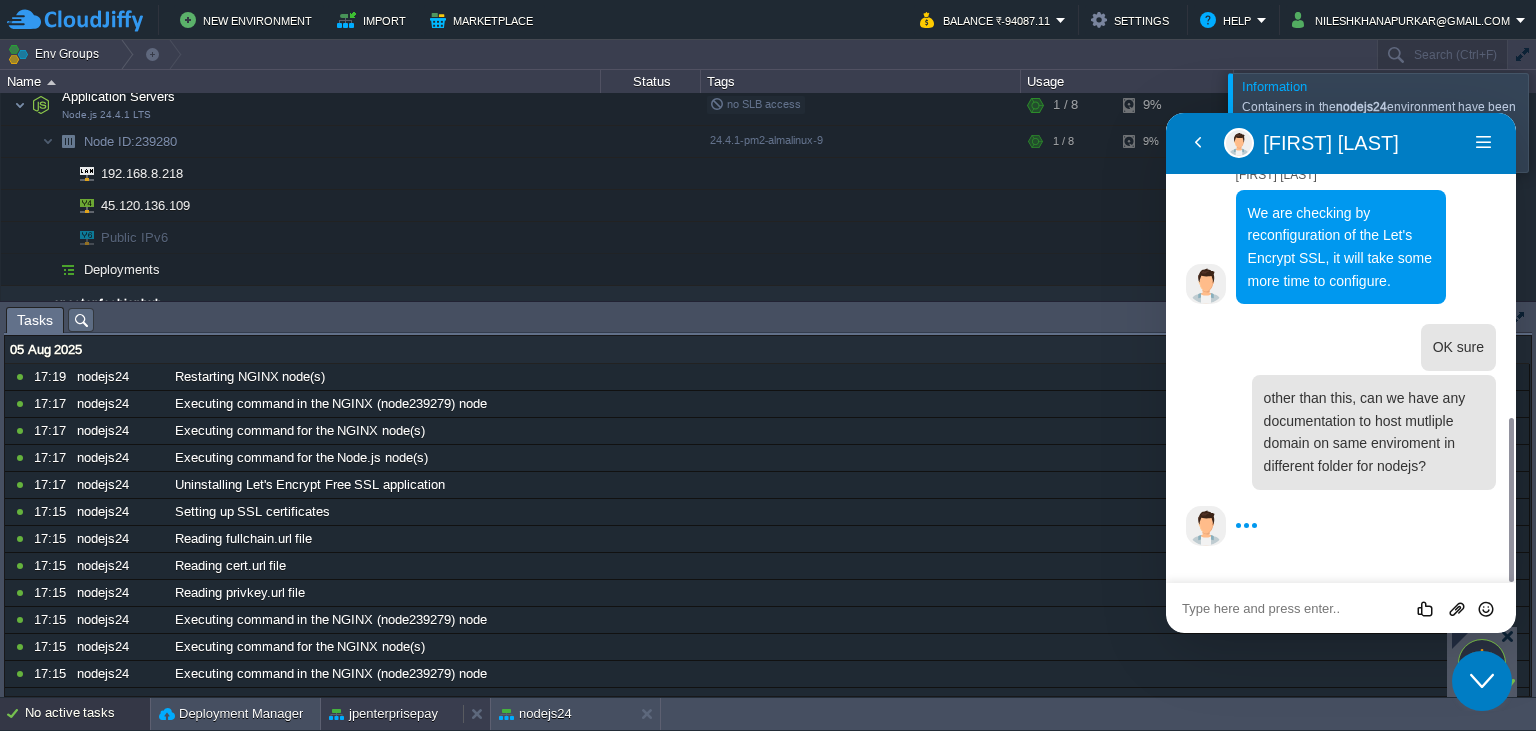 click on "jpenterprisepay" at bounding box center [383, 714] 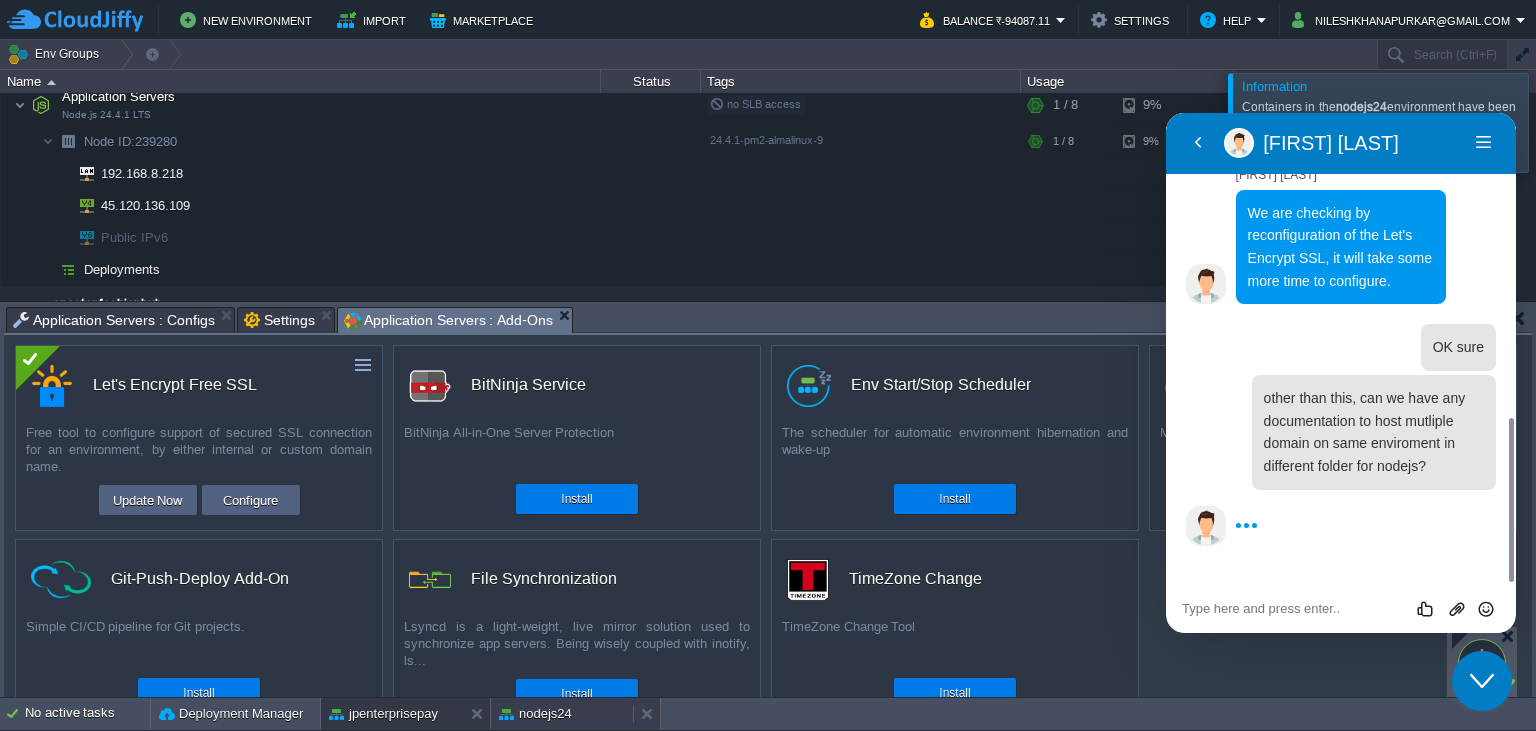 click on "nodejs24" at bounding box center [562, 714] 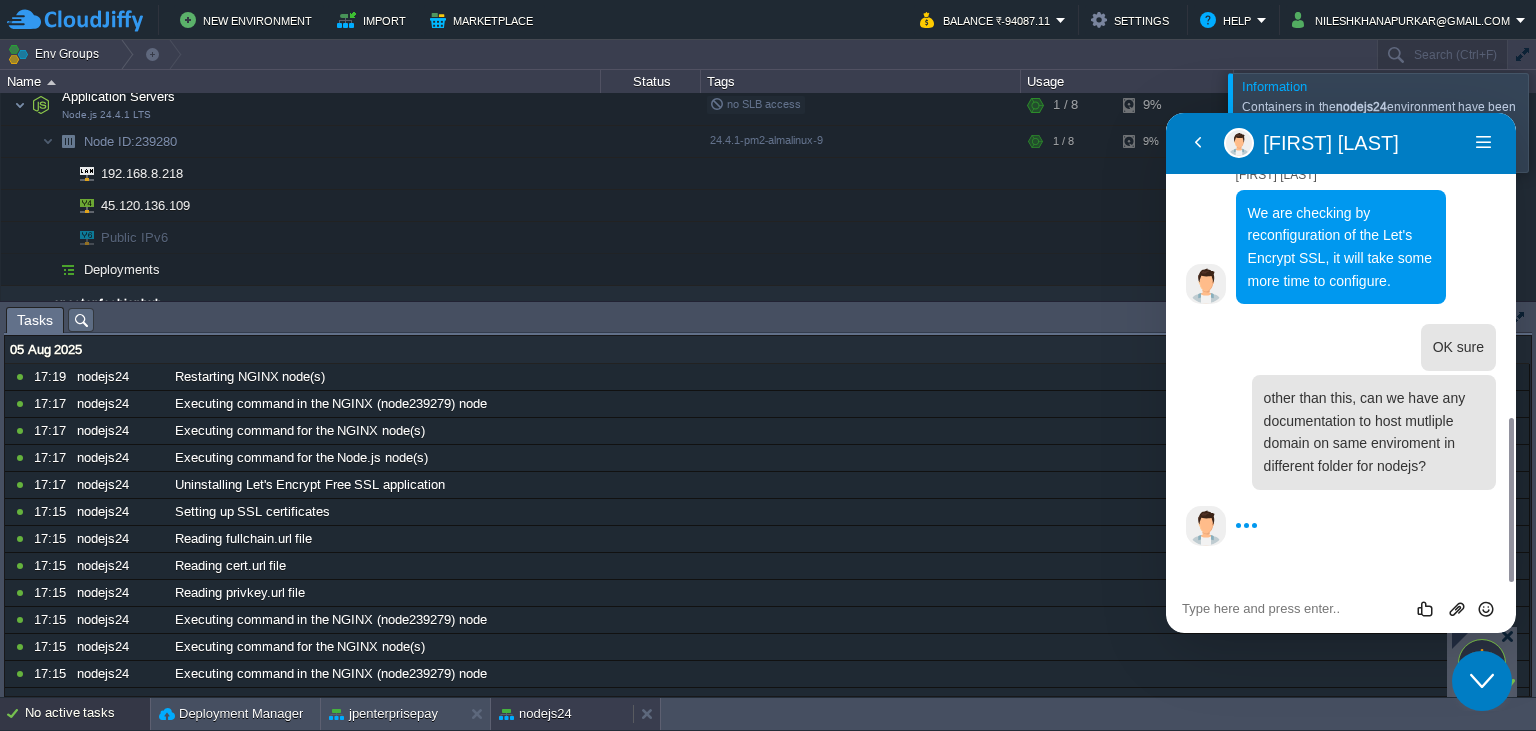 click on "nodejs24" at bounding box center [535, 714] 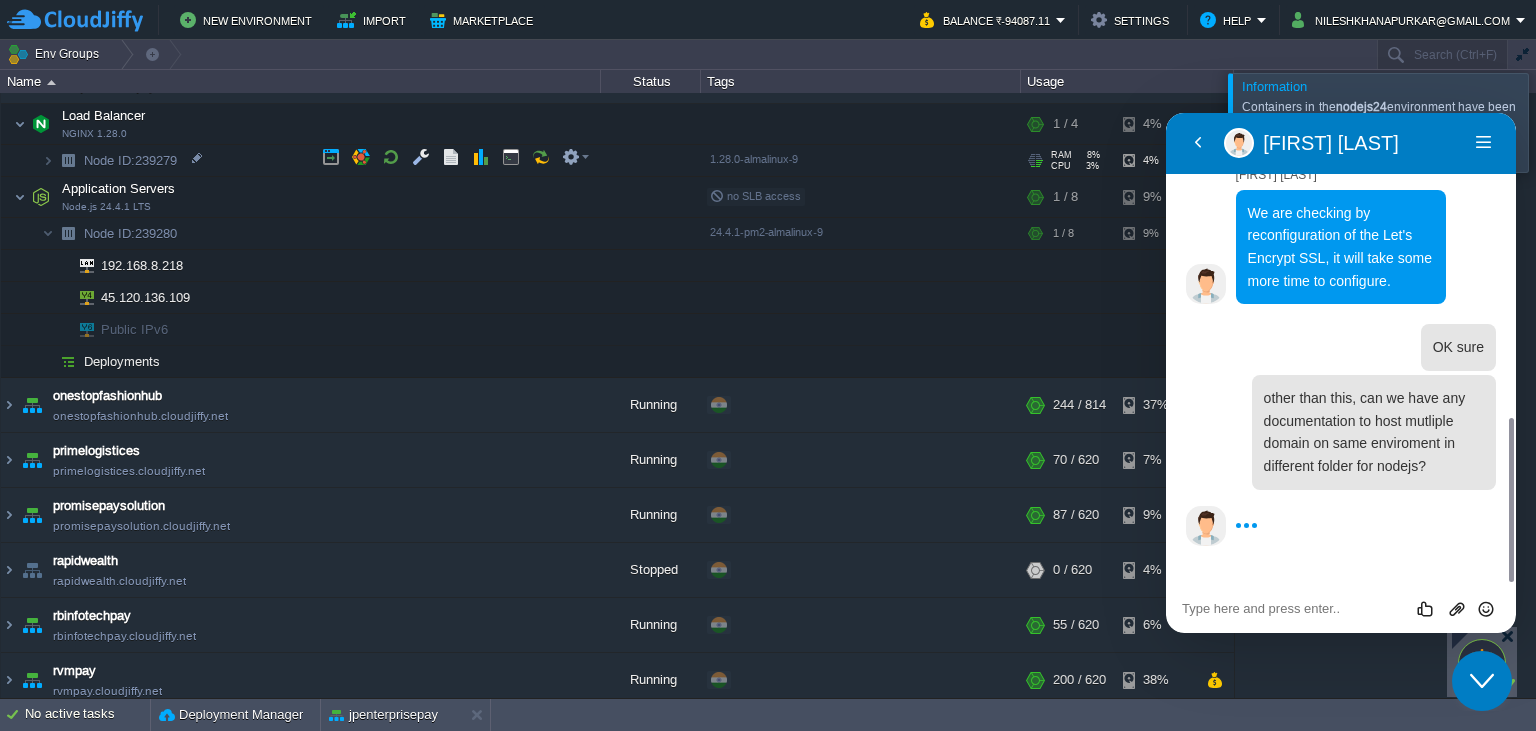 scroll, scrollTop: 406, scrollLeft: 0, axis: vertical 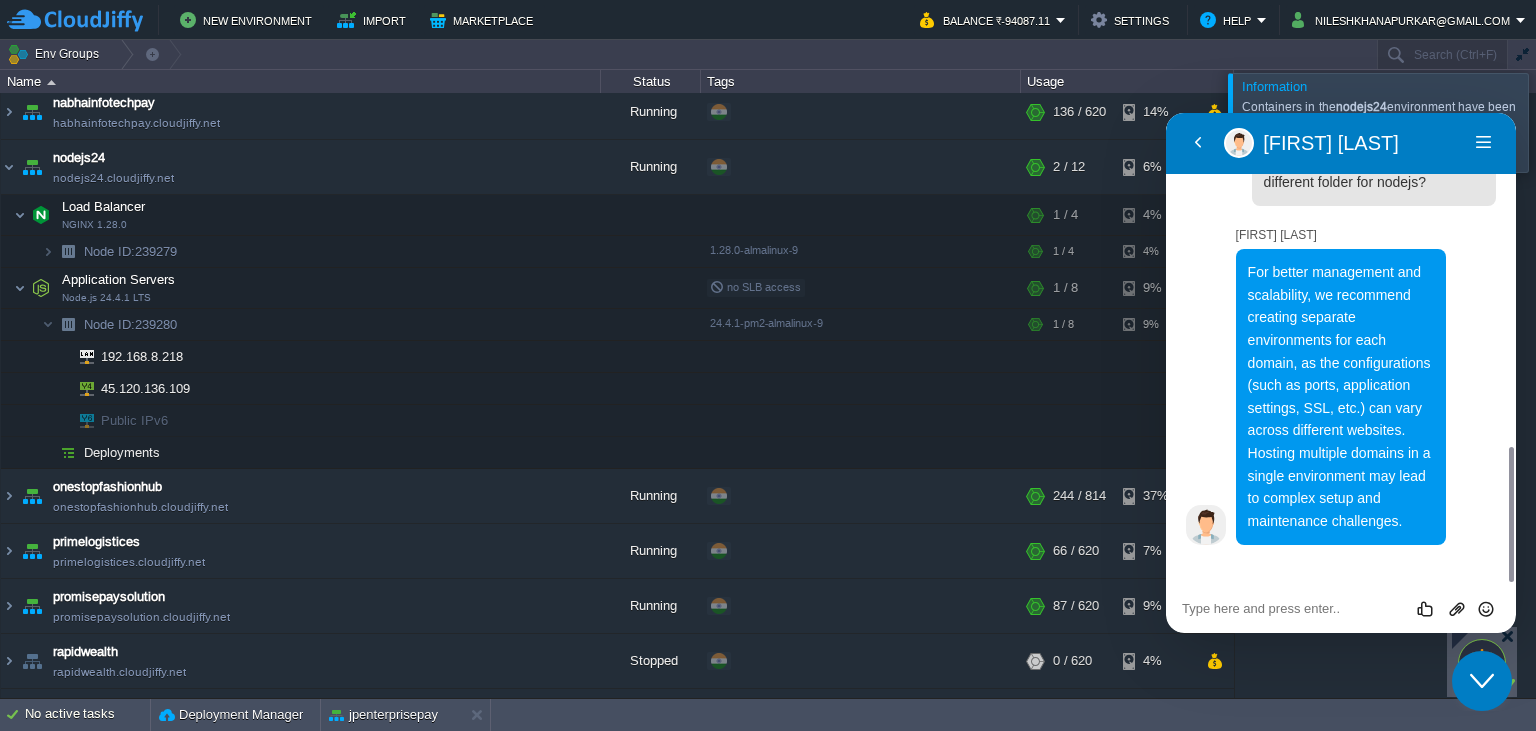 drag, startPoint x: 1514, startPoint y: 481, endPoint x: 1510, endPoint y: 406, distance: 75.10659 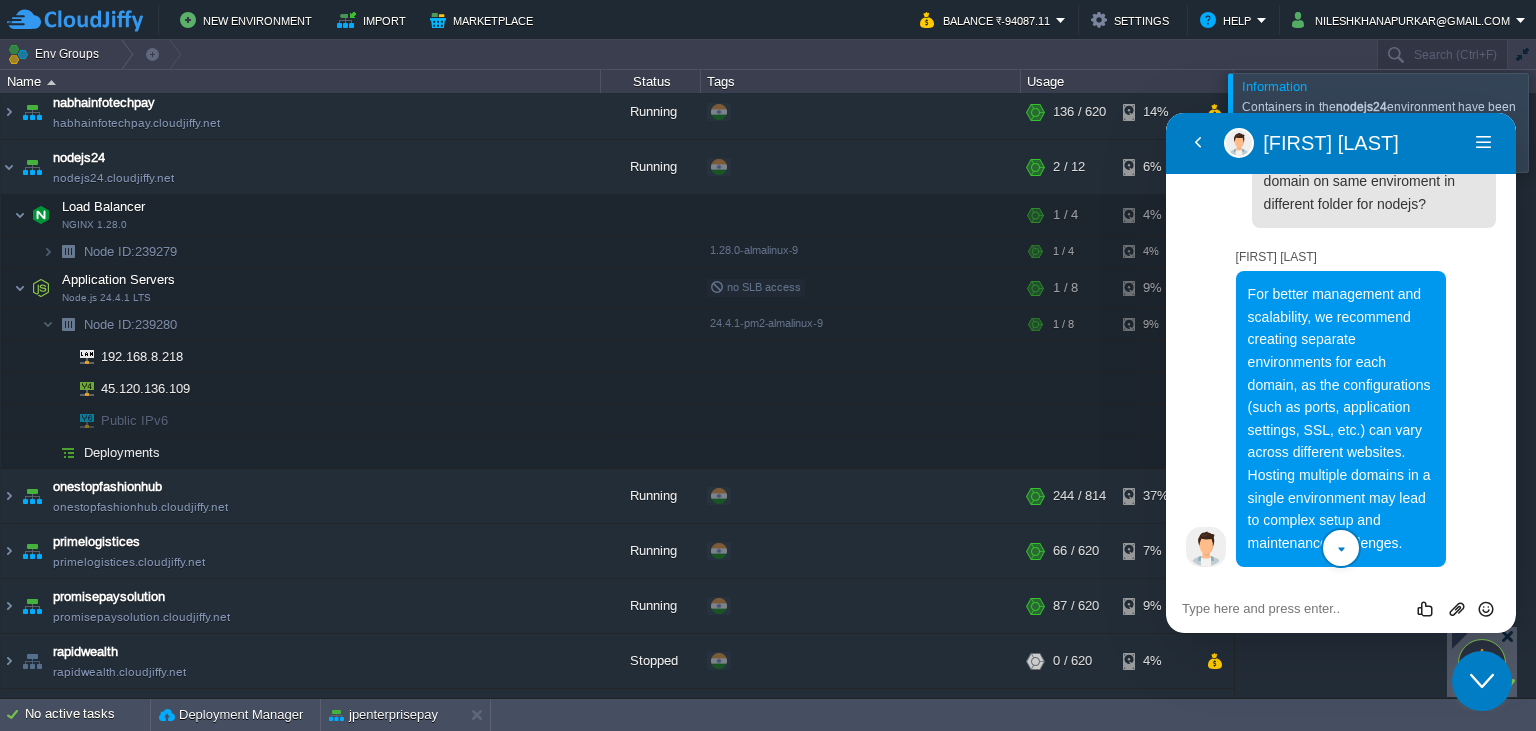 scroll, scrollTop: 679, scrollLeft: 0, axis: vertical 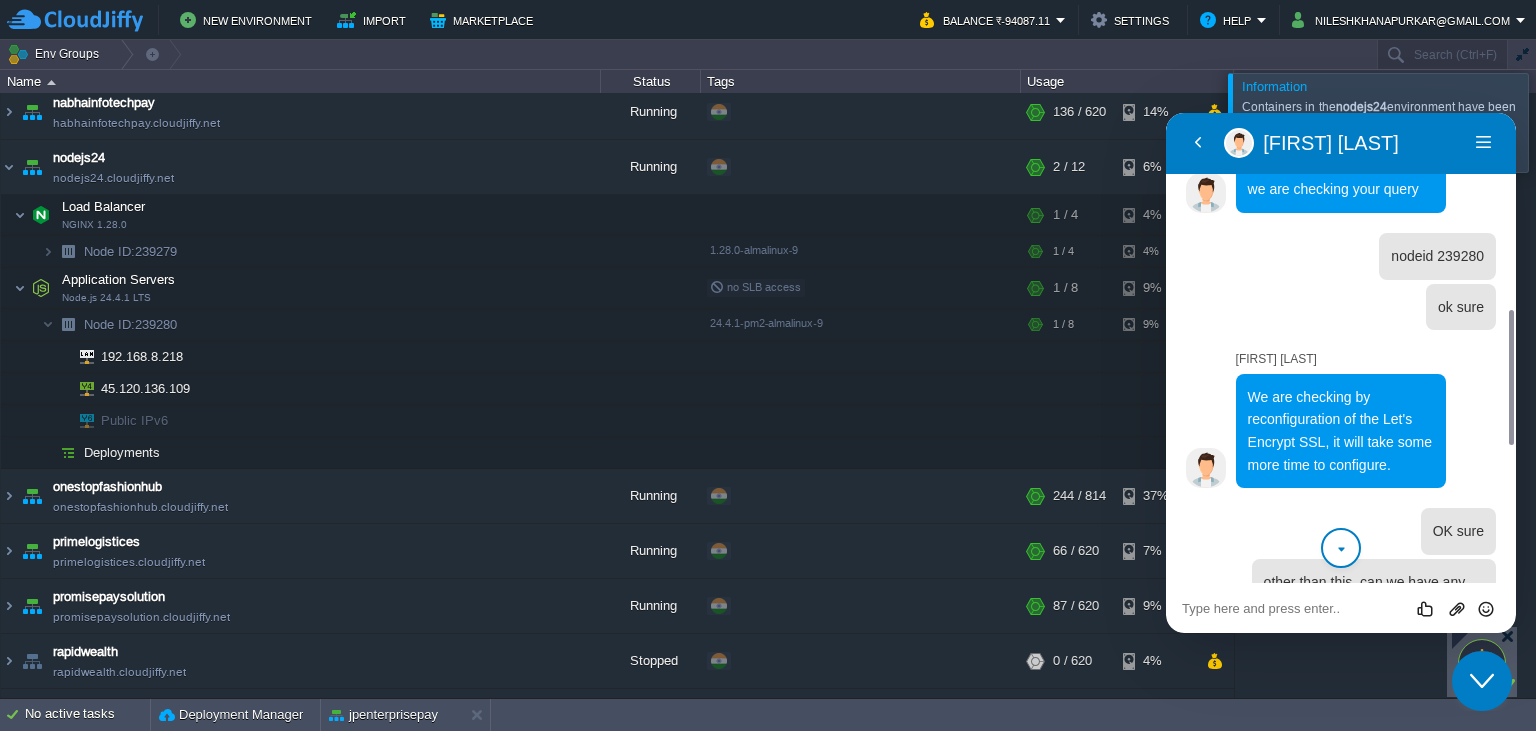 click at bounding box center (1508, 347) 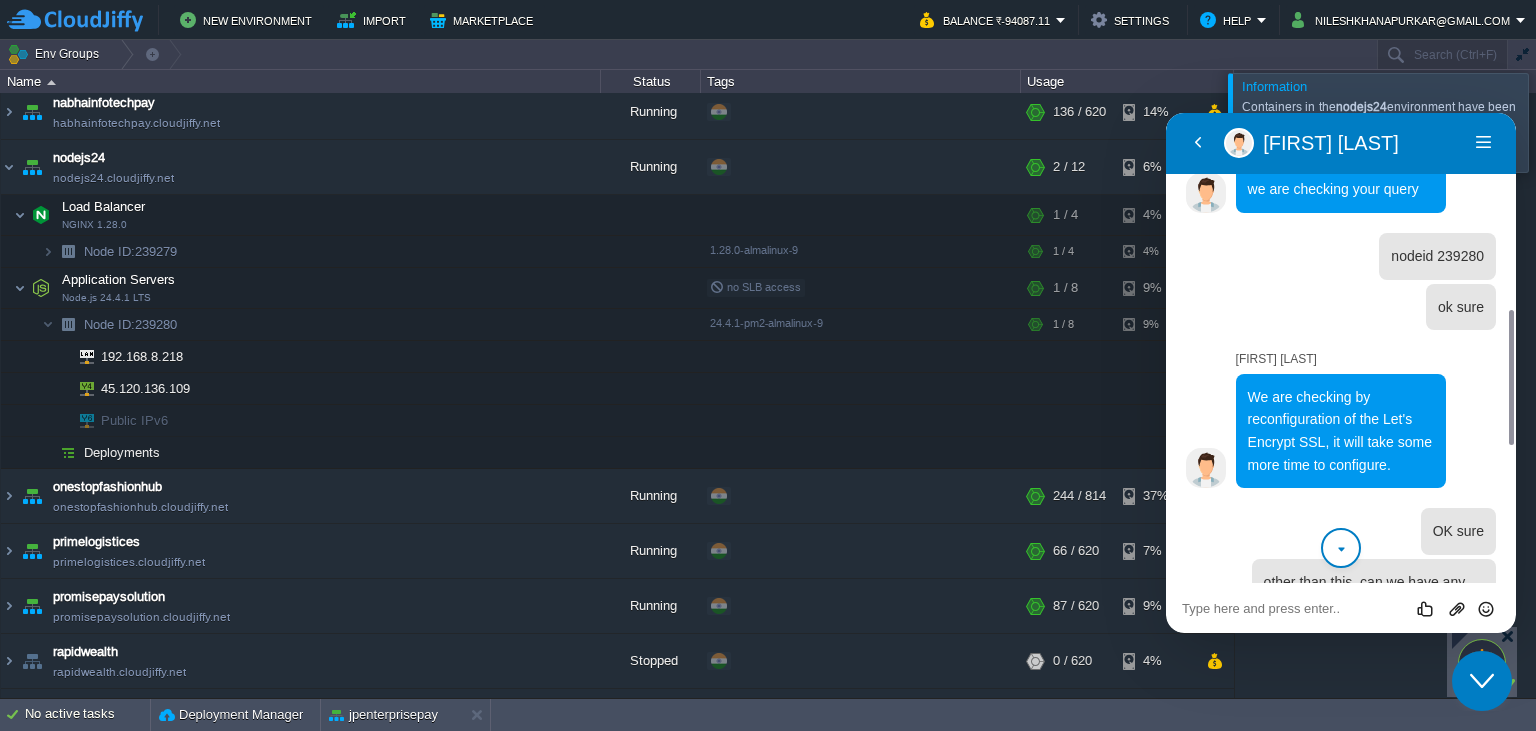click at bounding box center (1341, 548) 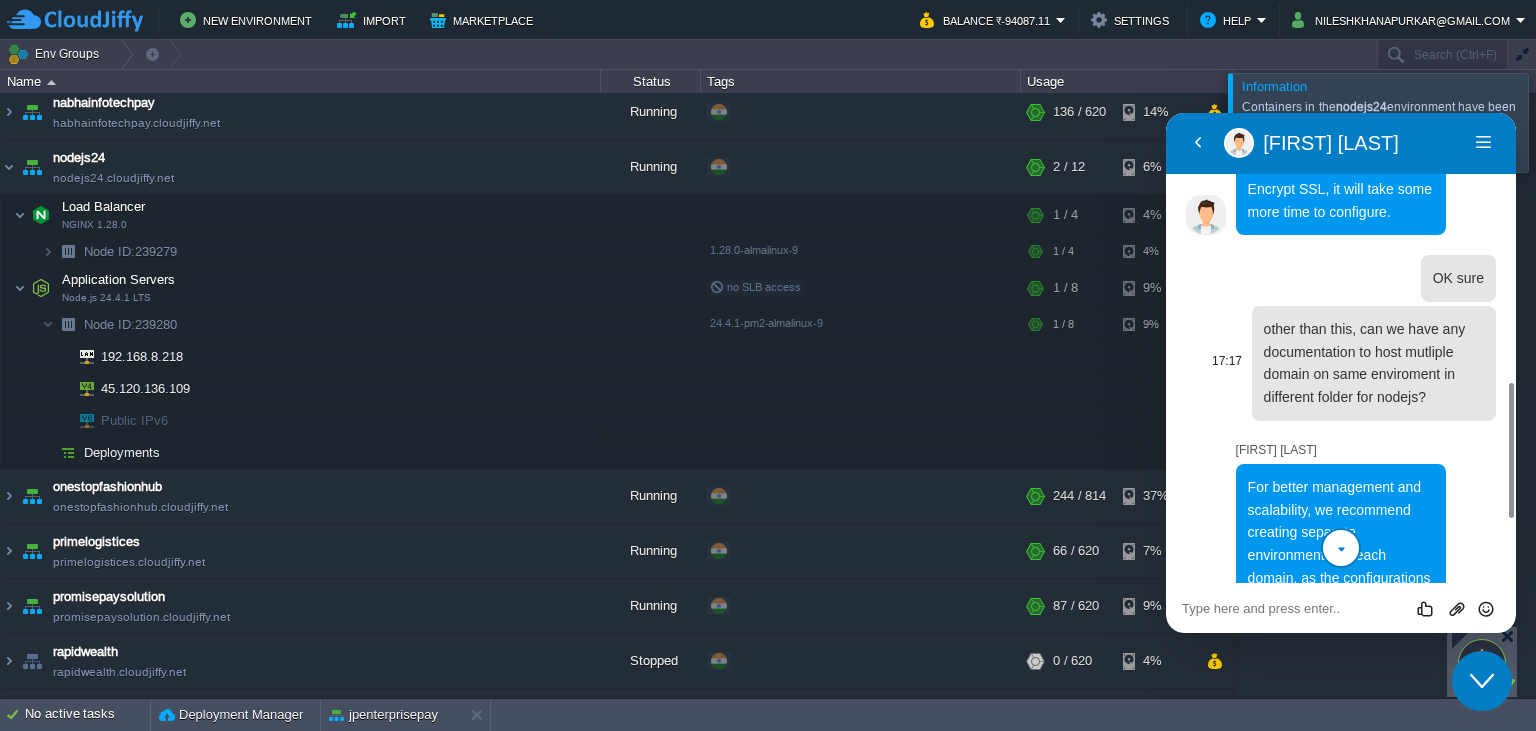 scroll, scrollTop: 824, scrollLeft: 0, axis: vertical 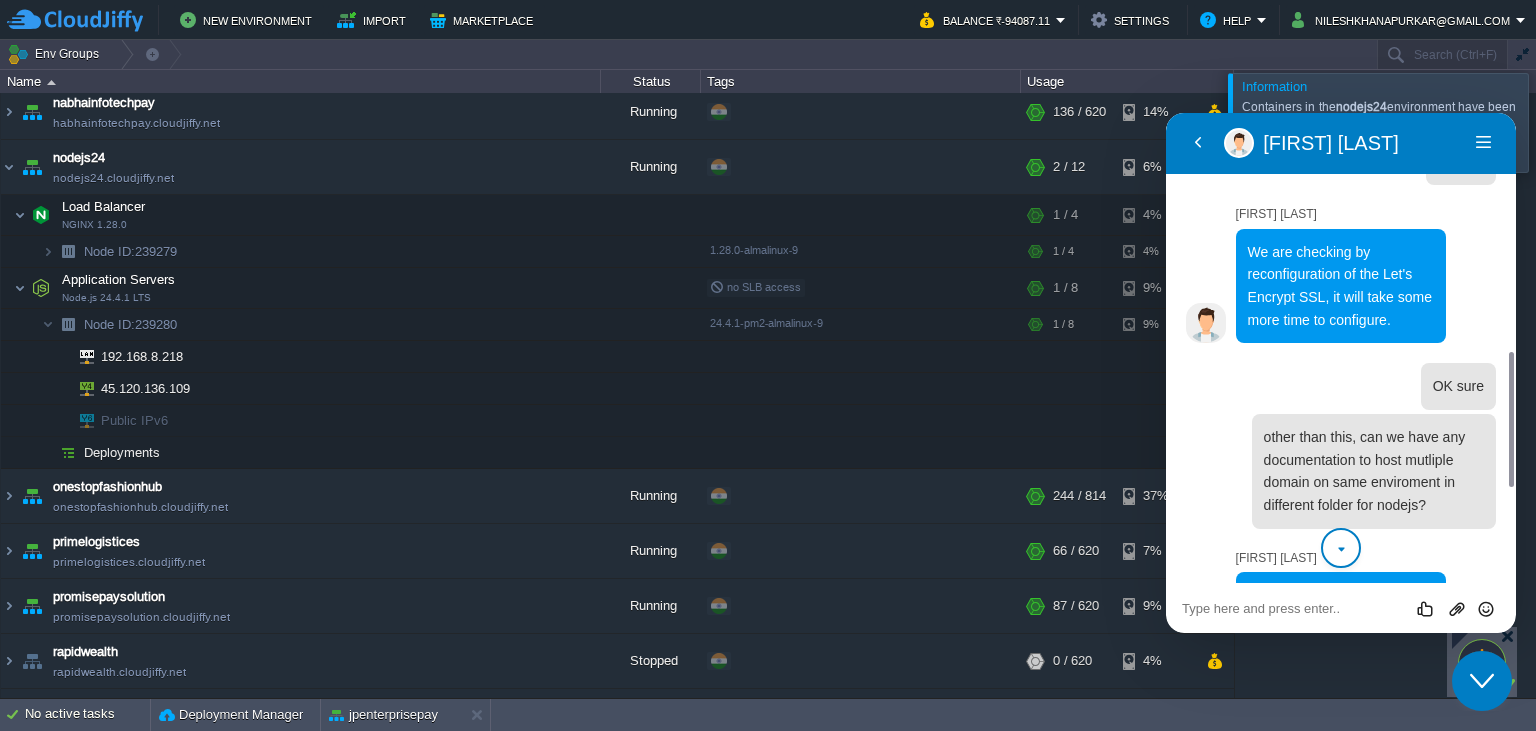 click at bounding box center (1341, 550) 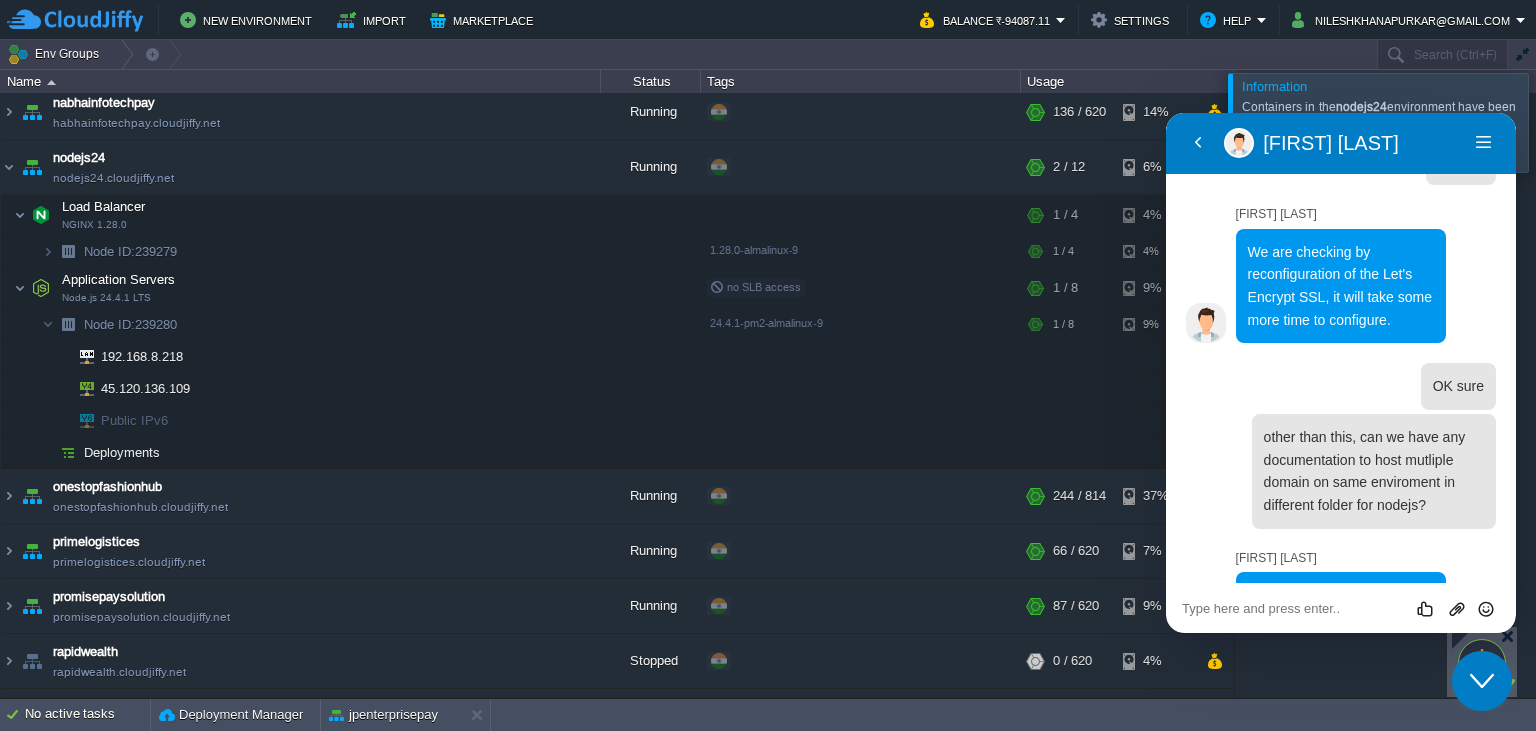 scroll, scrollTop: 1148, scrollLeft: 0, axis: vertical 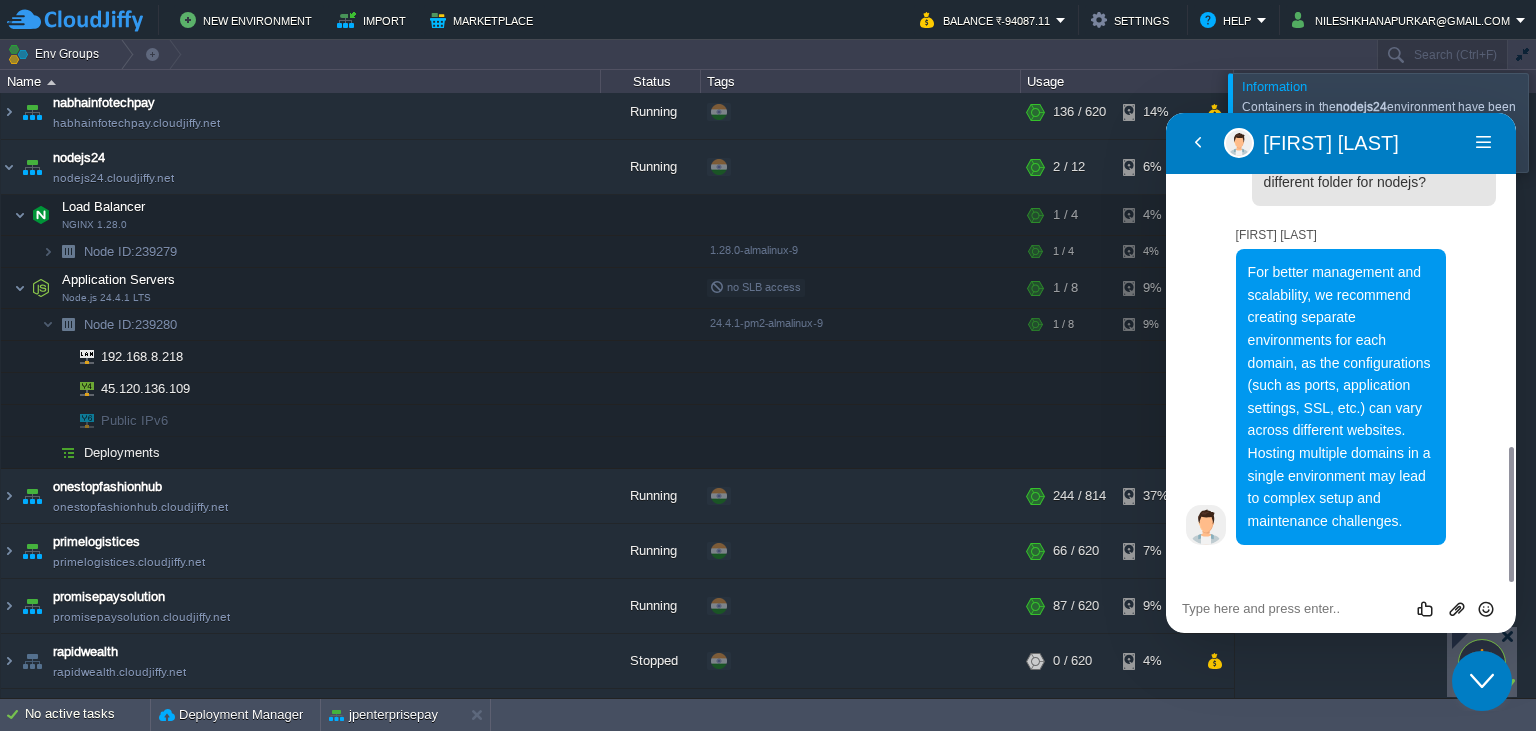 click on "Rate this chat Upload File Insert emoji" at bounding box center [1166, 113] 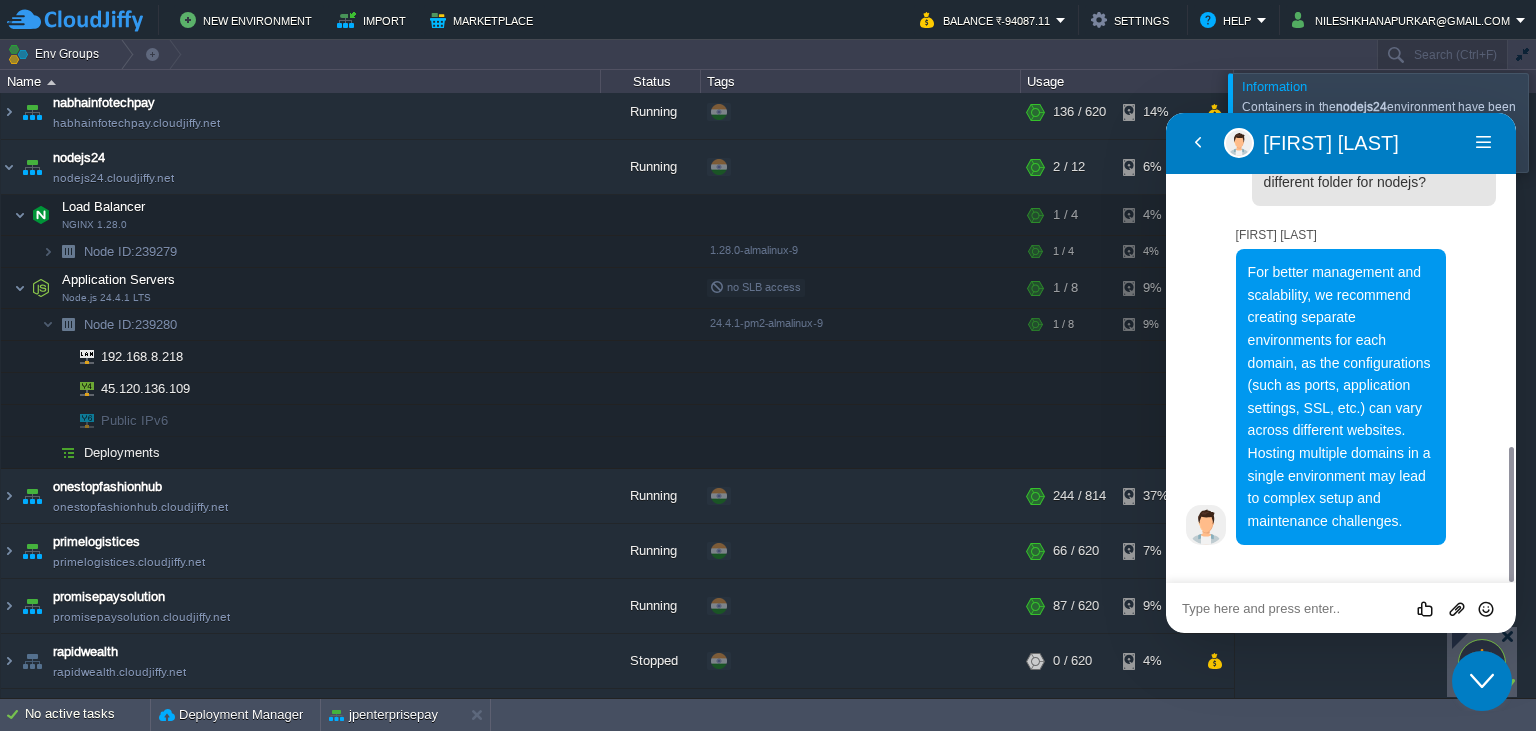 click at bounding box center [1166, 113] 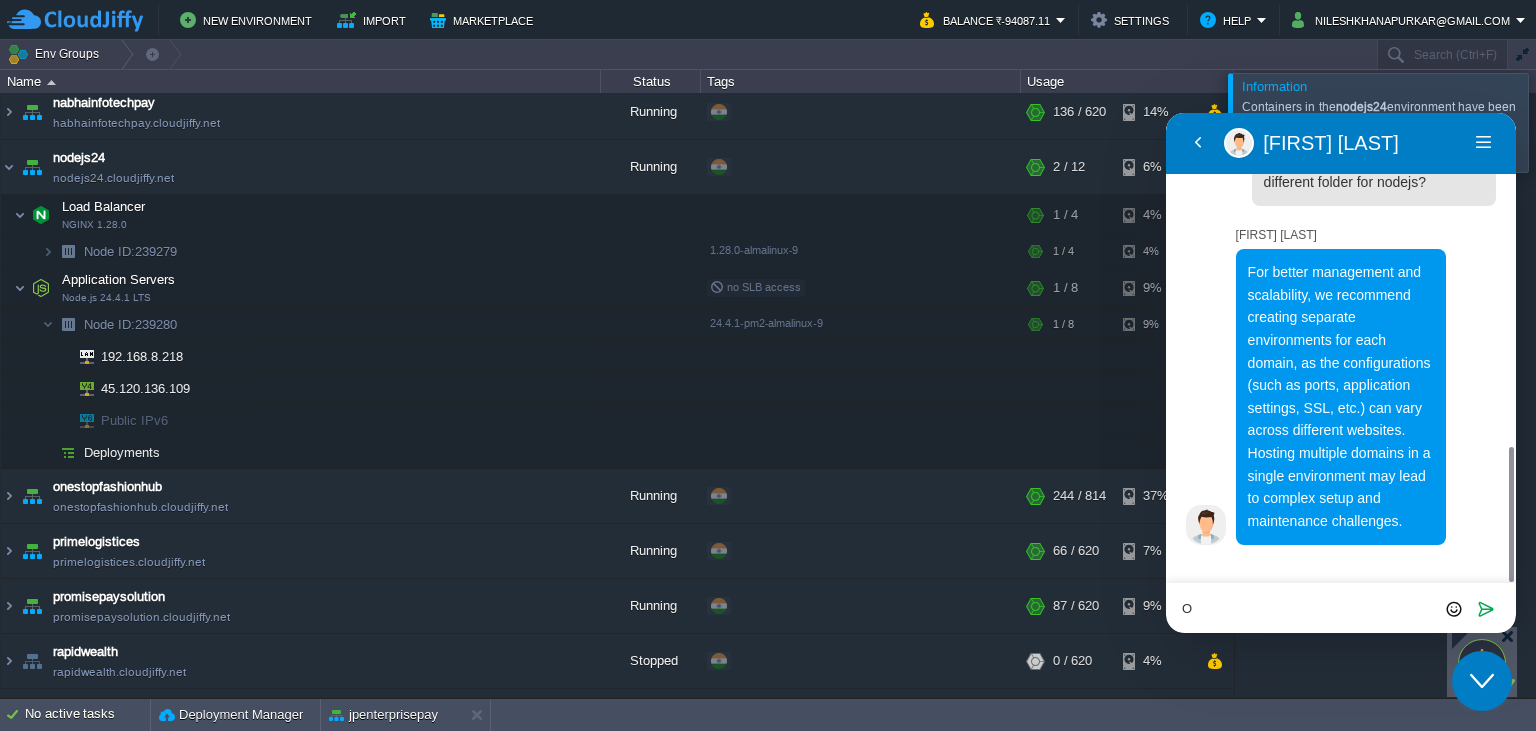 type on "Ok" 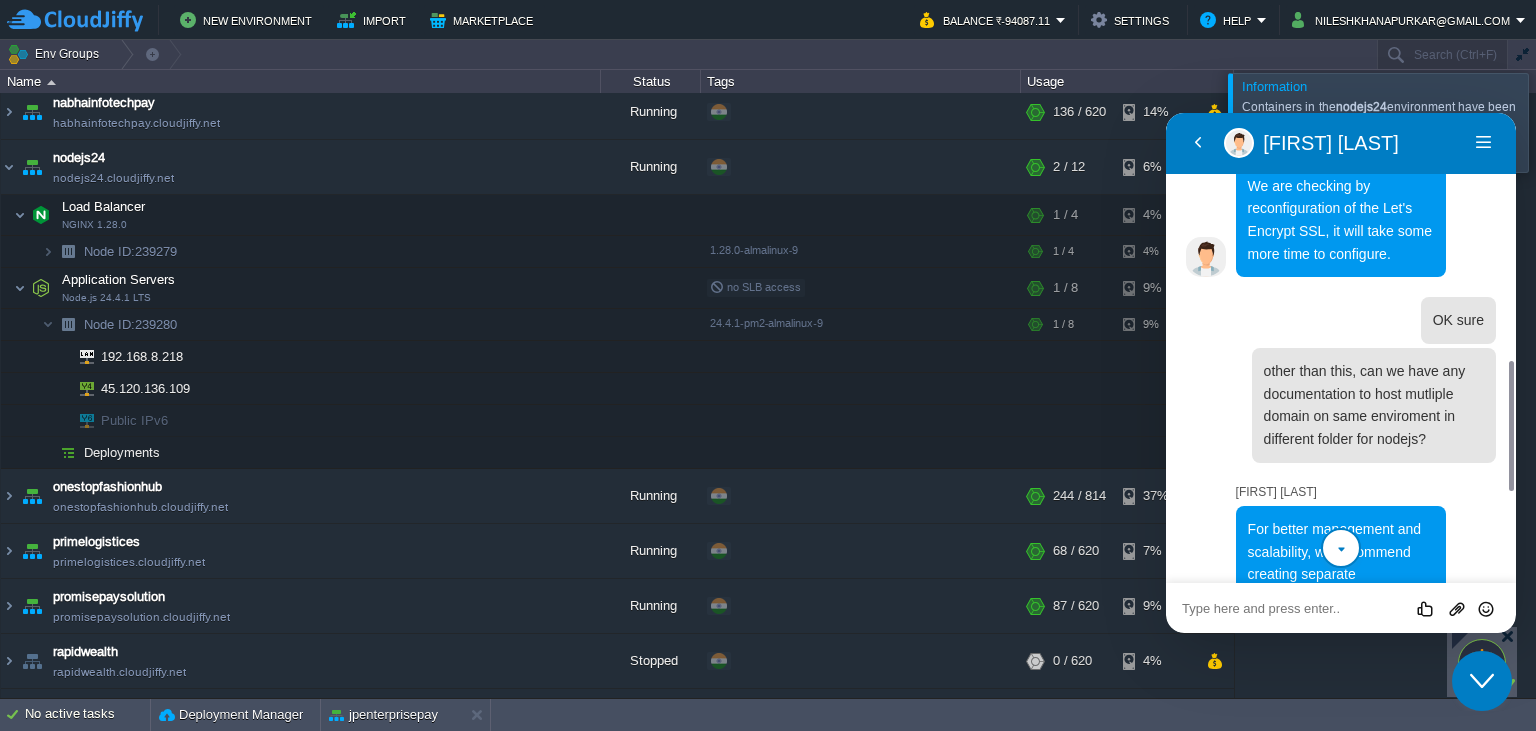 scroll, scrollTop: 1214, scrollLeft: 0, axis: vertical 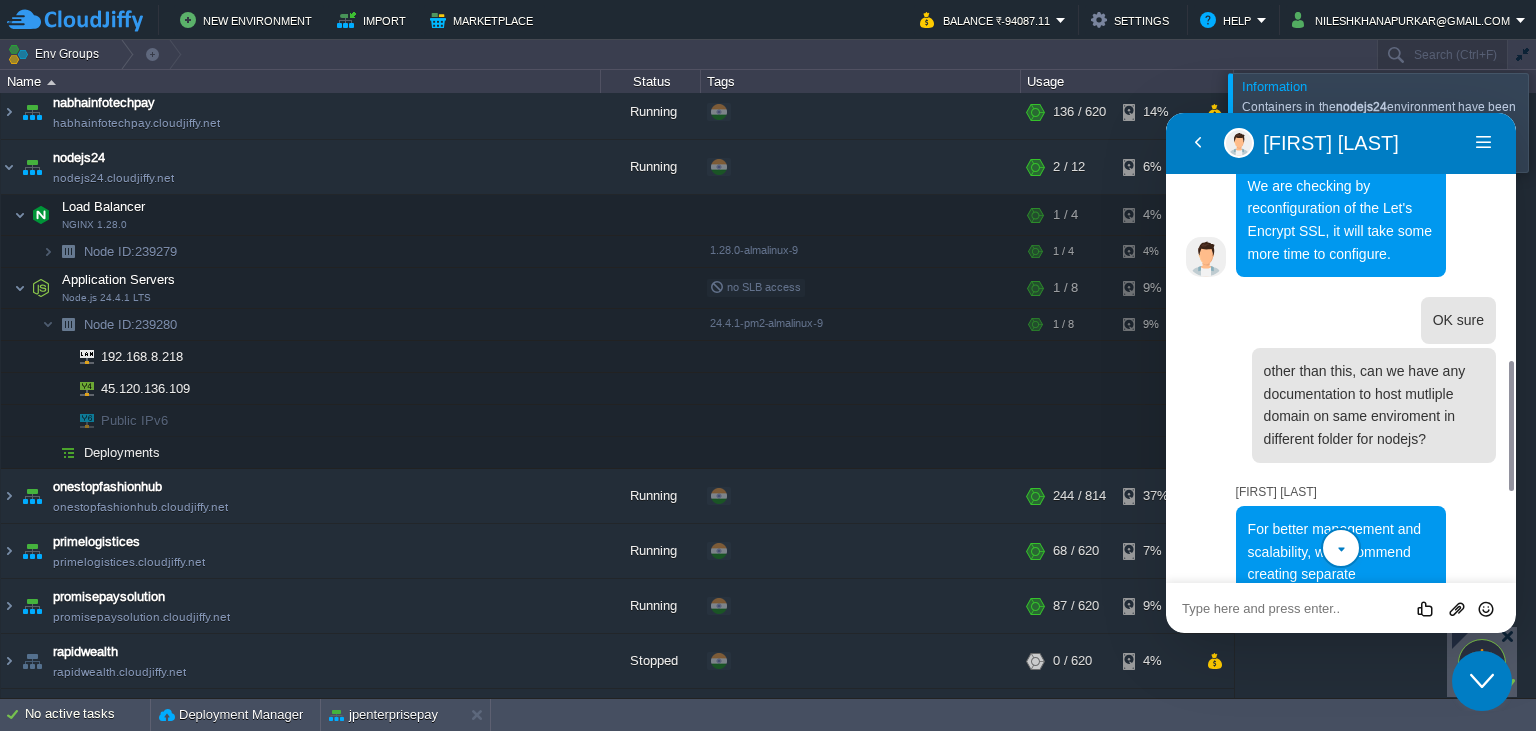 click on "Rate this chat Upload File Insert emoji" at bounding box center (1166, 113) 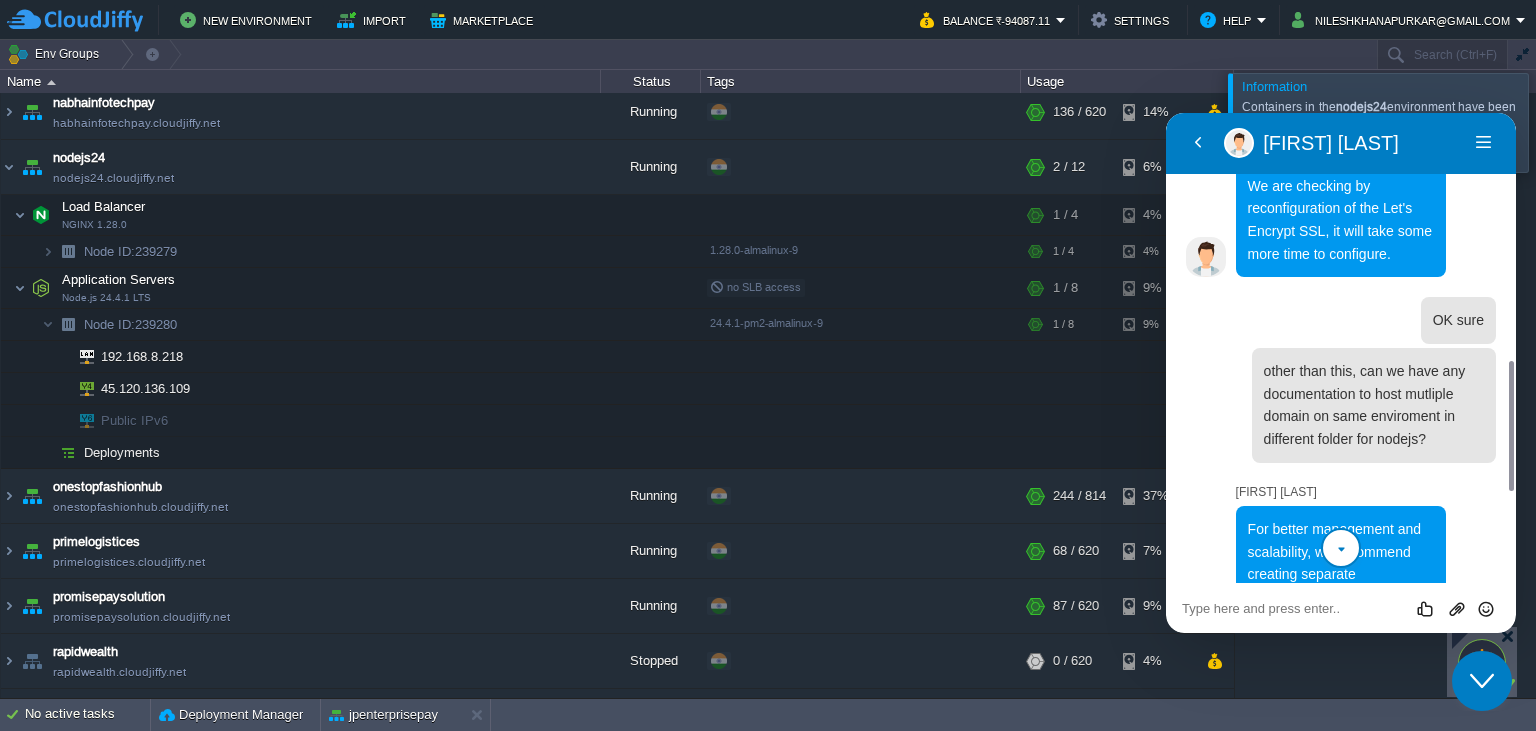 scroll, scrollTop: 1214, scrollLeft: 0, axis: vertical 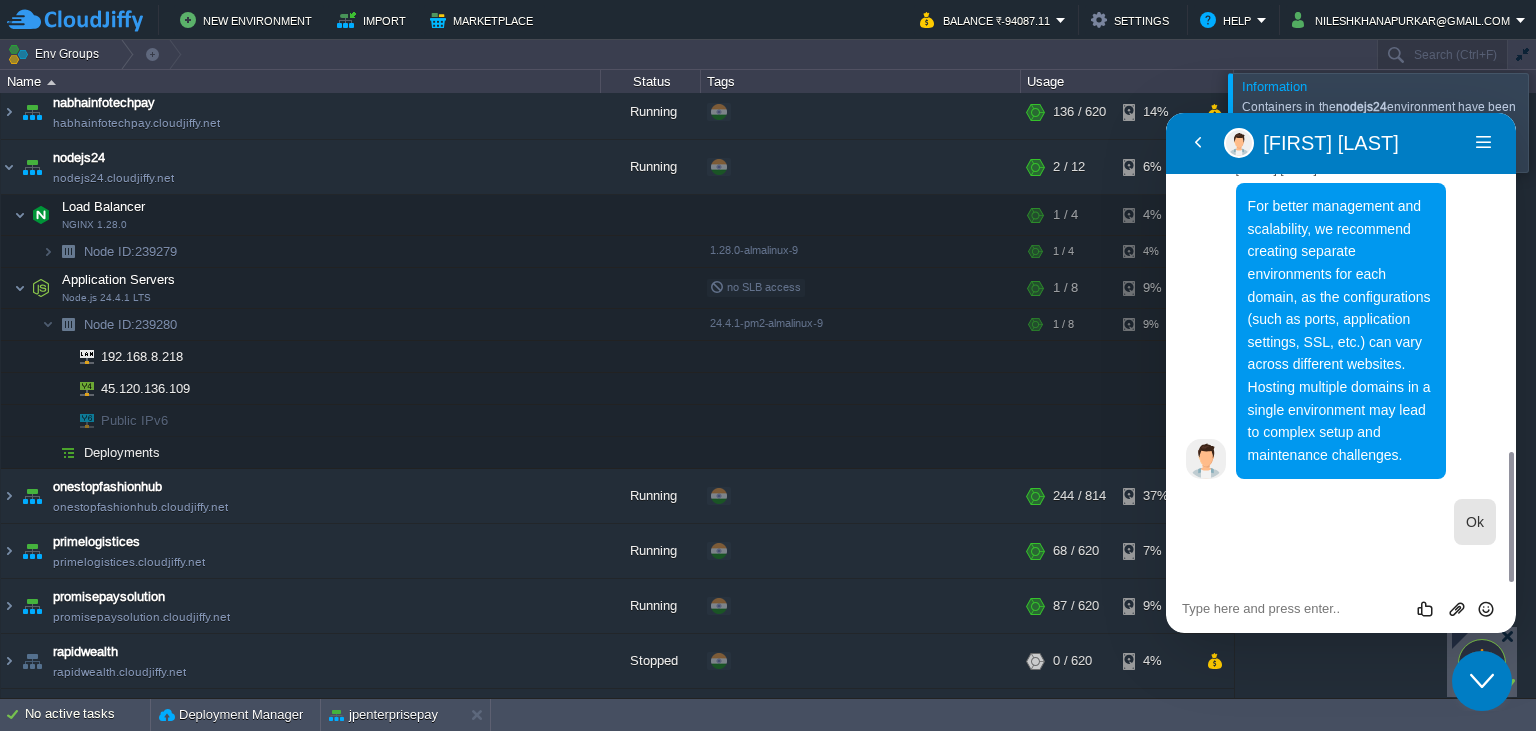 click on "Rate this chat Upload File Insert emoji" at bounding box center (1166, 113) 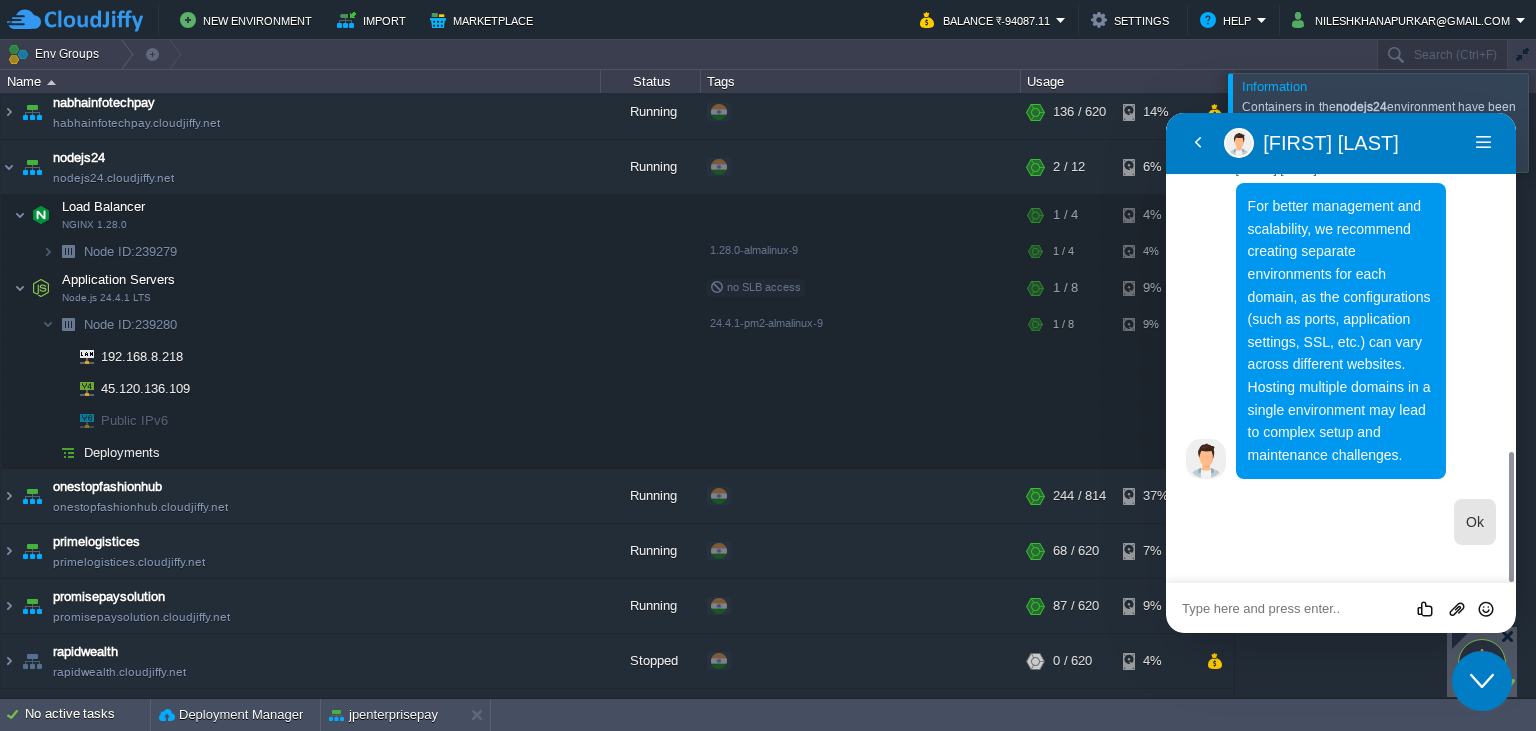 click at bounding box center (1166, 113) 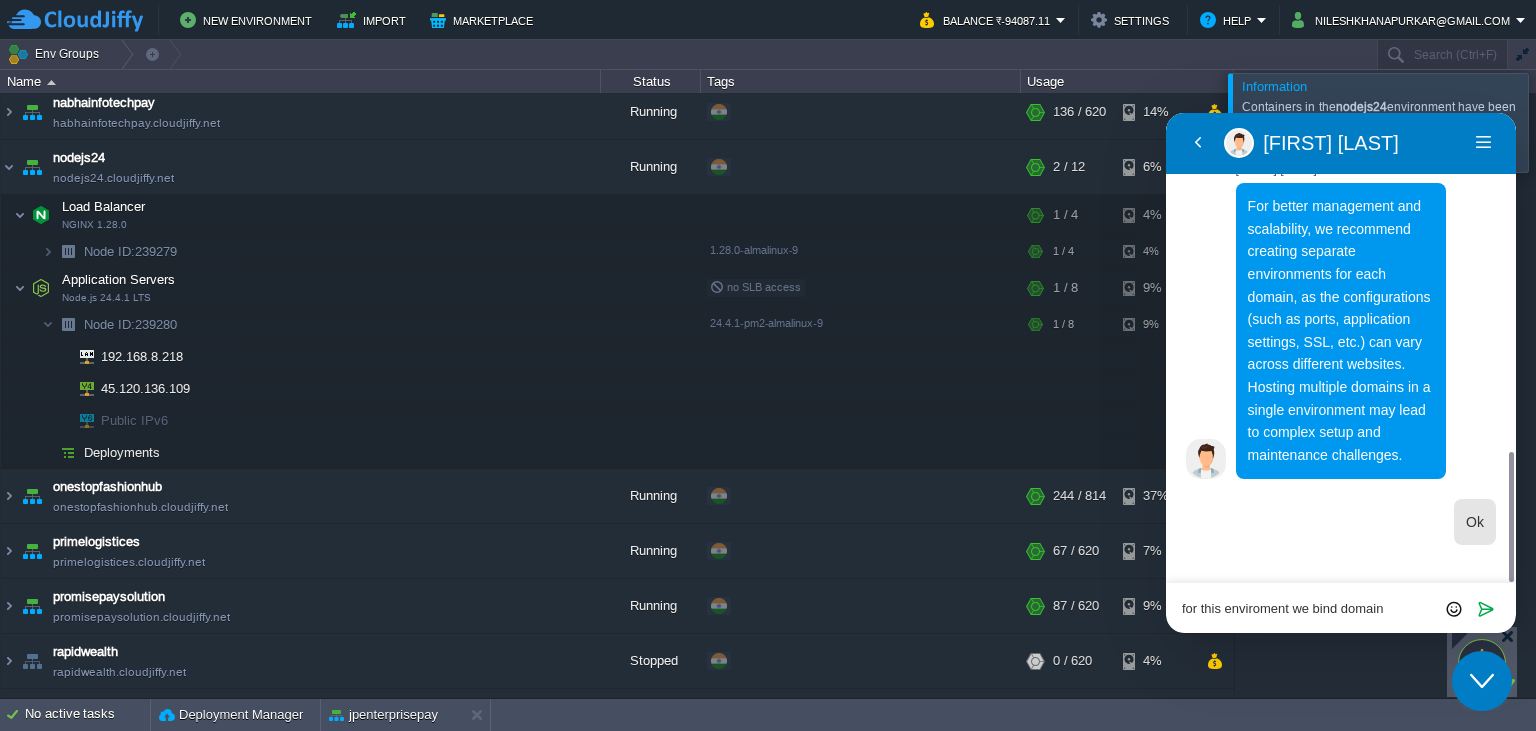 type on "for this enviroment we bind domain:" 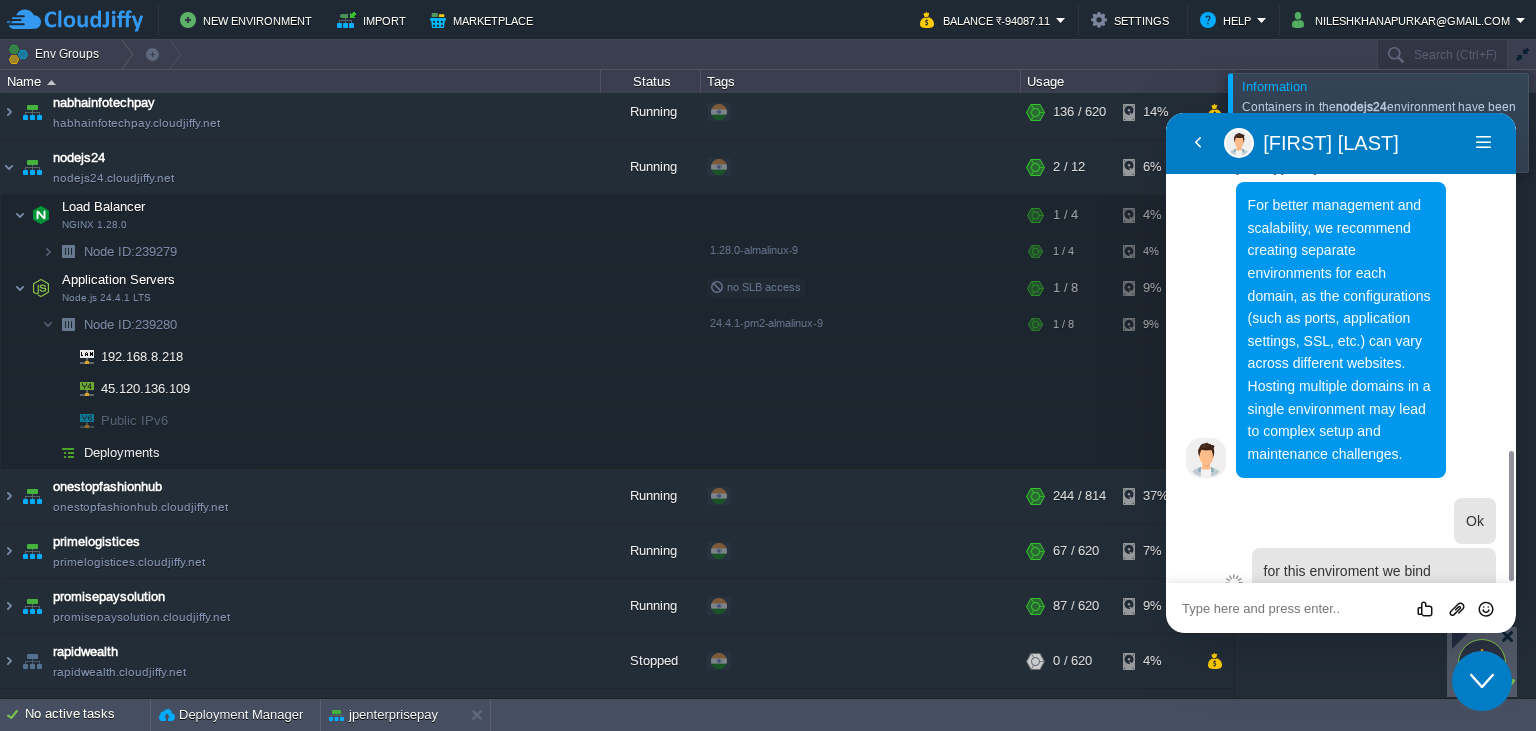 scroll, scrollTop: 1288, scrollLeft: 0, axis: vertical 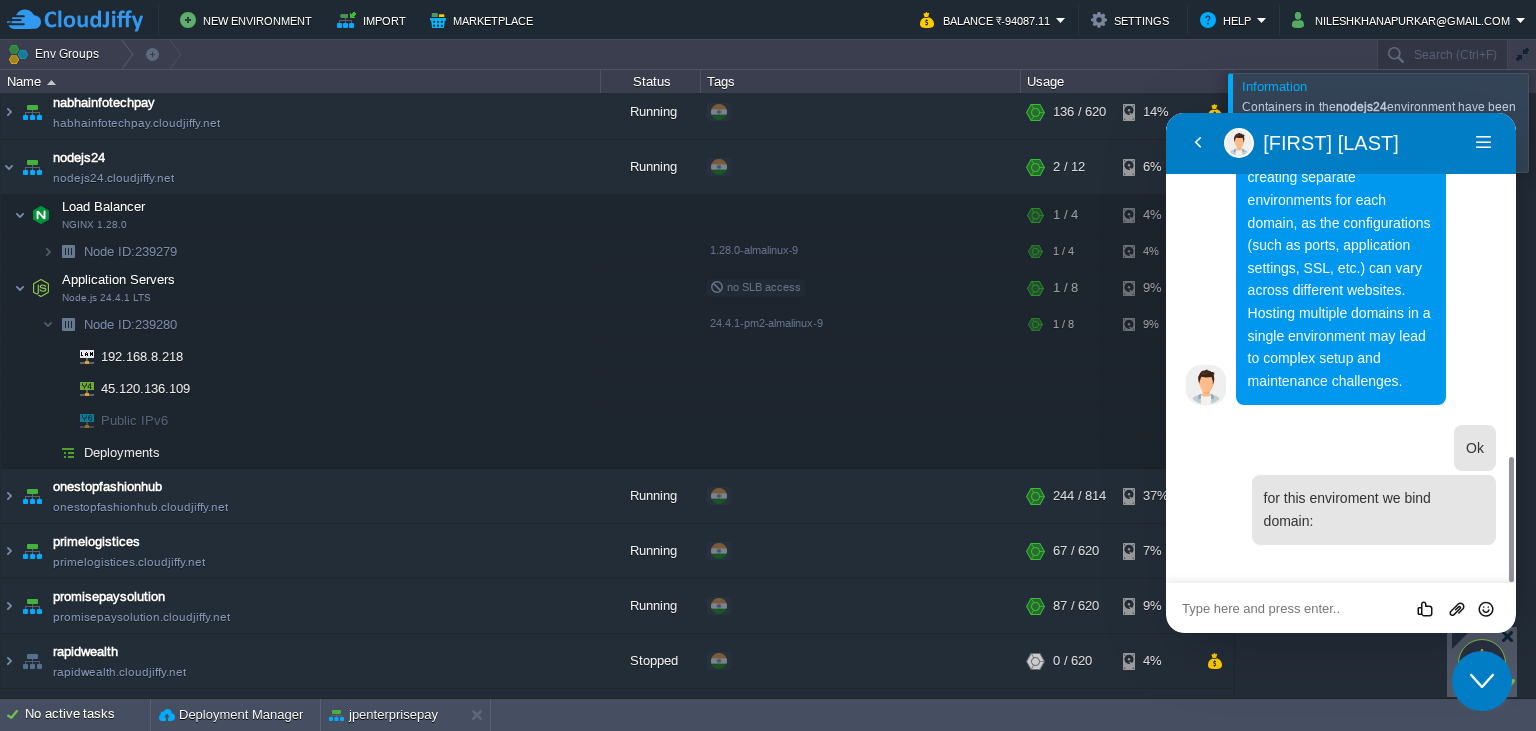 paste on "https://jpenterprisepay.in/" 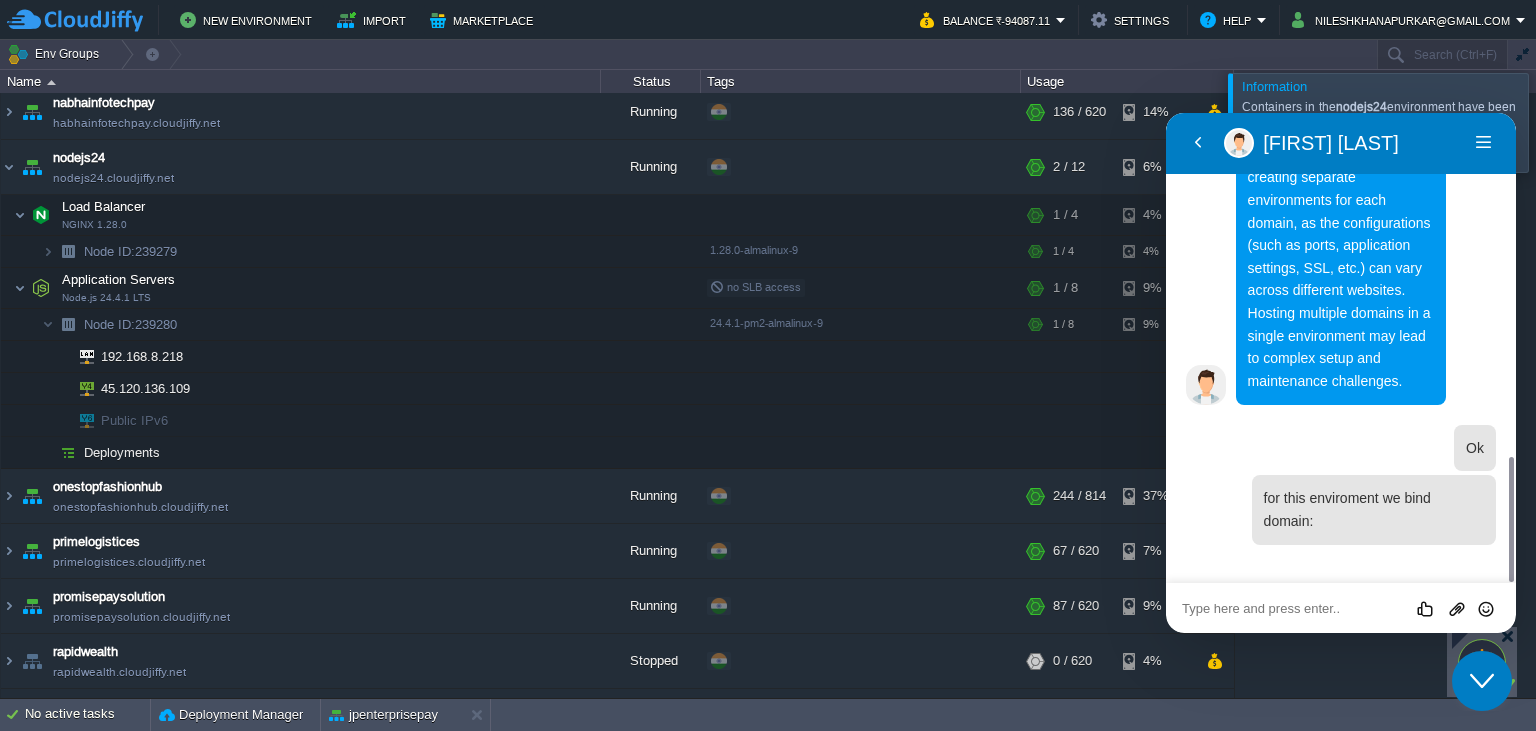 type on "https://jpenterprisepay.in/" 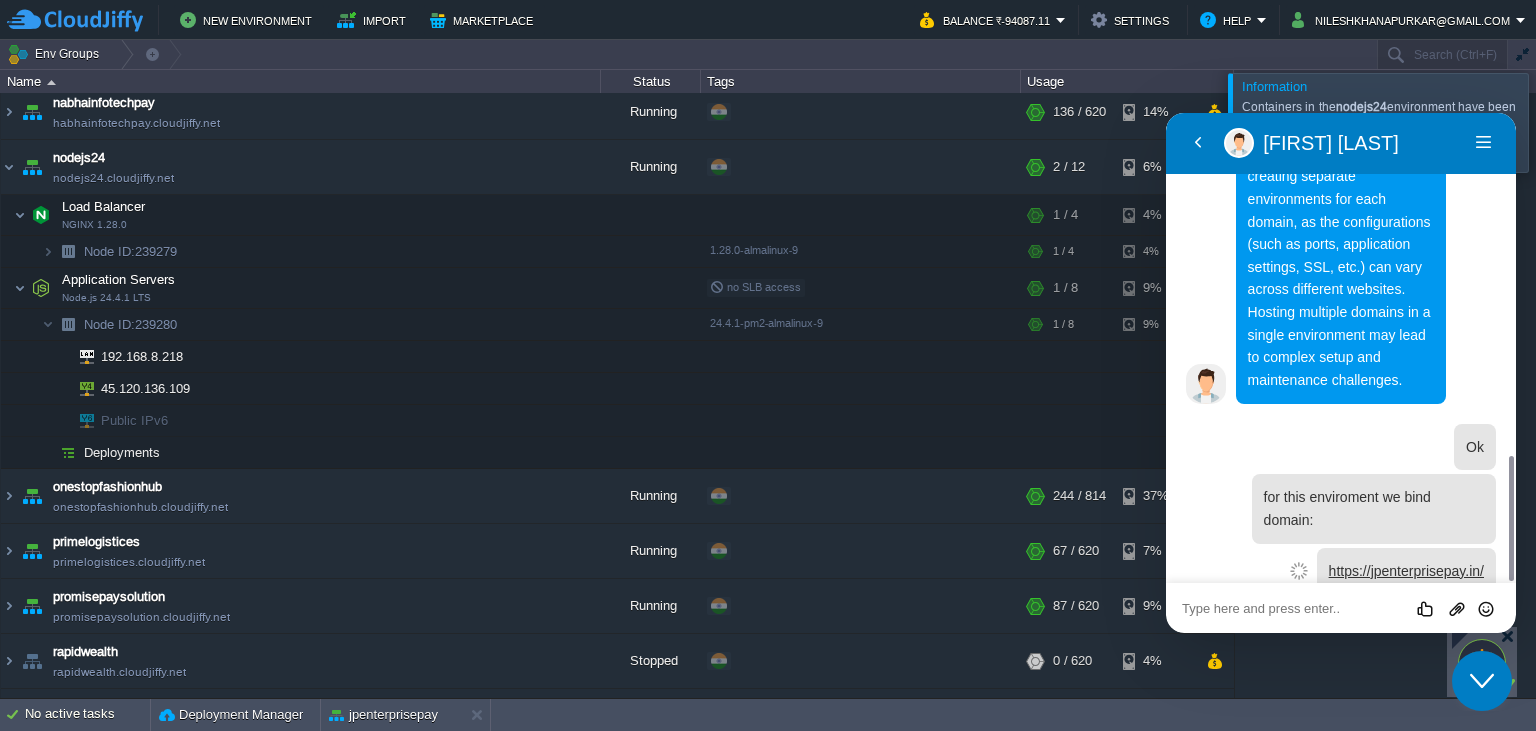 scroll, scrollTop: 1338, scrollLeft: 0, axis: vertical 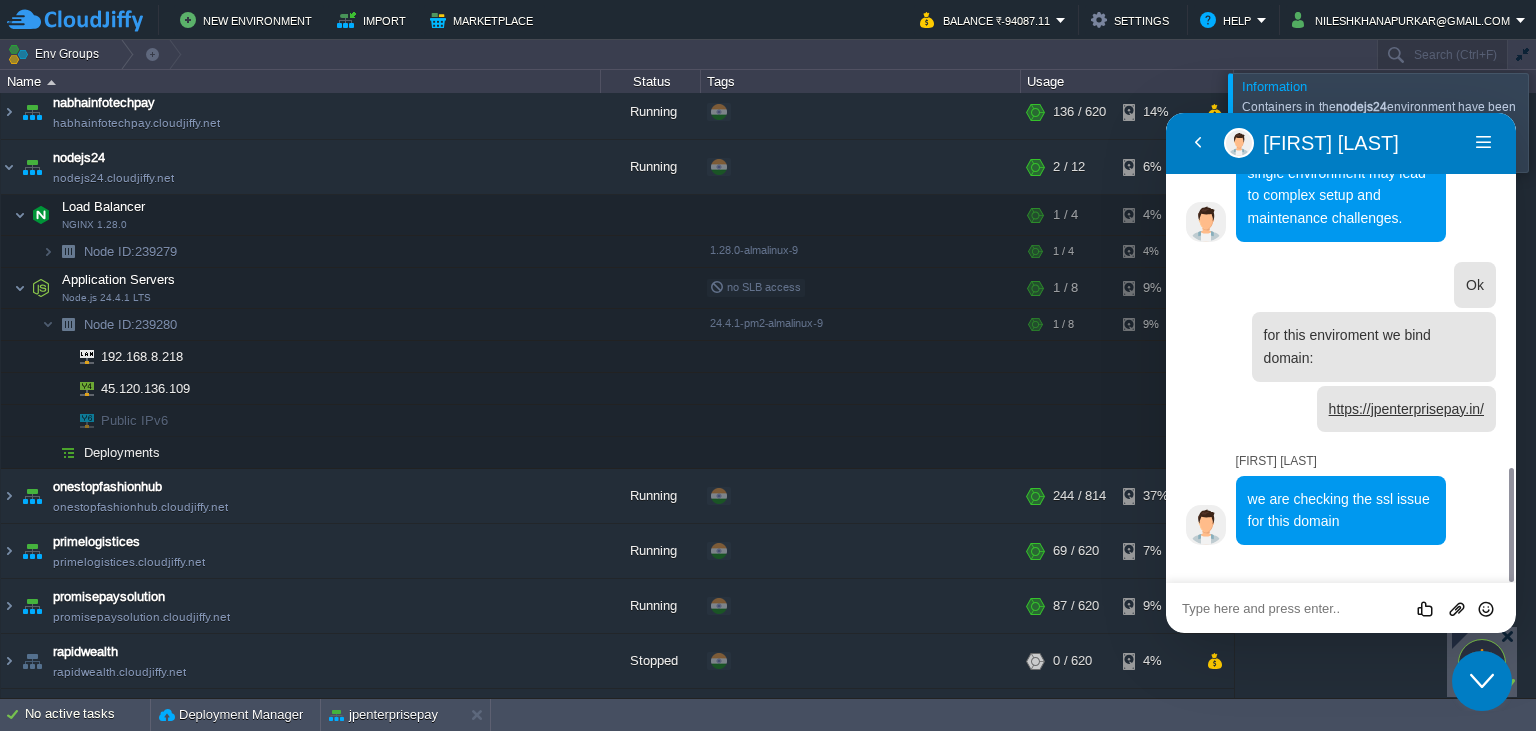 click at bounding box center (1166, 113) 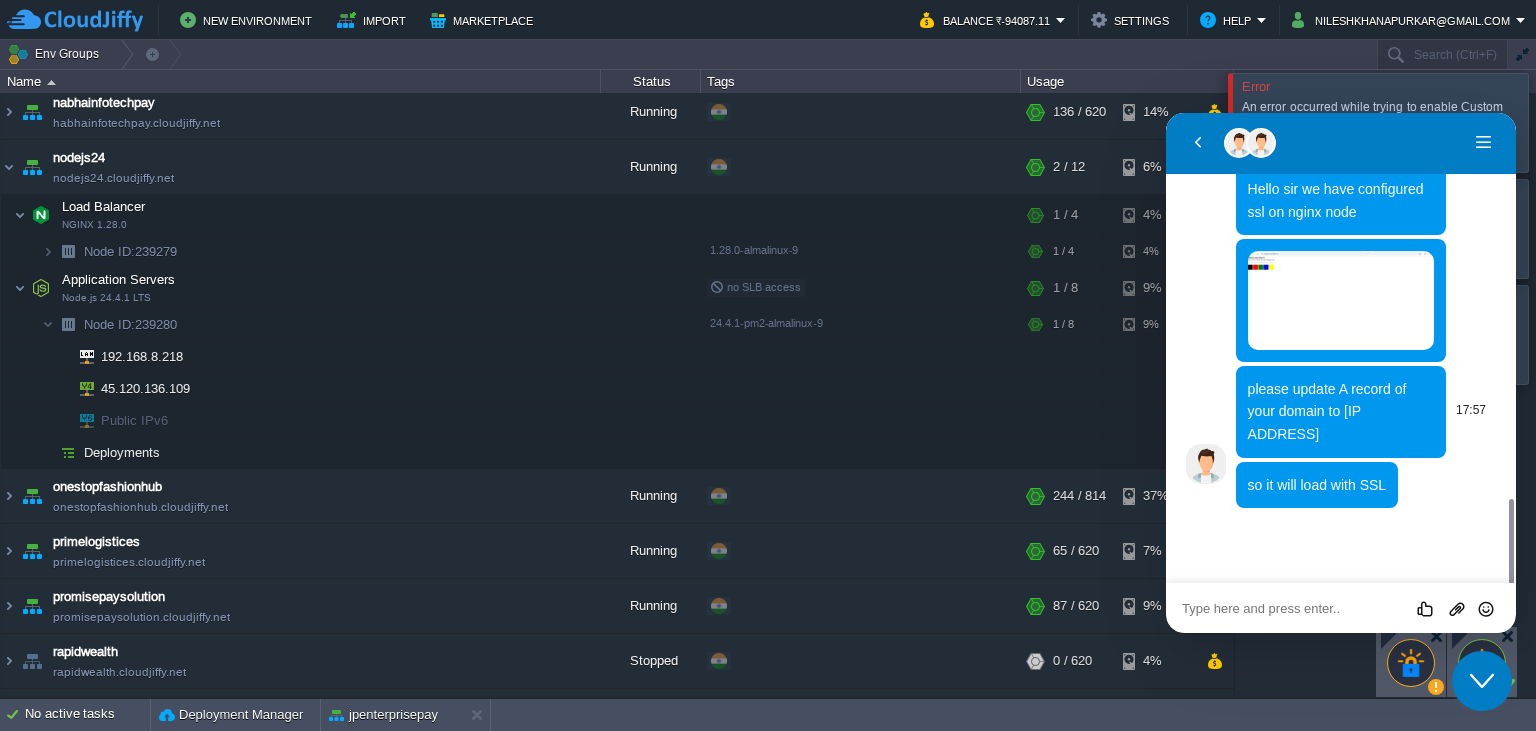 scroll, scrollTop: 1960, scrollLeft: 0, axis: vertical 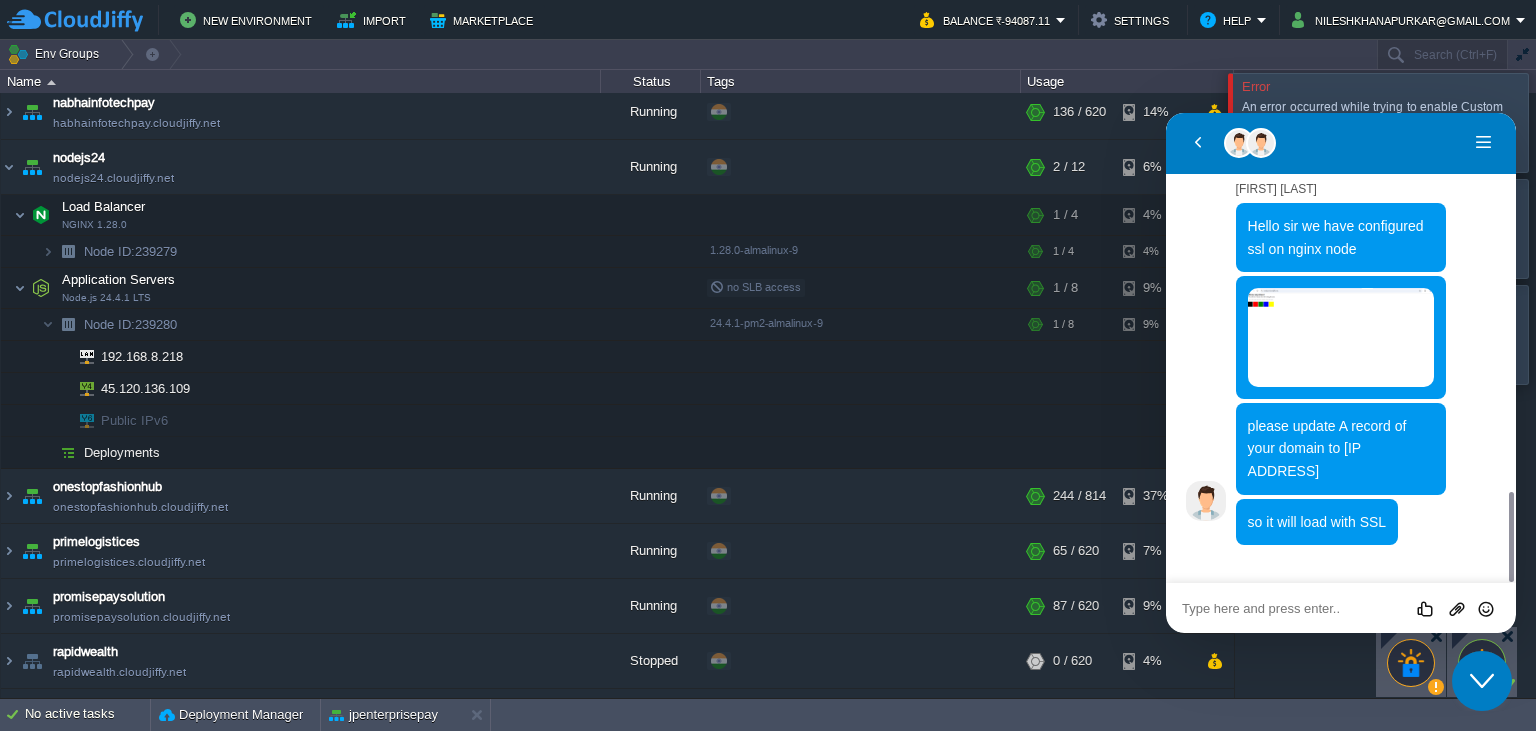 click on "Rate this chat Upload File Insert emoji" at bounding box center [1166, 113] 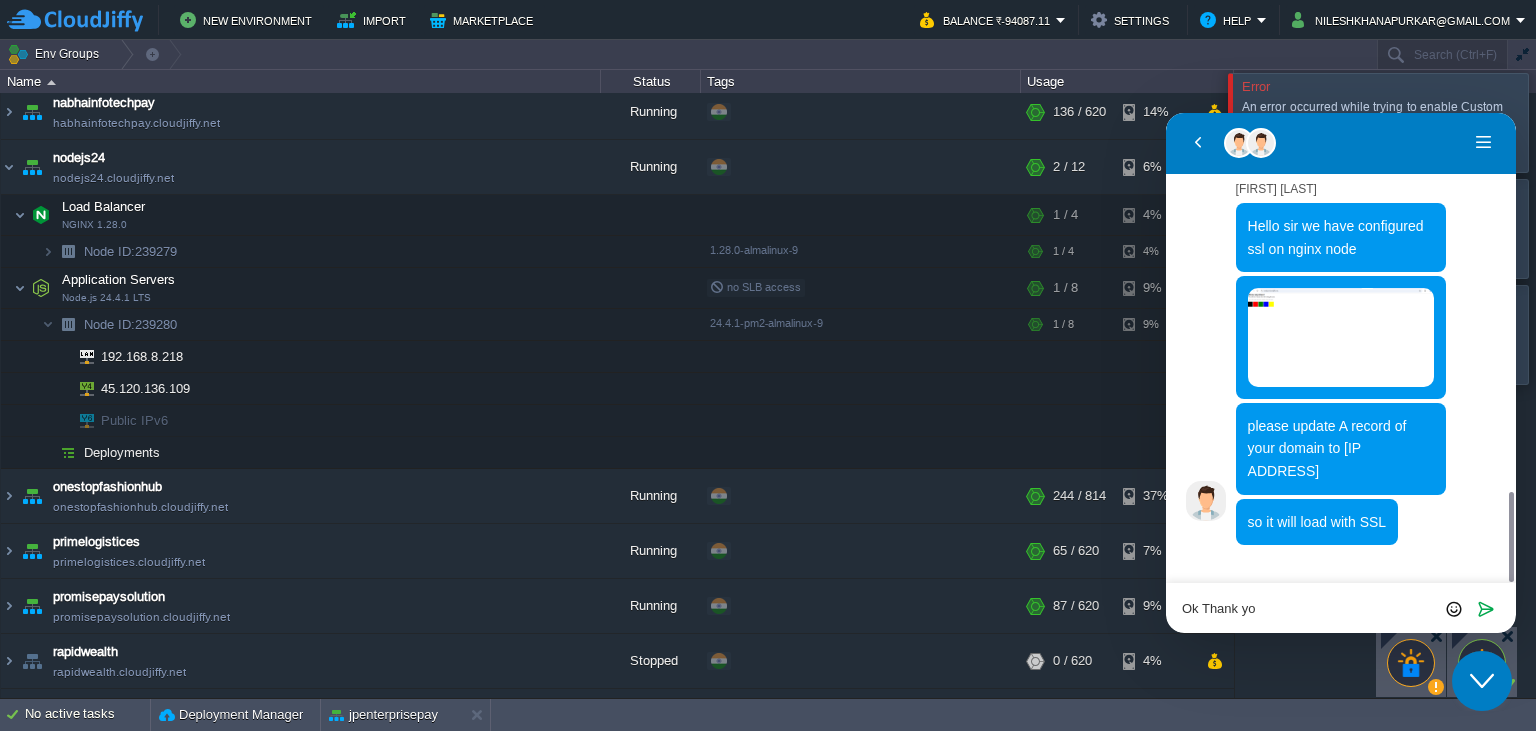 type on "Ok Thank you" 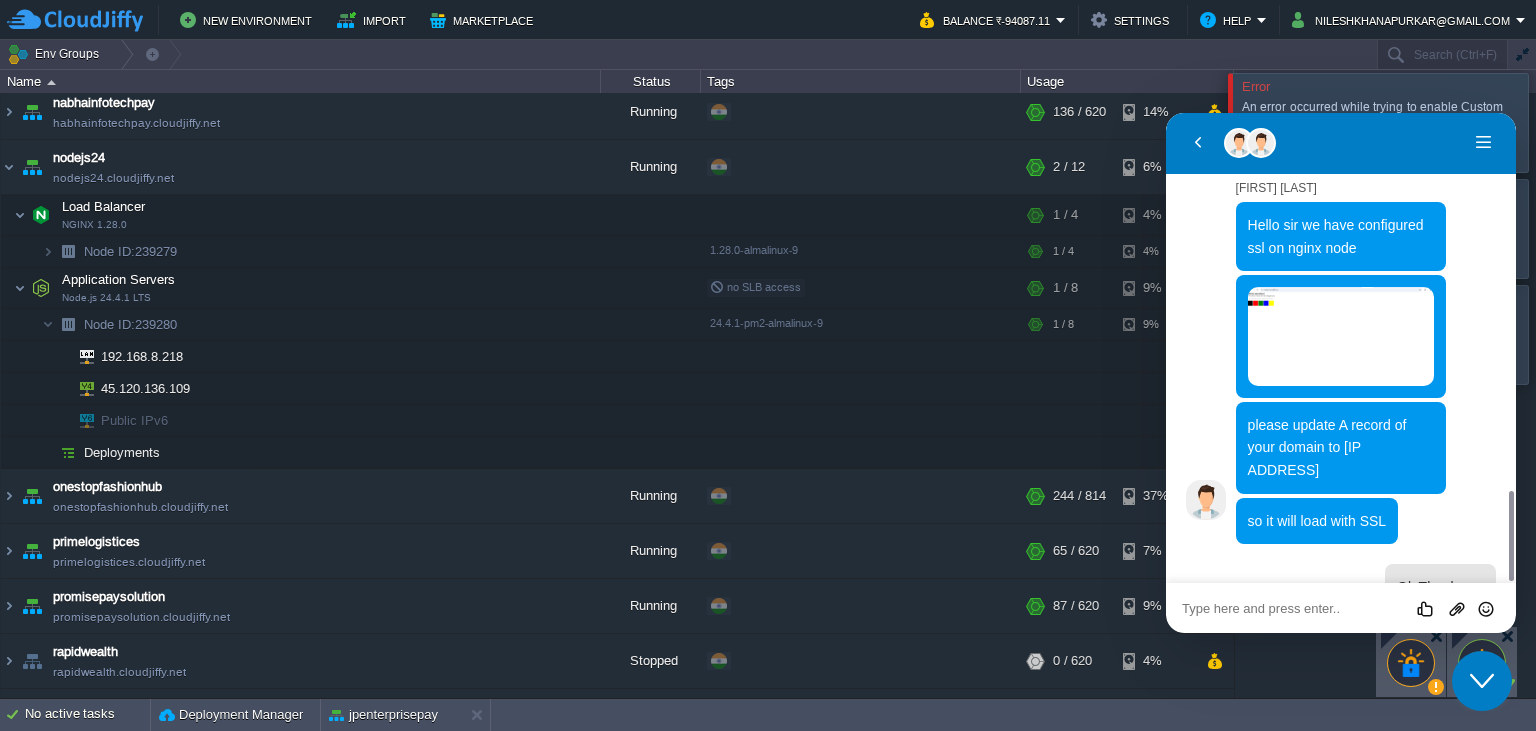 scroll, scrollTop: 2028, scrollLeft: 0, axis: vertical 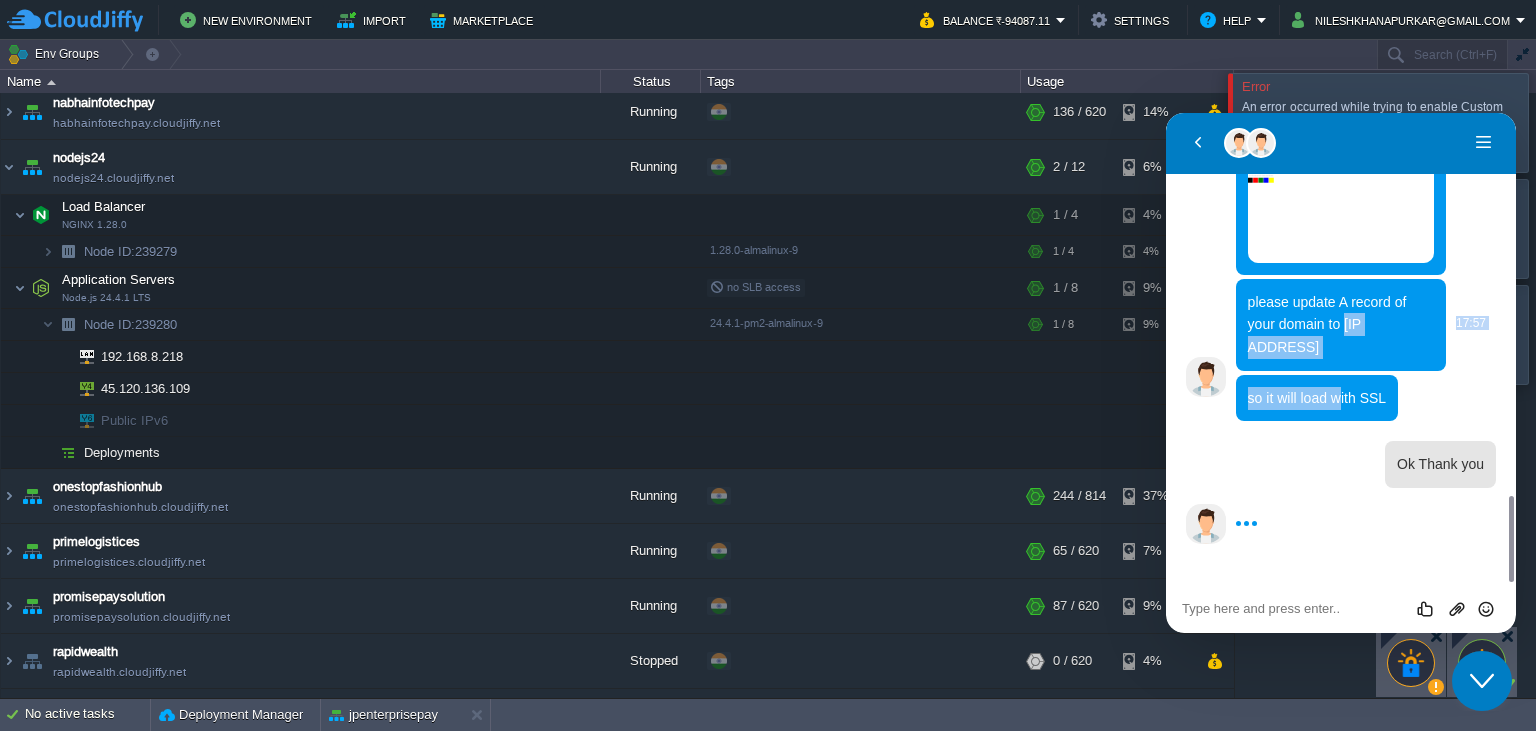 drag, startPoint x: 1264, startPoint y: 425, endPoint x: 1365, endPoint y: 381, distance: 110.16805 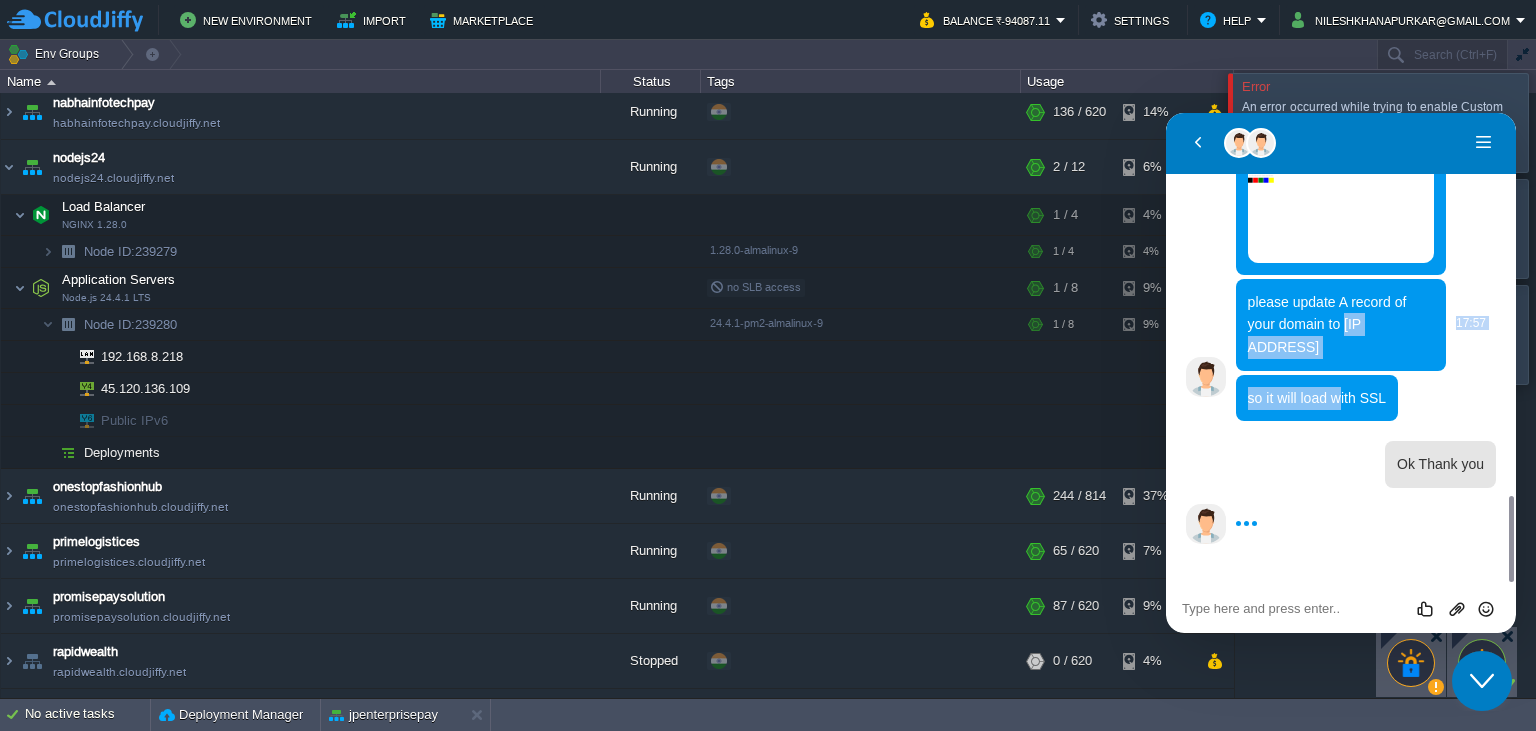 click on "please update A record of your domain to [IP ADDRESS]" at bounding box center [1341, 325] 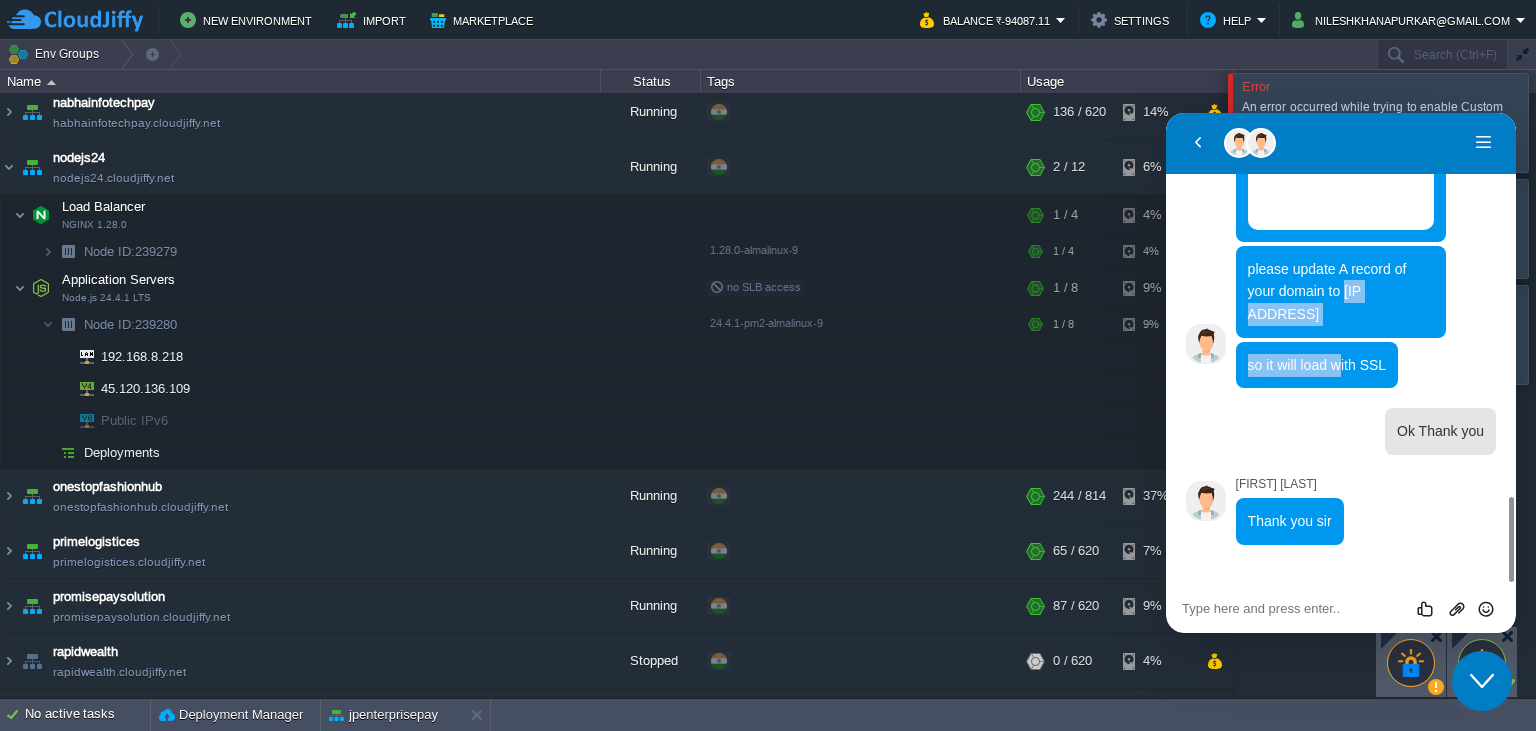scroll, scrollTop: 2117, scrollLeft: 0, axis: vertical 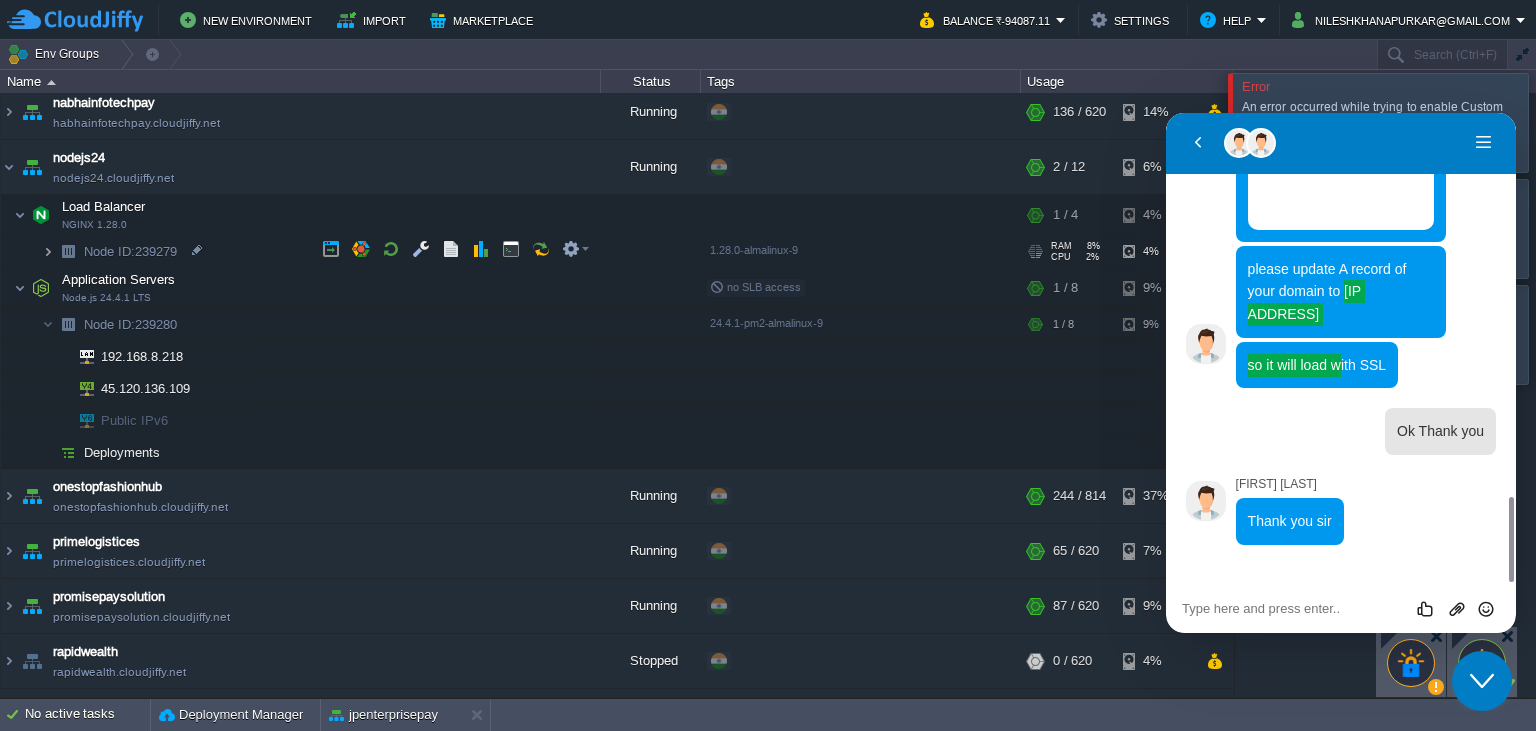 click at bounding box center [48, 251] 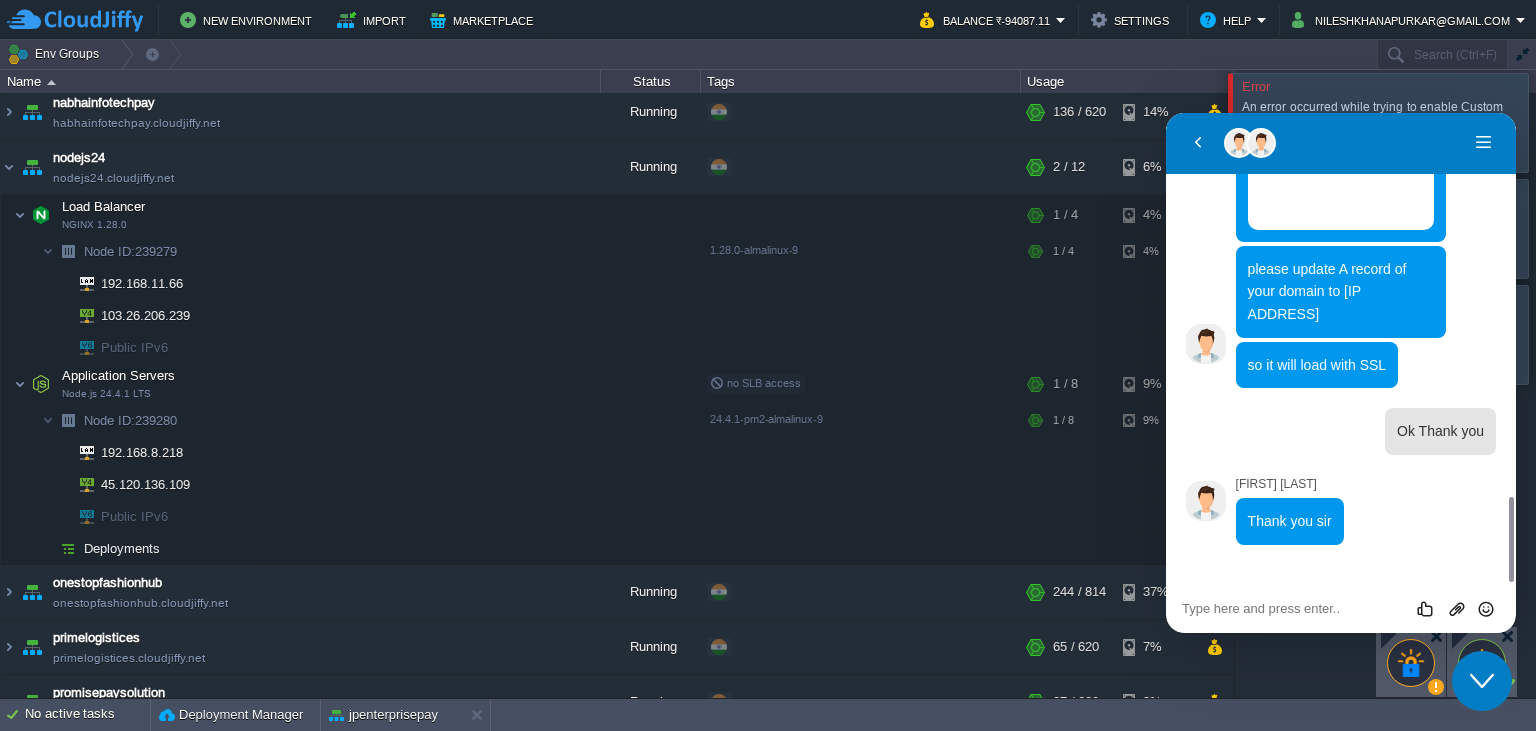 click at bounding box center (1166, 113) 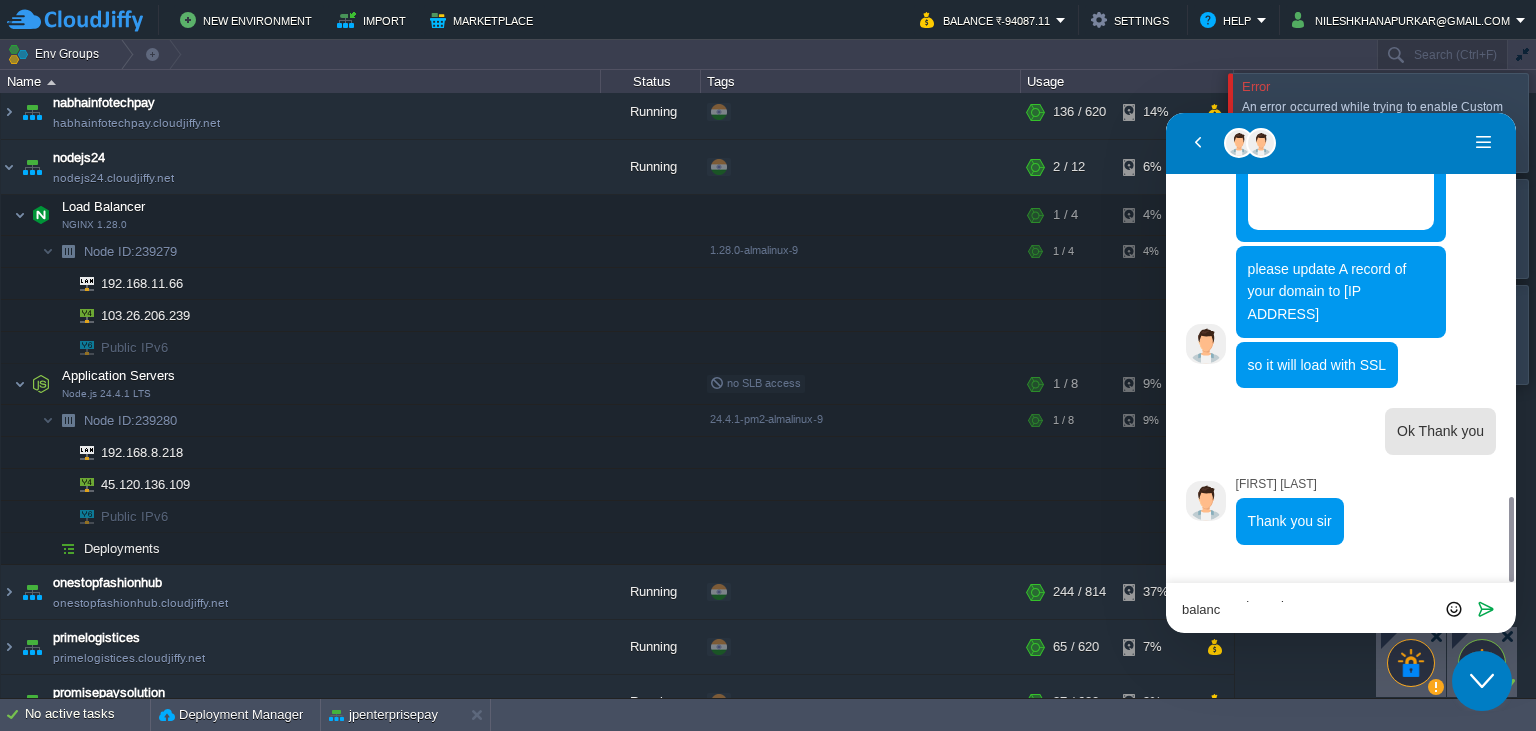 scroll, scrollTop: 0, scrollLeft: 0, axis: both 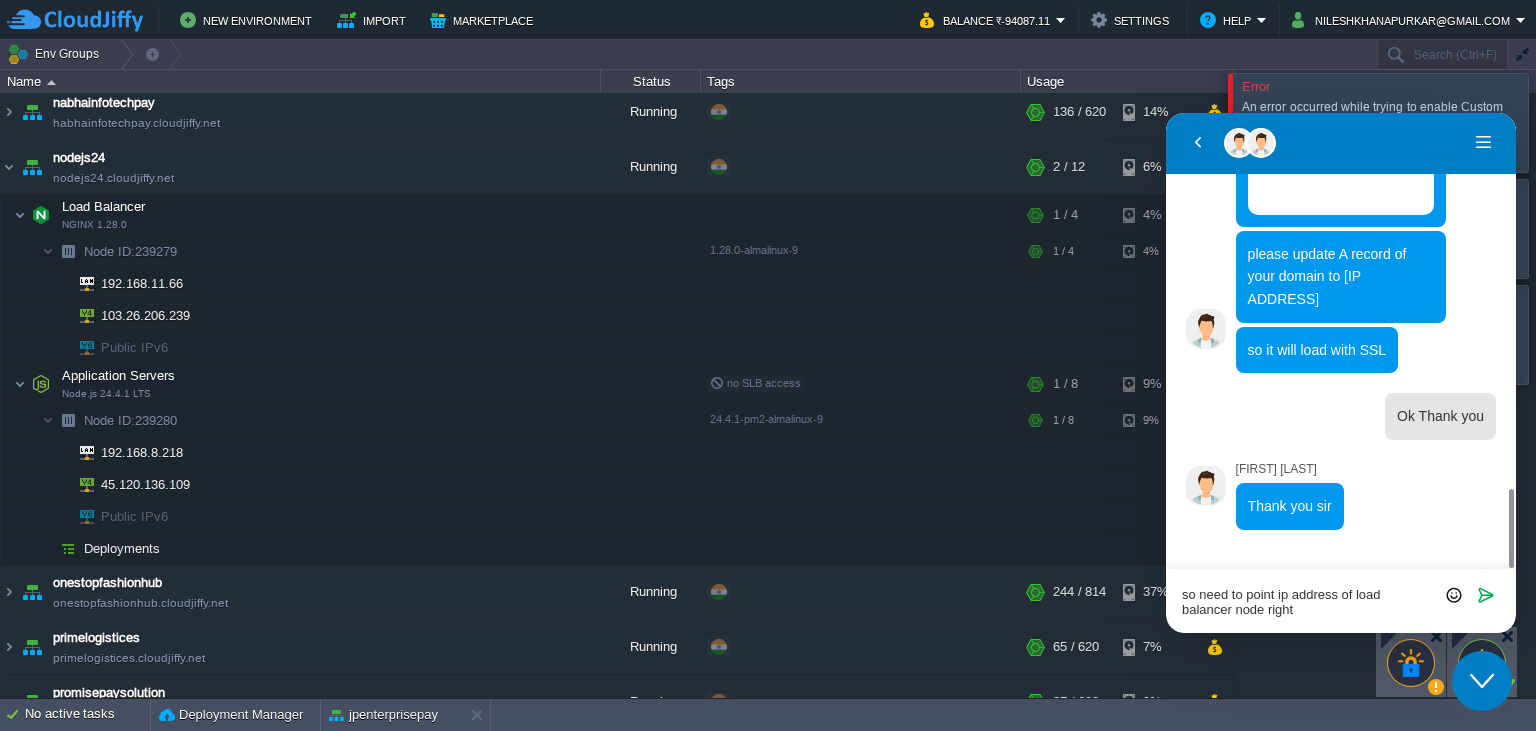 type on "so need to point ip address of load balancer node right?" 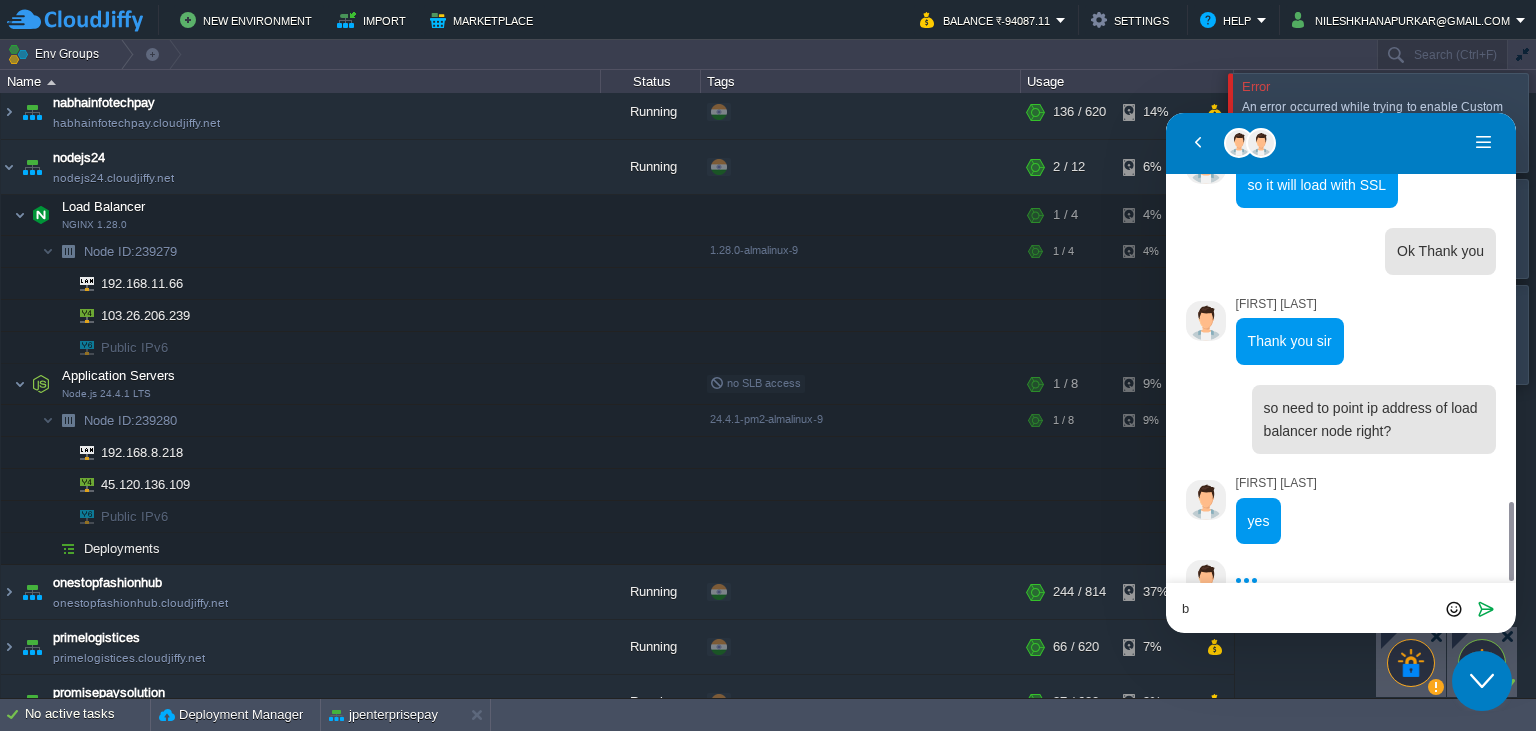 scroll, scrollTop: 2352, scrollLeft: 0, axis: vertical 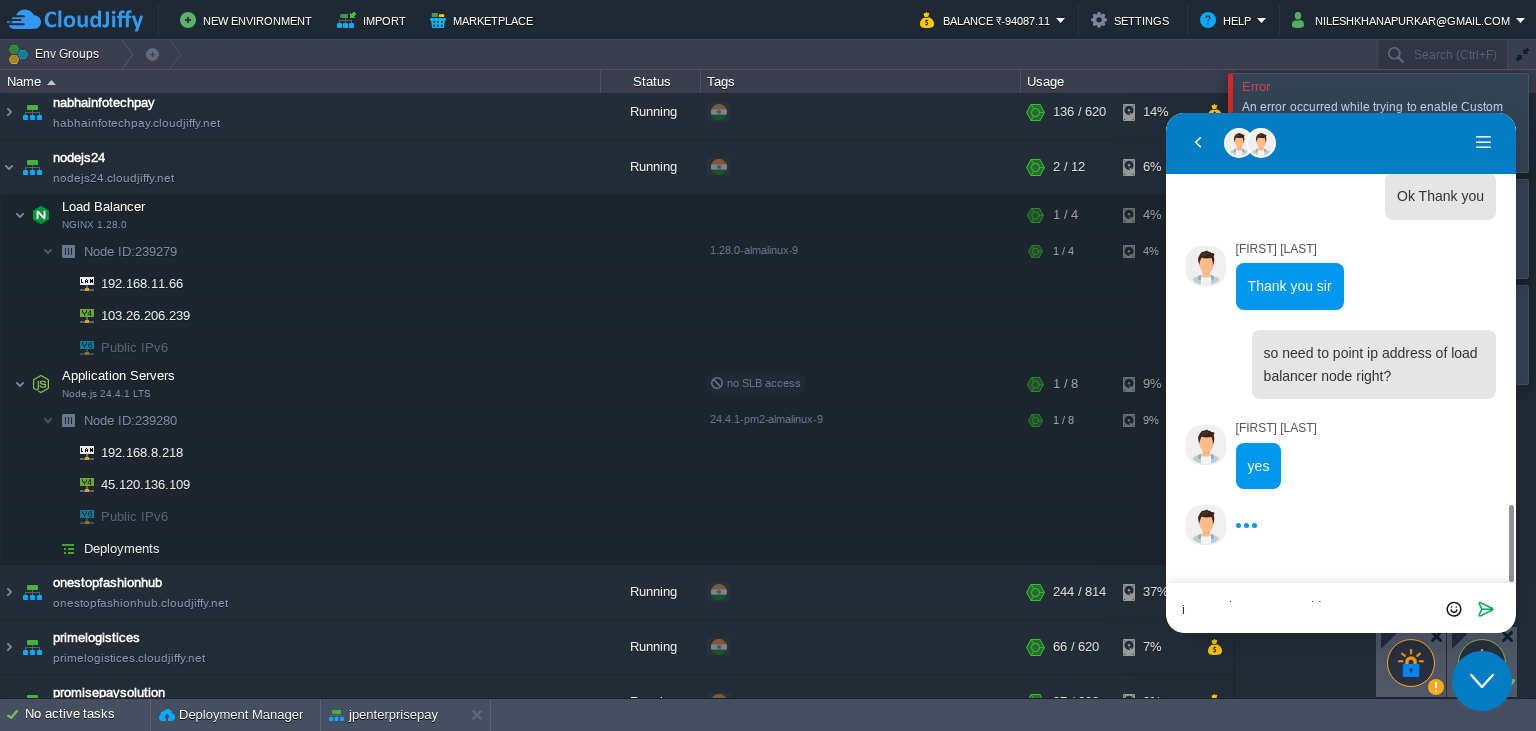 type on "before i pointed it for application server ip" 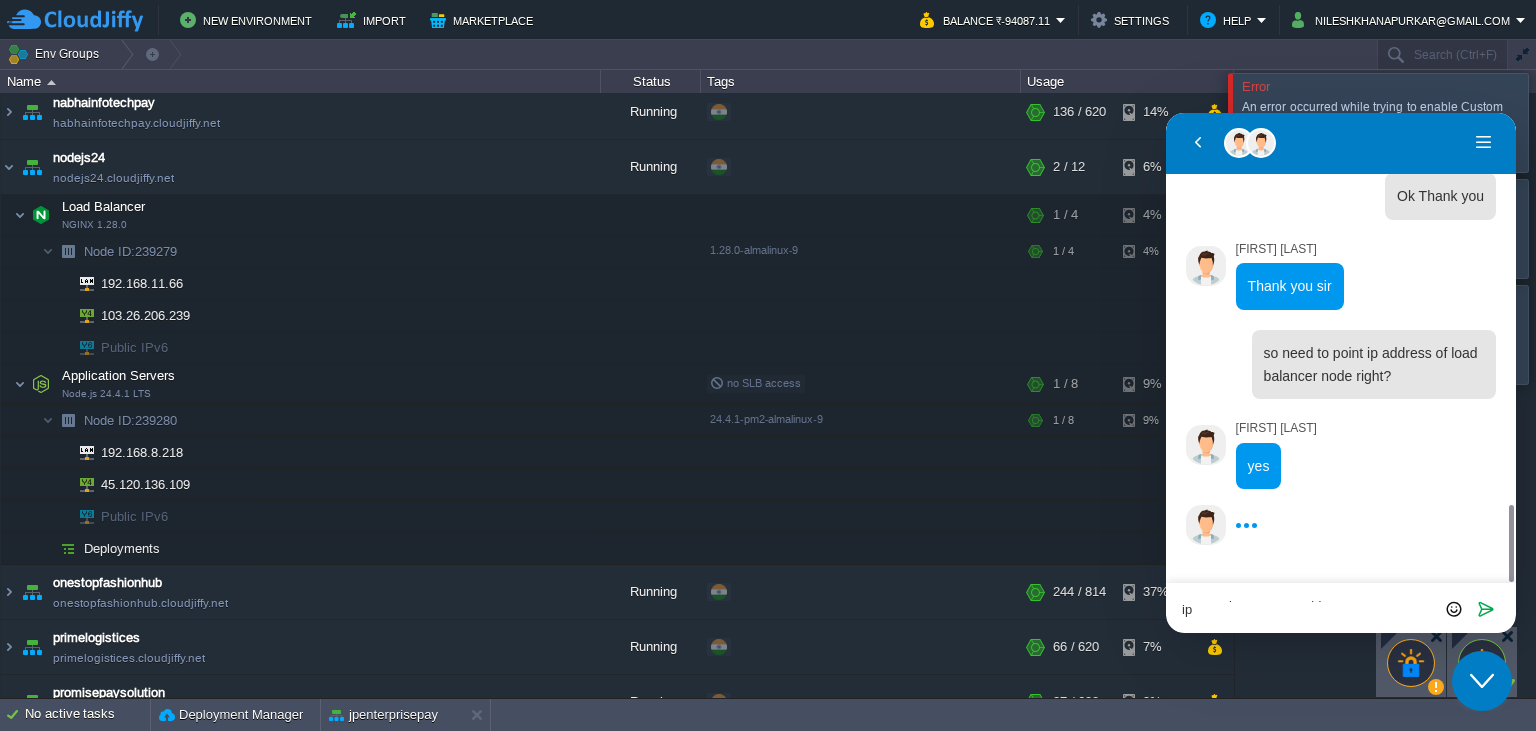 scroll, scrollTop: 0, scrollLeft: 0, axis: both 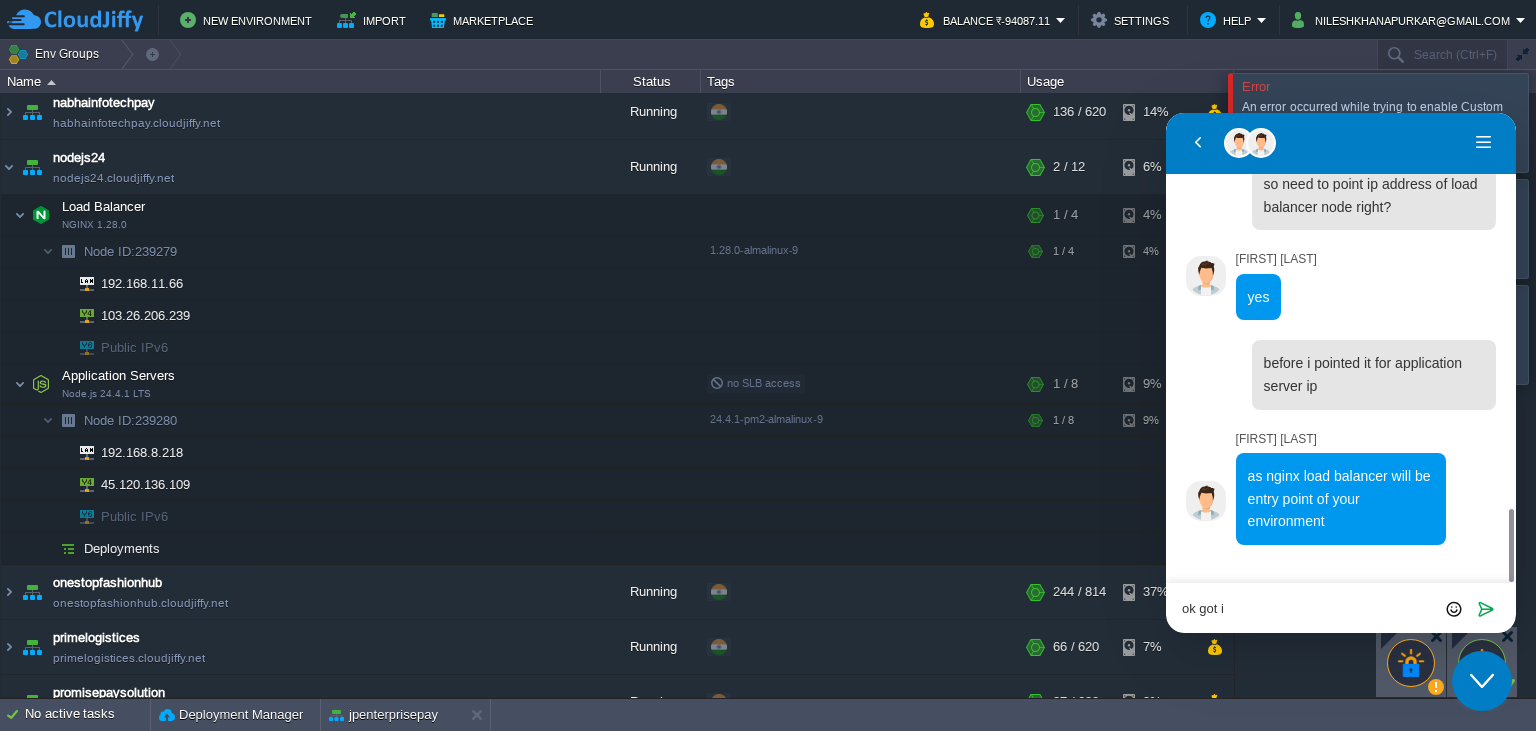 type on "ok got it" 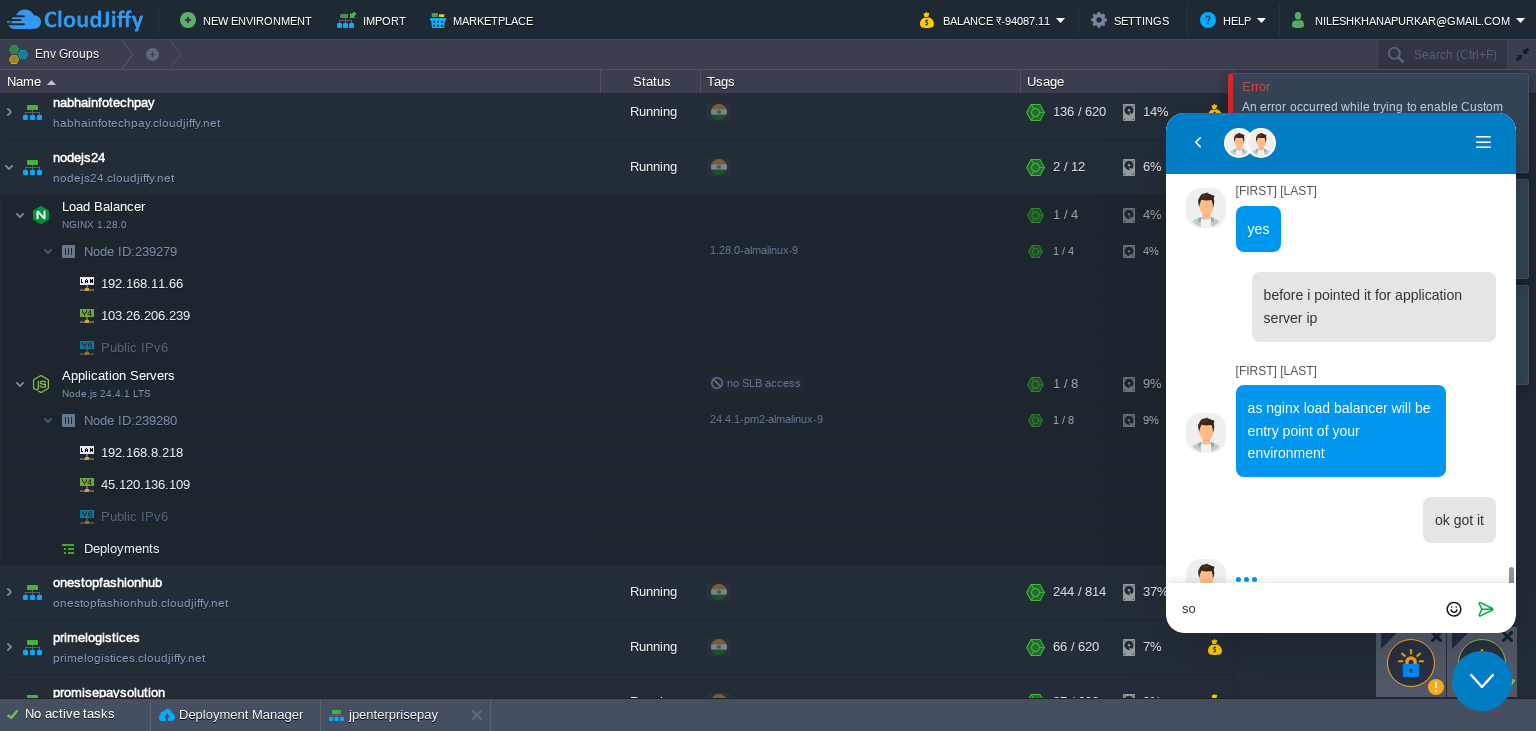 scroll, scrollTop: 2644, scrollLeft: 0, axis: vertical 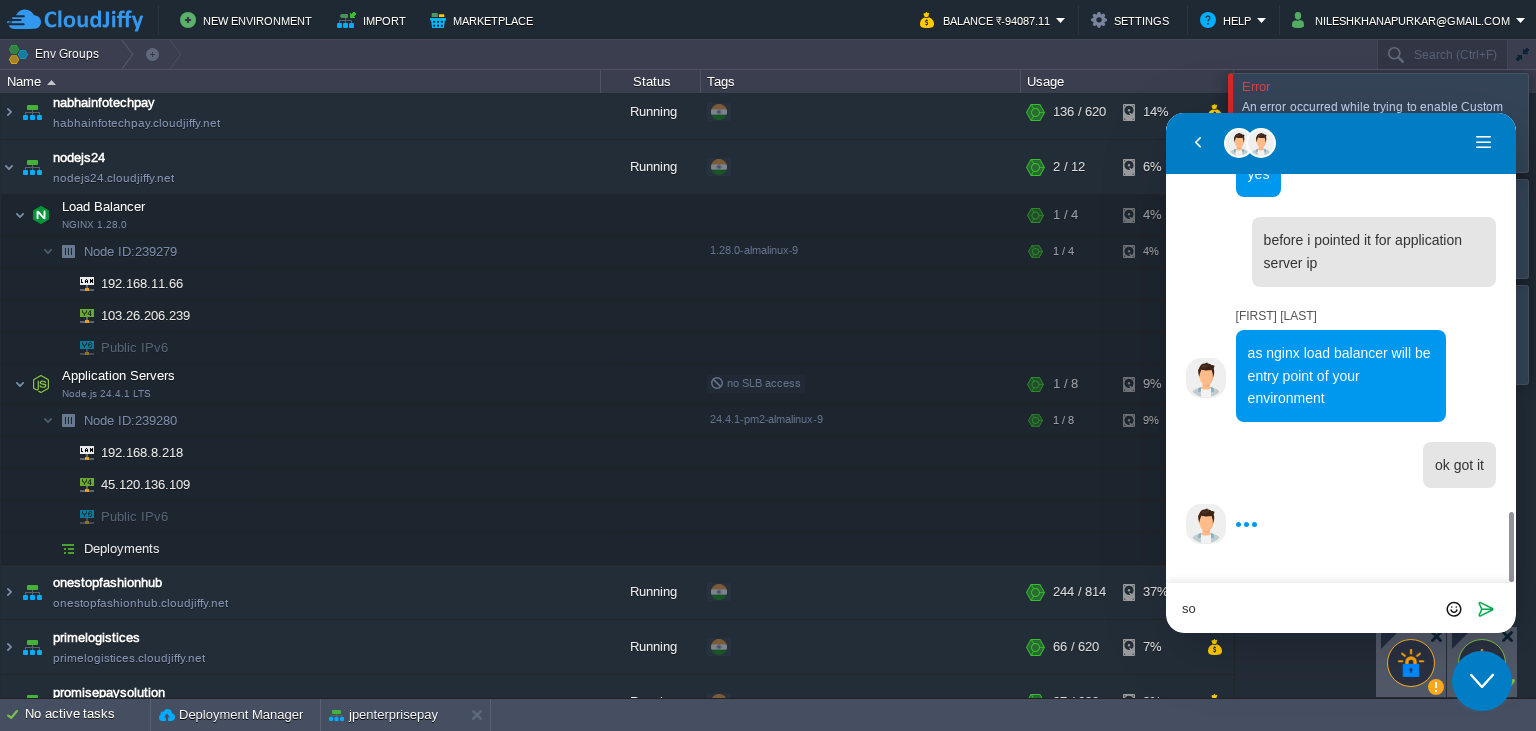 type on "s" 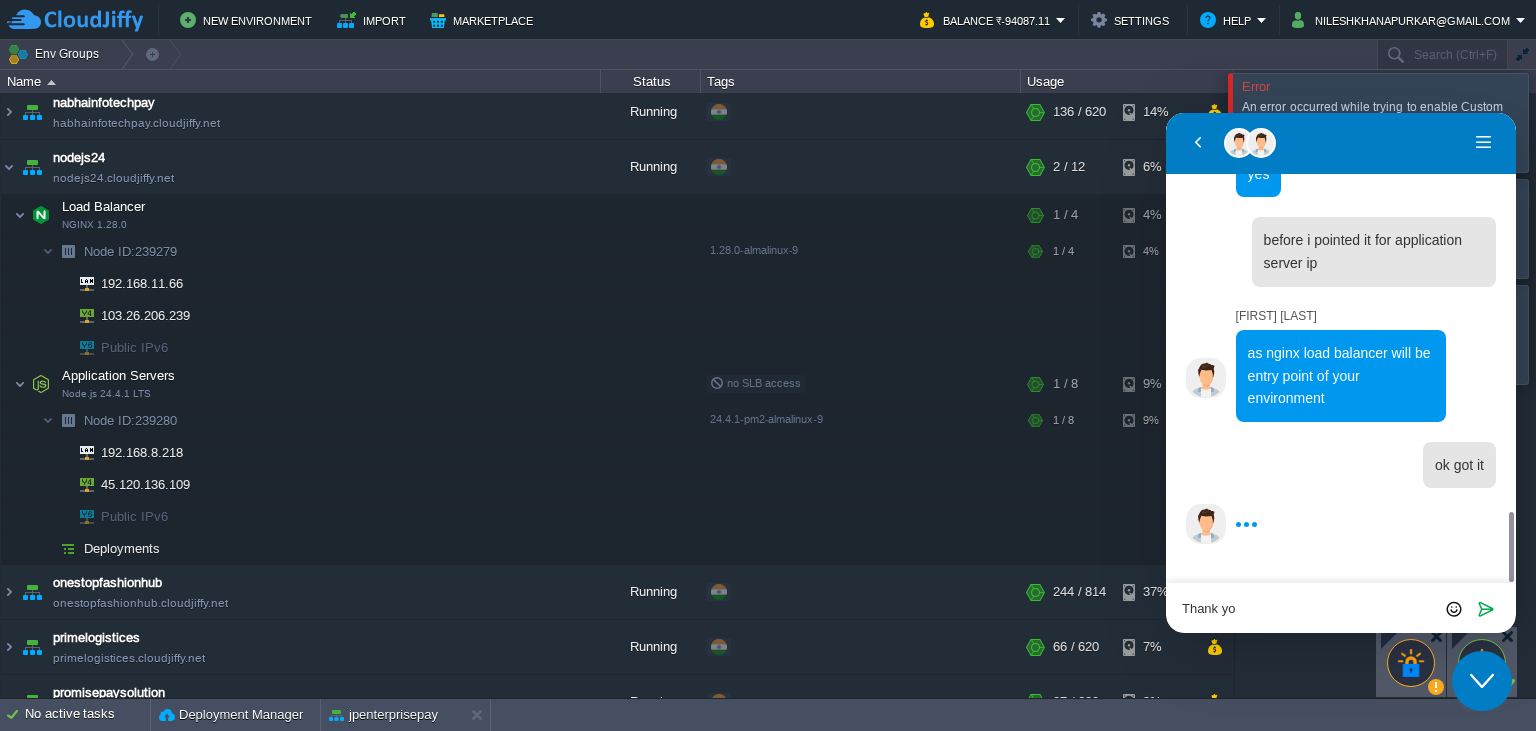 type on "Thank you" 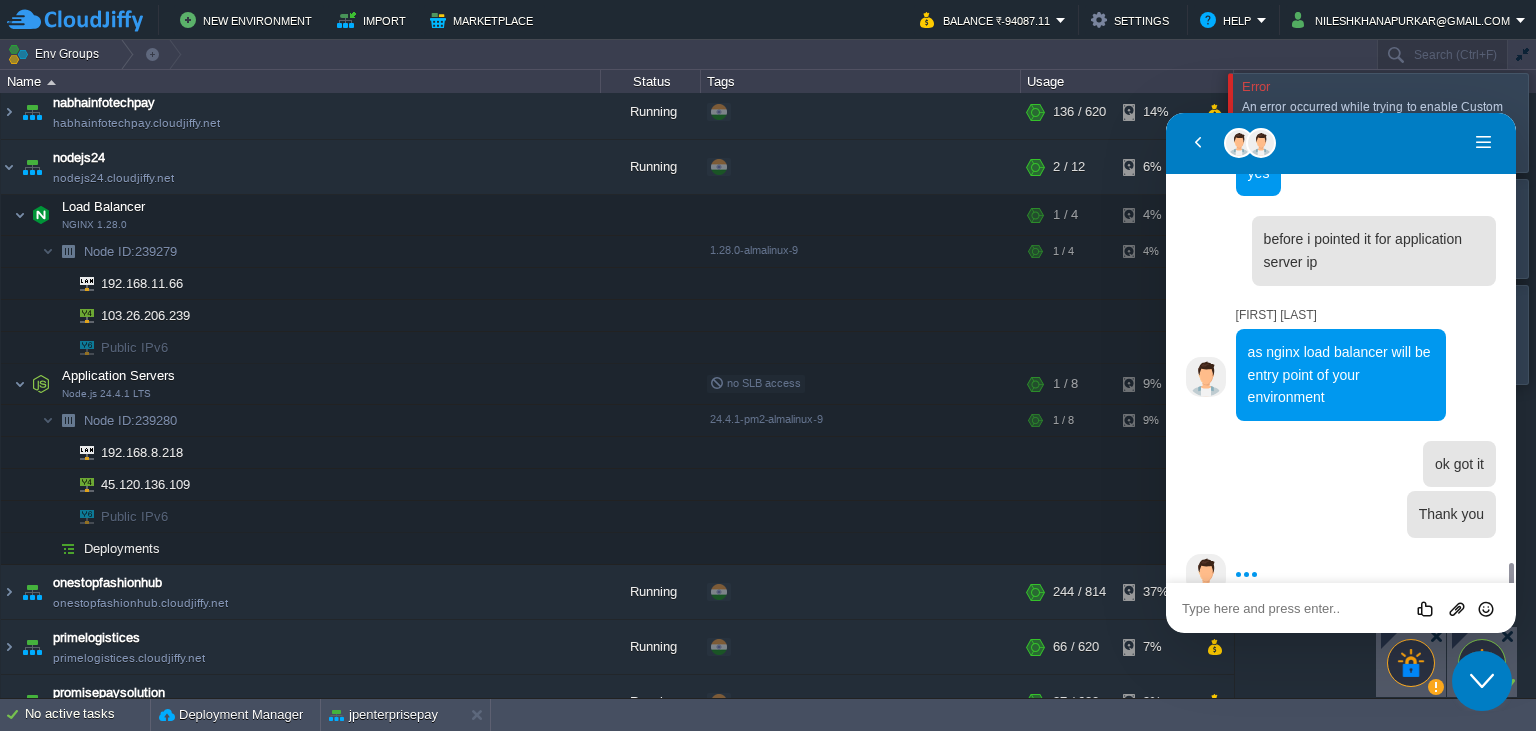 scroll, scrollTop: 2695, scrollLeft: 0, axis: vertical 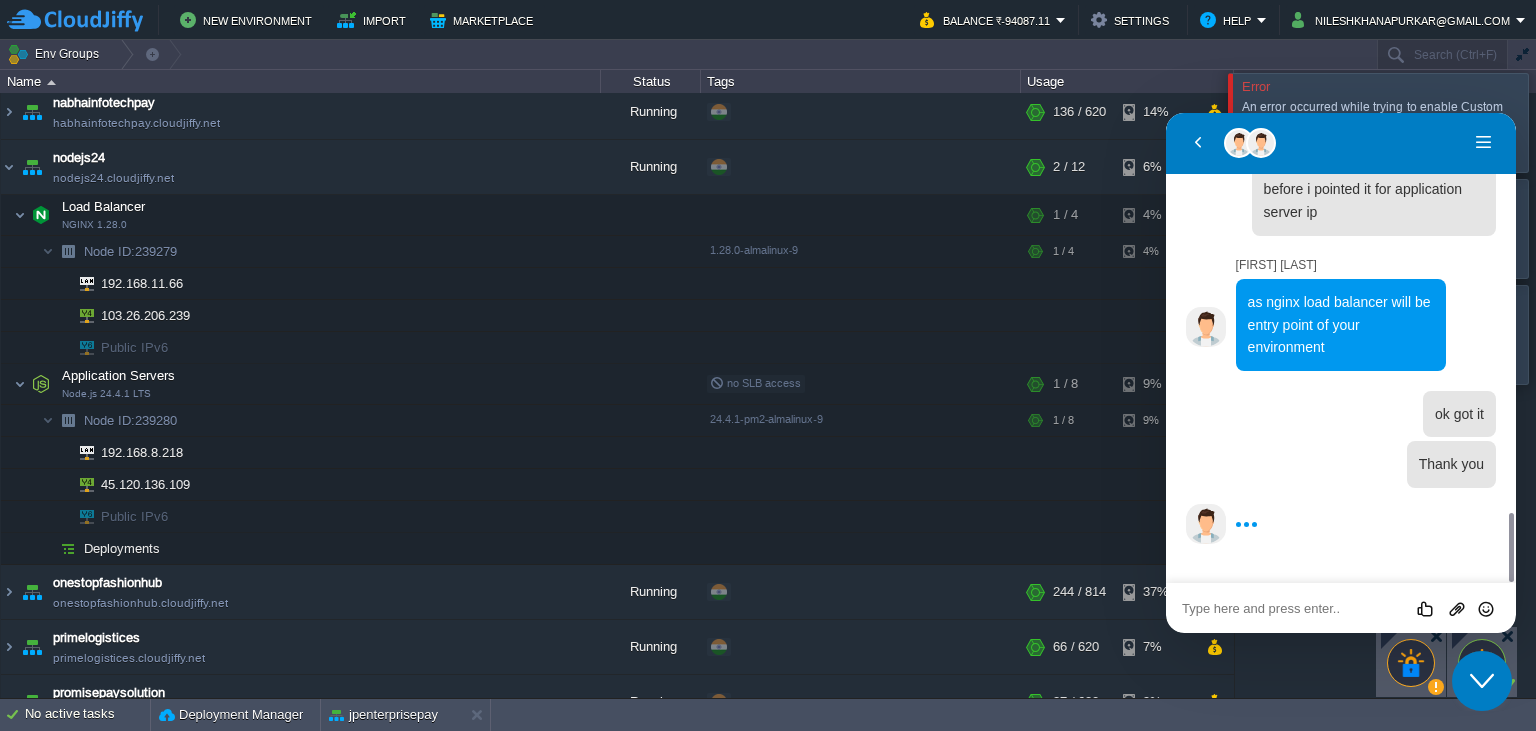 click at bounding box center (1166, 113) 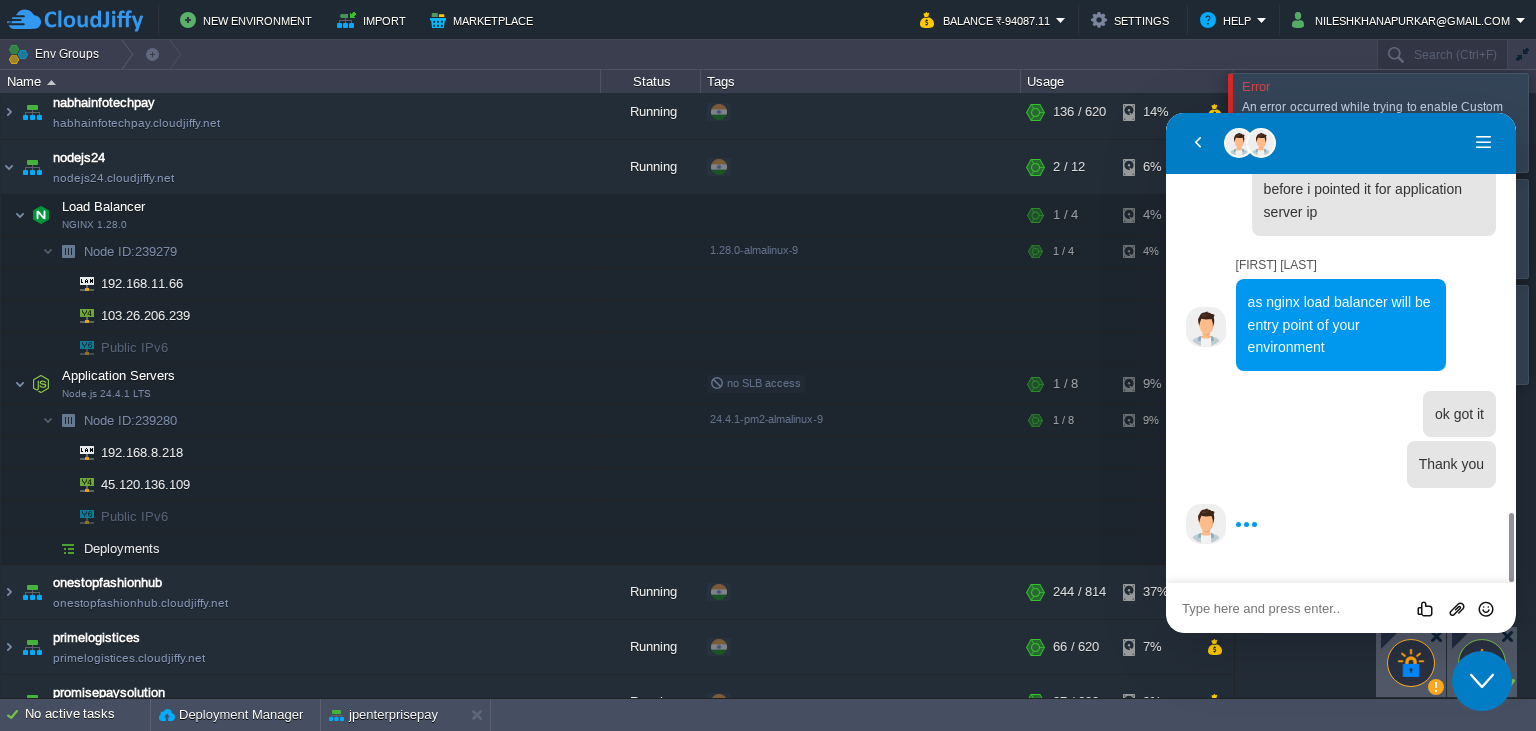 type on "r" 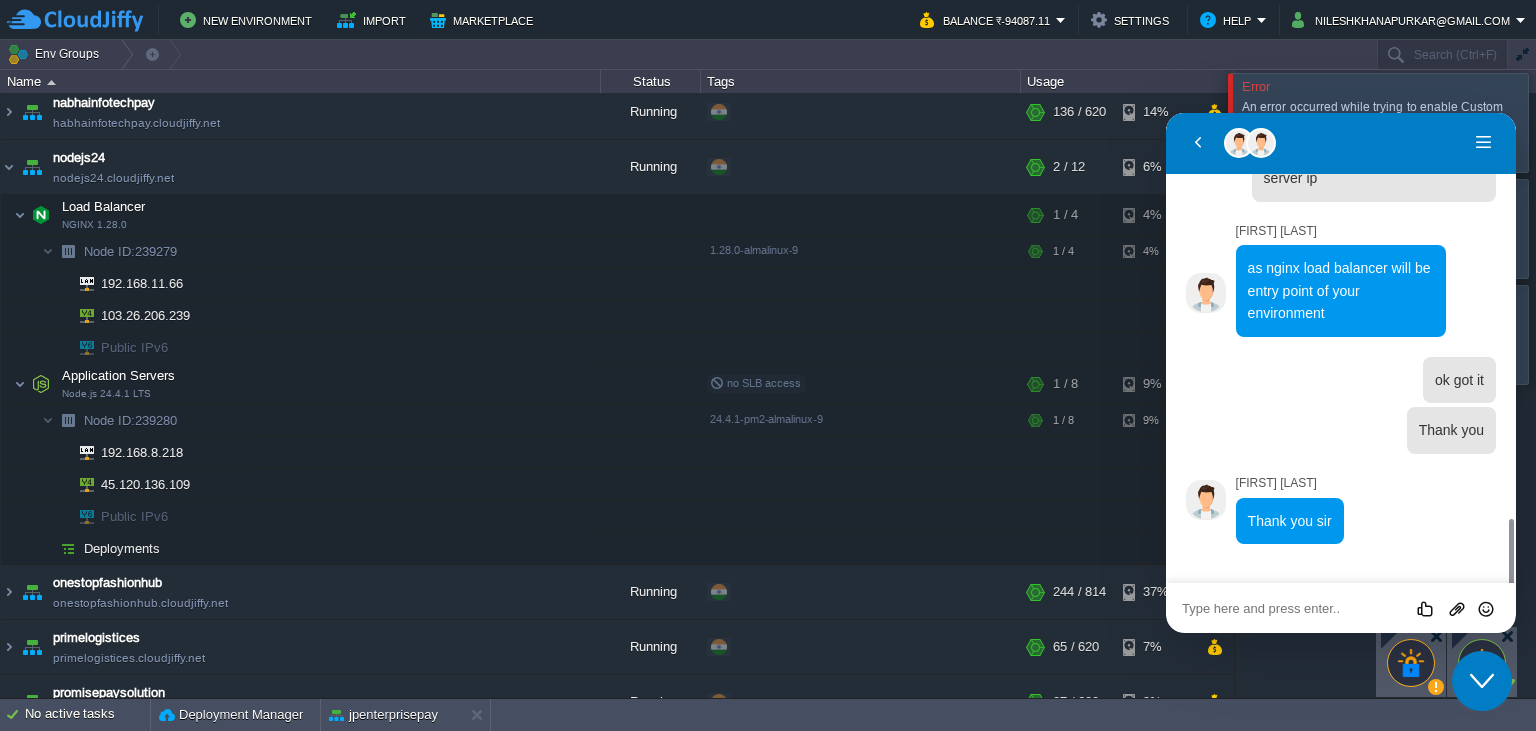 scroll, scrollTop: 2728, scrollLeft: 0, axis: vertical 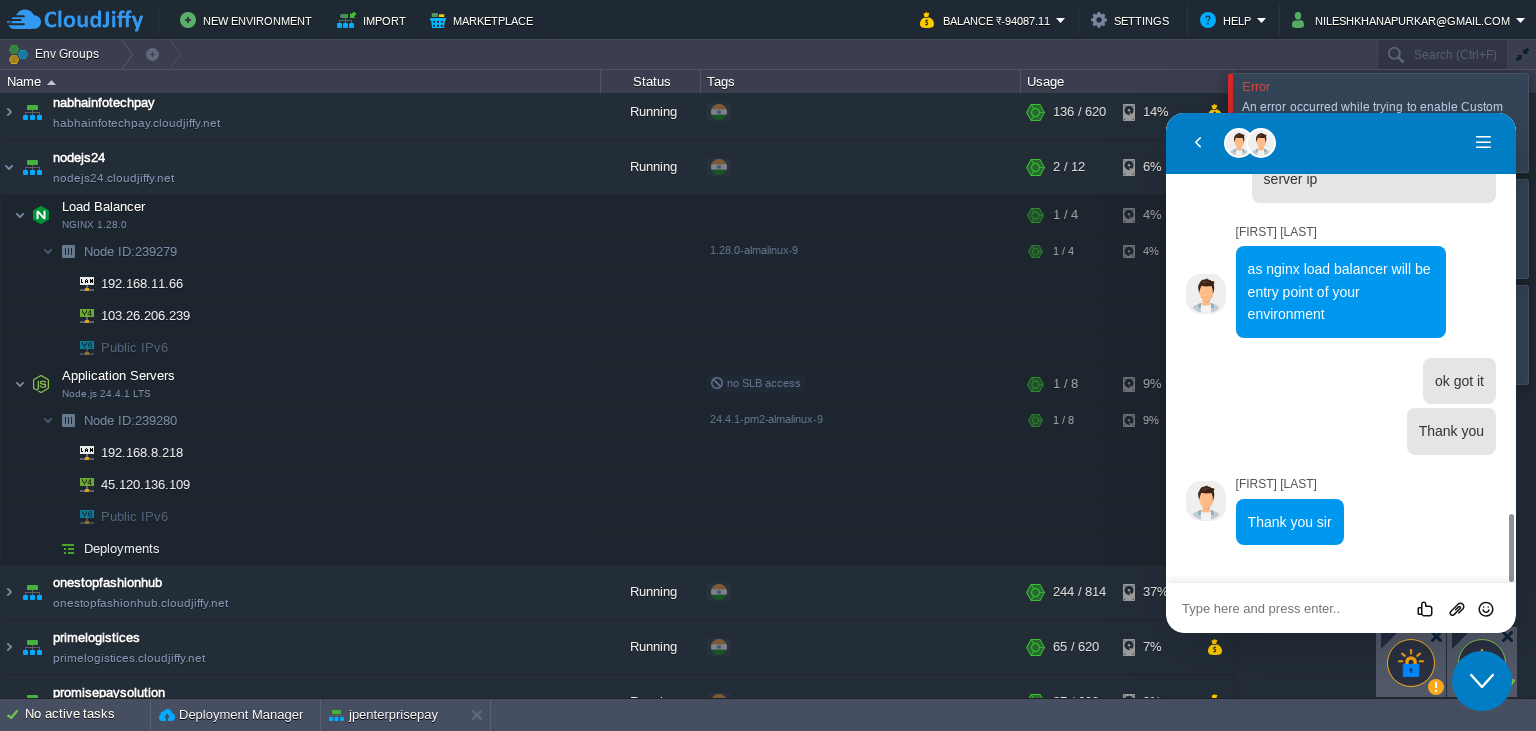 click at bounding box center (1166, 113) 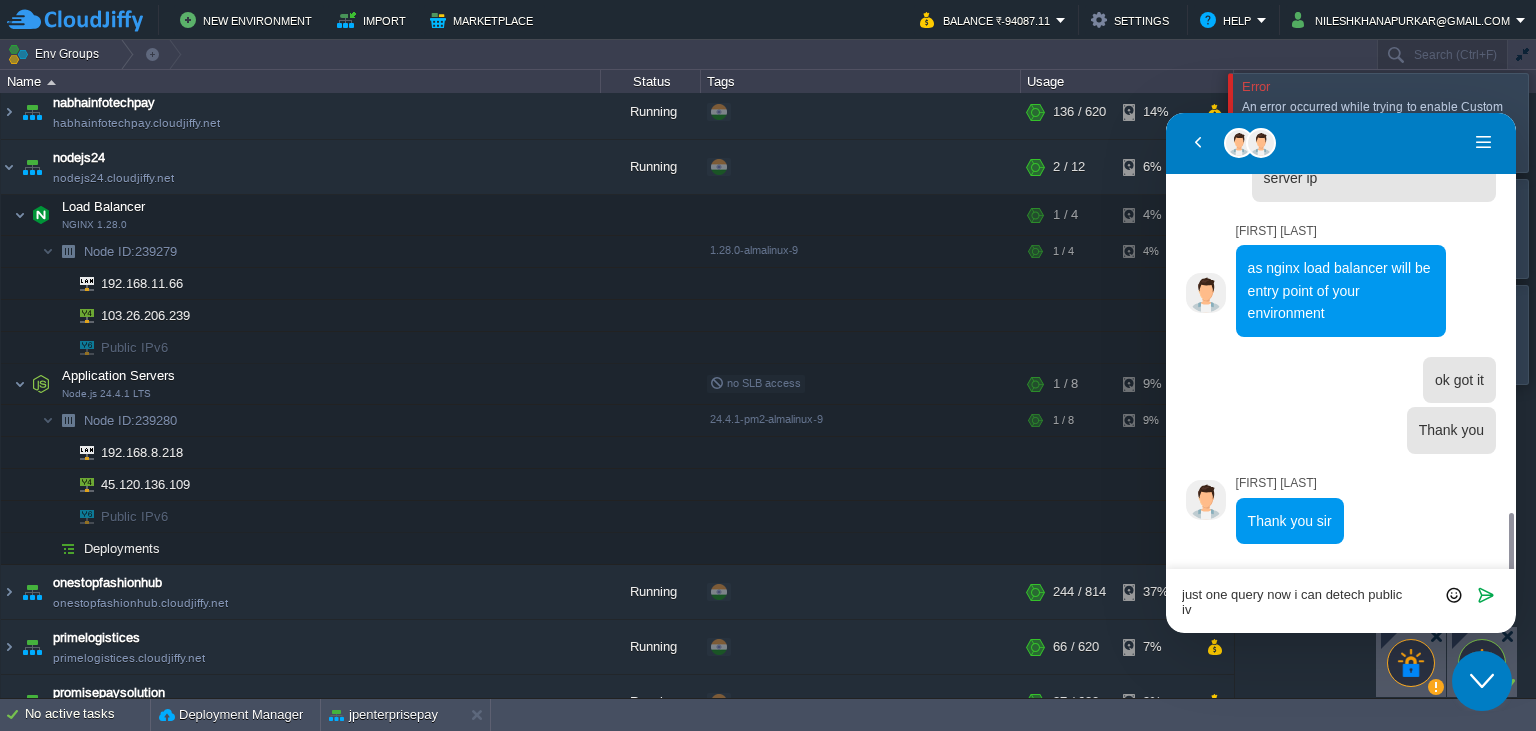 scroll, scrollTop: 0, scrollLeft: 0, axis: both 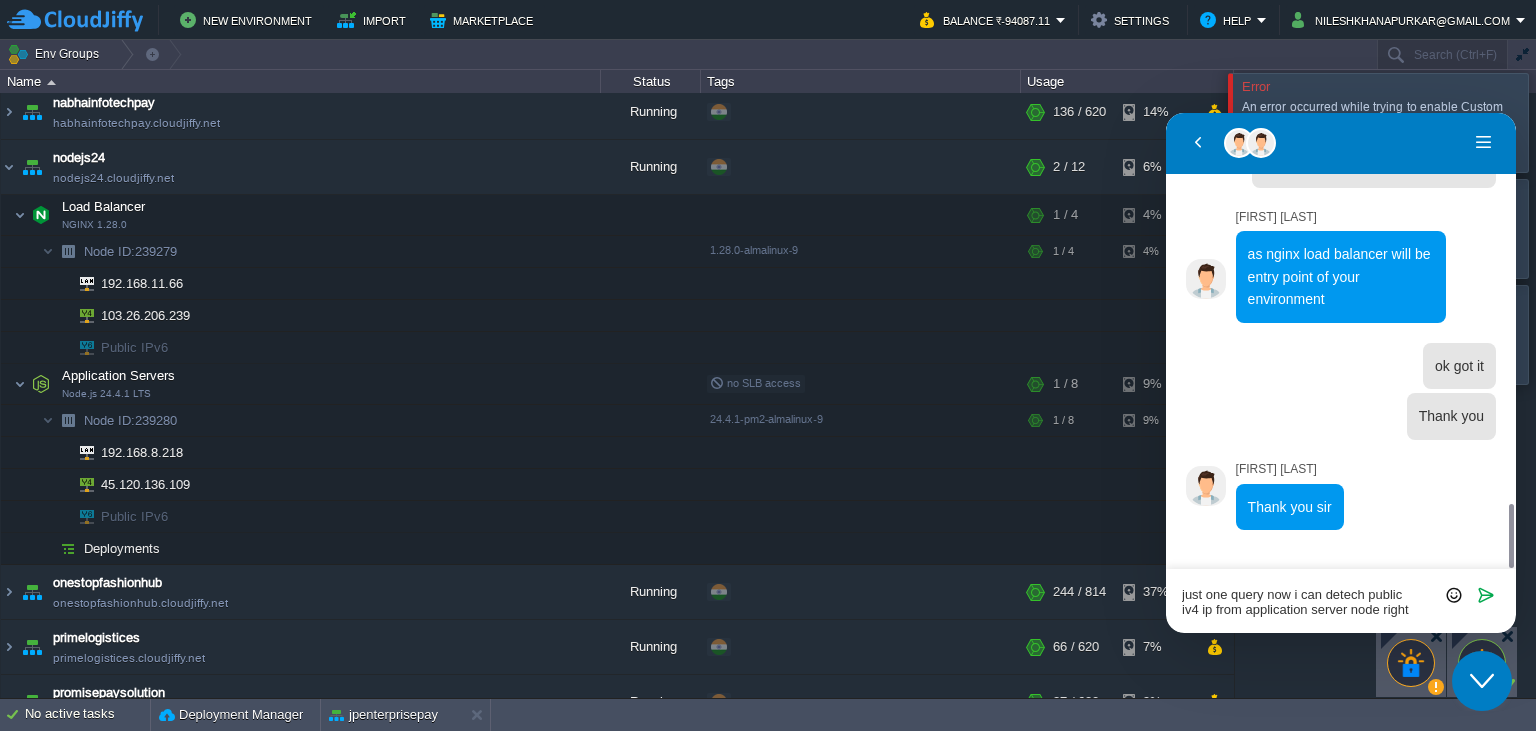 type on "just one query now i can detech public iv4 ip from application server node right?" 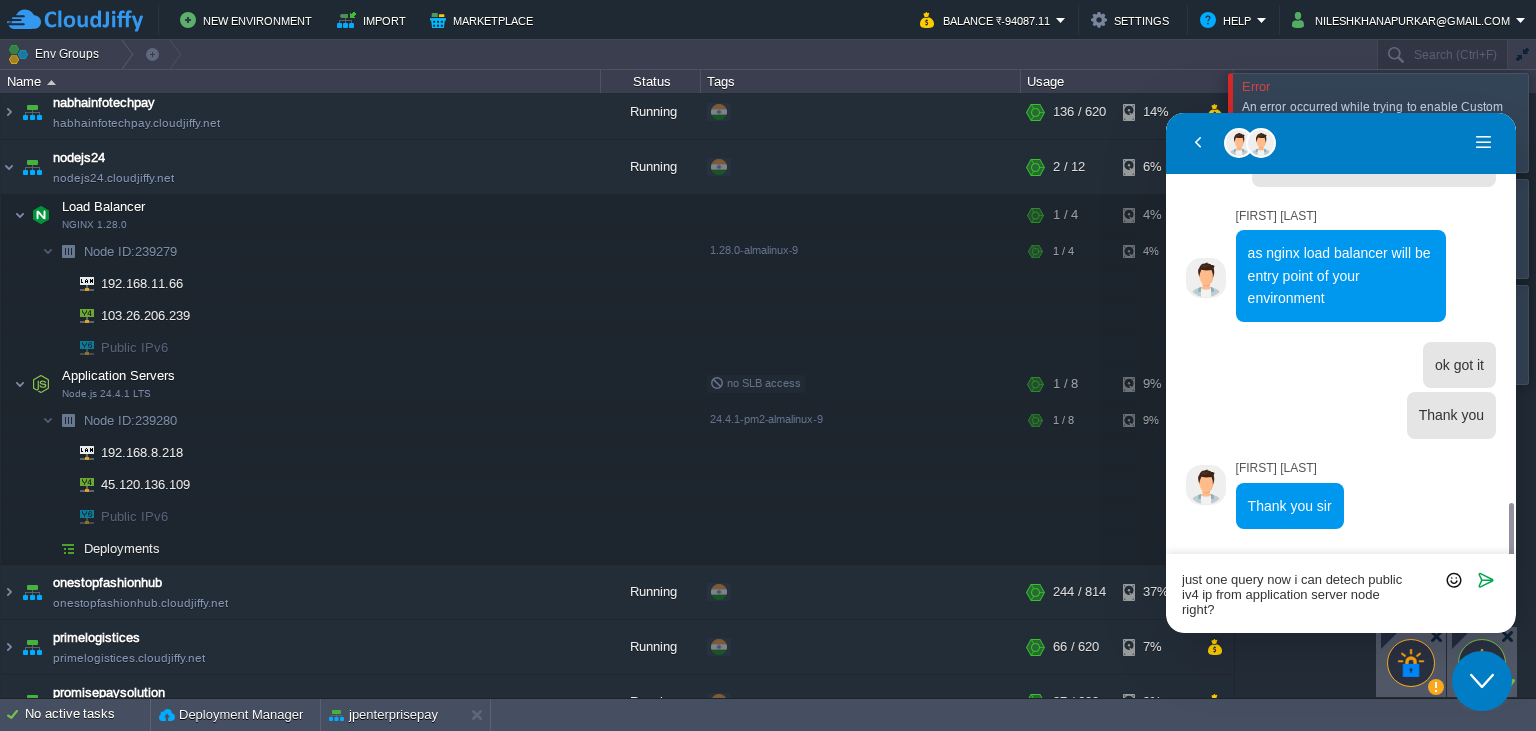 scroll, scrollTop: 0, scrollLeft: 0, axis: both 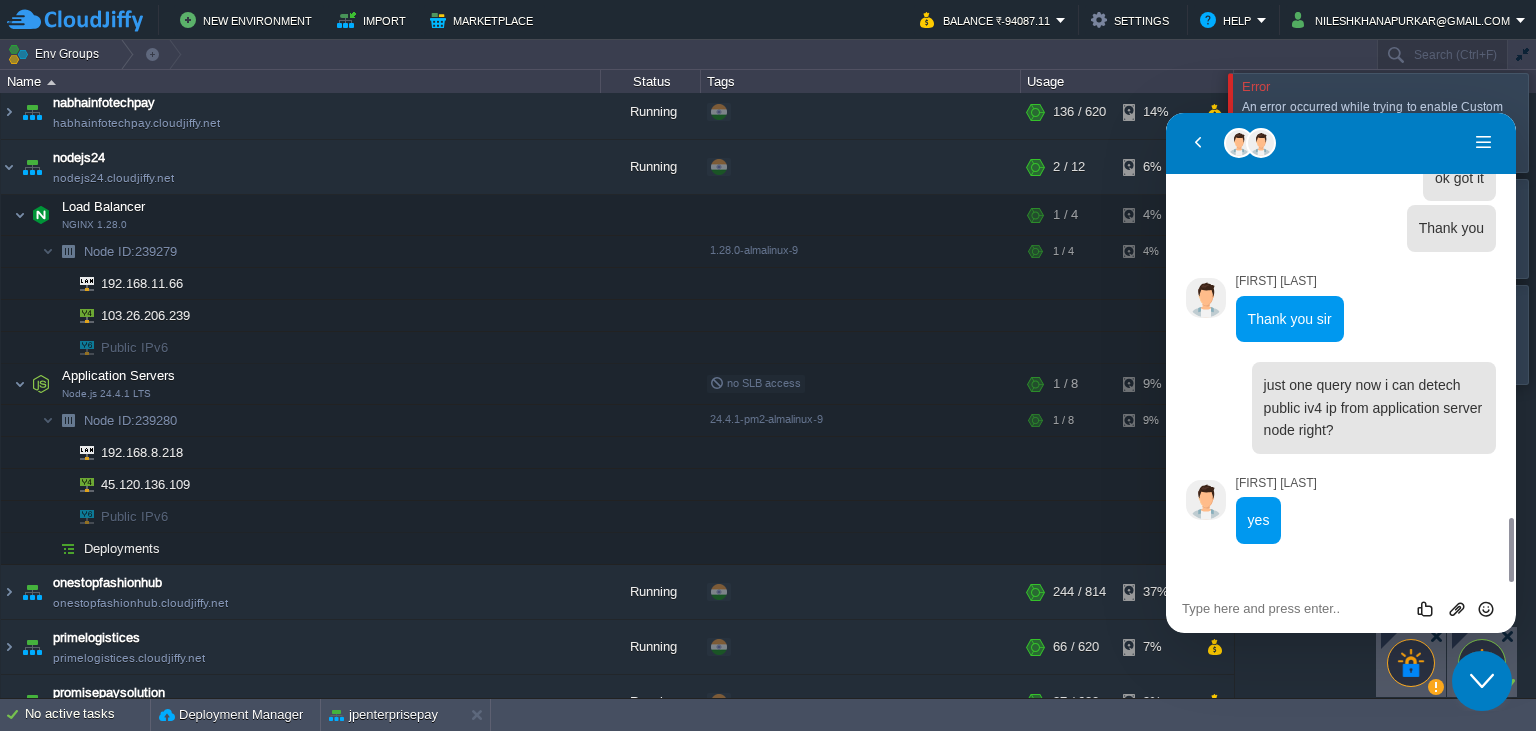 click on "Rate this chat Upload File Insert emoji" at bounding box center [1166, 113] 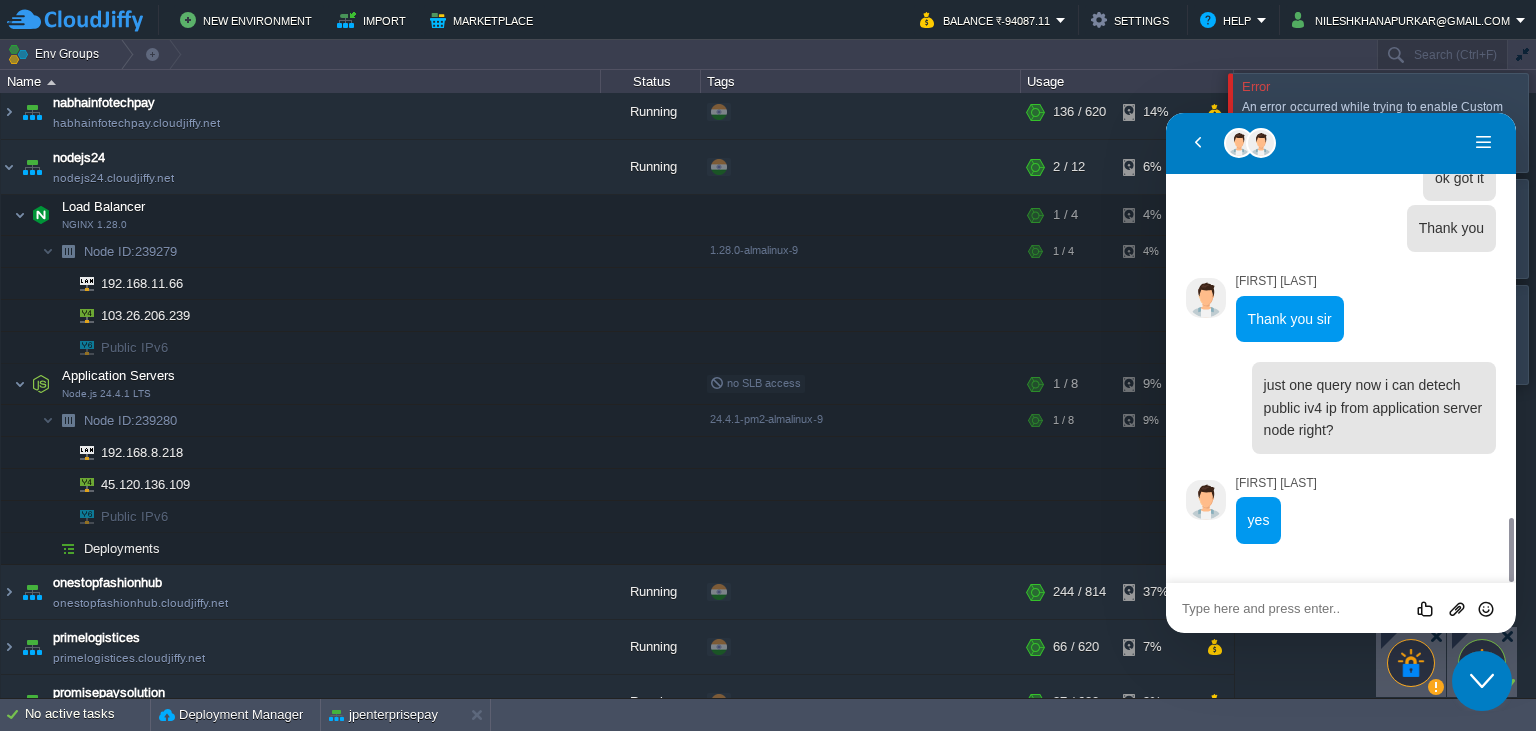 click at bounding box center [1166, 113] 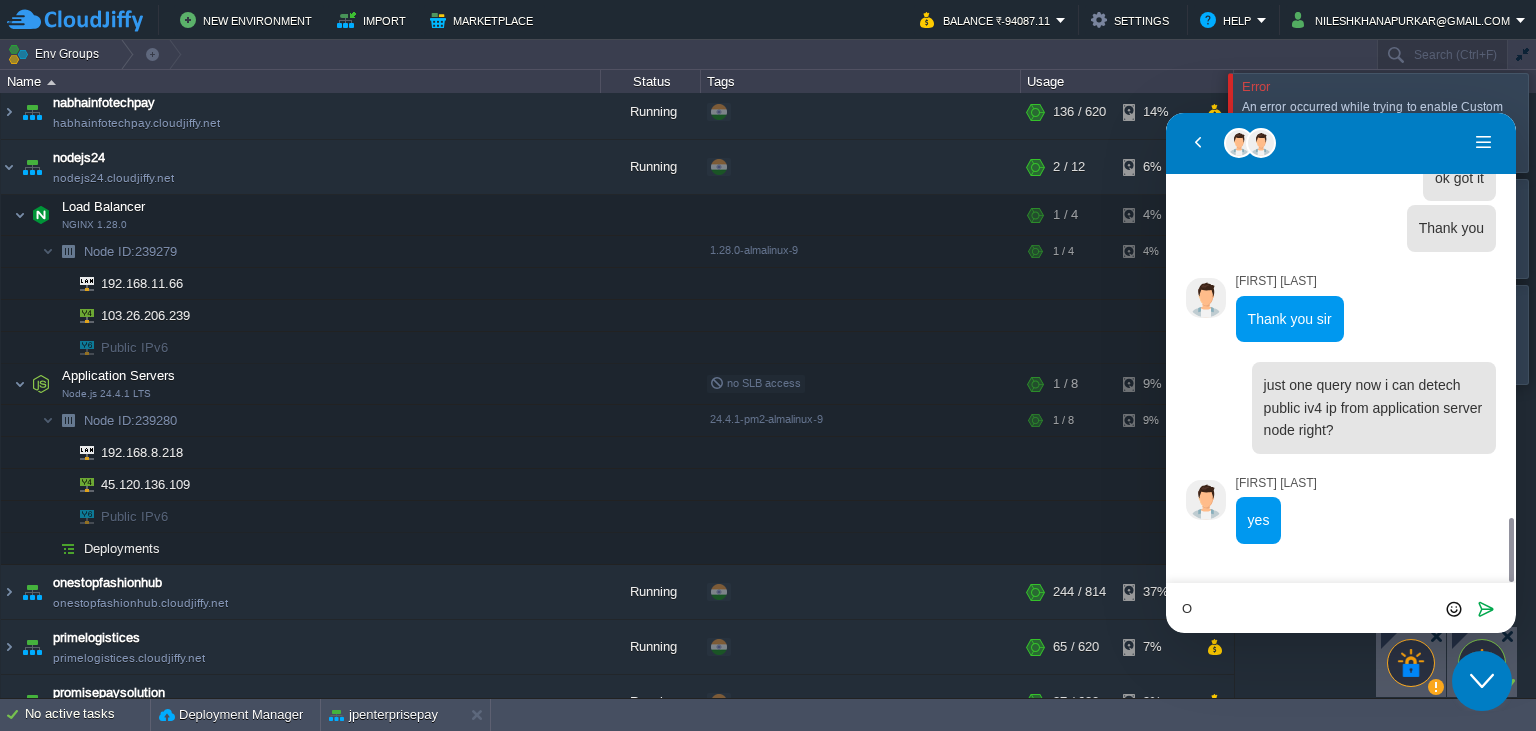 type on "Ok" 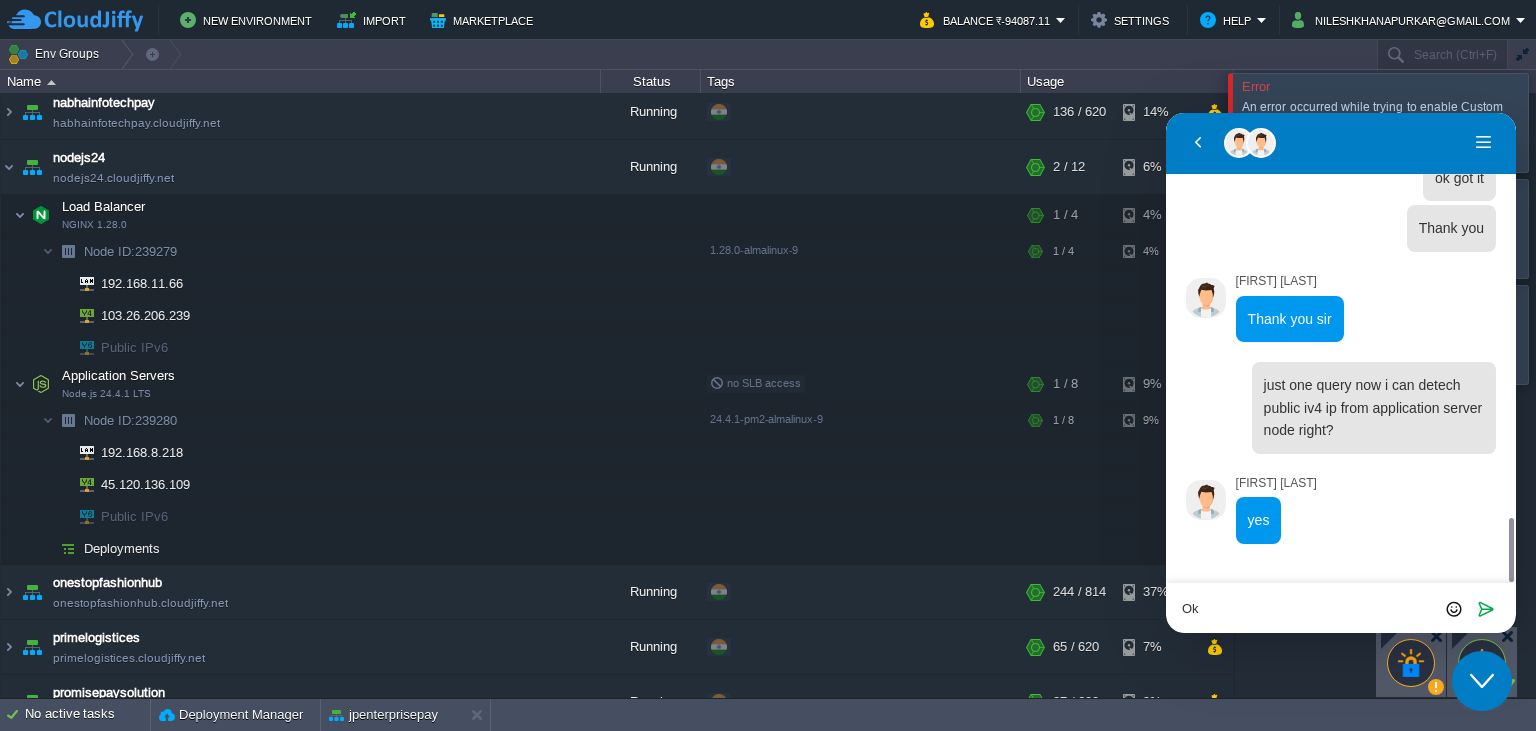 type 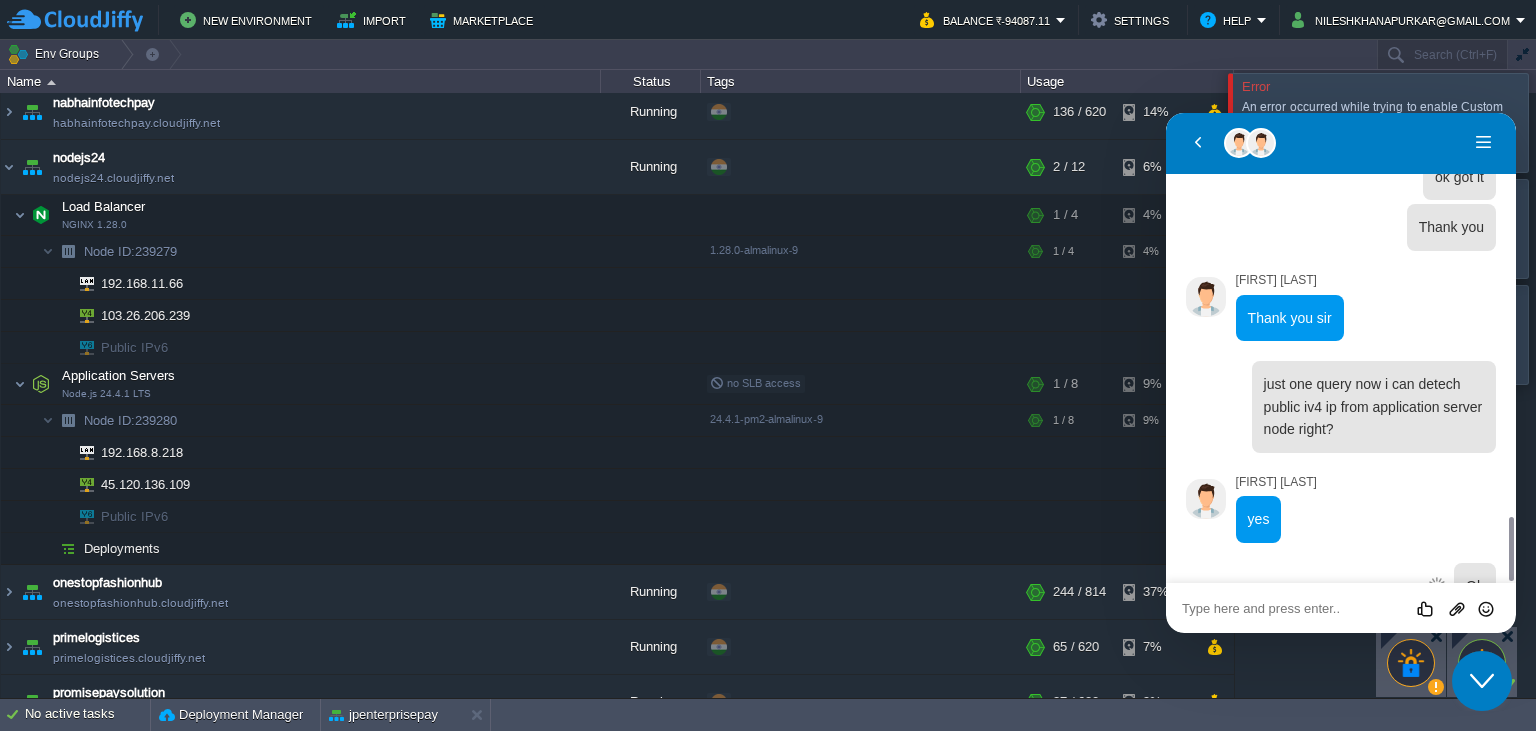 scroll, scrollTop: 2997, scrollLeft: 0, axis: vertical 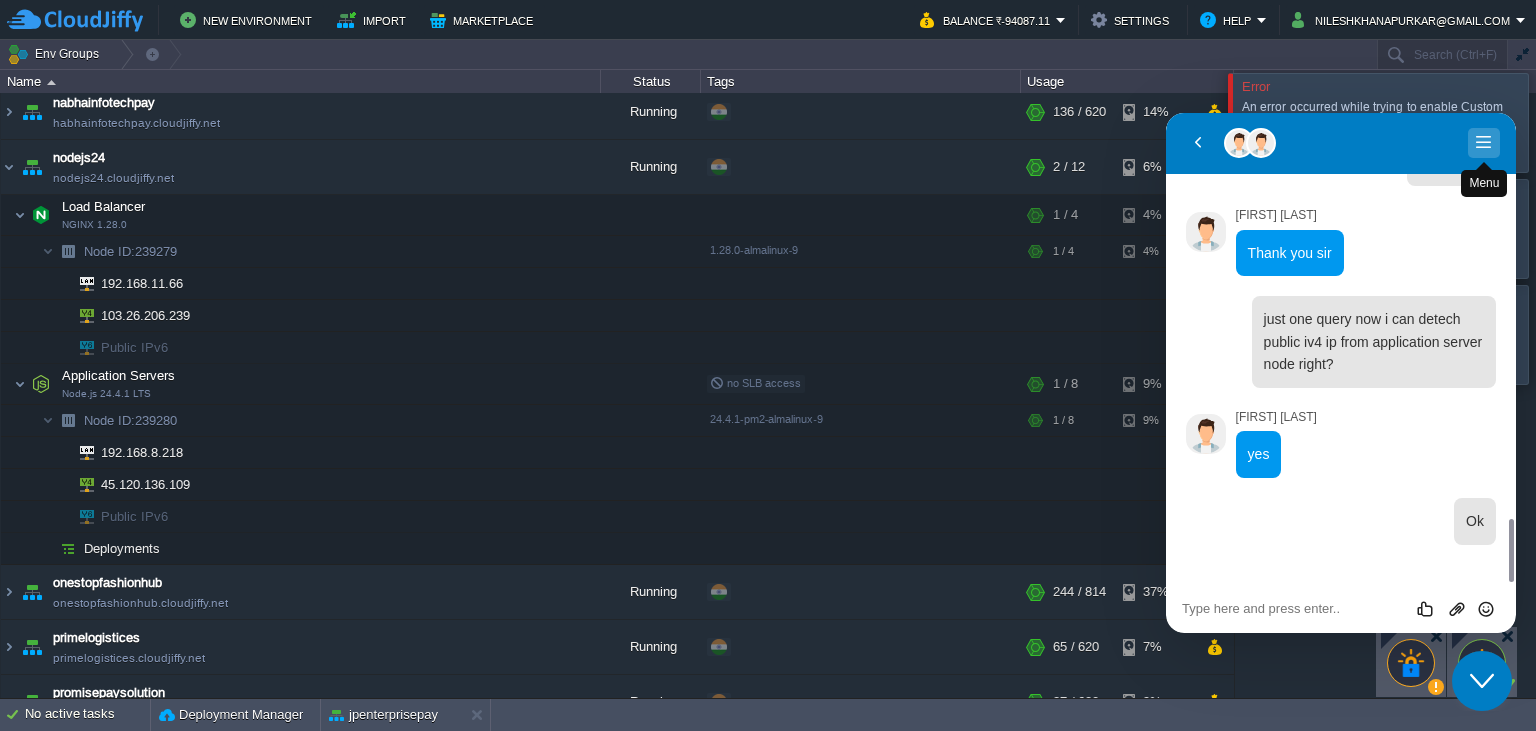 click on "Menu" at bounding box center [1484, 143] 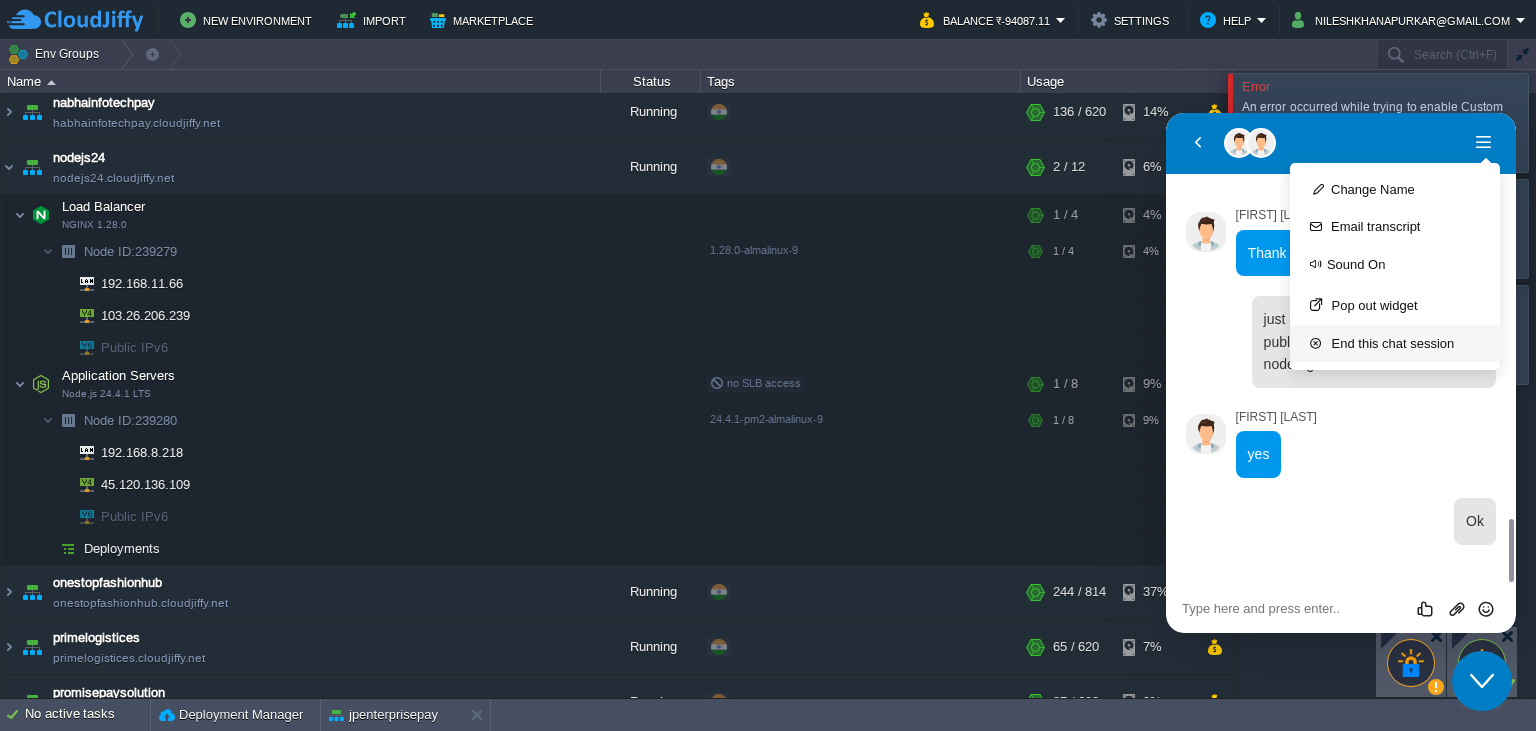 click on "End this chat session" at bounding box center [1395, 343] 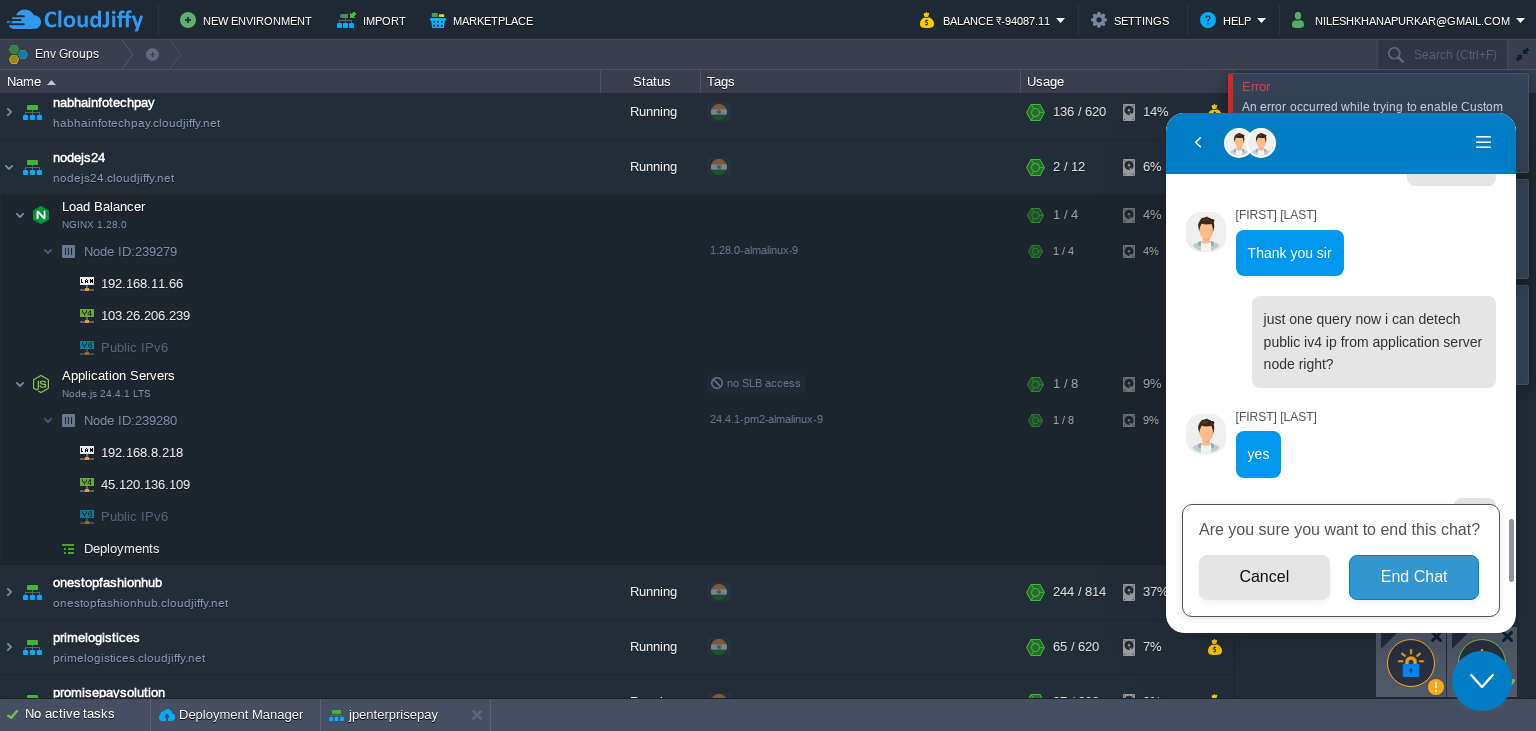 click on "End Chat" at bounding box center [1414, 577] 